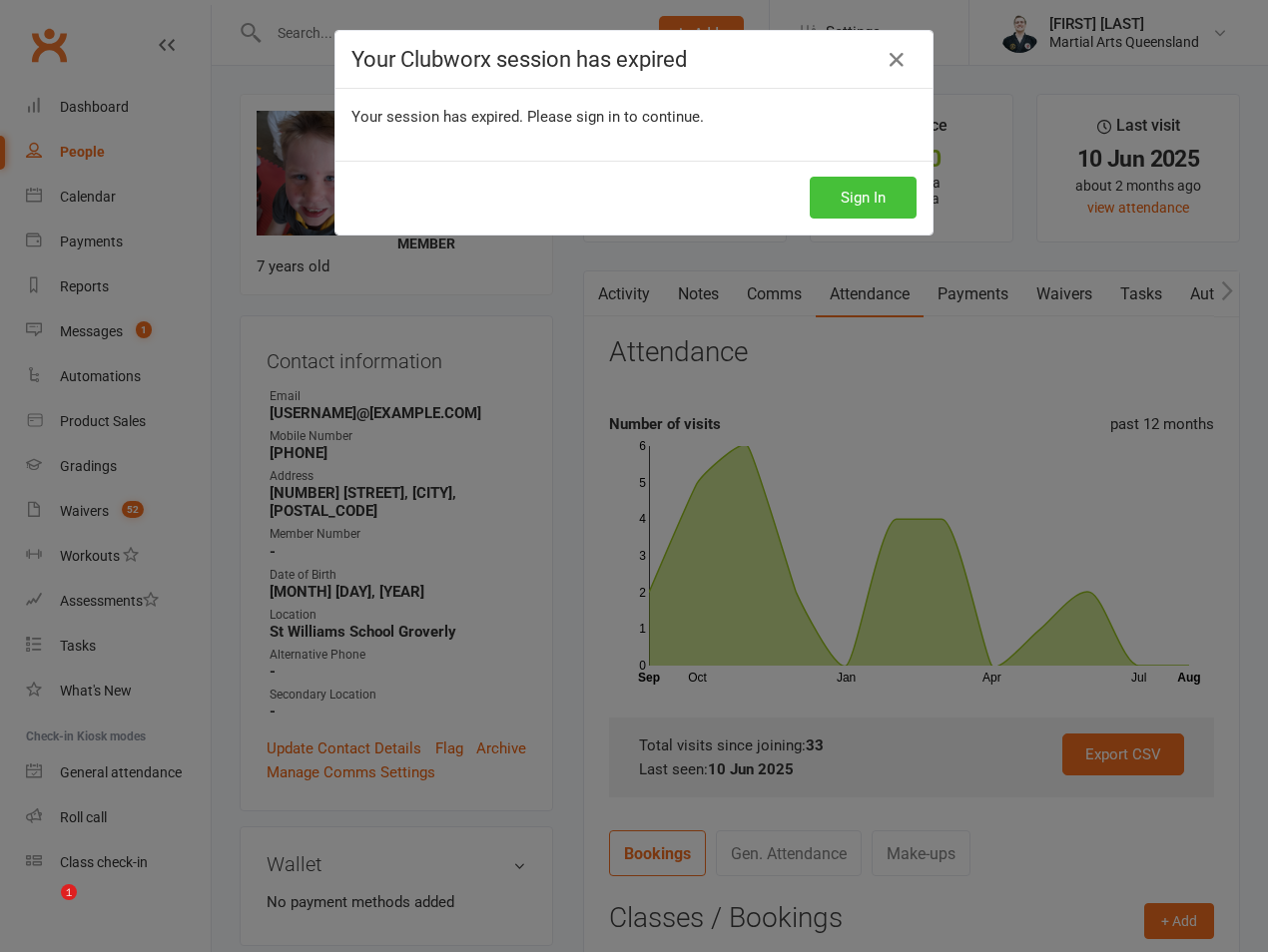 scroll, scrollTop: 0, scrollLeft: 0, axis: both 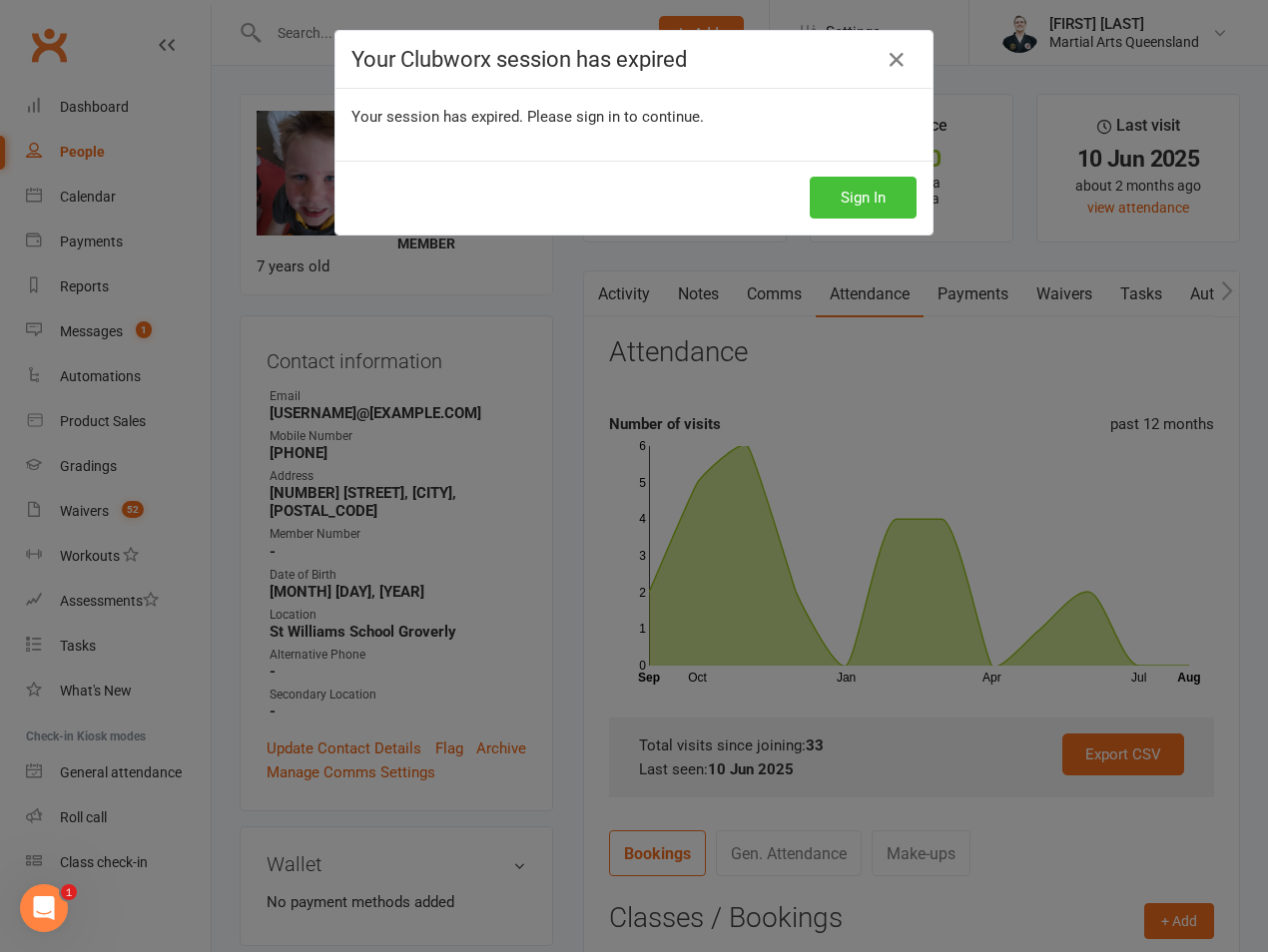 click on "Sign In" at bounding box center [863, 198] 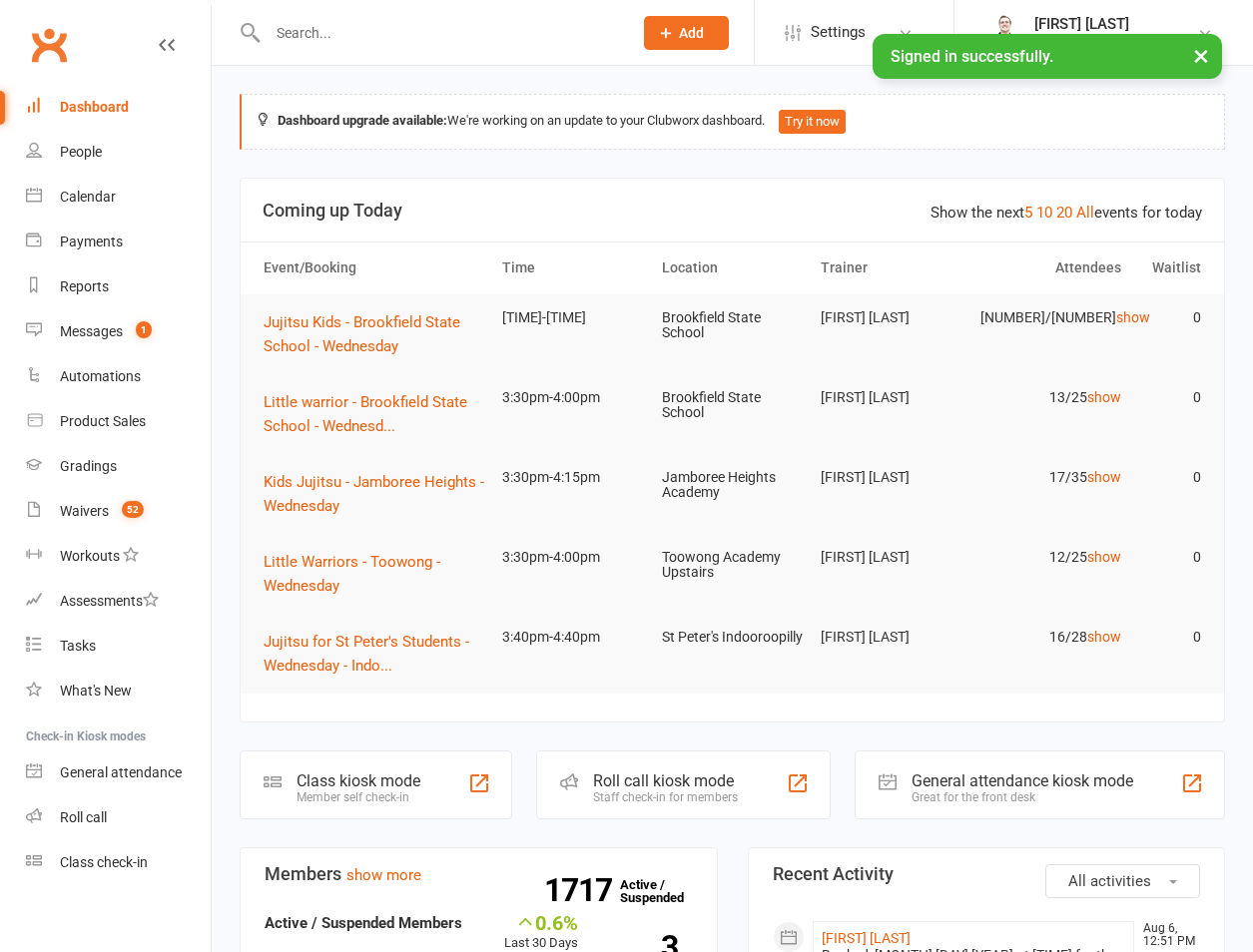 scroll, scrollTop: 0, scrollLeft: 0, axis: both 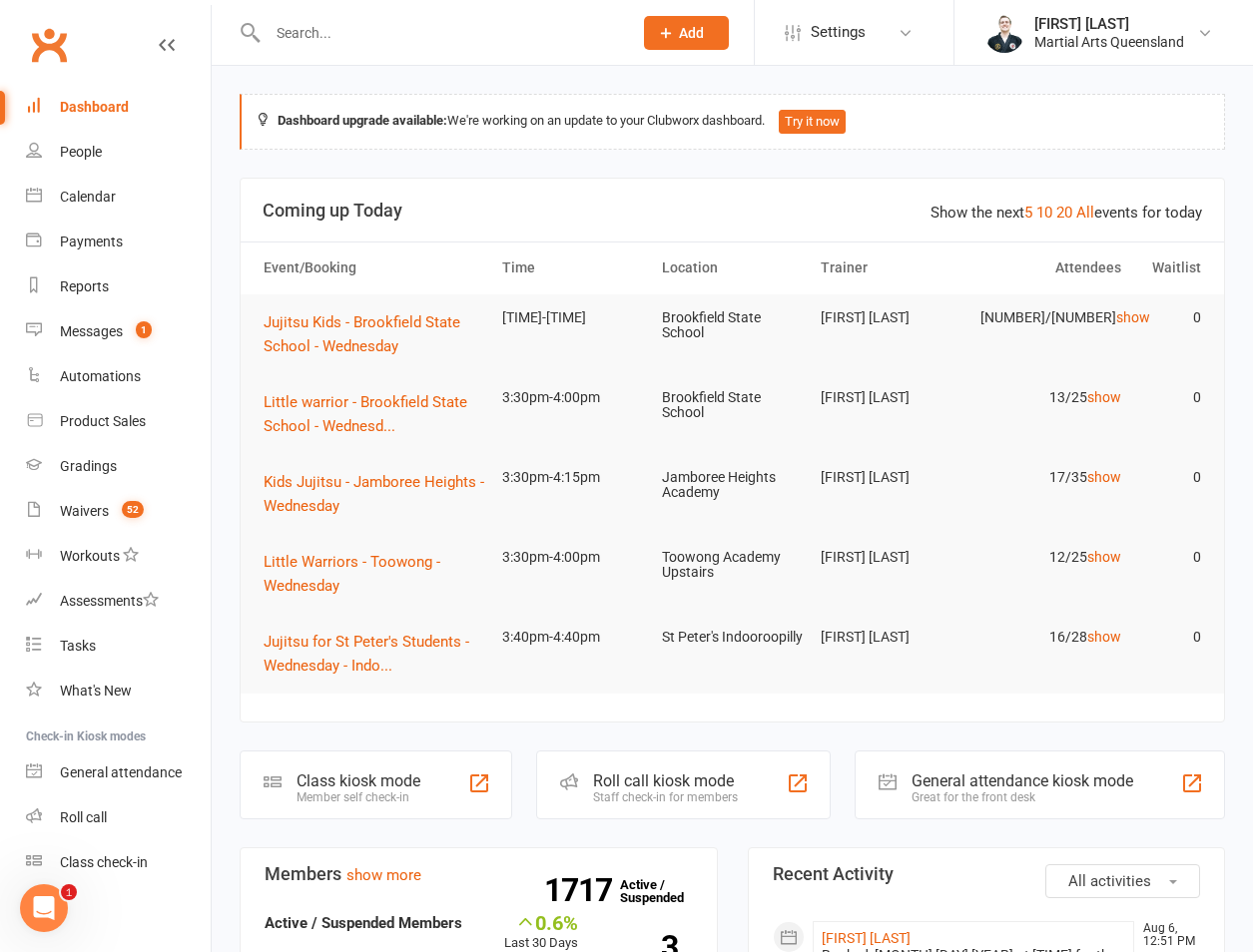 click at bounding box center [428, 32] 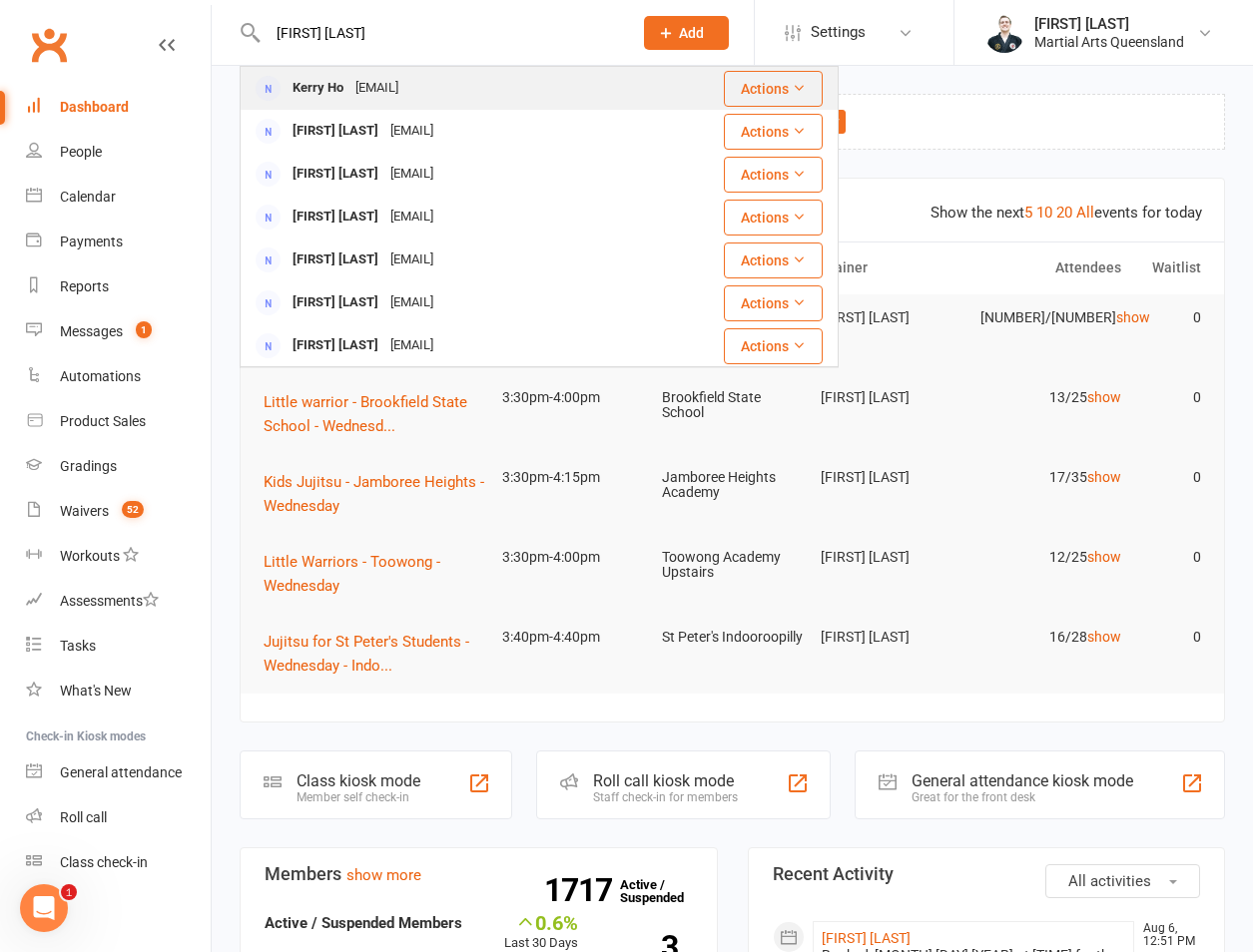 type on "[FIRST] [LAST]" 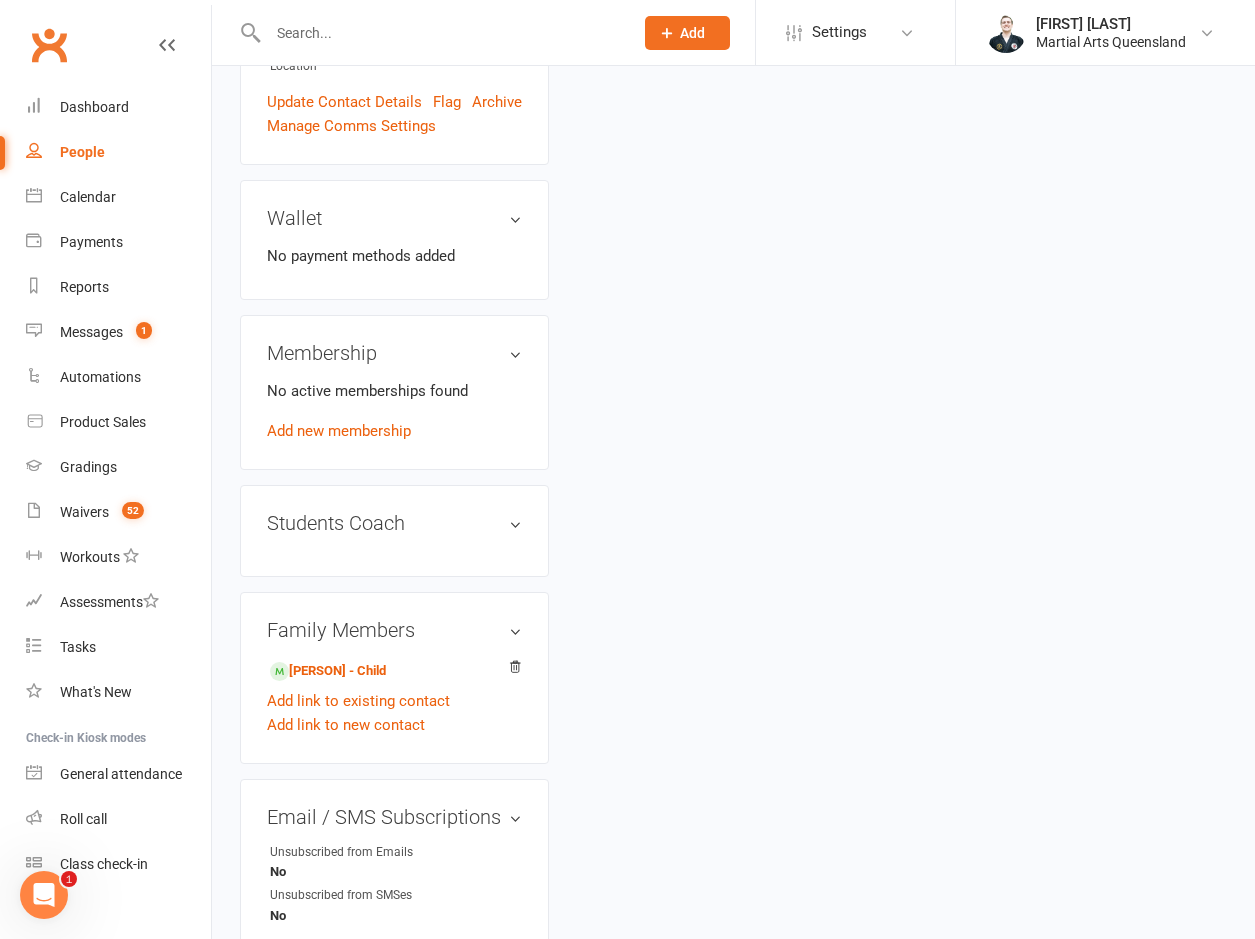 scroll, scrollTop: 887, scrollLeft: 0, axis: vertical 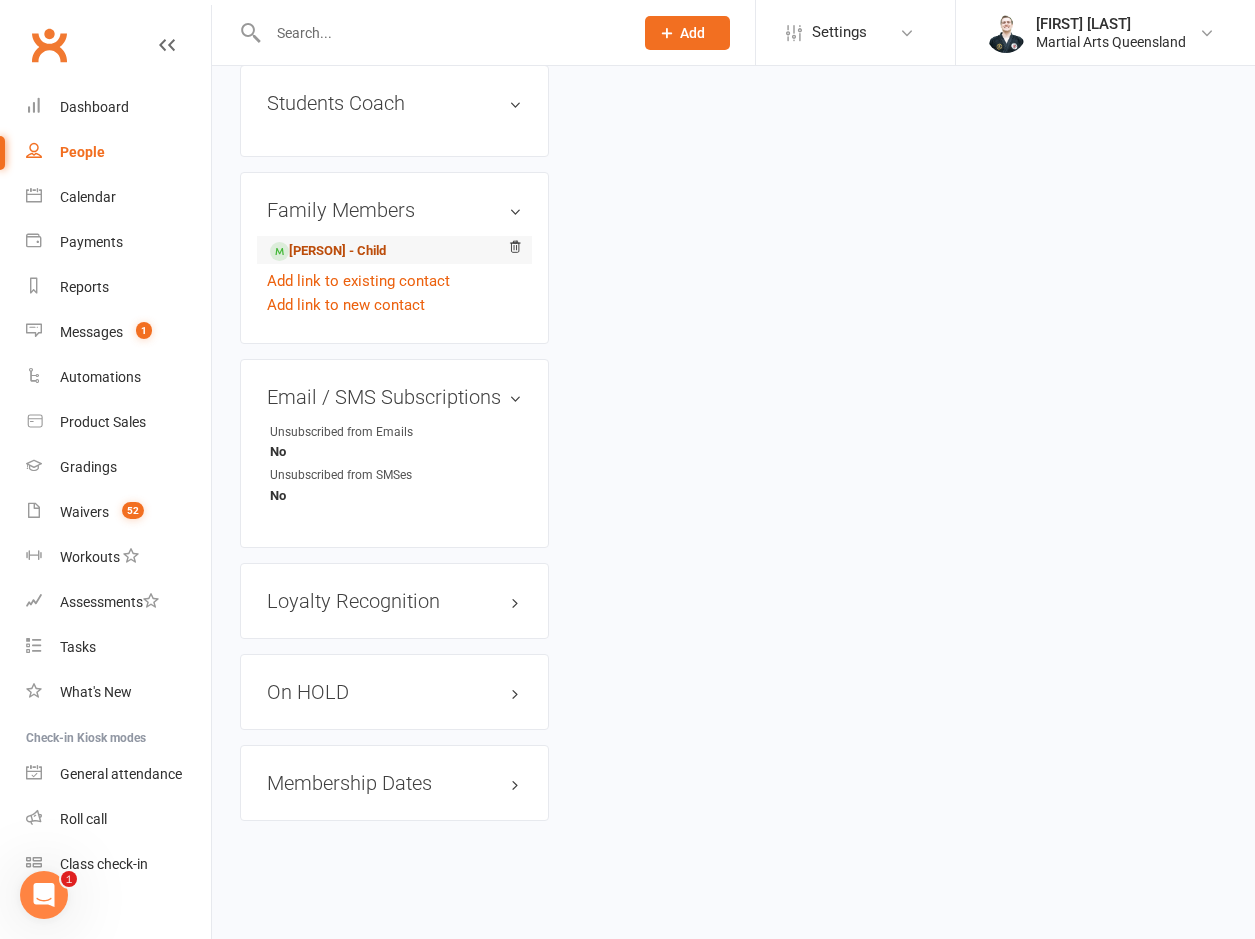 click on "[PERSON] - Child" at bounding box center (328, 251) 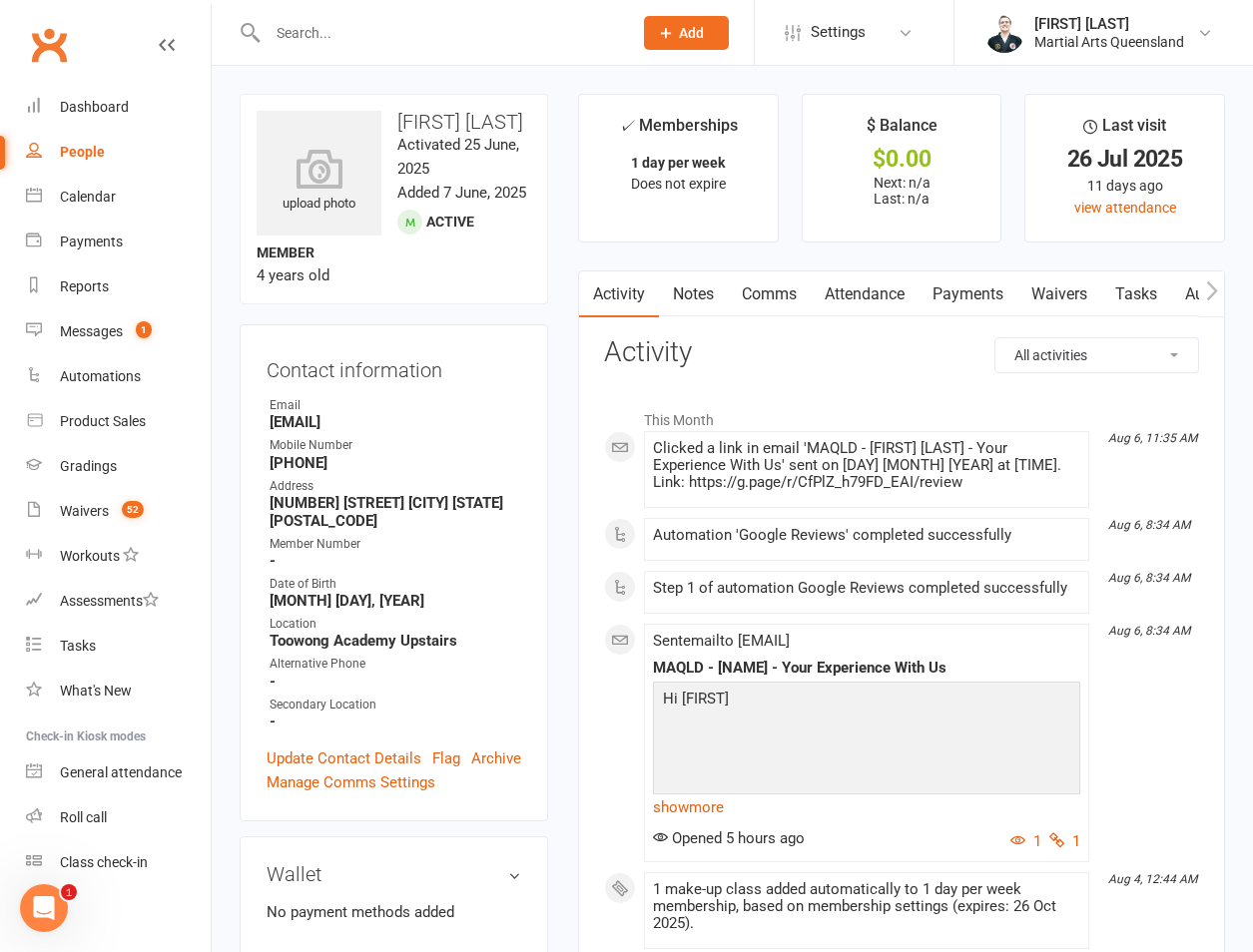 scroll, scrollTop: 466, scrollLeft: 0, axis: vertical 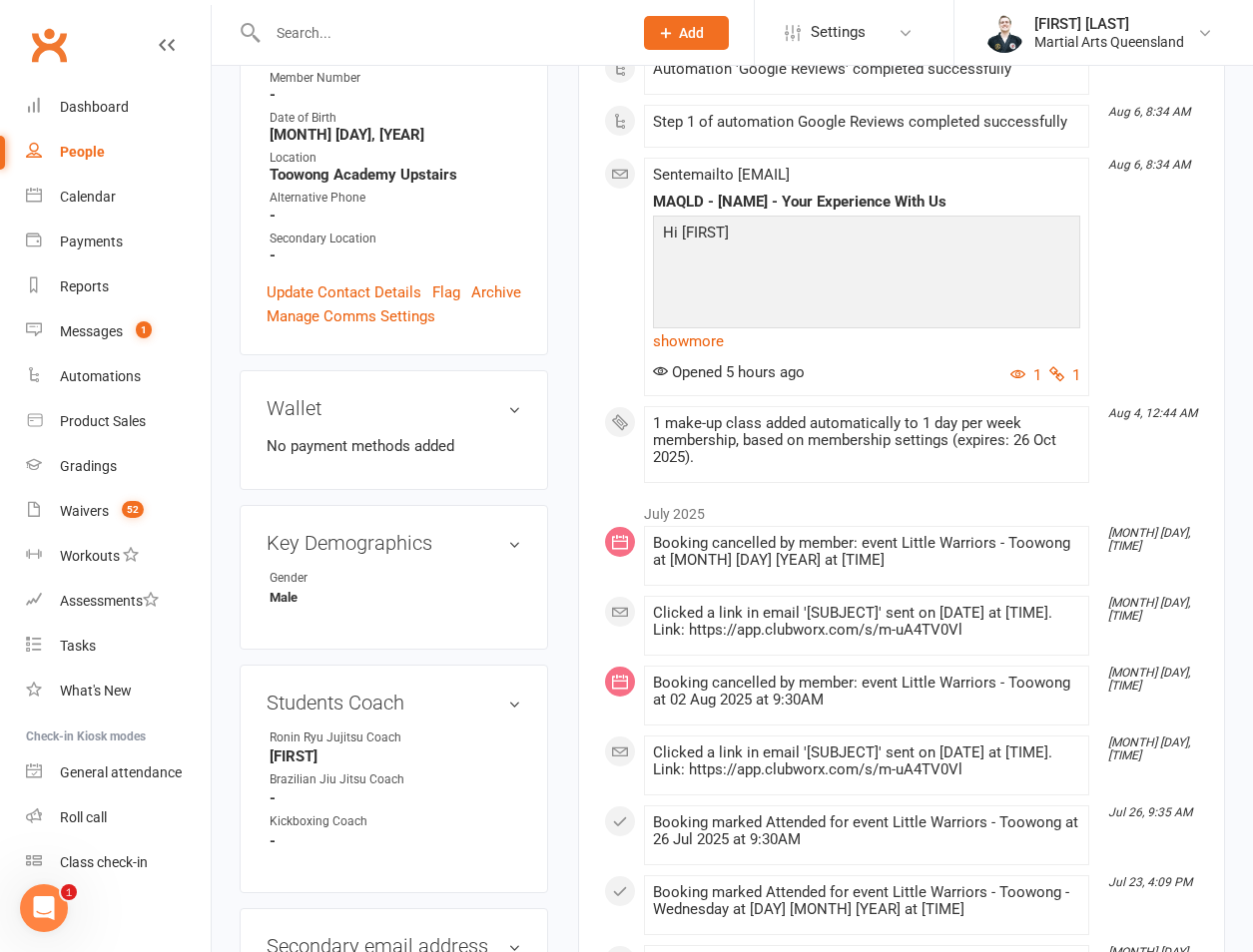 click at bounding box center [439, 33] 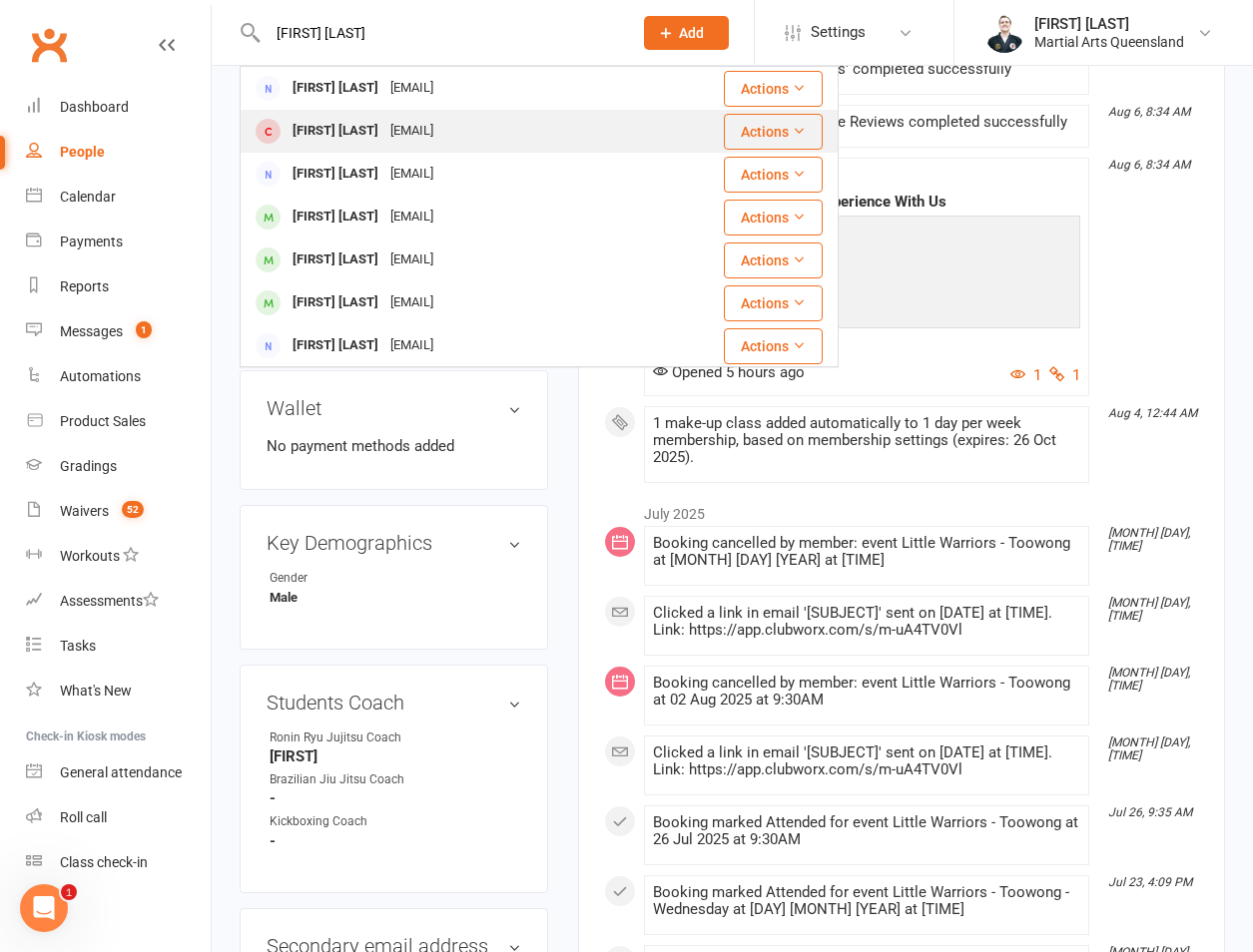 type on "[FIRST] [LAST]" 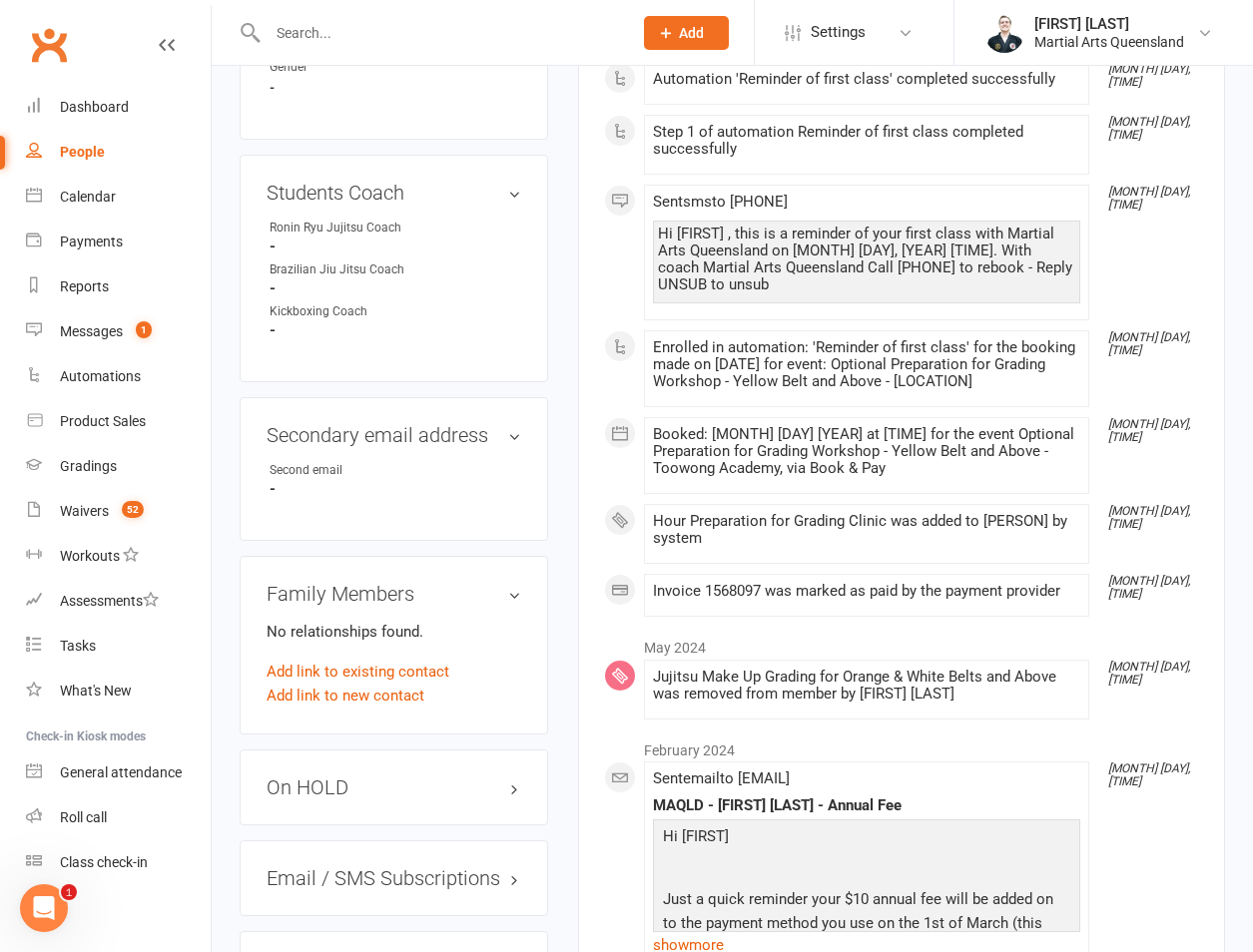 scroll, scrollTop: 466, scrollLeft: 0, axis: vertical 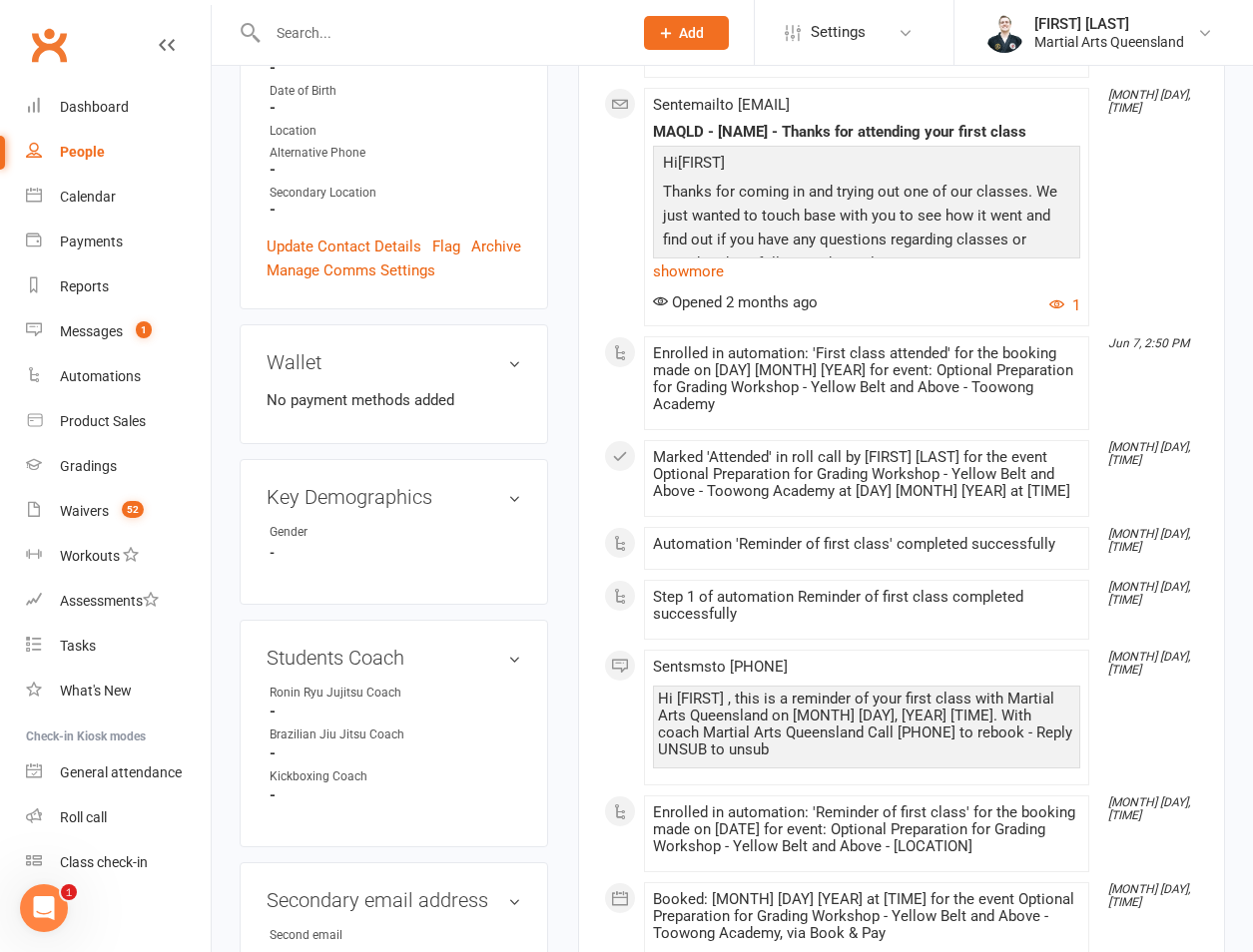 click at bounding box center (439, 33) 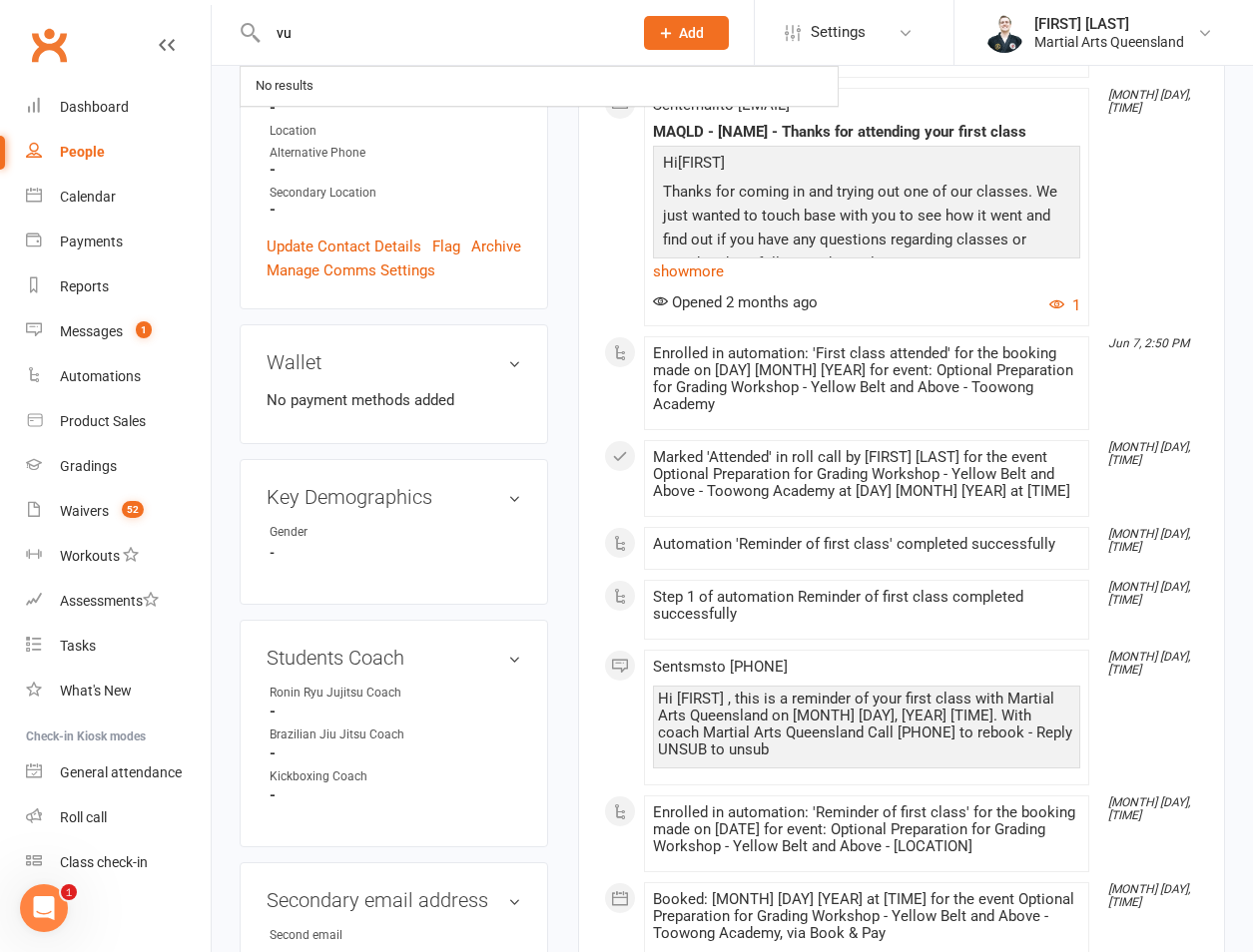 type on "v" 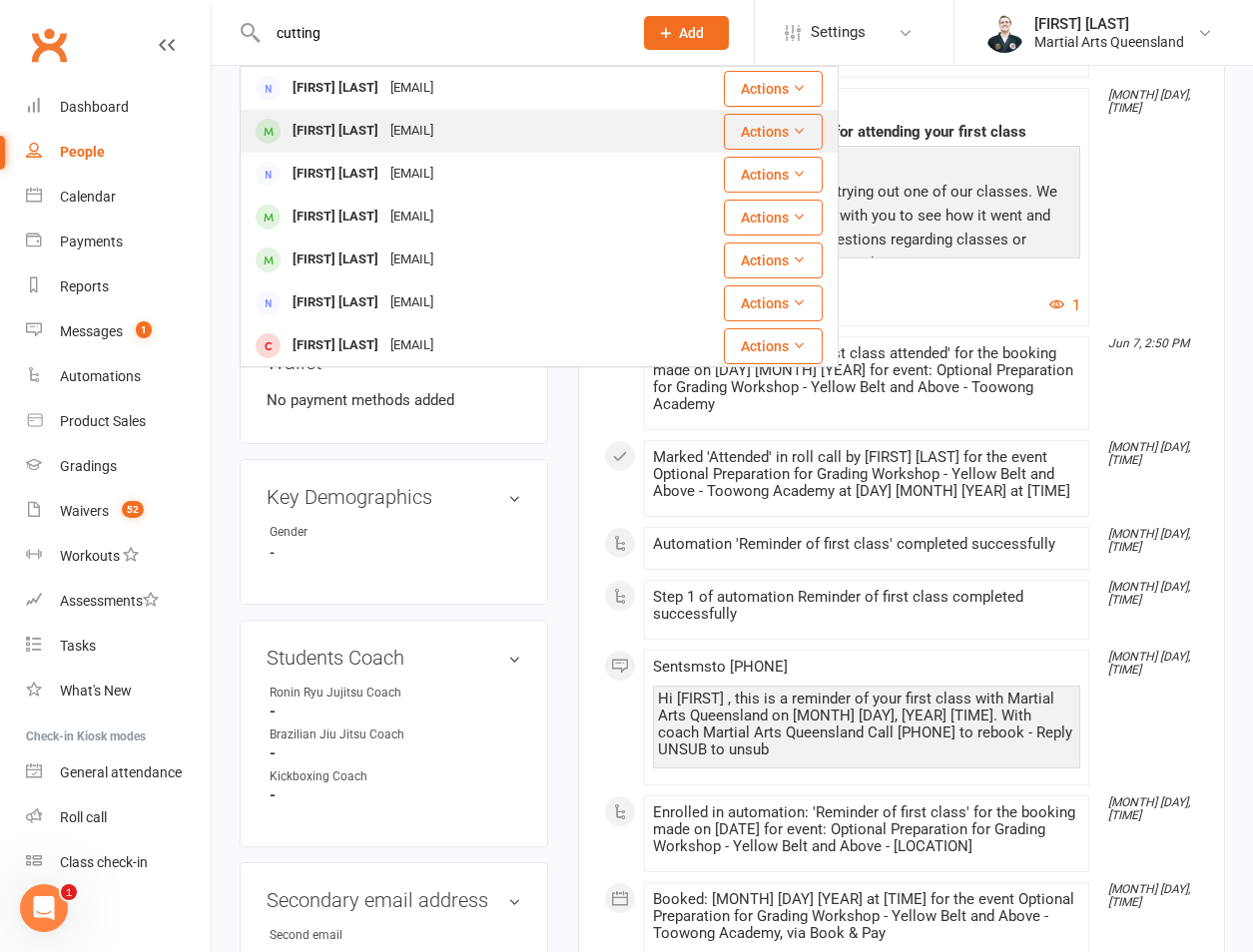 type on "cutting" 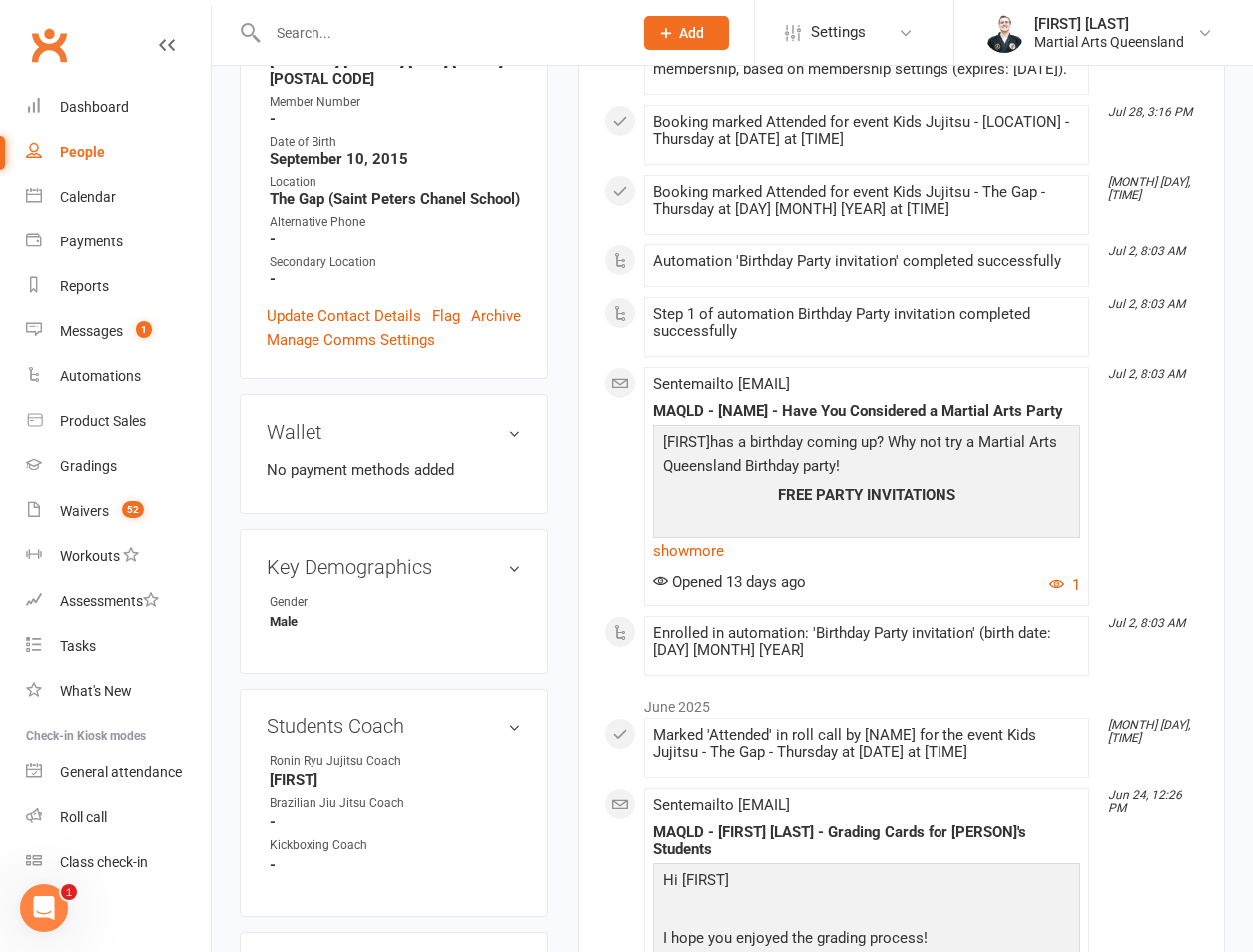 scroll, scrollTop: 931, scrollLeft: 0, axis: vertical 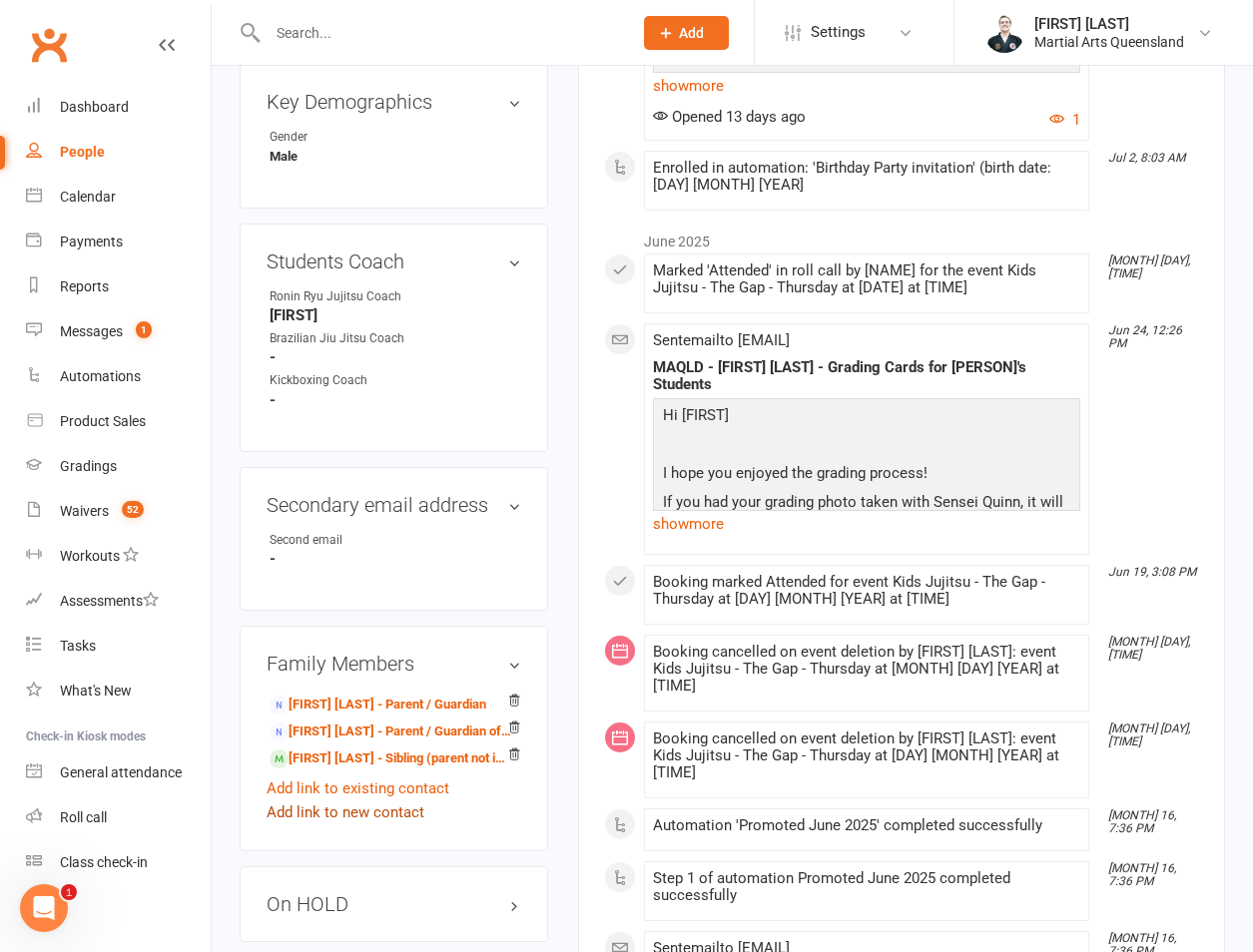 click on "Add link to new contact" at bounding box center (345, 812) 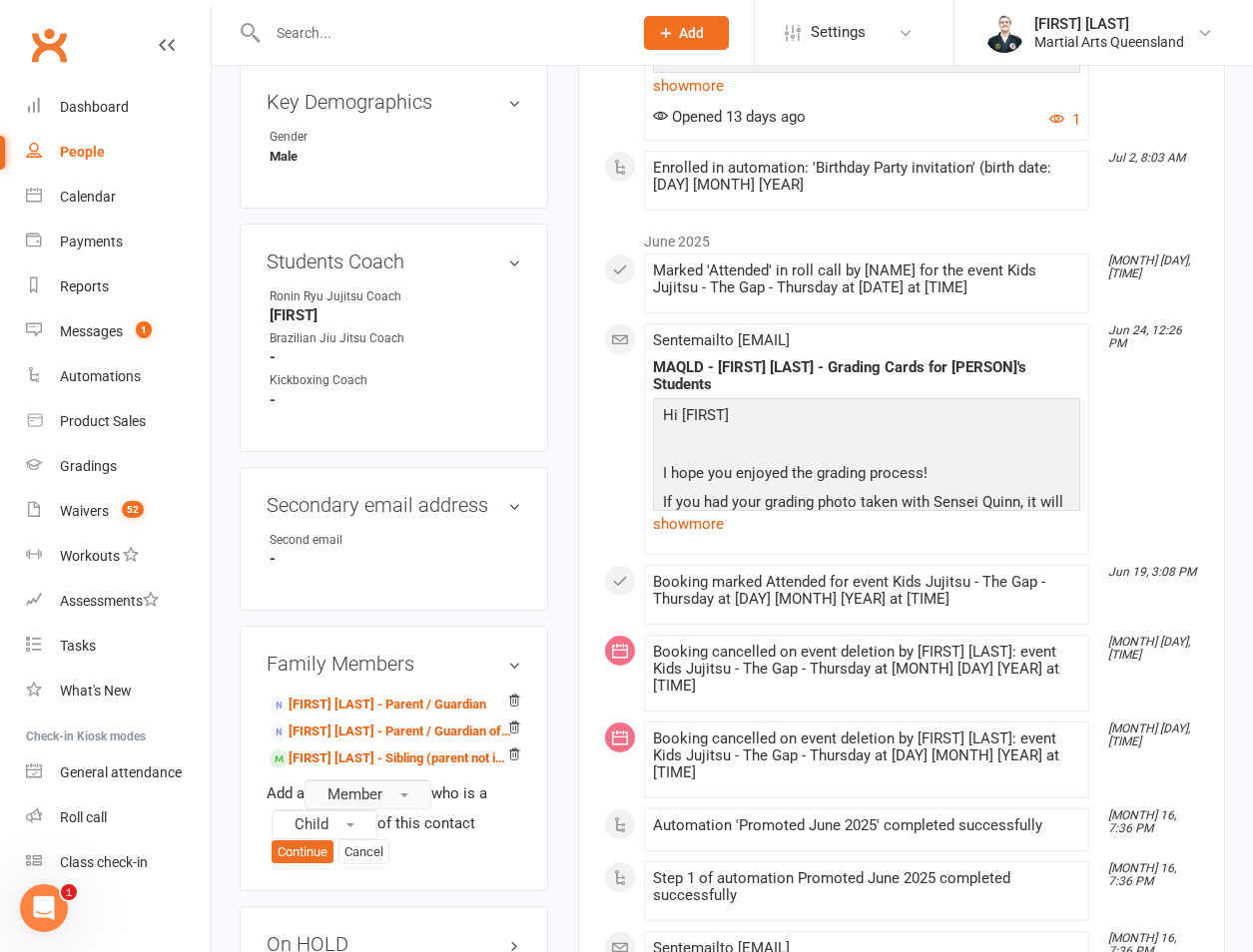 click on "Member" at bounding box center [367, 794] 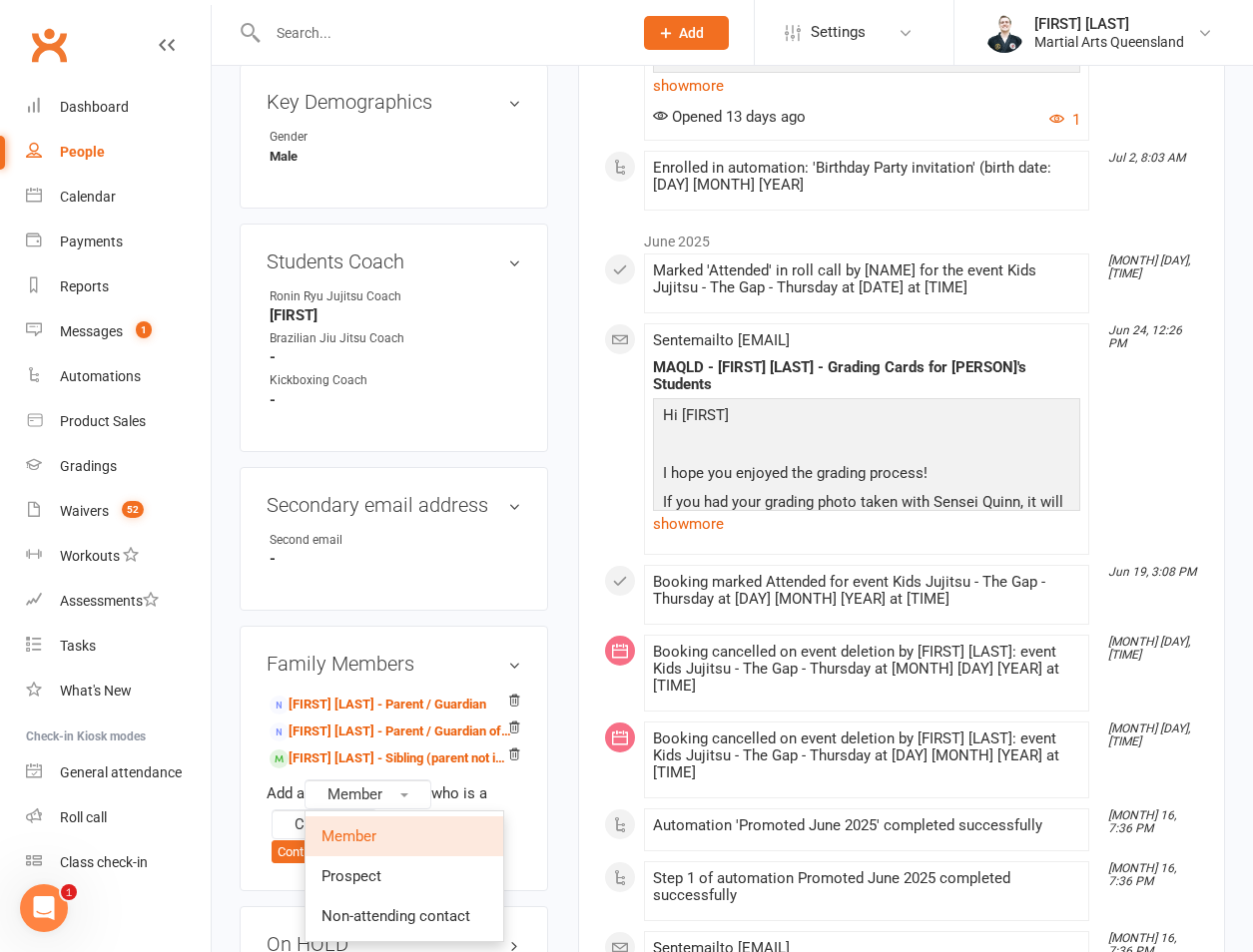 click on "Member" at bounding box center [404, 836] 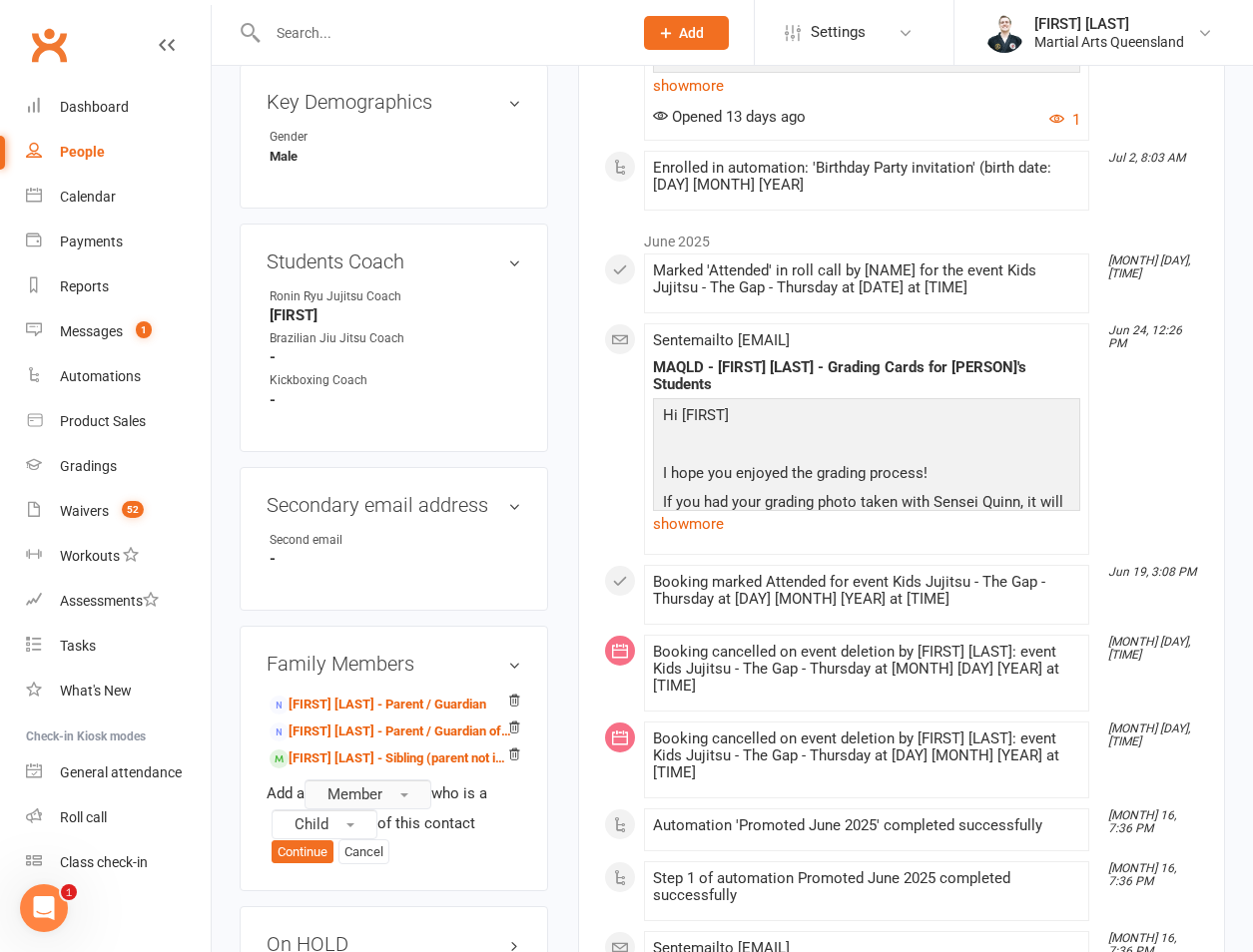 click on "Member" at bounding box center [367, 794] 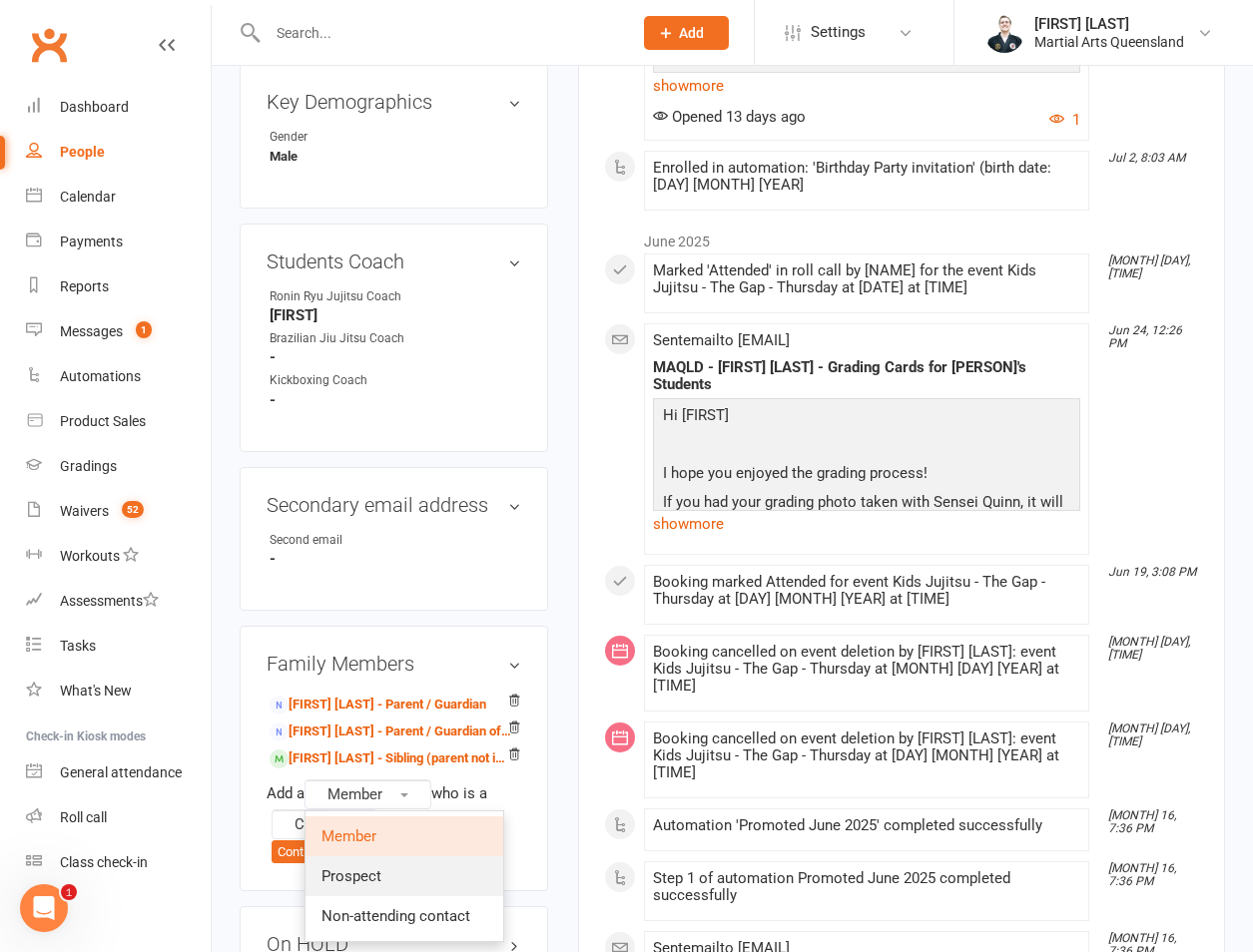 click on "Prospect" at bounding box center (351, 876) 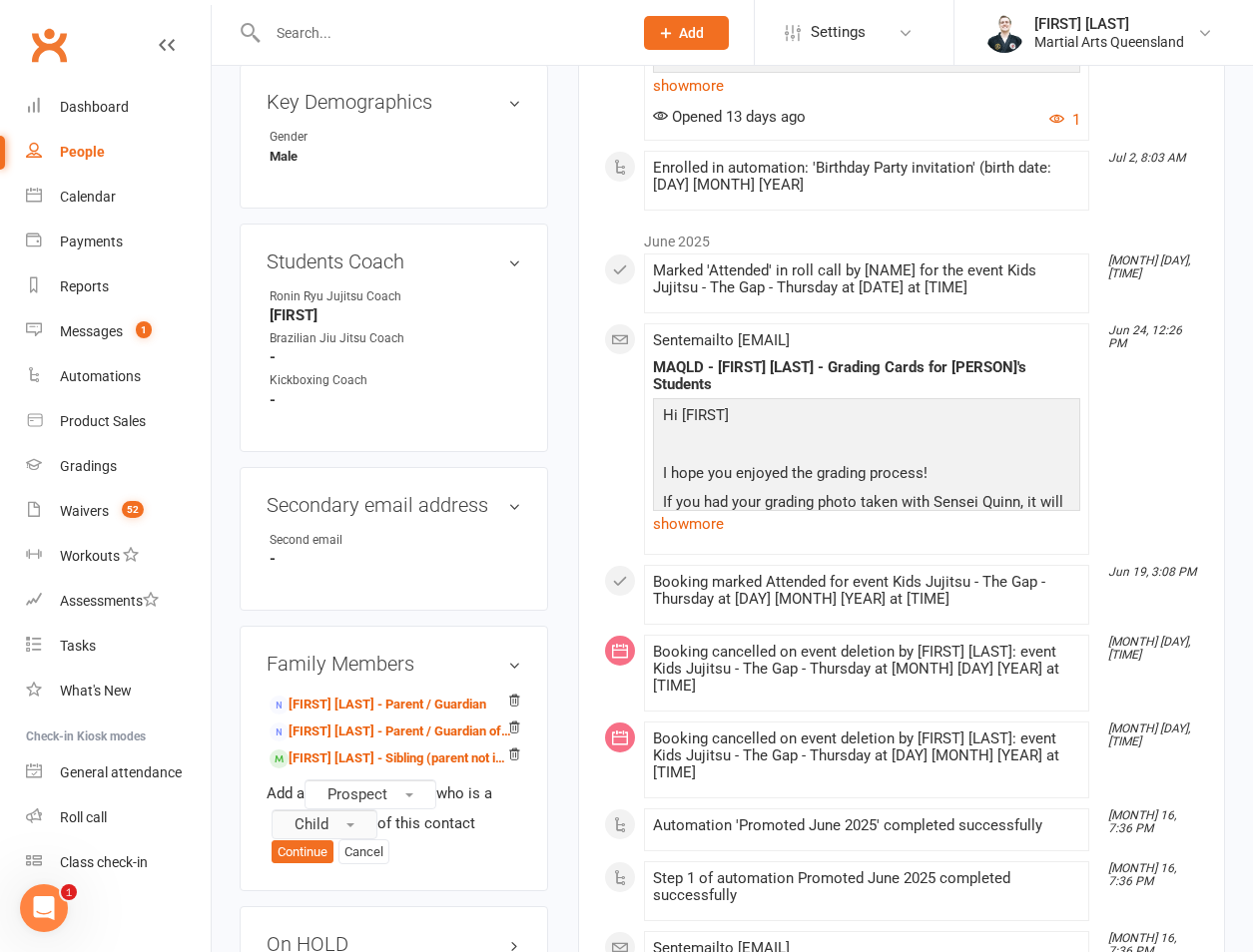 click on "Child" at bounding box center (324, 824) 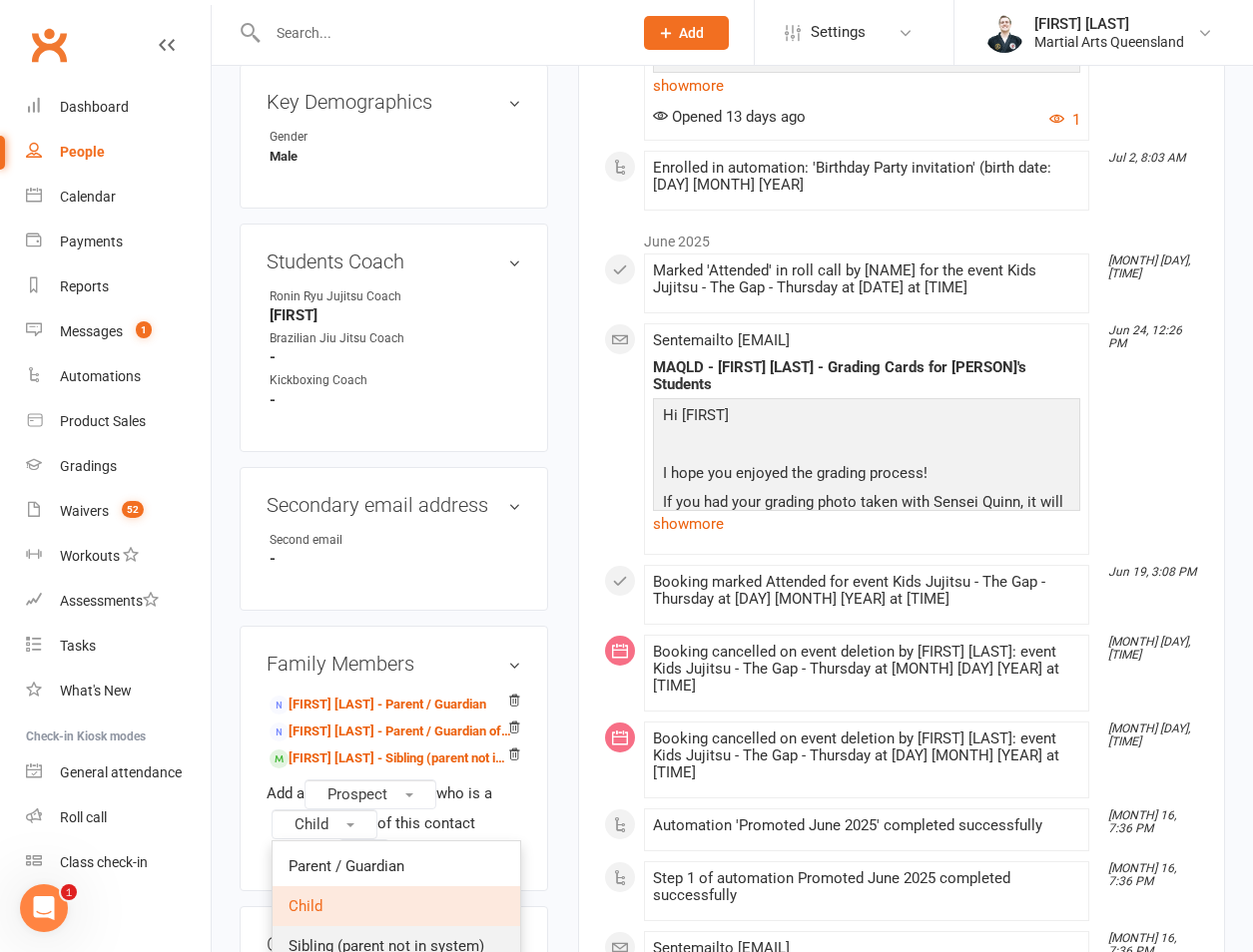 click on "Sibling (parent not in system)" at bounding box center (386, 946) 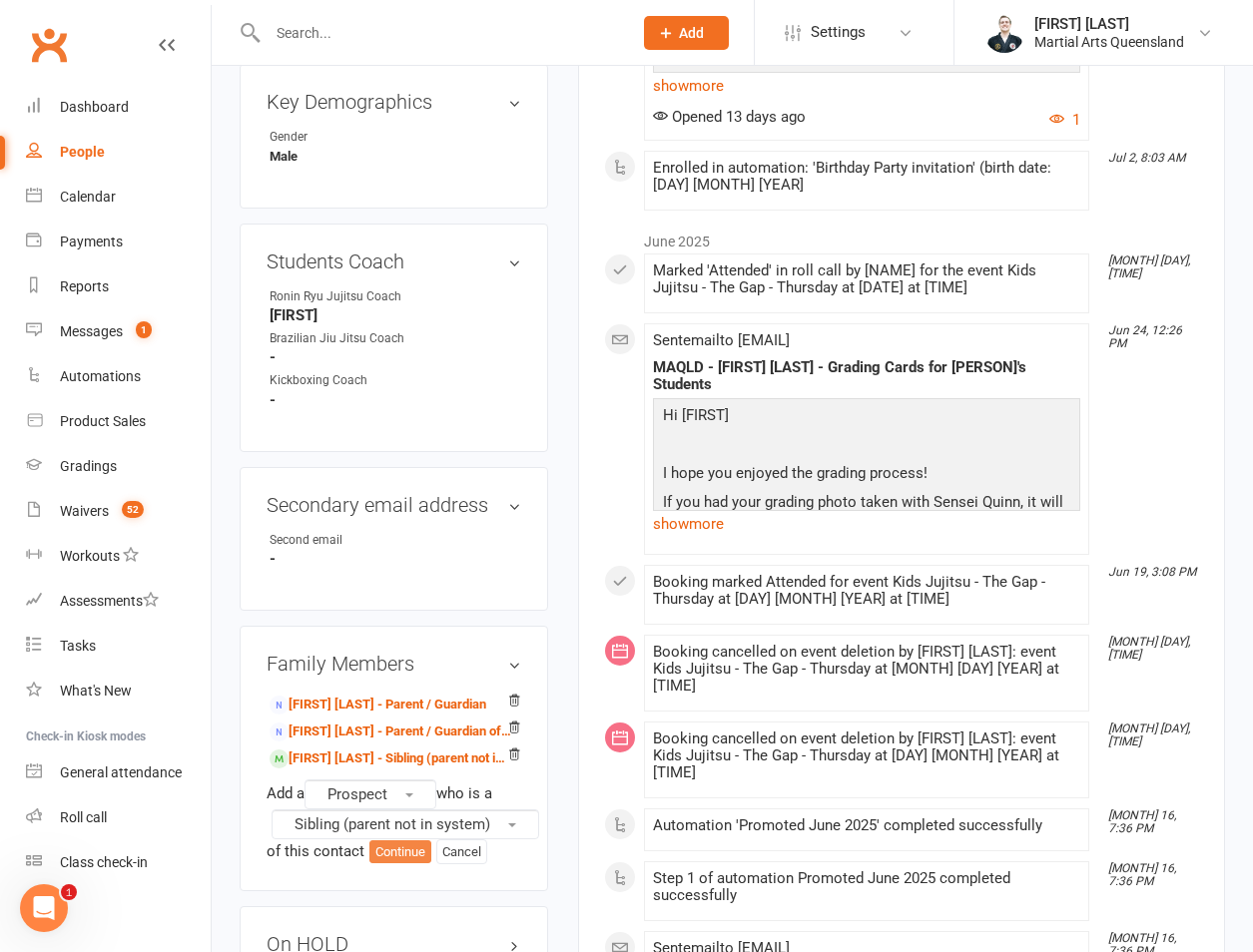 click on "Continue" at bounding box center (400, 852) 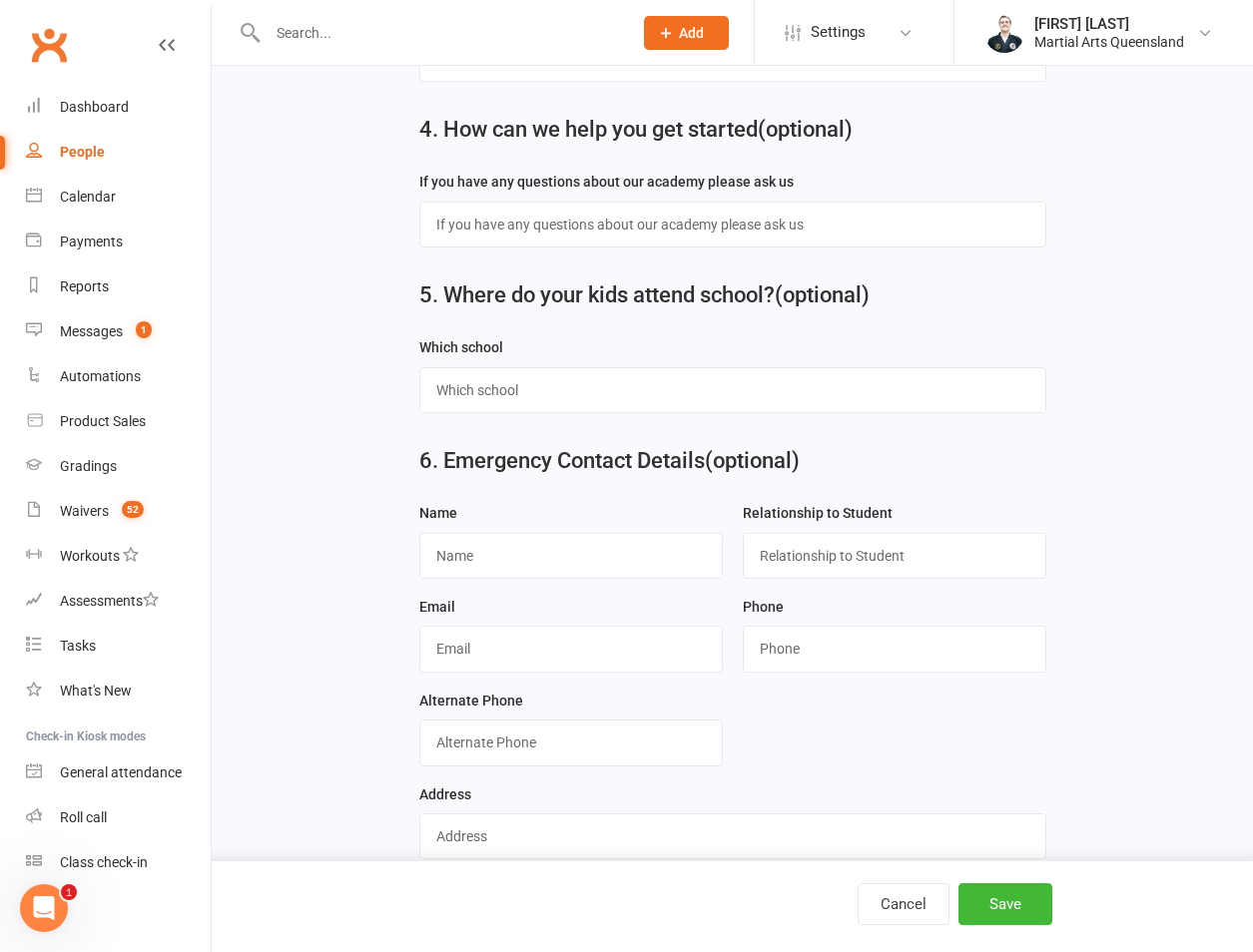 scroll, scrollTop: 0, scrollLeft: 0, axis: both 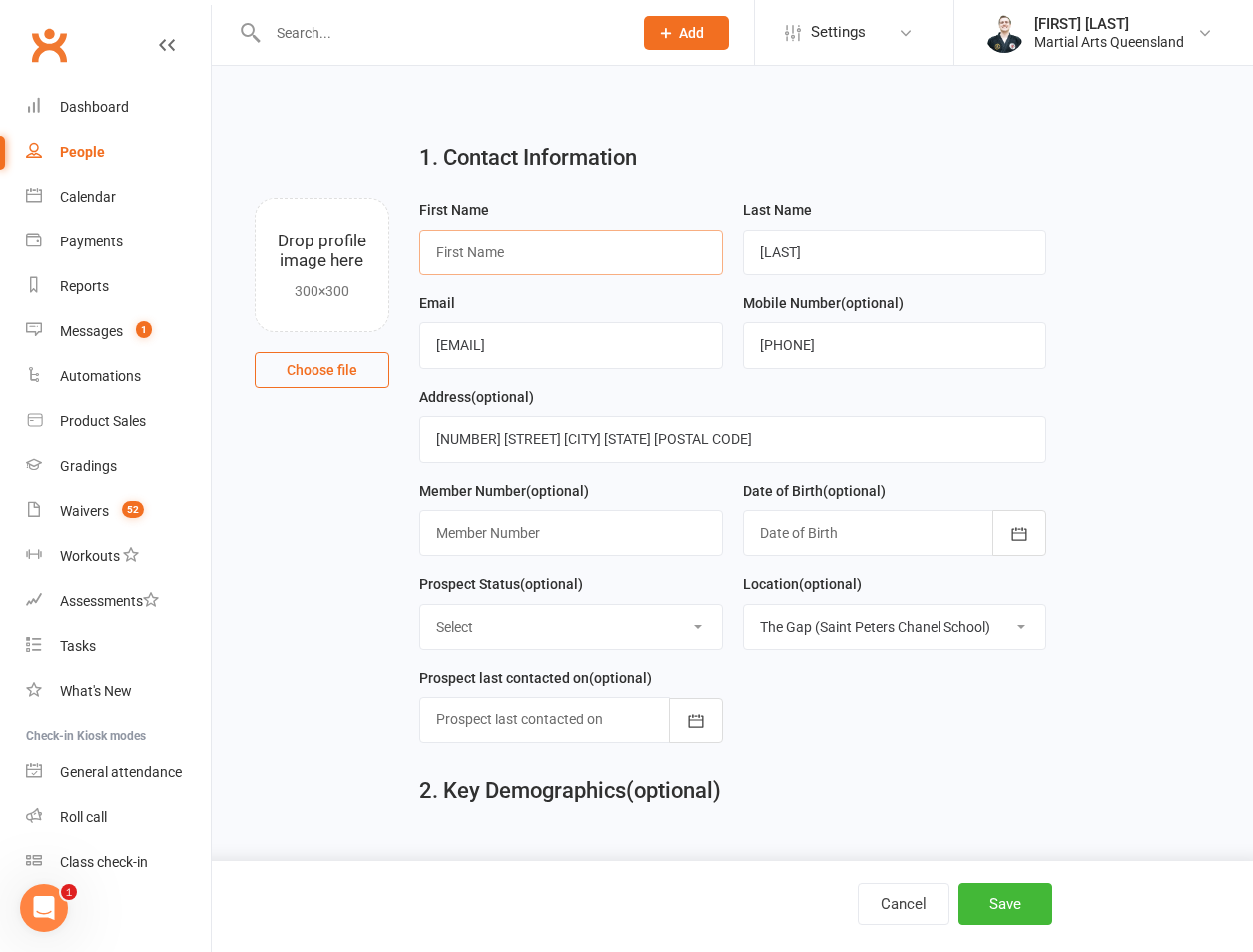 click at bounding box center [571, 252] 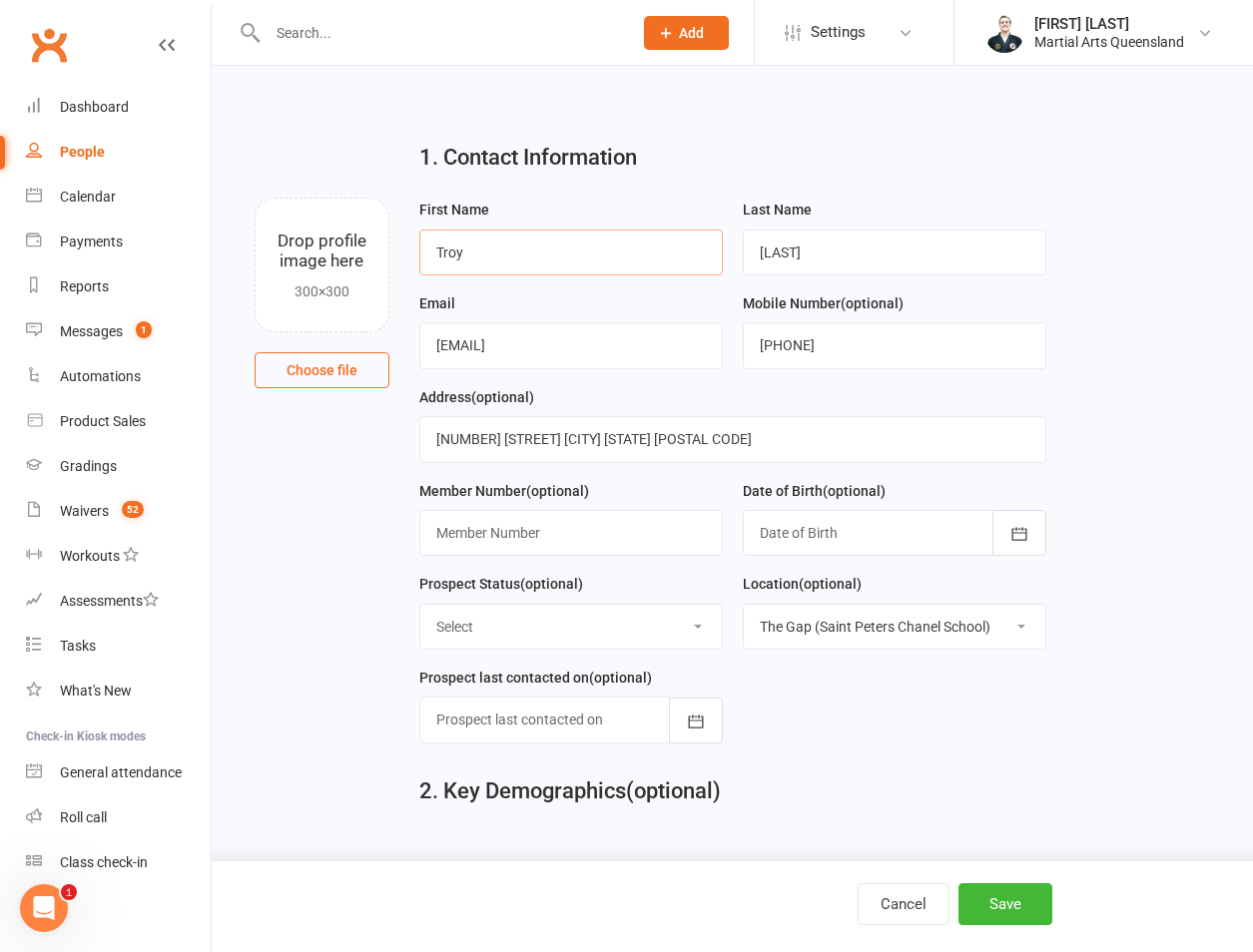 type on "Troy" 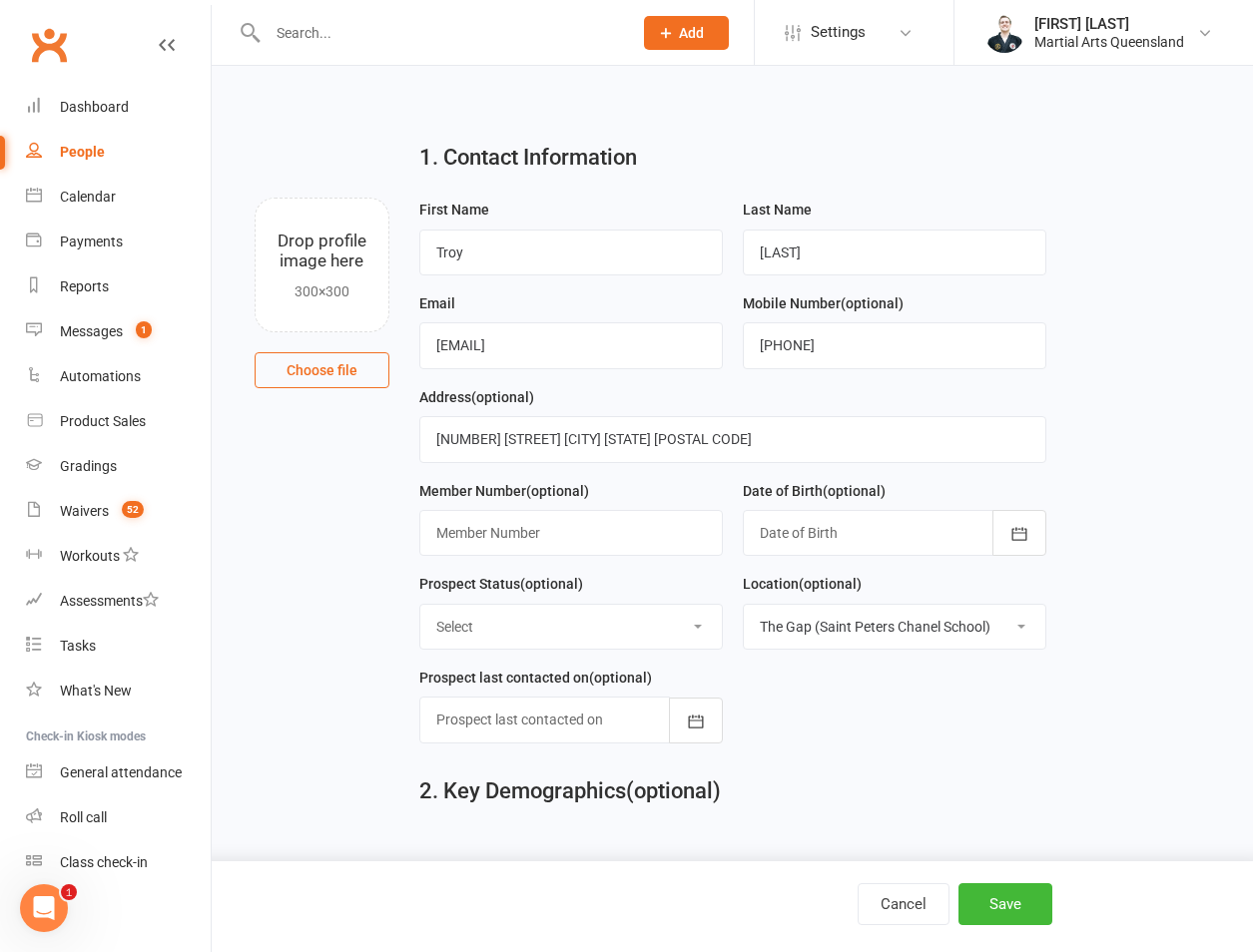 click at bounding box center (895, 533) 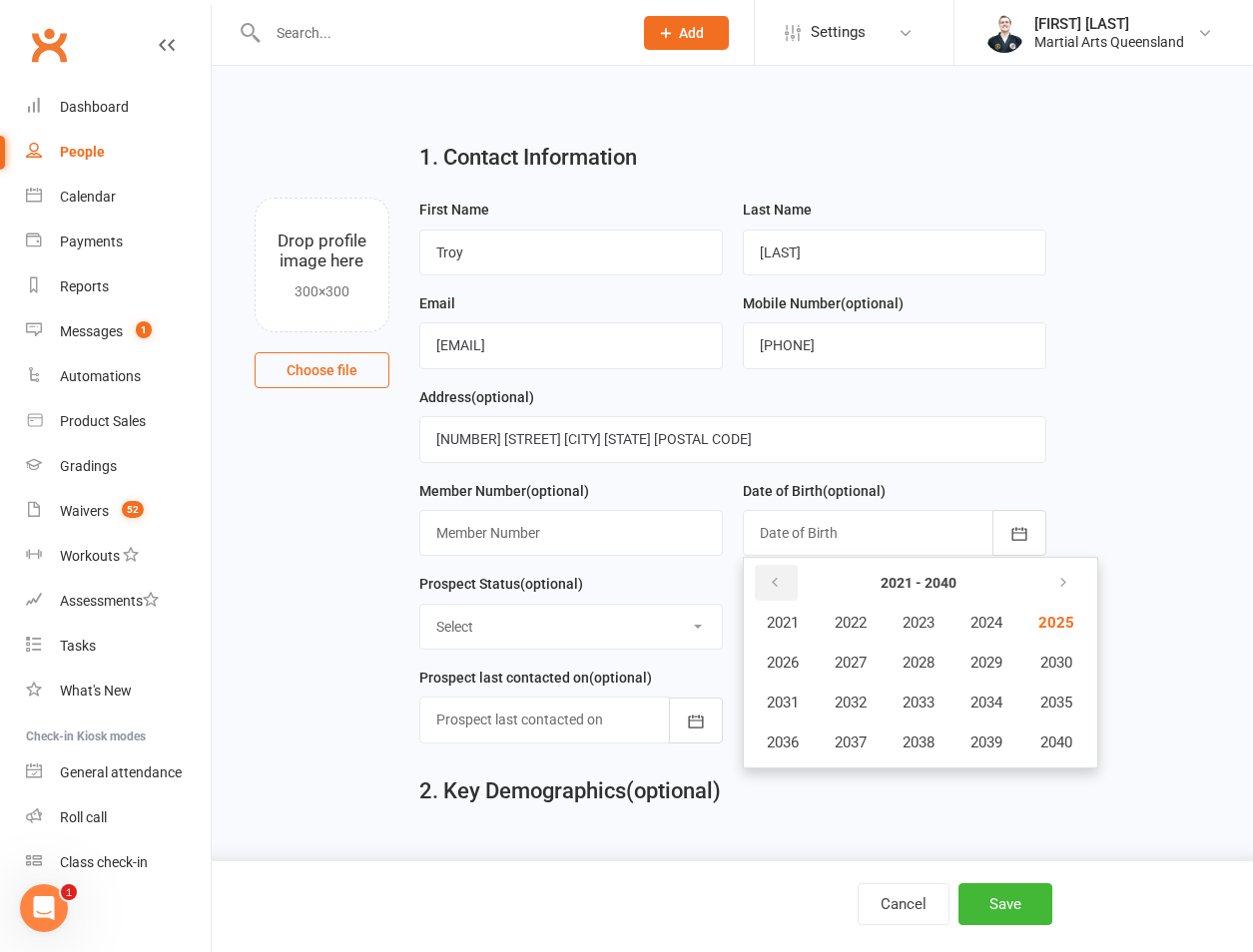 click at bounding box center (776, 583) 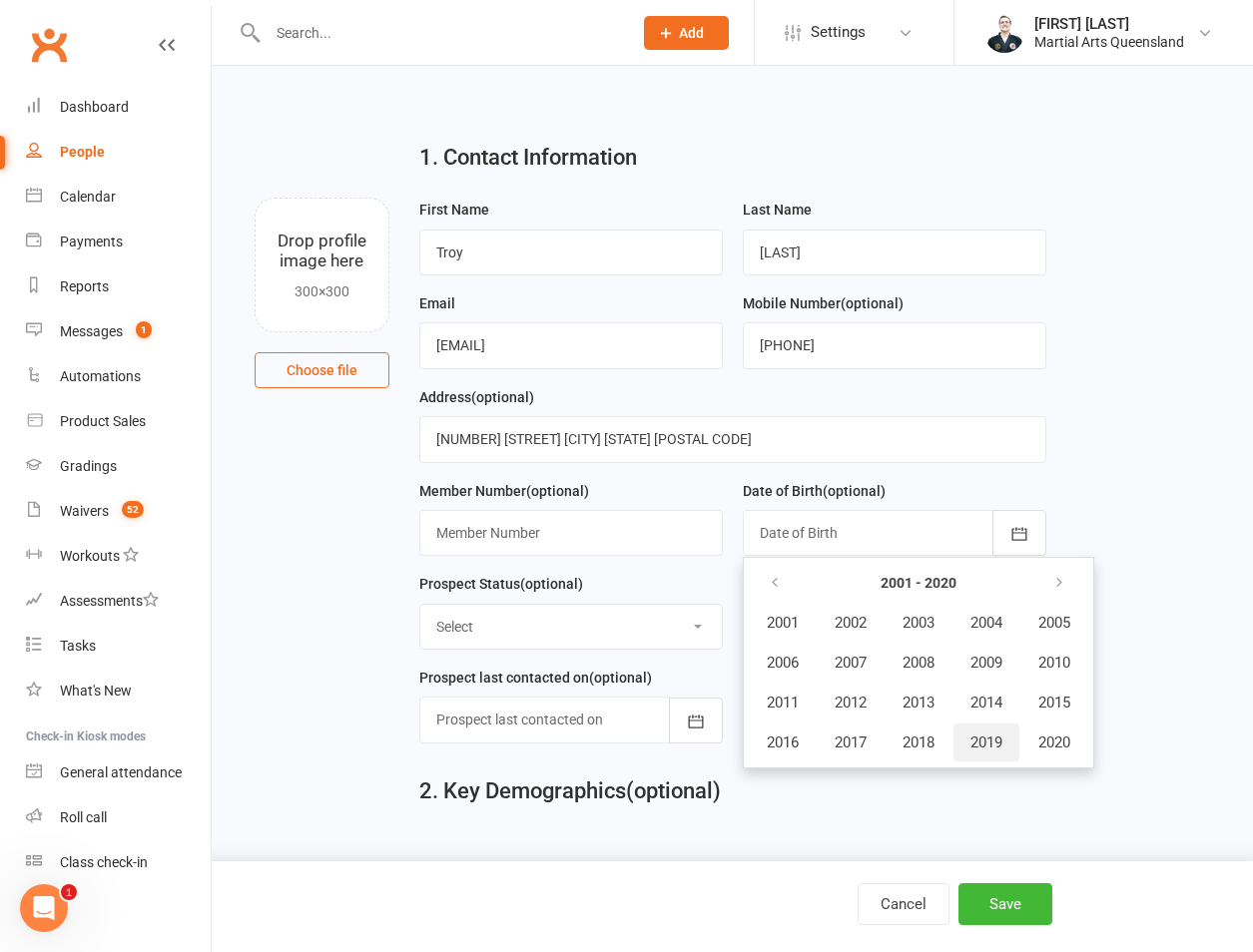 click on "2019" at bounding box center [986, 742] 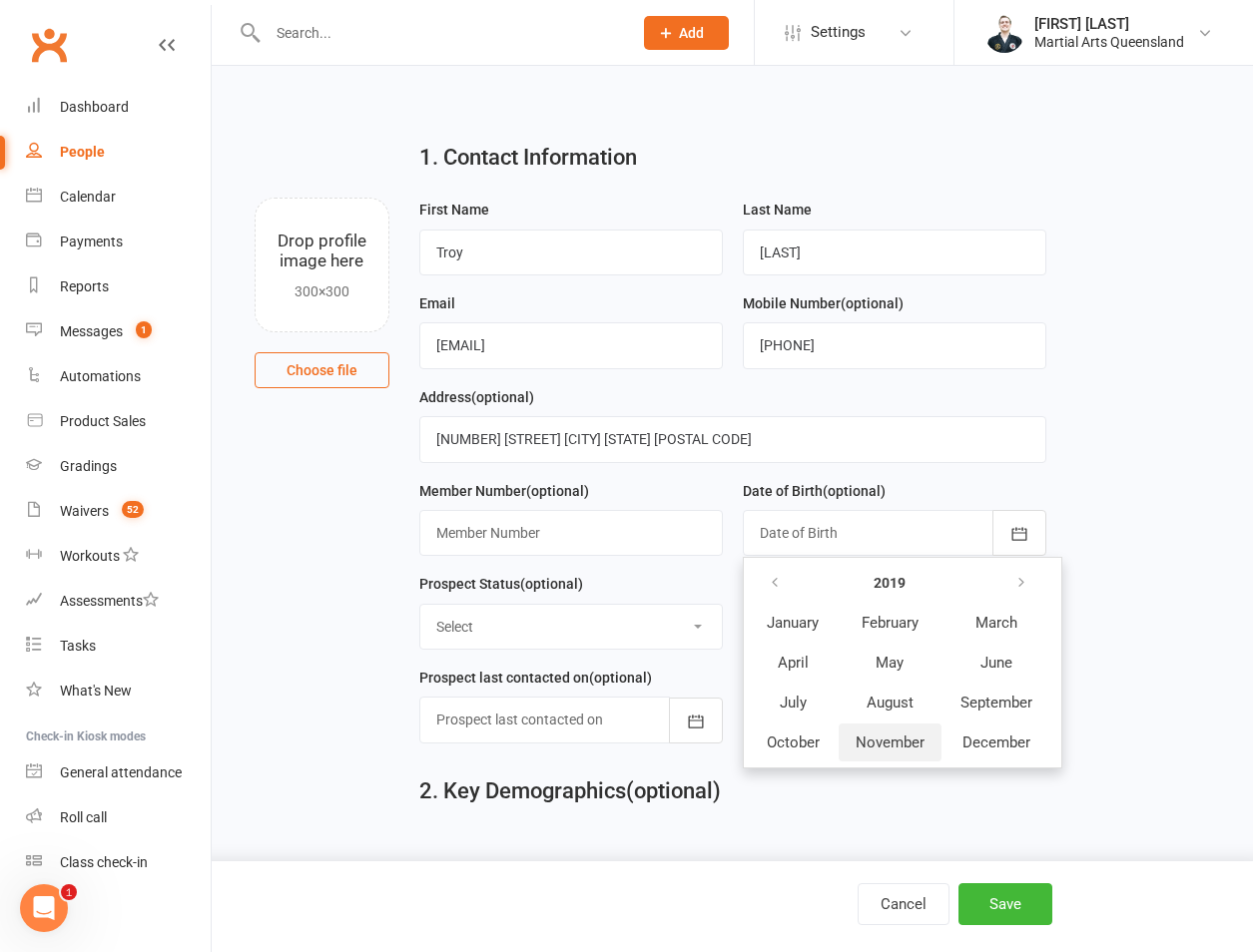 click on "November" at bounding box center (890, 742) 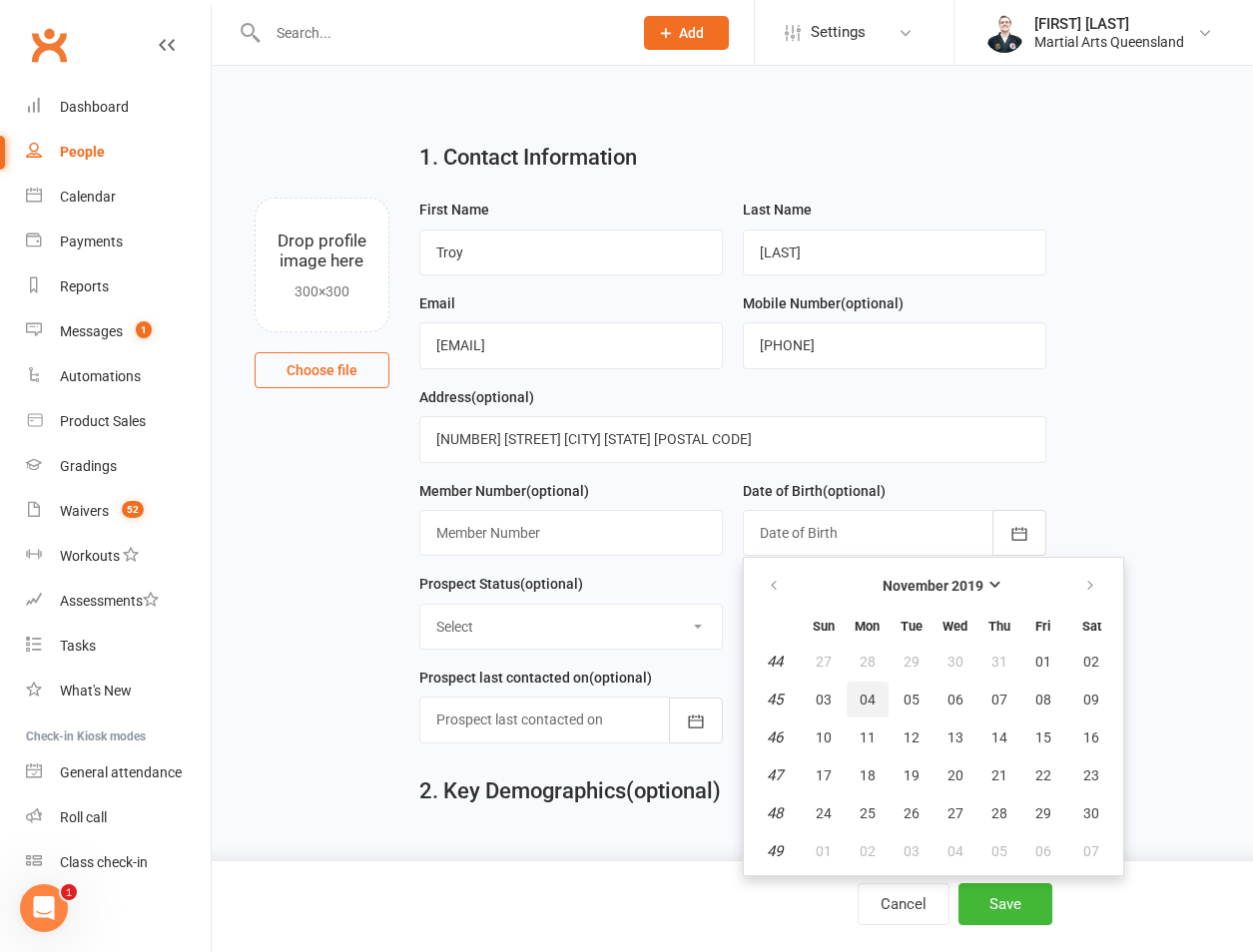 click on "04" at bounding box center [868, 700] 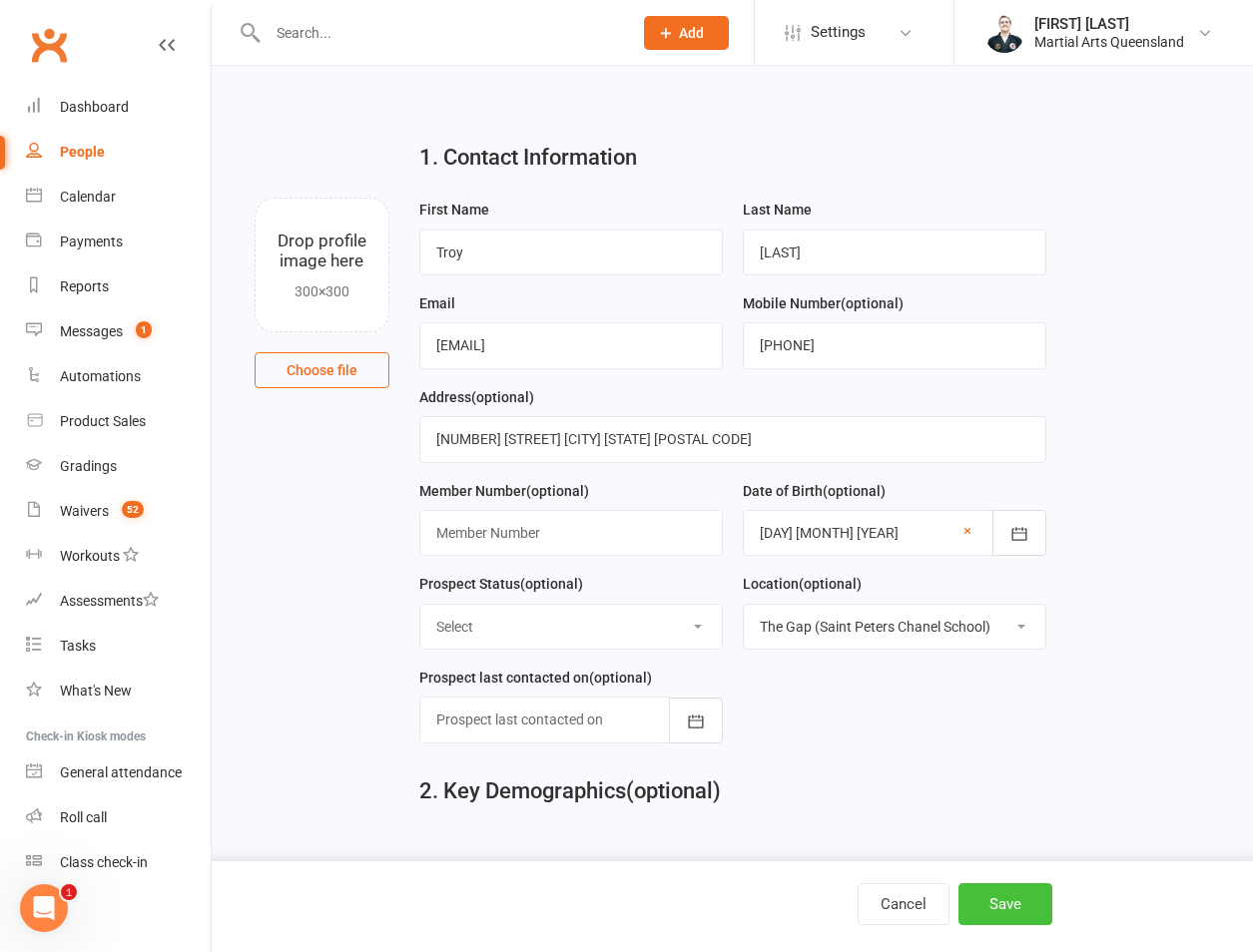 click on "Save" at bounding box center (1005, 904) 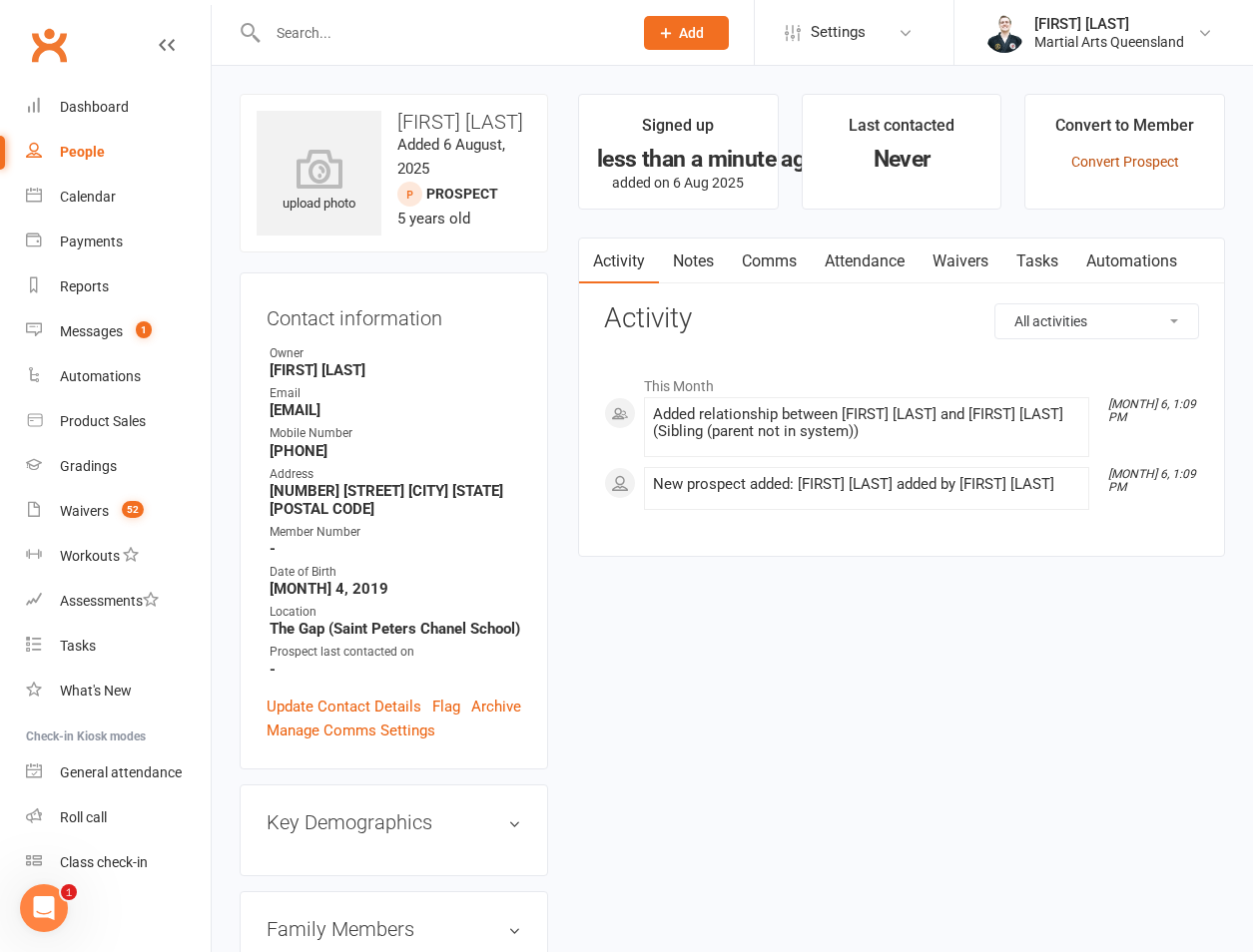 click on "Convert Prospect" at bounding box center [1125, 162] 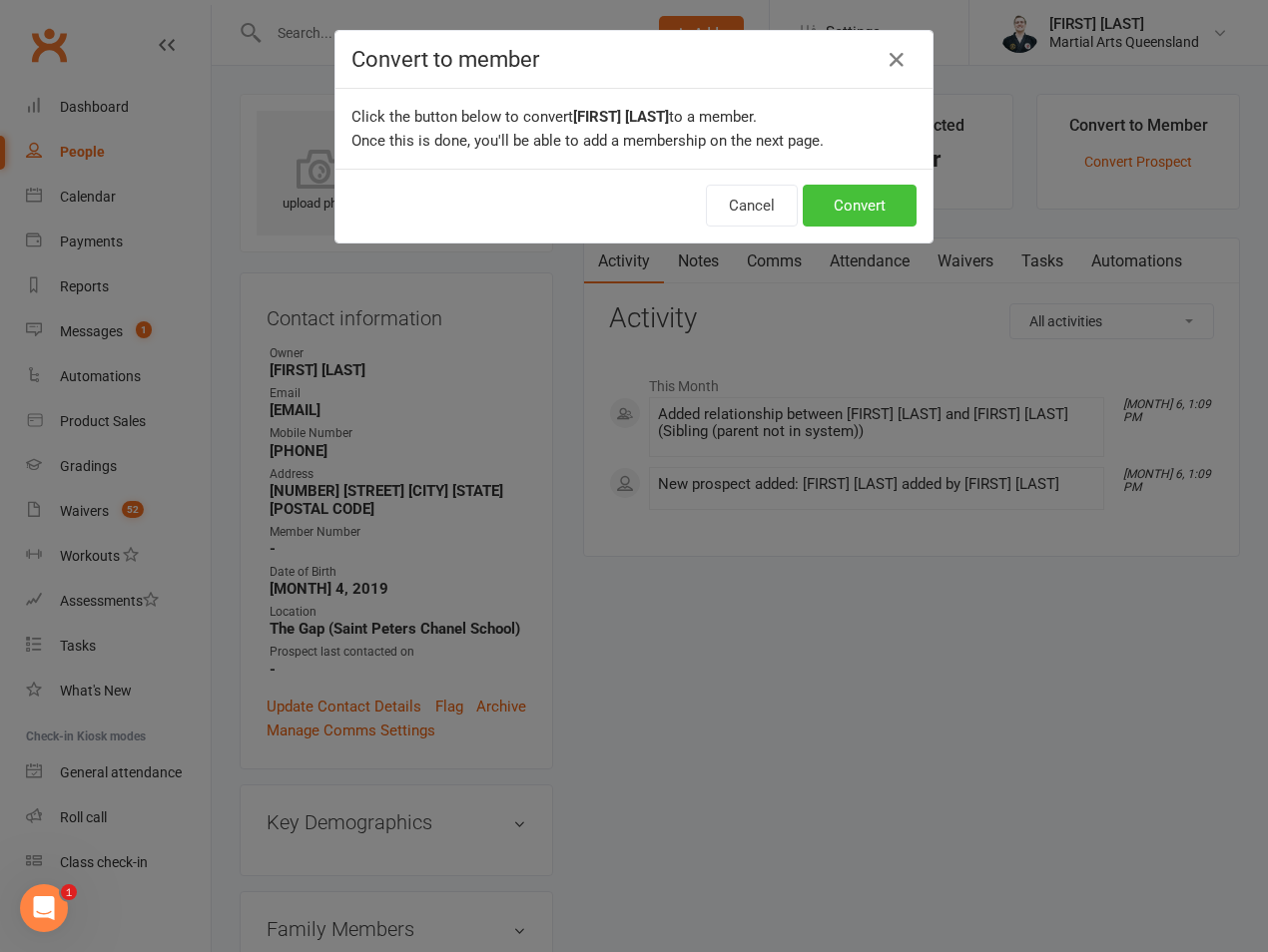 click on "Convert" at bounding box center [860, 206] 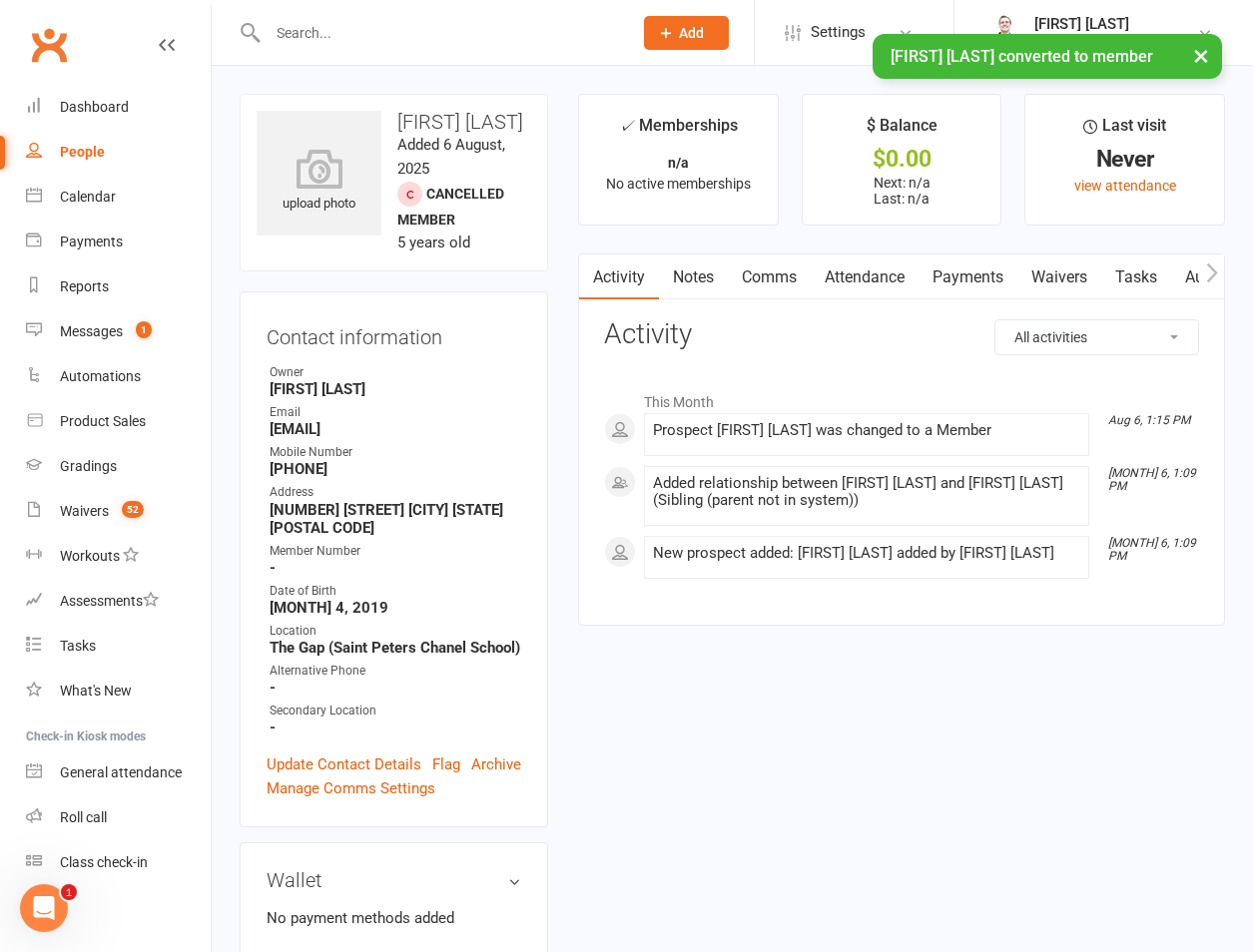 scroll, scrollTop: 466, scrollLeft: 0, axis: vertical 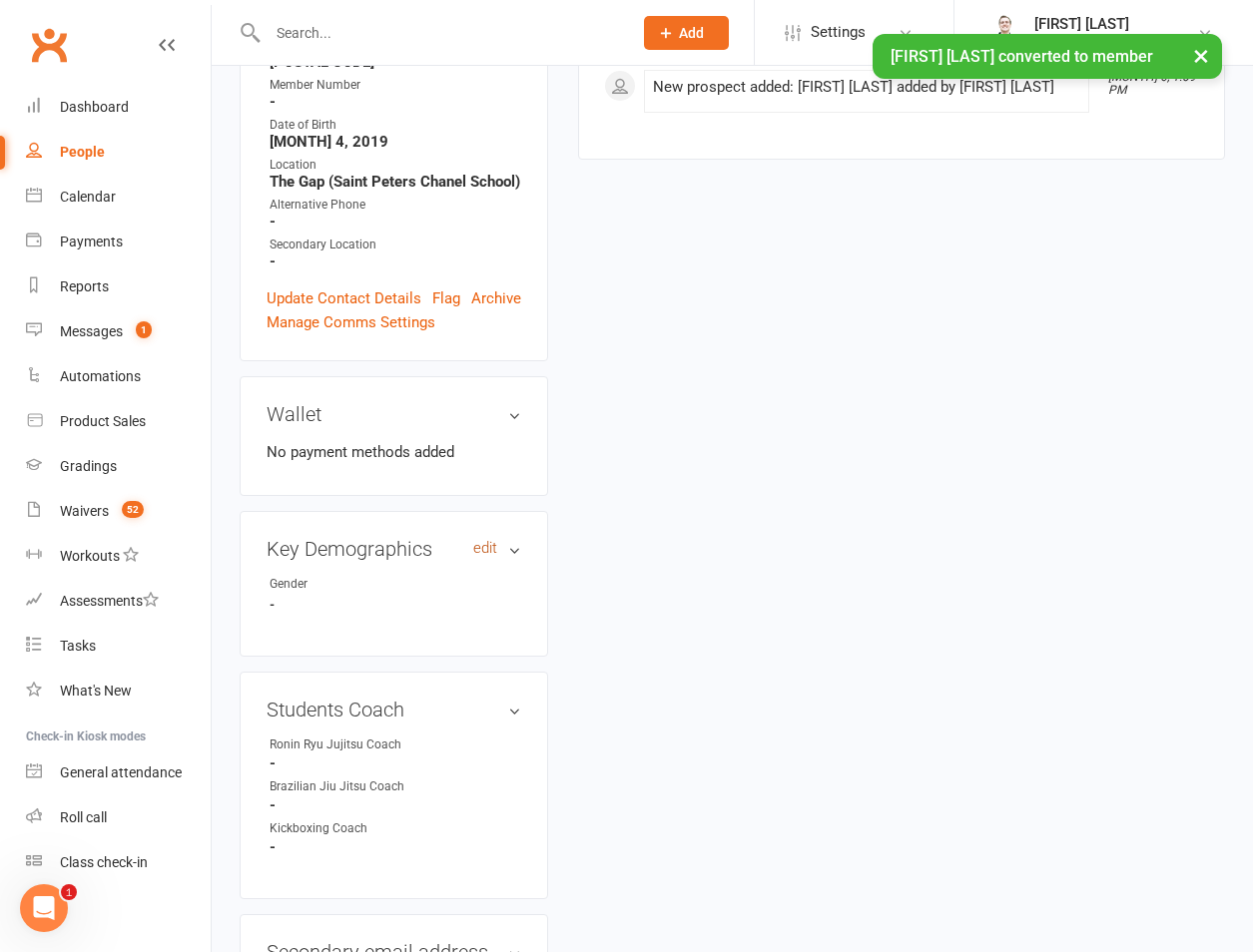 click on "edit" at bounding box center [485, 548] 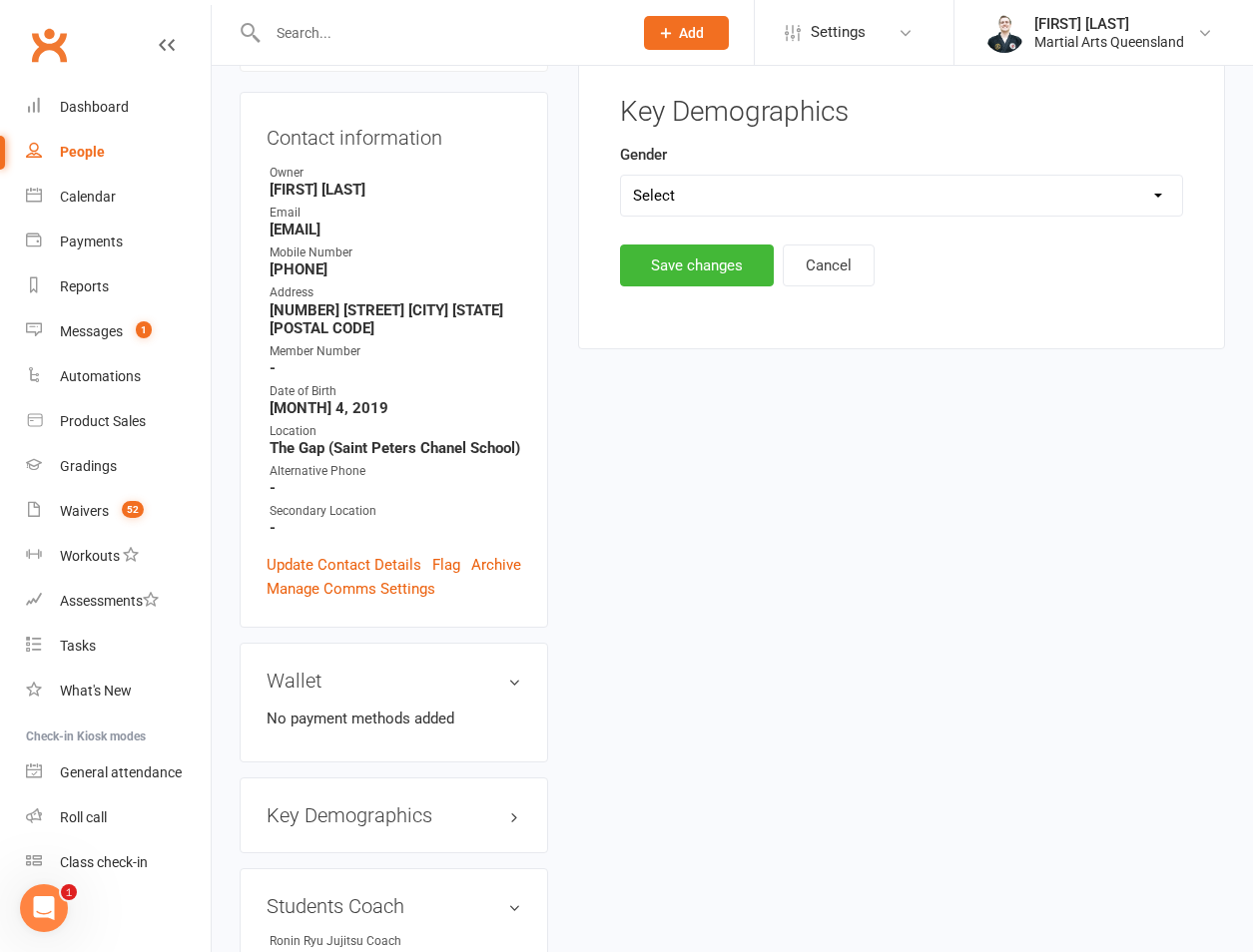scroll, scrollTop: 154, scrollLeft: 0, axis: vertical 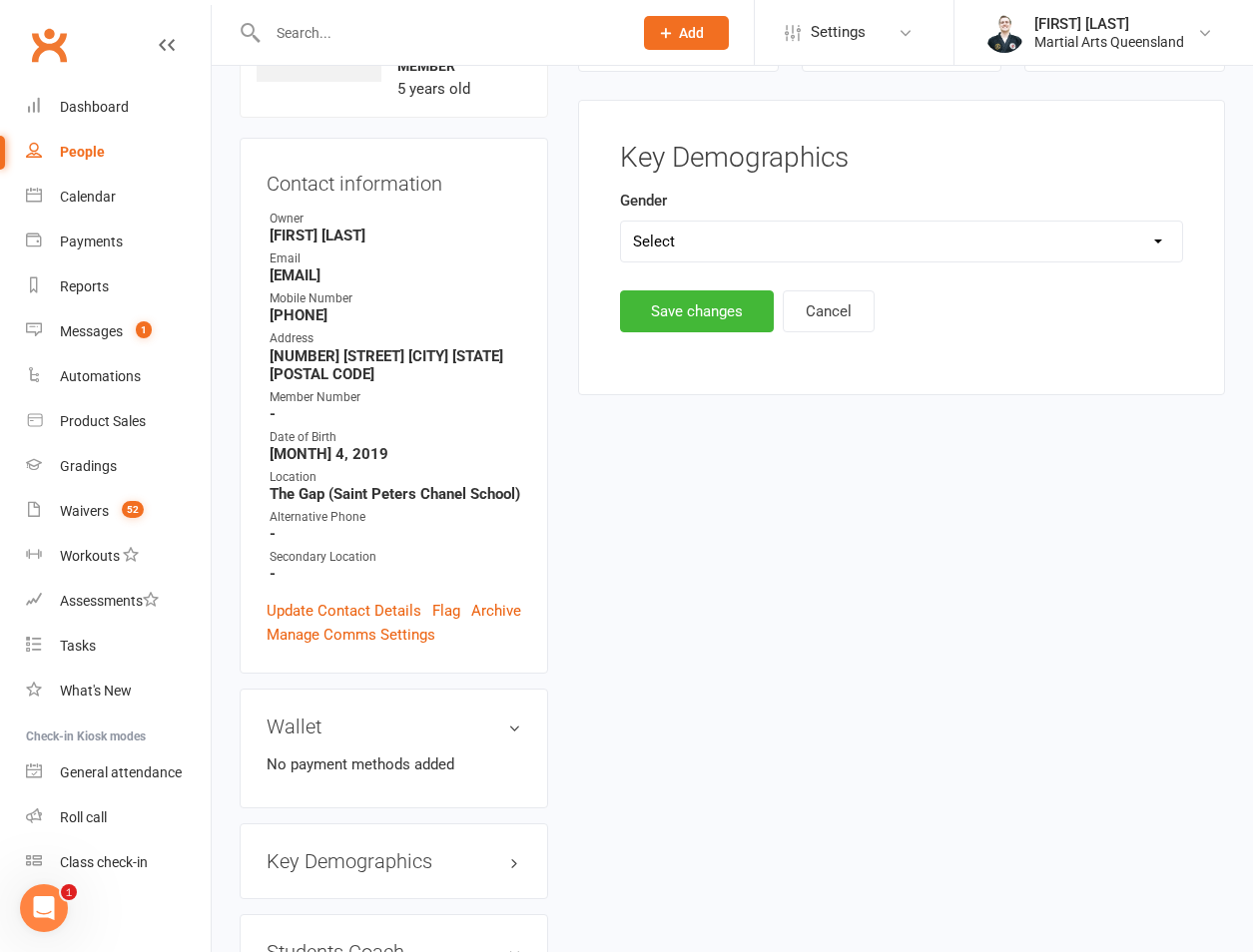 click on "Select Male Female" at bounding box center [902, 241] 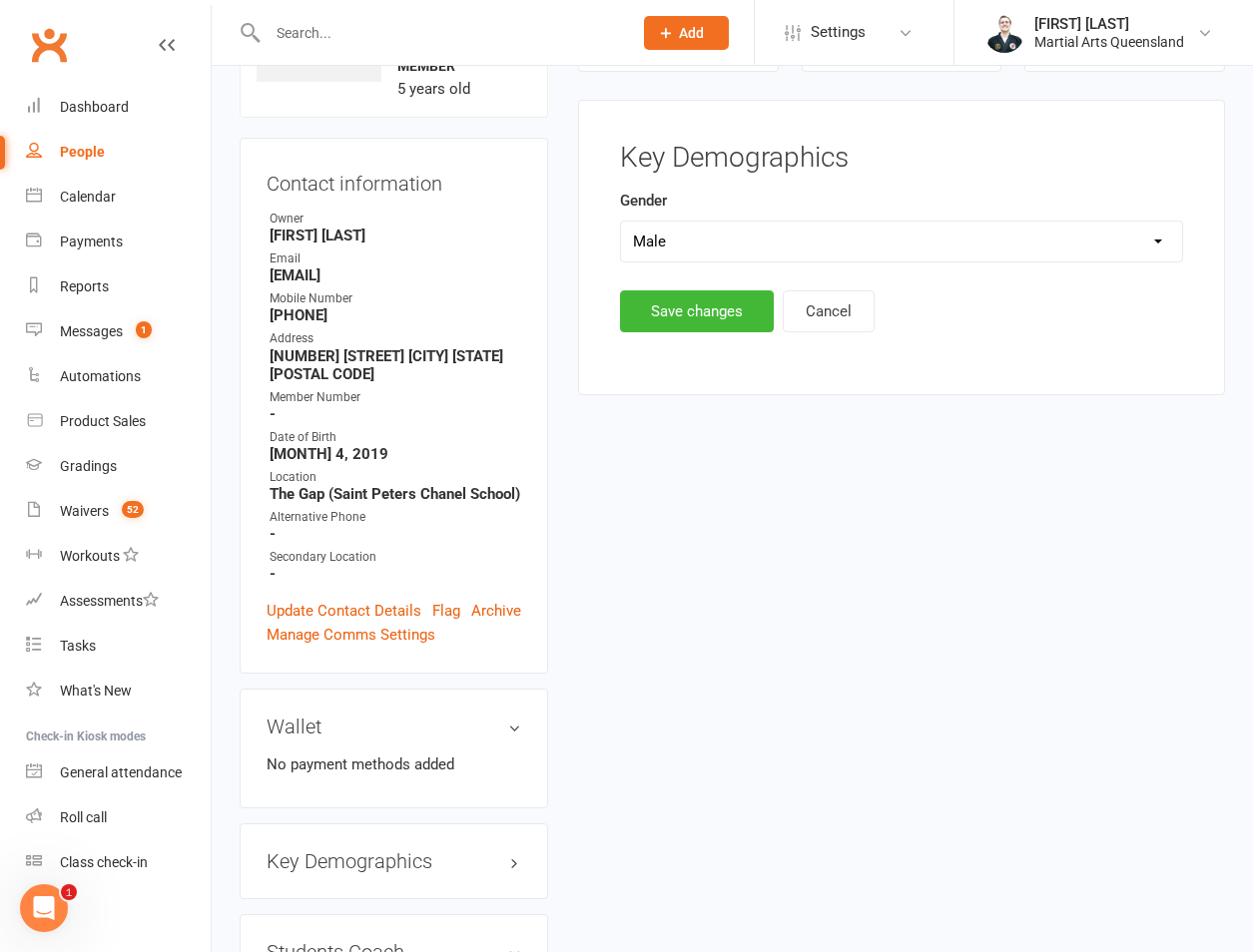 click on "Select Male Female" at bounding box center [902, 241] 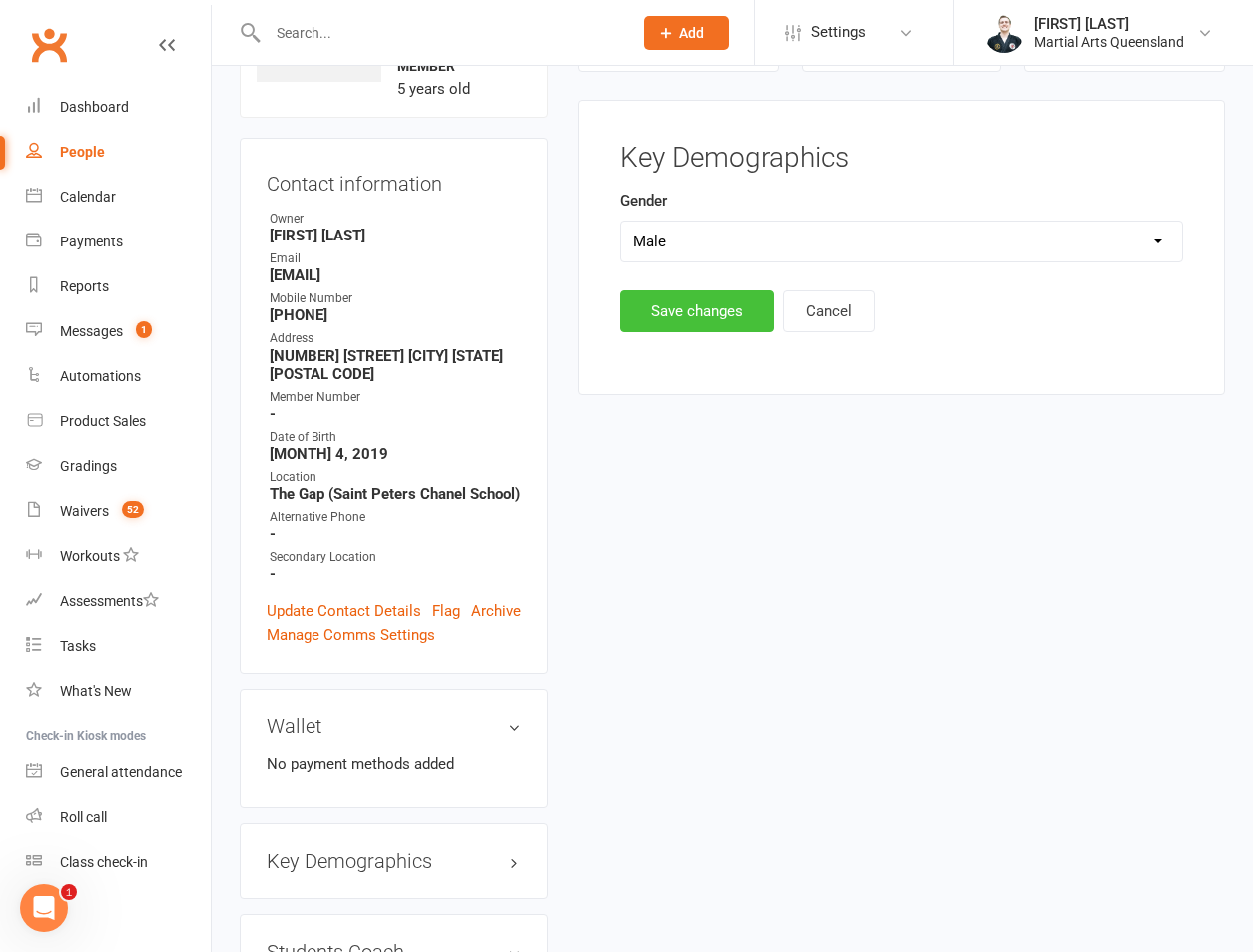 click on "Save changes" at bounding box center [697, 311] 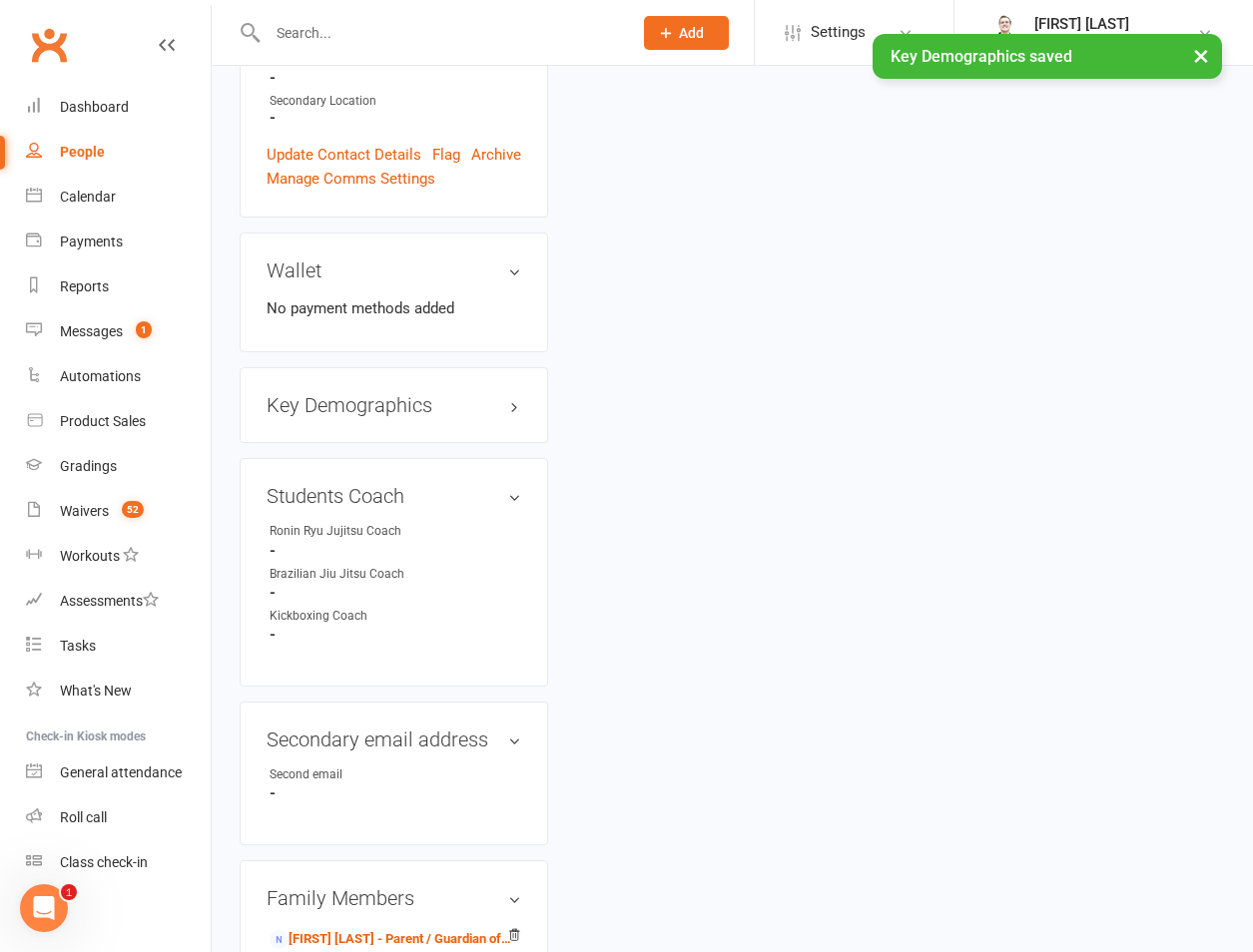 scroll, scrollTop: 620, scrollLeft: 0, axis: vertical 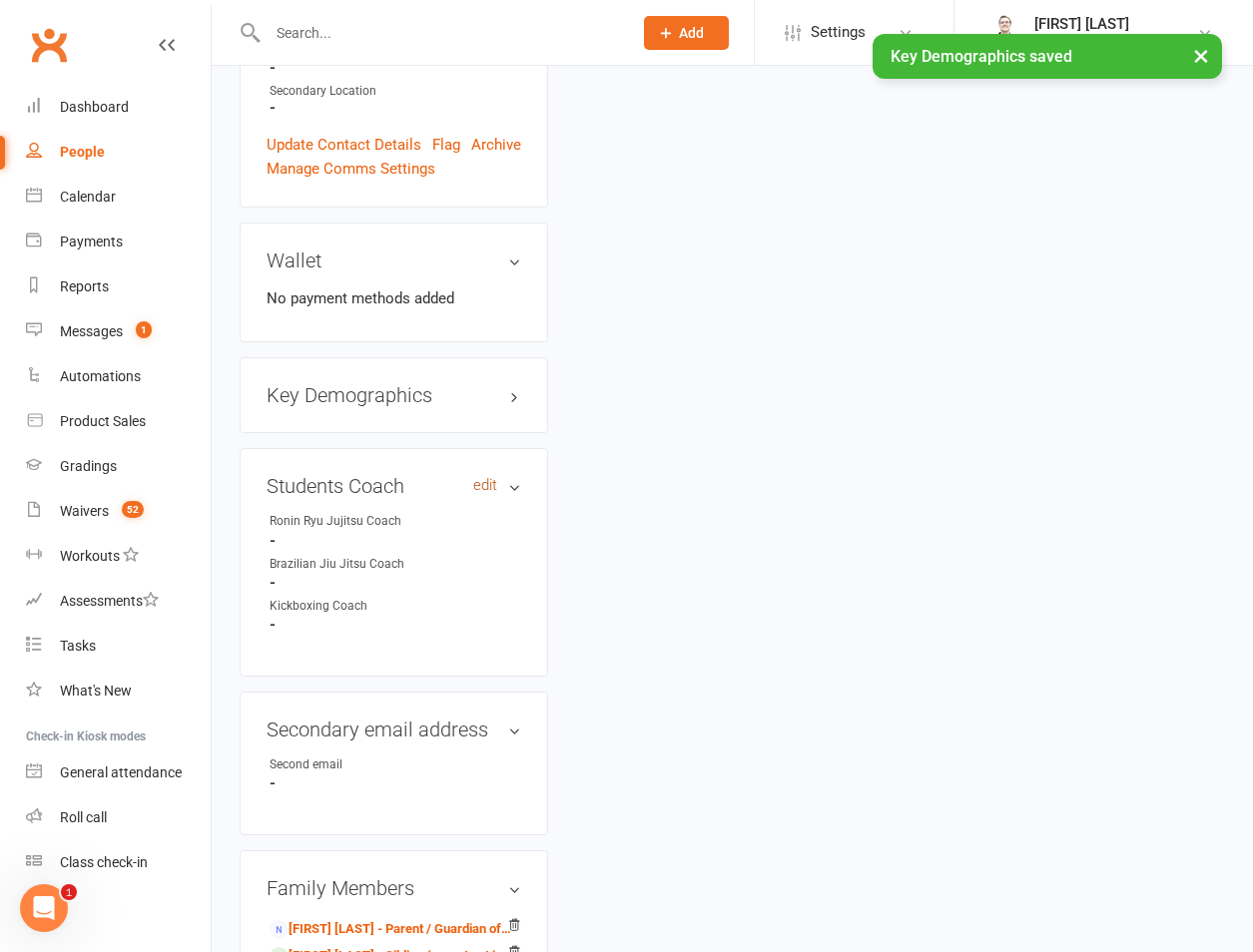 click on "edit" at bounding box center [485, 485] 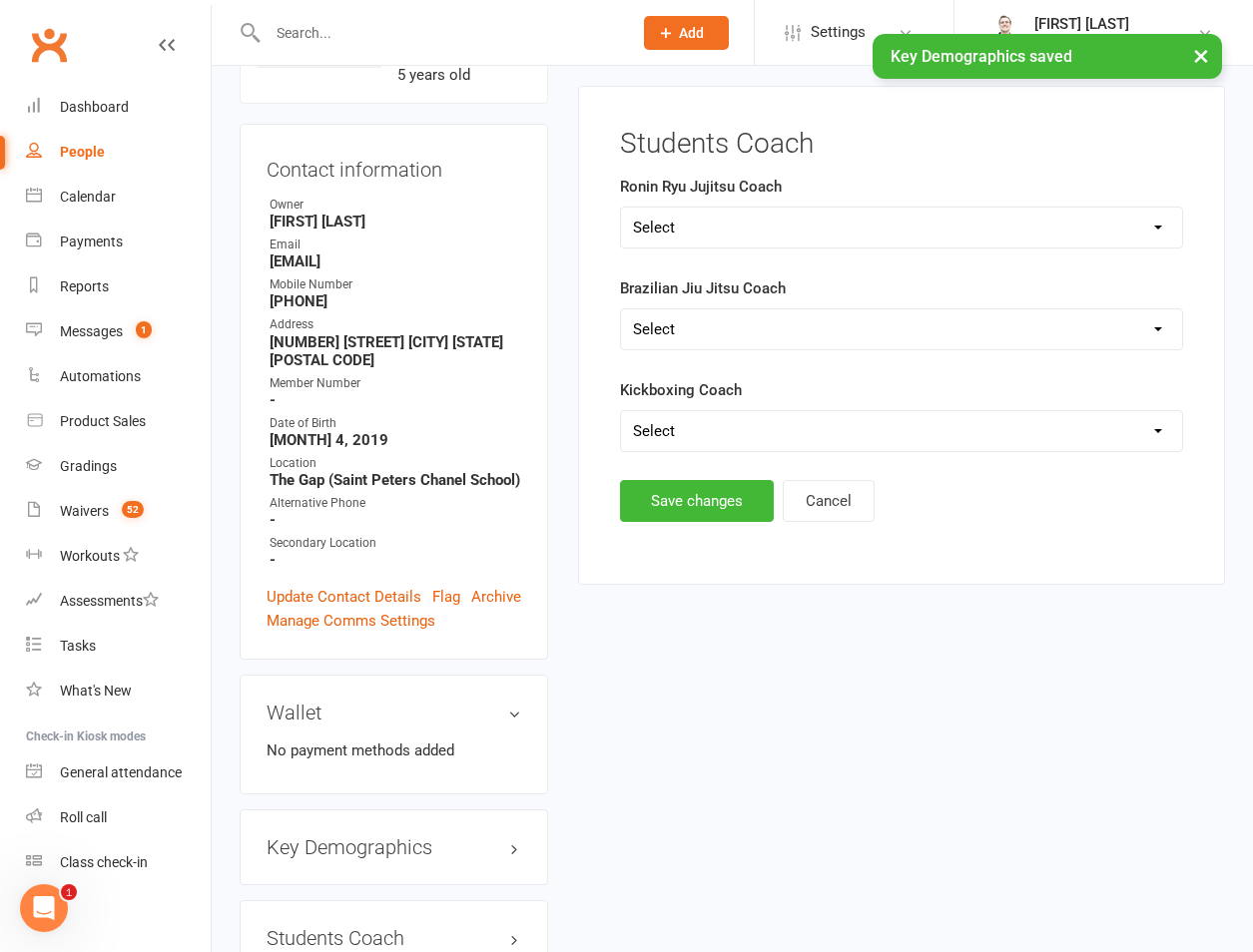 scroll, scrollTop: 154, scrollLeft: 0, axis: vertical 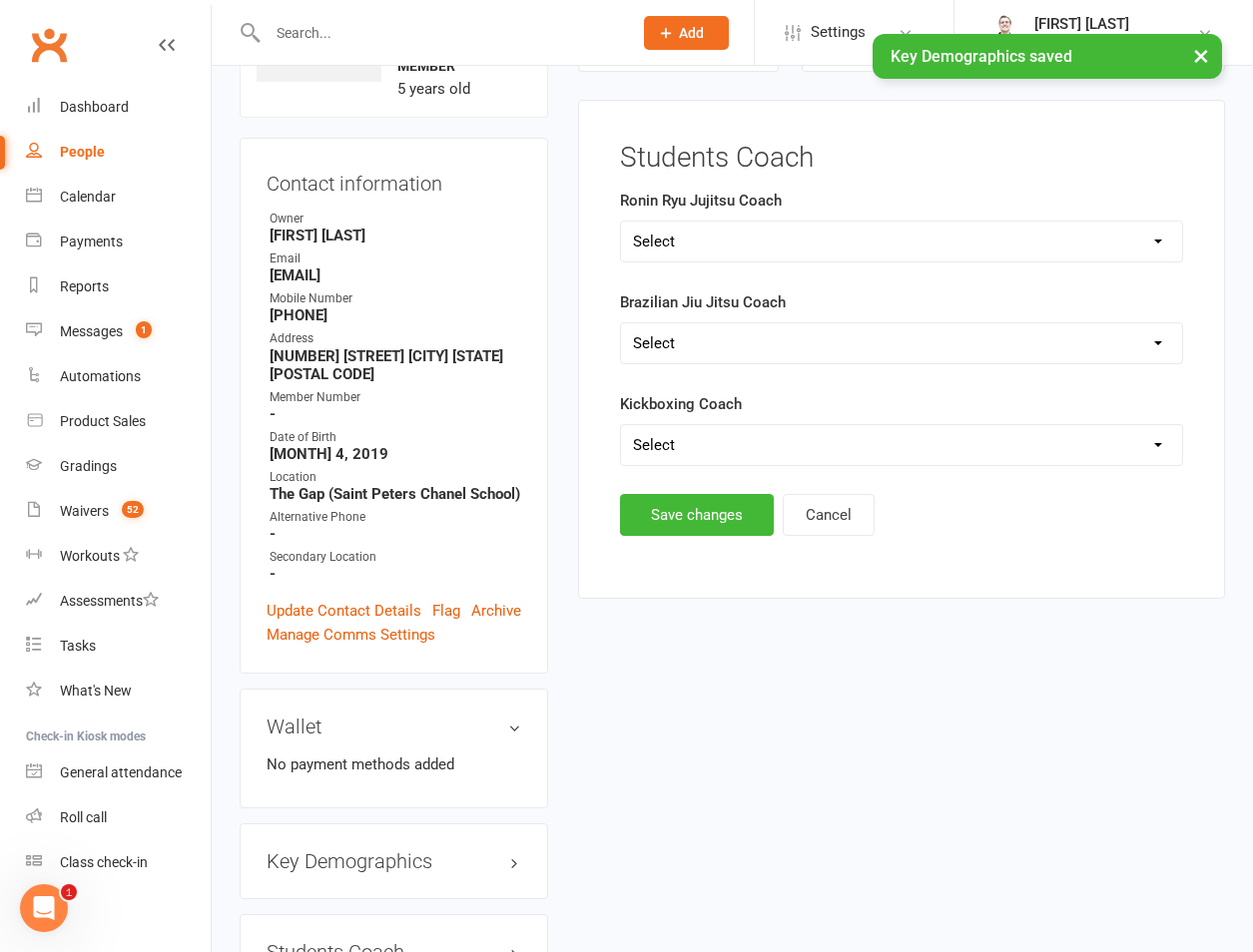 click on "Select [FIRST] [FIRST] [FIRST] [FIRST] [FIRST] [FIRST] [FIRST] [FIRST]" at bounding box center (902, 241) 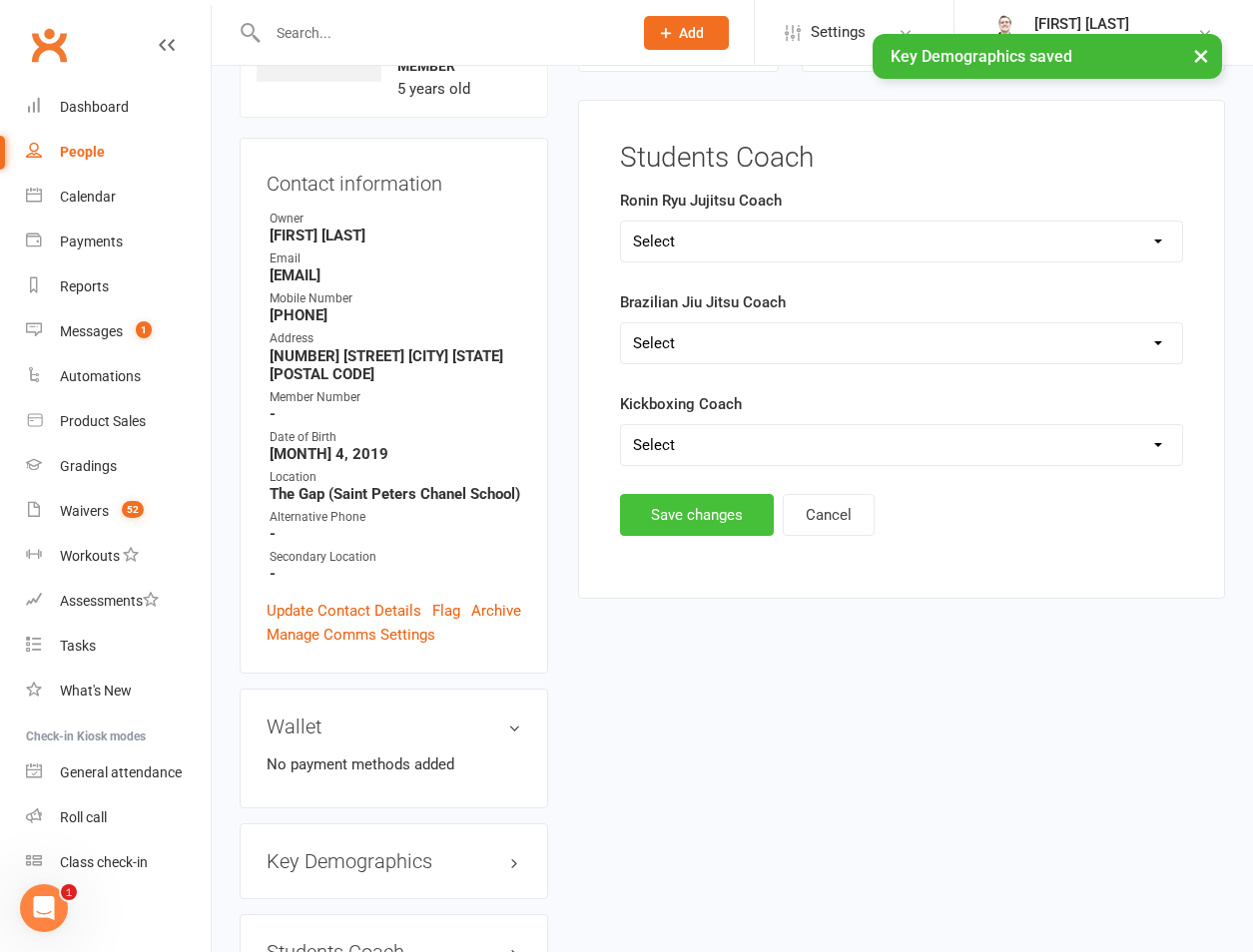 drag, startPoint x: 658, startPoint y: 509, endPoint x: 523, endPoint y: 497, distance: 135.53228 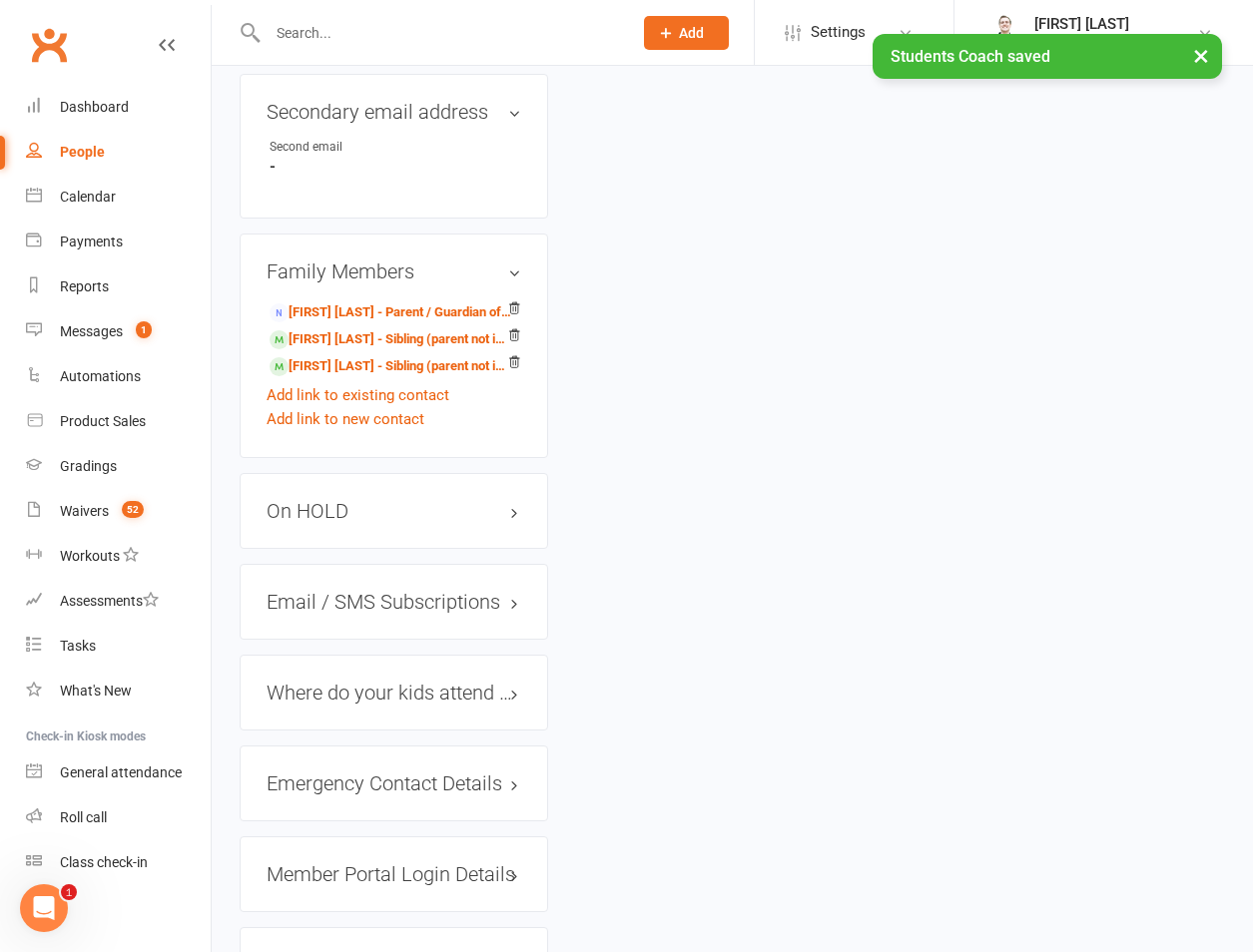 scroll, scrollTop: 1551, scrollLeft: 0, axis: vertical 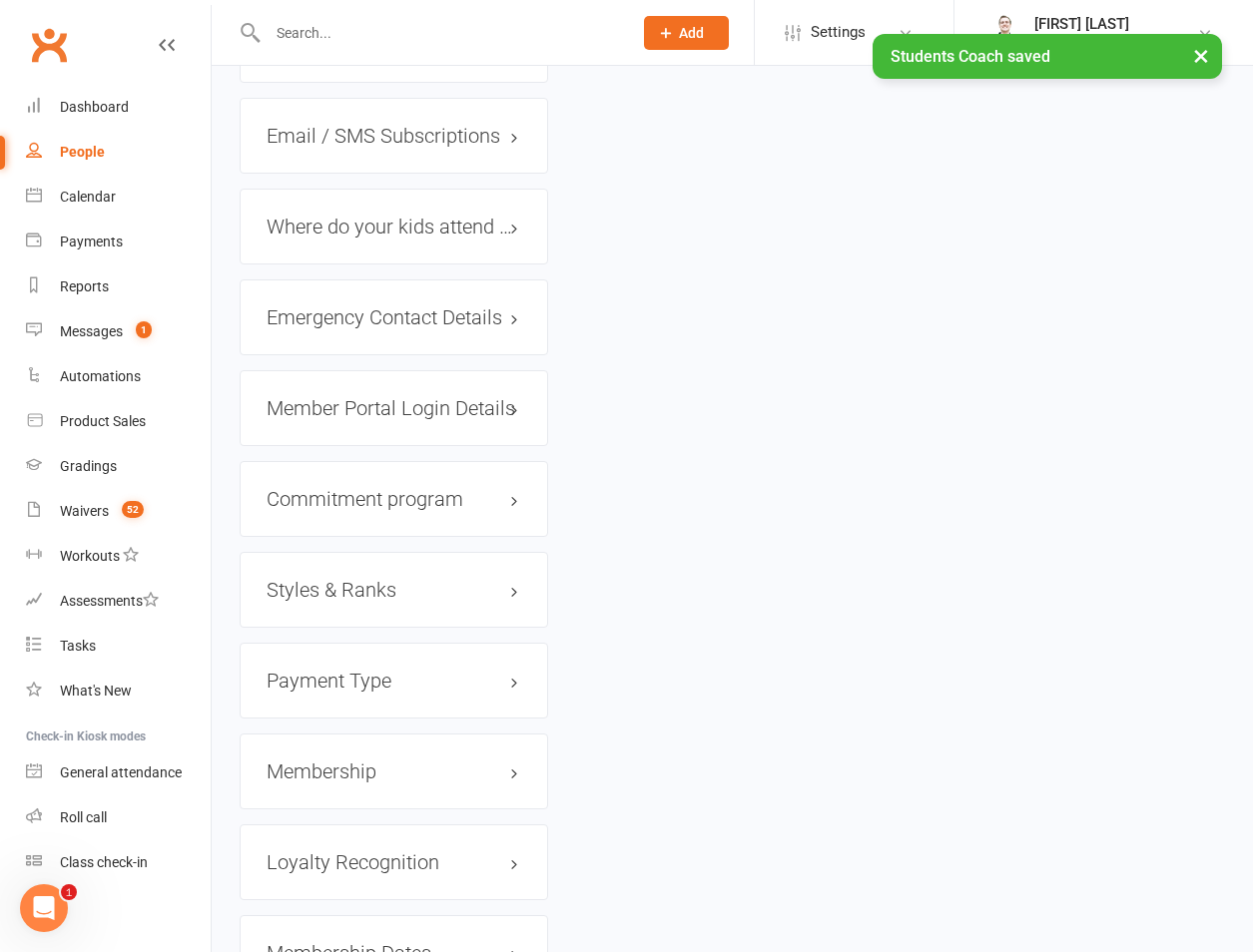 click on "Styles & Ranks" at bounding box center (393, 590) 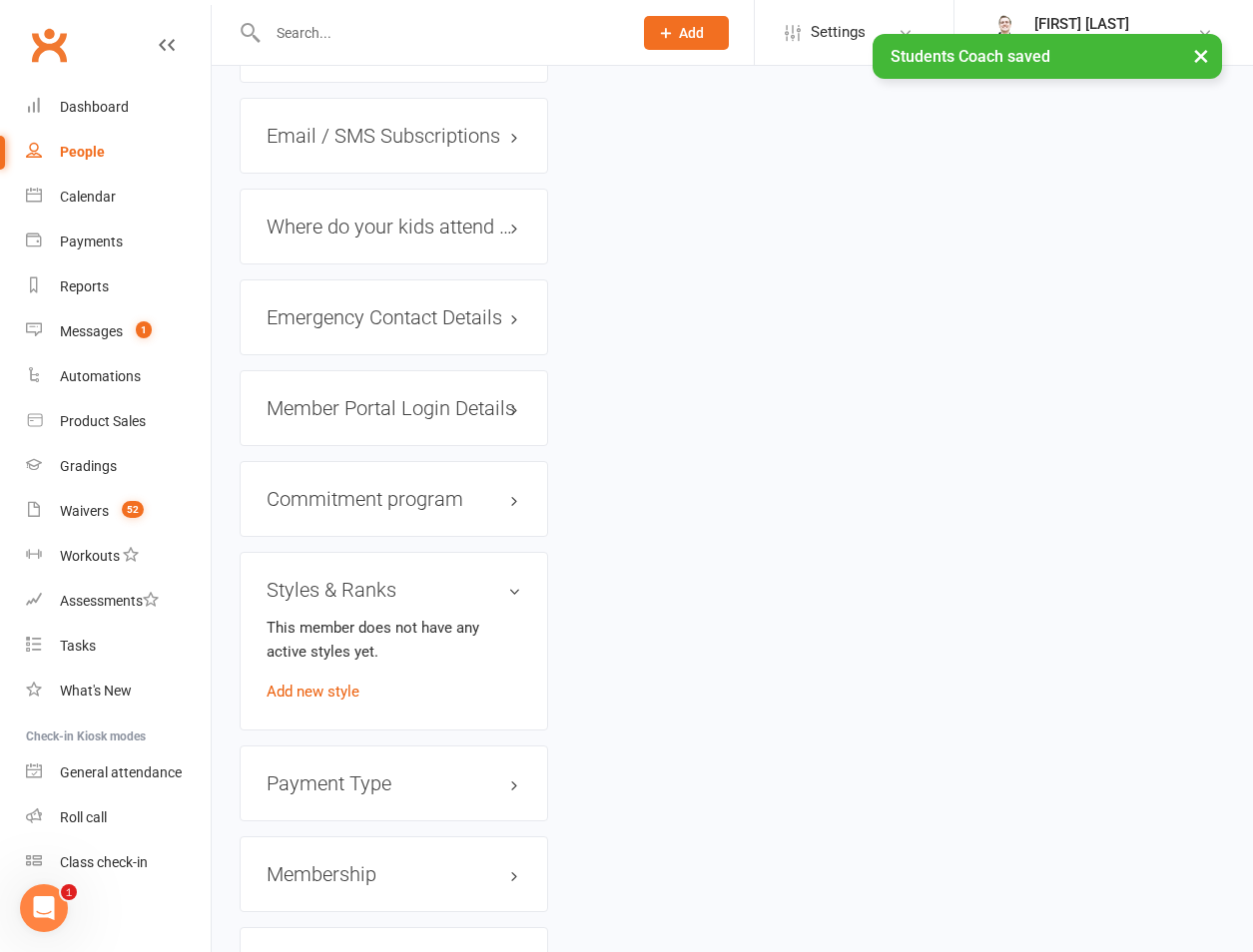 click on "Styles & Ranks  This member does not have any active styles yet. Add new style" at bounding box center [393, 641] 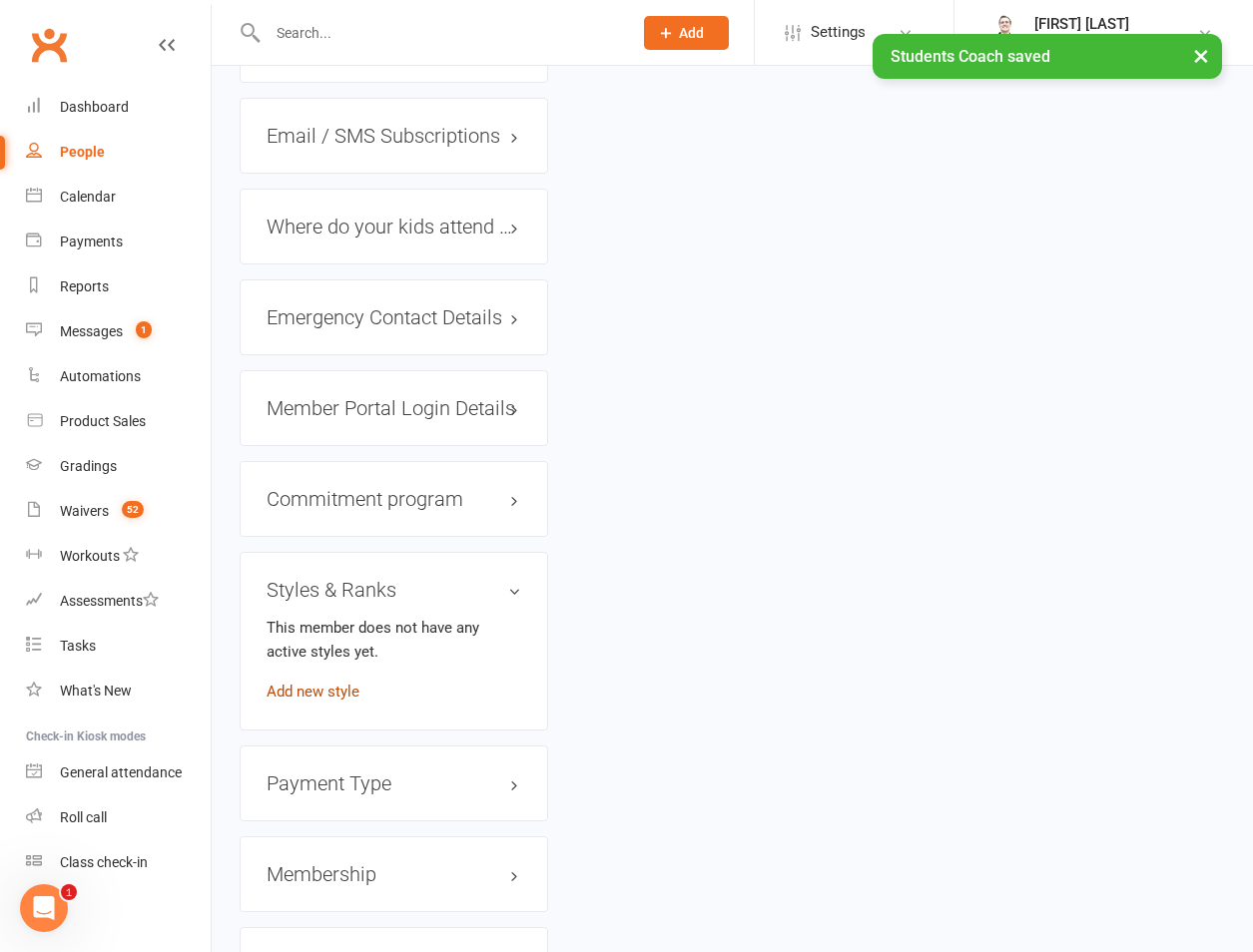 click on "Add new style" at bounding box center [313, 692] 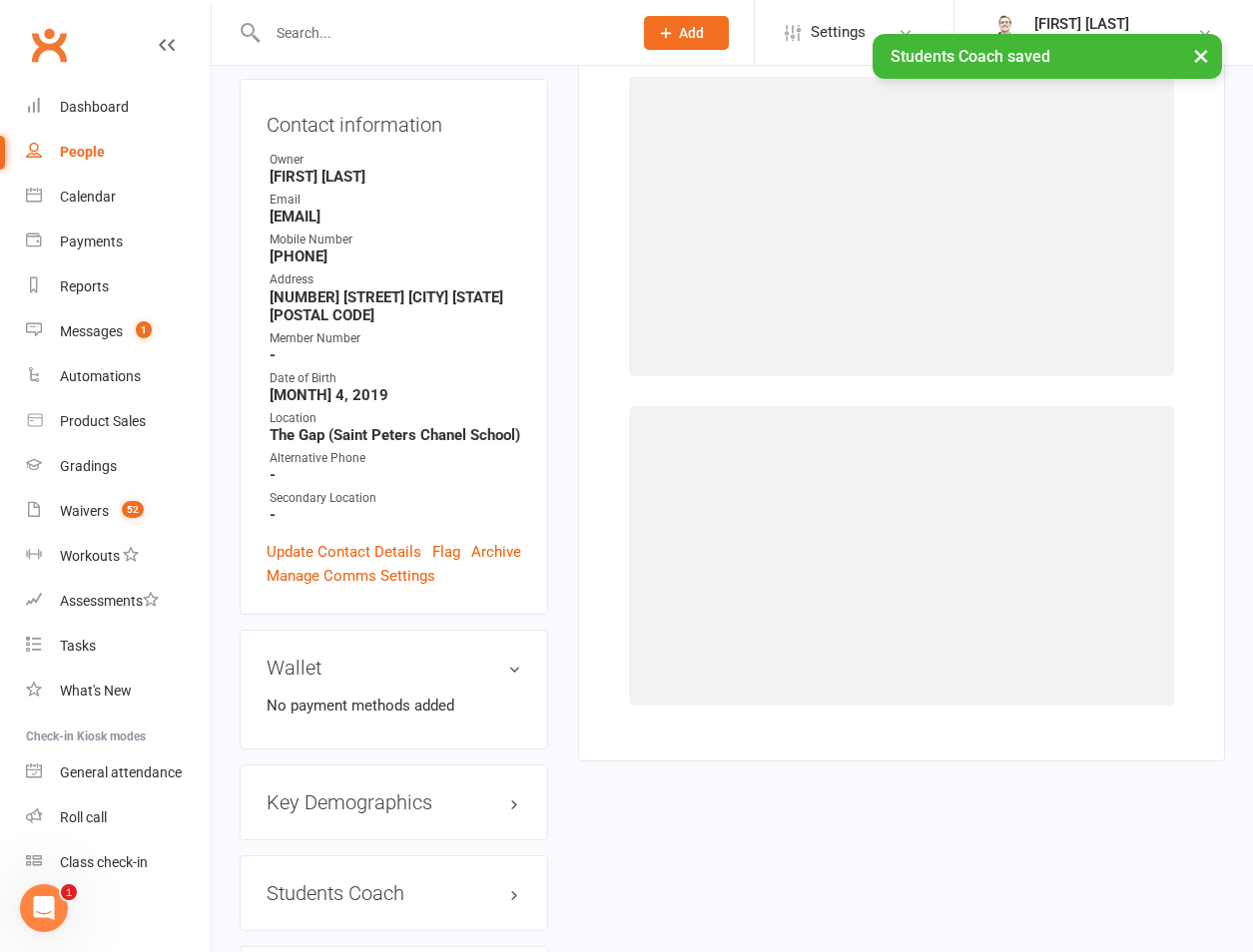 scroll, scrollTop: 154, scrollLeft: 0, axis: vertical 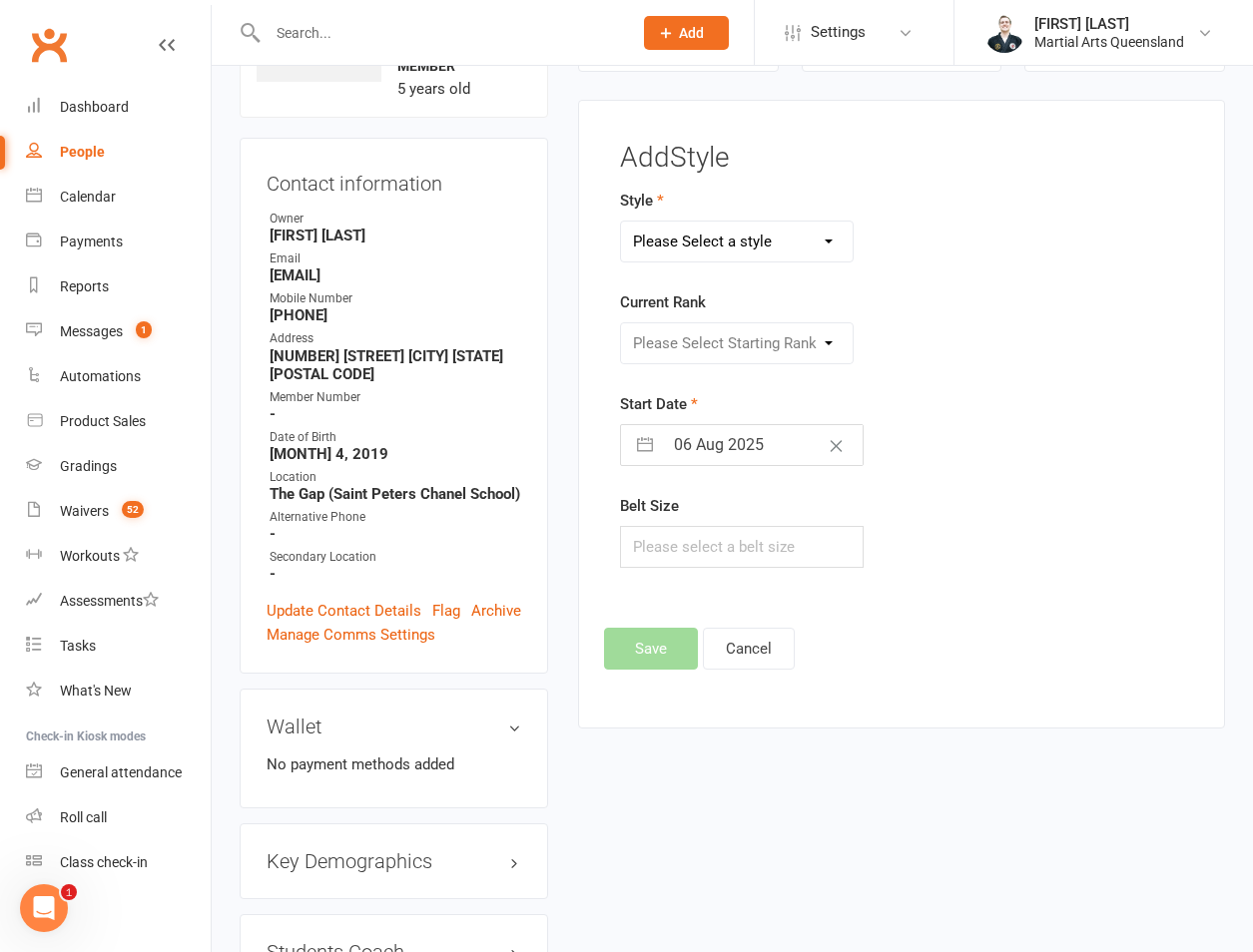 click on "Please Select a style Brazilian Jiu Jitsu PUMMA Kickboxing Kids Brazilian Jiu Jitsu Monkeys Kids Kickboxing Kyushin Ryu Jujitsu Little Warriors Ronin Ryu Jujitsu" at bounding box center [737, 241] 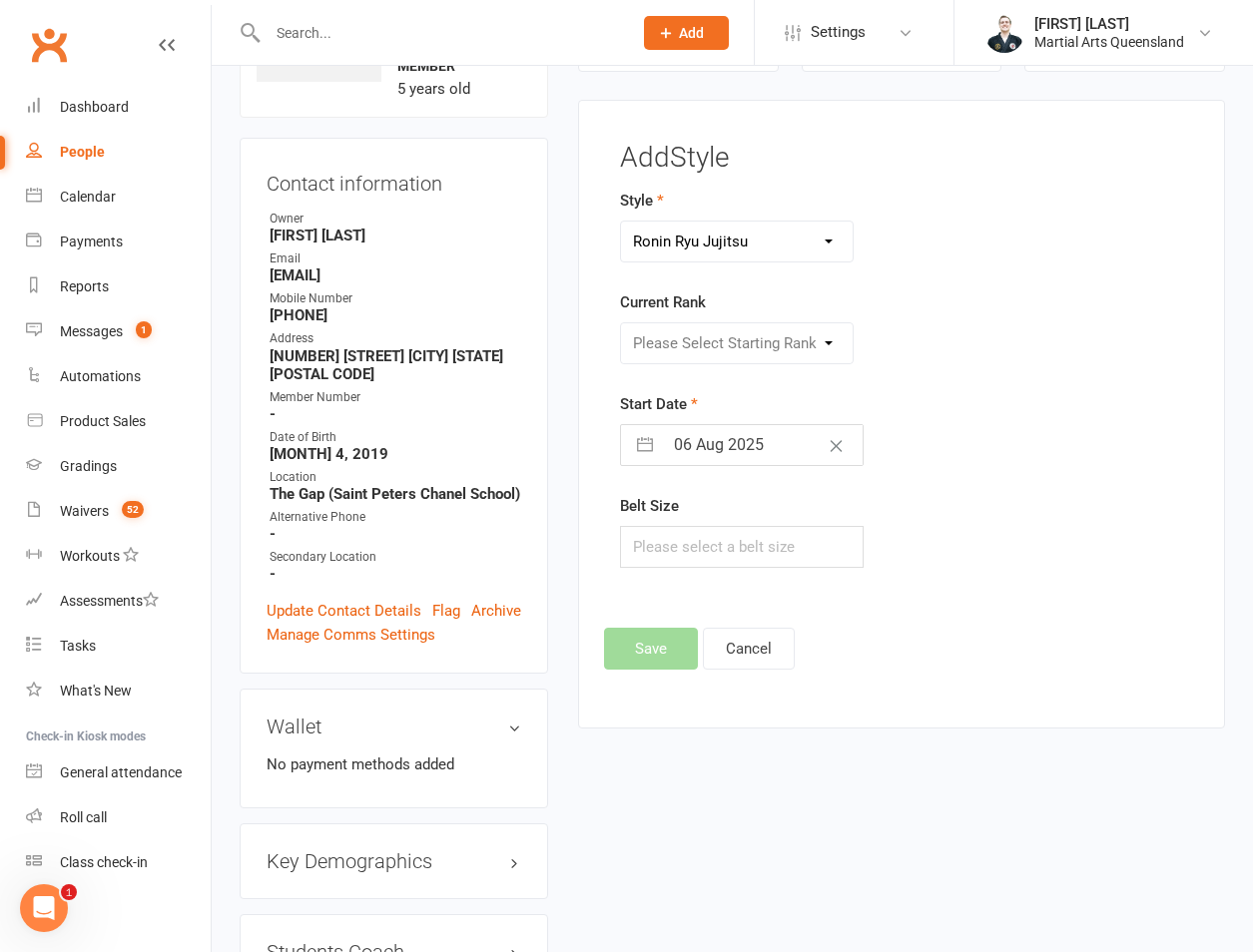 click on "Please Select a style Brazilian Jiu Jitsu PUMMA Kickboxing Kids Brazilian Jiu Jitsu Monkeys Kids Kickboxing Kyushin Ryu Jujitsu Little Warriors Ronin Ryu Jujitsu" at bounding box center (737, 241) 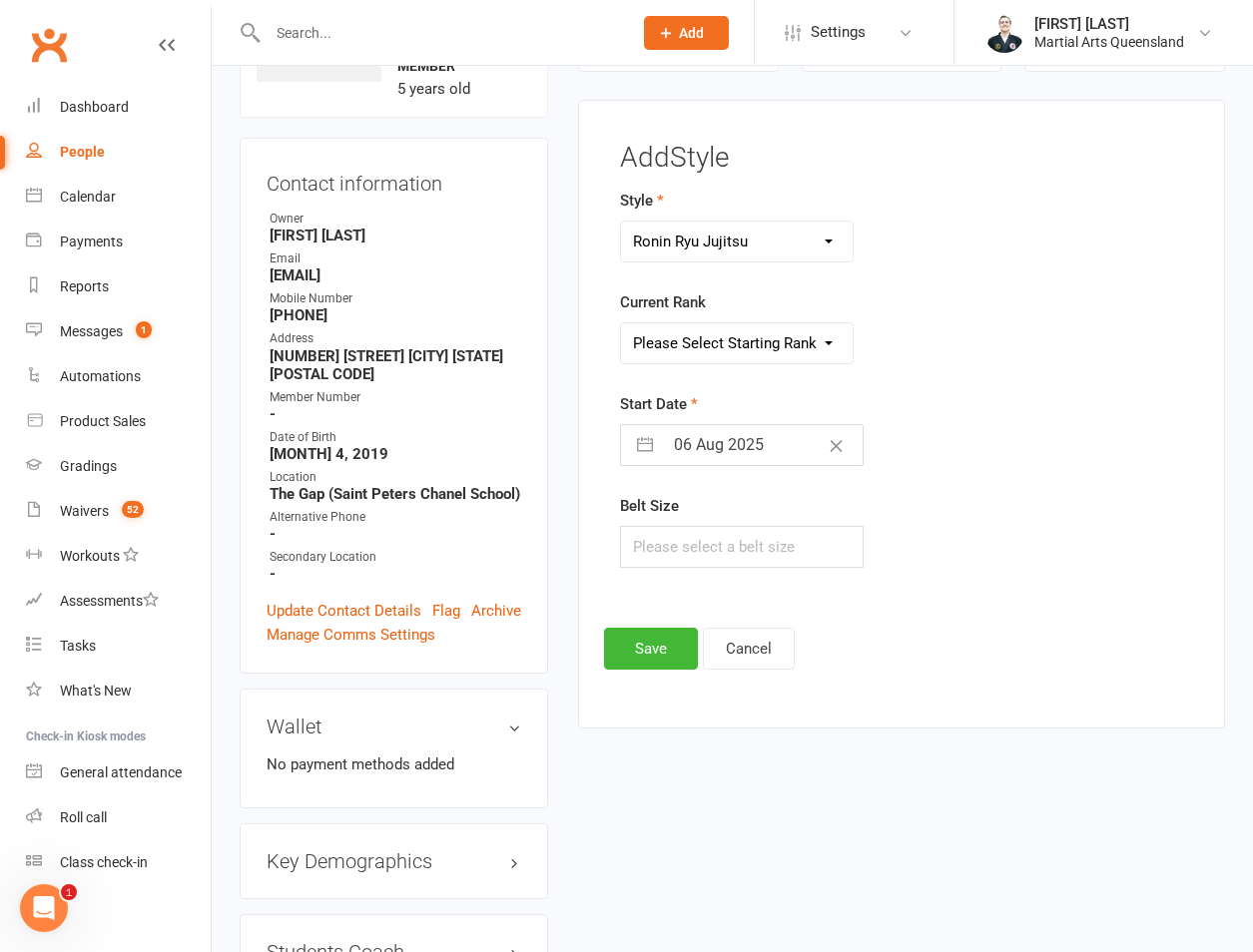 drag, startPoint x: 751, startPoint y: 338, endPoint x: 736, endPoint y: 344, distance: 16.155494 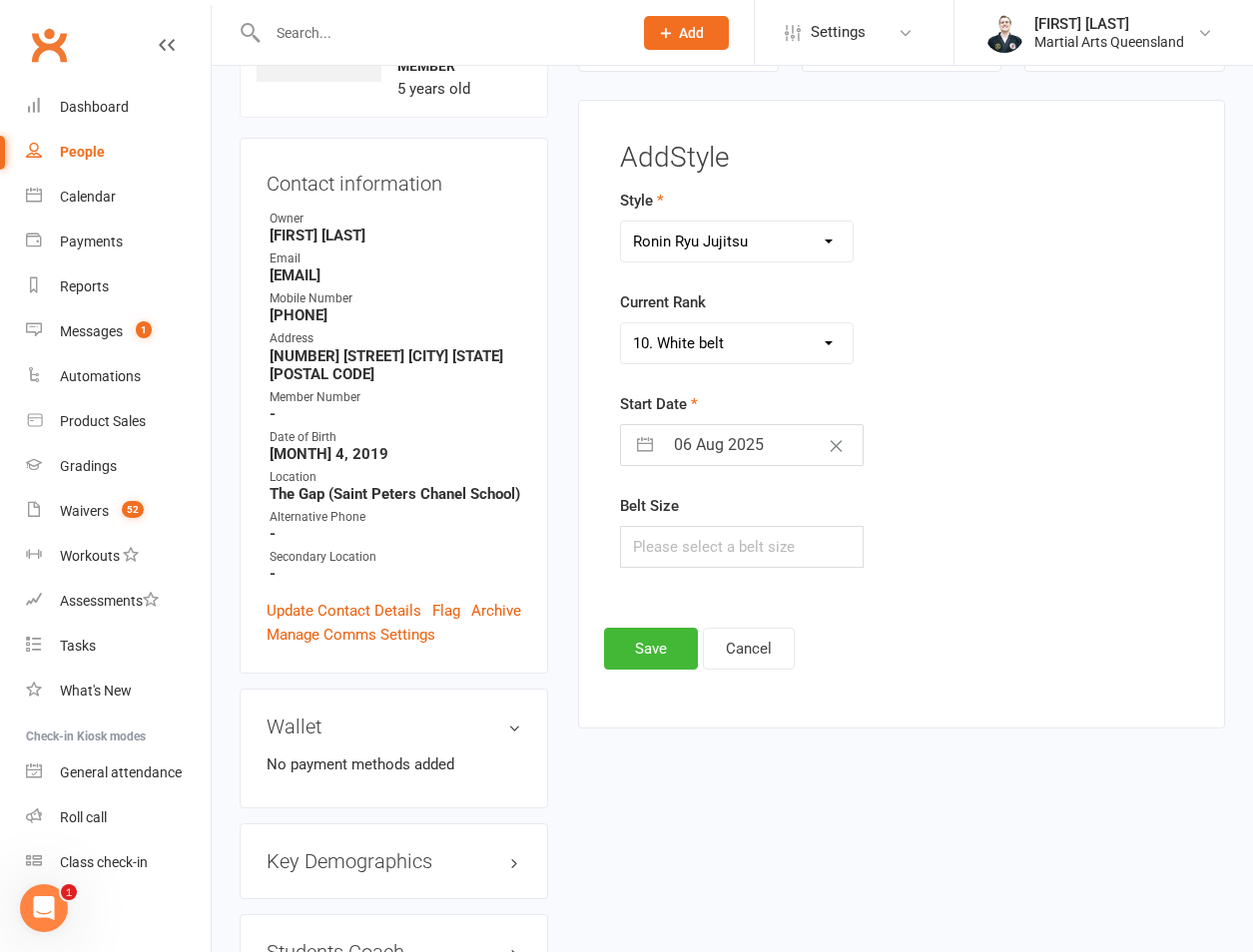 click on "Please Select Starting Rank Warrior That Moved Up 10. White belt 11. Yellow & White belt 12. Yellow belt 13. Yellow belt 1st degree 14. Yellow belt 2nd degree 15. Yellow belt 3rd degree 16. Yellow belt 4th degree 17. Orange and White belt 18. Orange and White belt 1st degree 19. Orange and White belt 2nd degree 20. Orange and White belt 3rd degree 21. Orange and White belt 4th degree 22. Orange belt 23. Orange belt 1st degree 24. Orange belt 2nd degree 25. Orange belt 3rd degree 26. Orange belt 4th degree 27. Green and white belt 28. Green and white belt 1st degree 29. Green and white belt 2nd degree 30. Green and white belt 3rd degree 31. Green and white belt 4th degree 32. Green belt 33. Green belt 1st degree 34. Green belt 2nd degree 35. Green belt 3rd degree 36. Green belt 4th degree 37. Blue and White belt 38. Blue and White belt 1st degree 39. Blue and White belt 2nd degree 40. Blue and White belt 3rd degree 41. Blue and White belt 4th degree 42. Blue belt 43. Blue belt 1st degree 52. Purple belt" at bounding box center (737, 343) 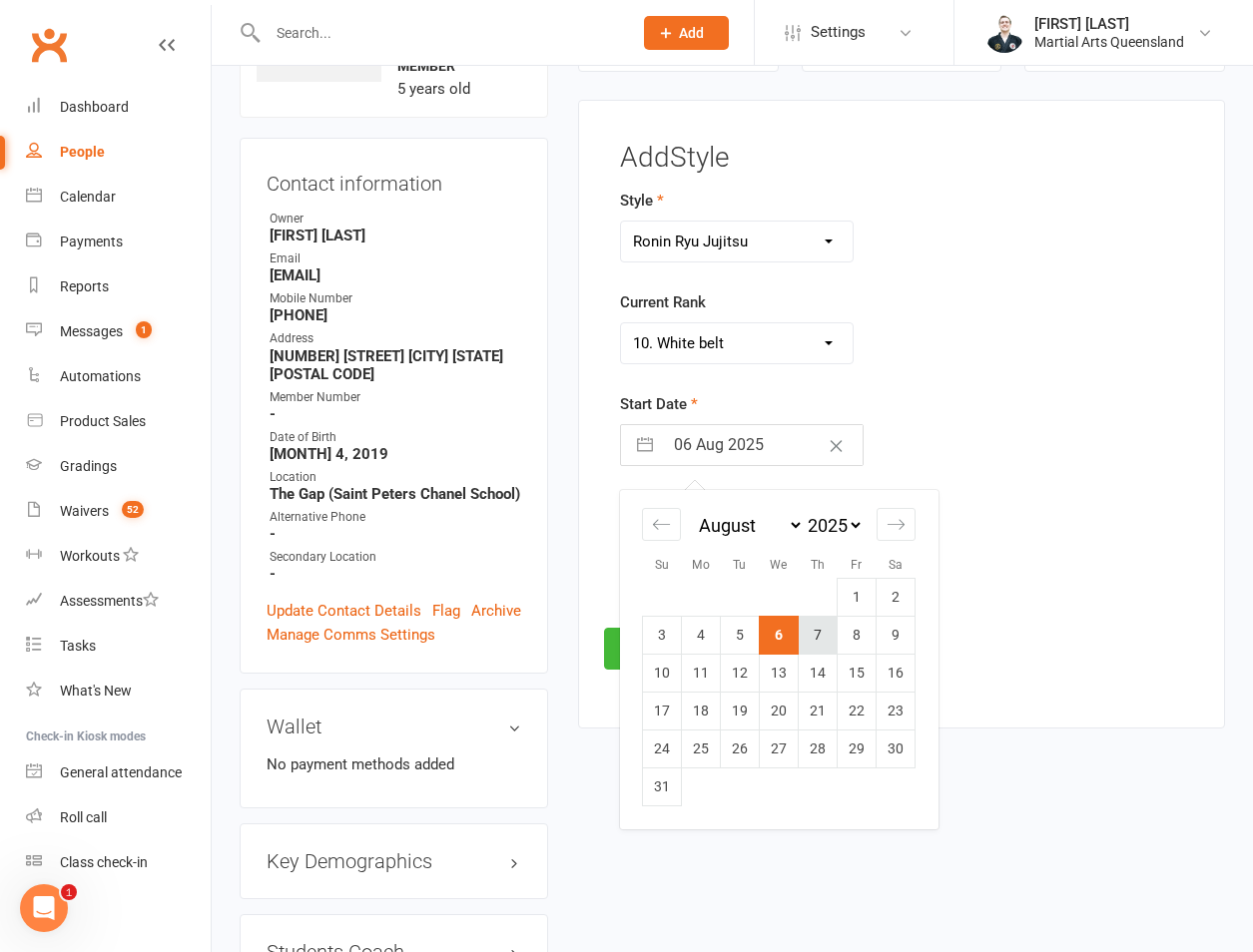 click on "7" at bounding box center (818, 636) 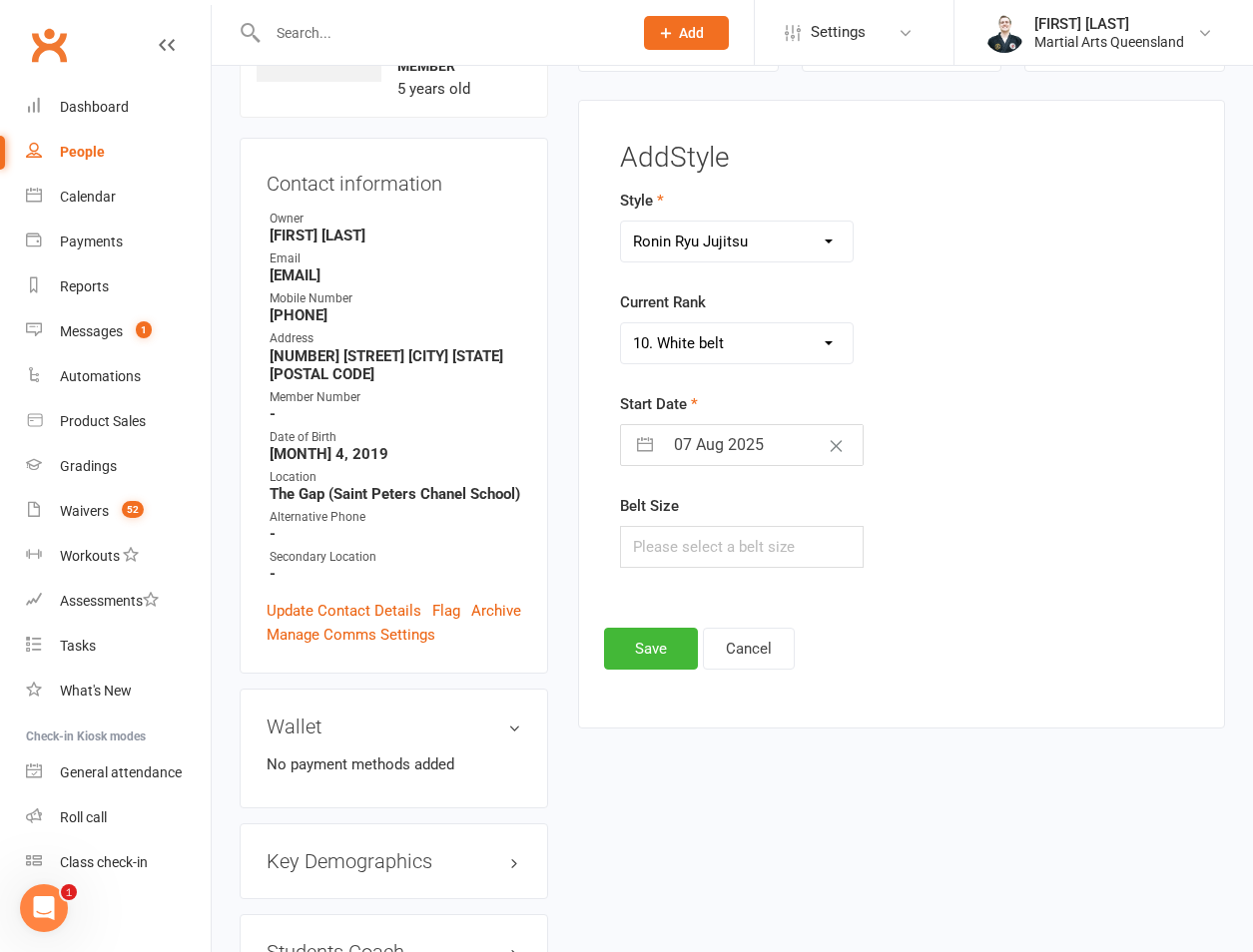 click on "07 Aug 2025" at bounding box center [763, 445] 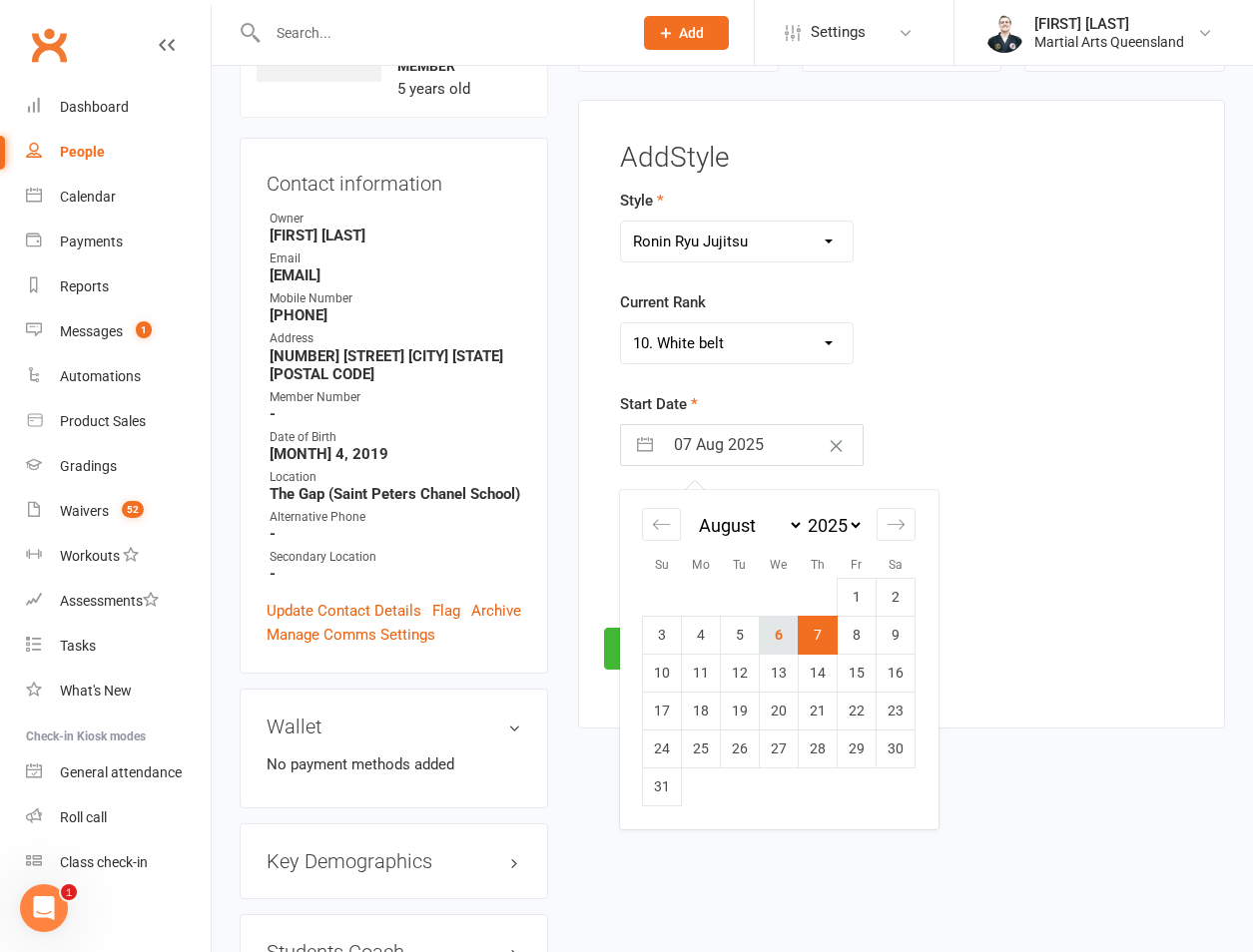 click on "6" at bounding box center (779, 636) 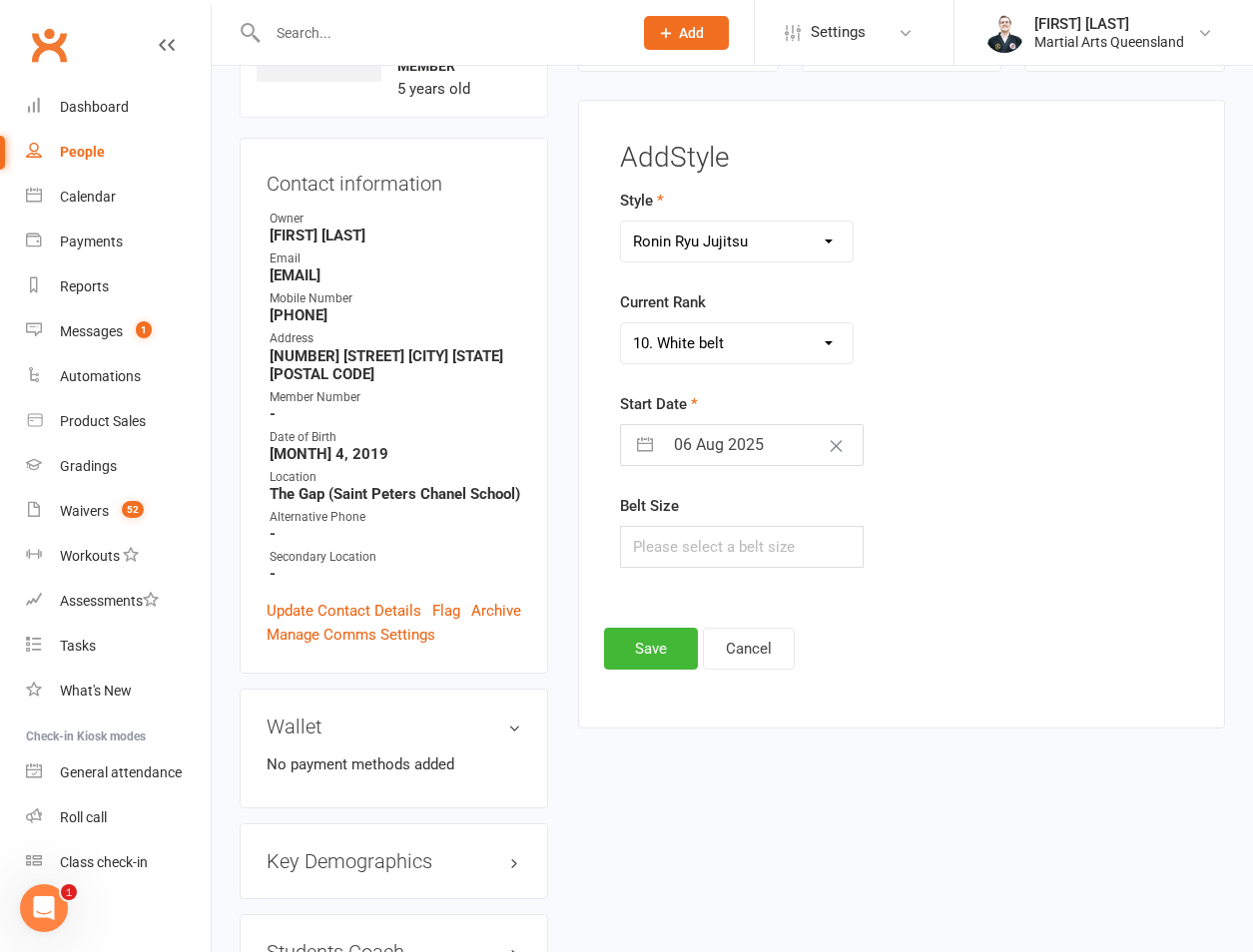 click on "Belt Size" at bounding box center (803, 531) 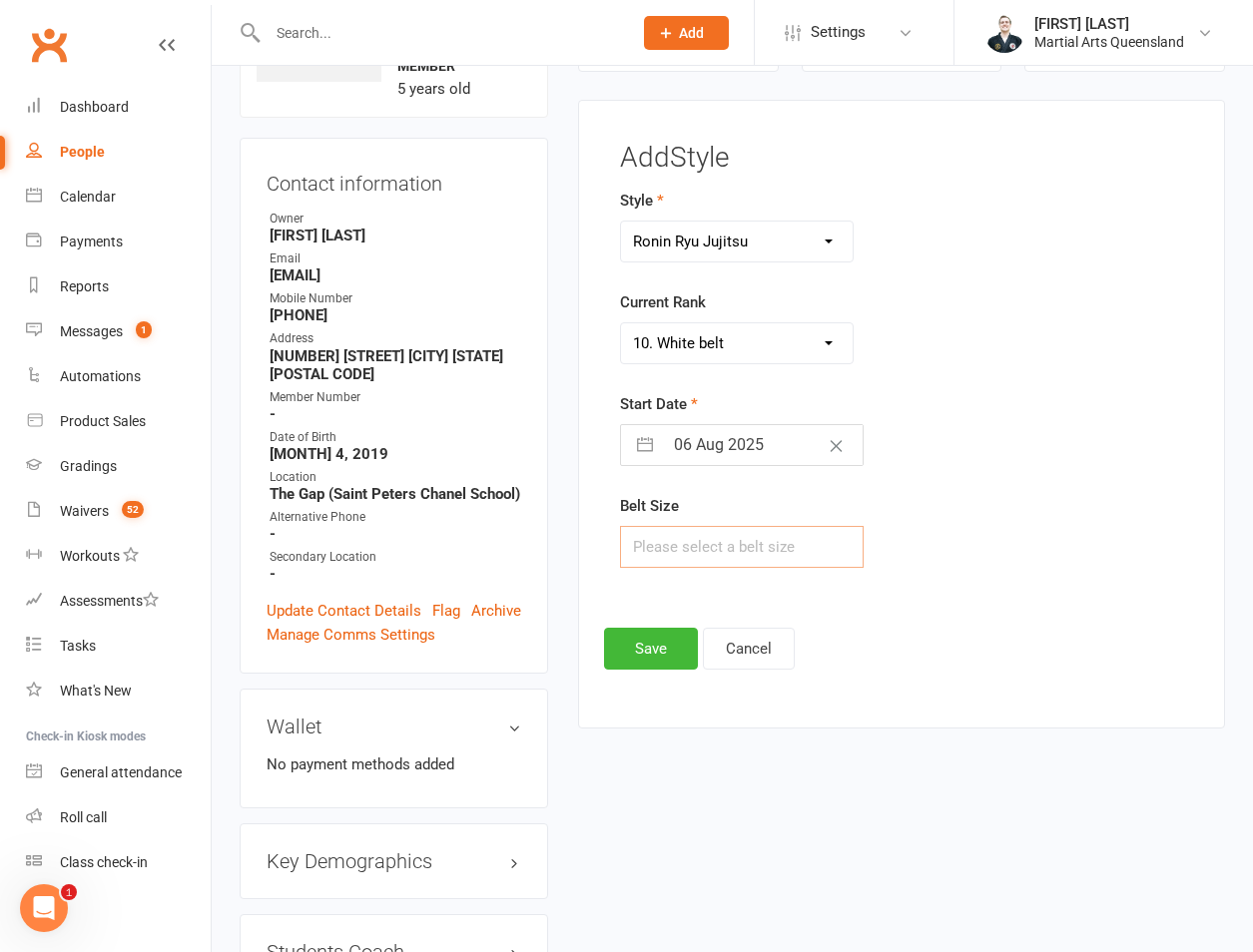 click at bounding box center (742, 547) 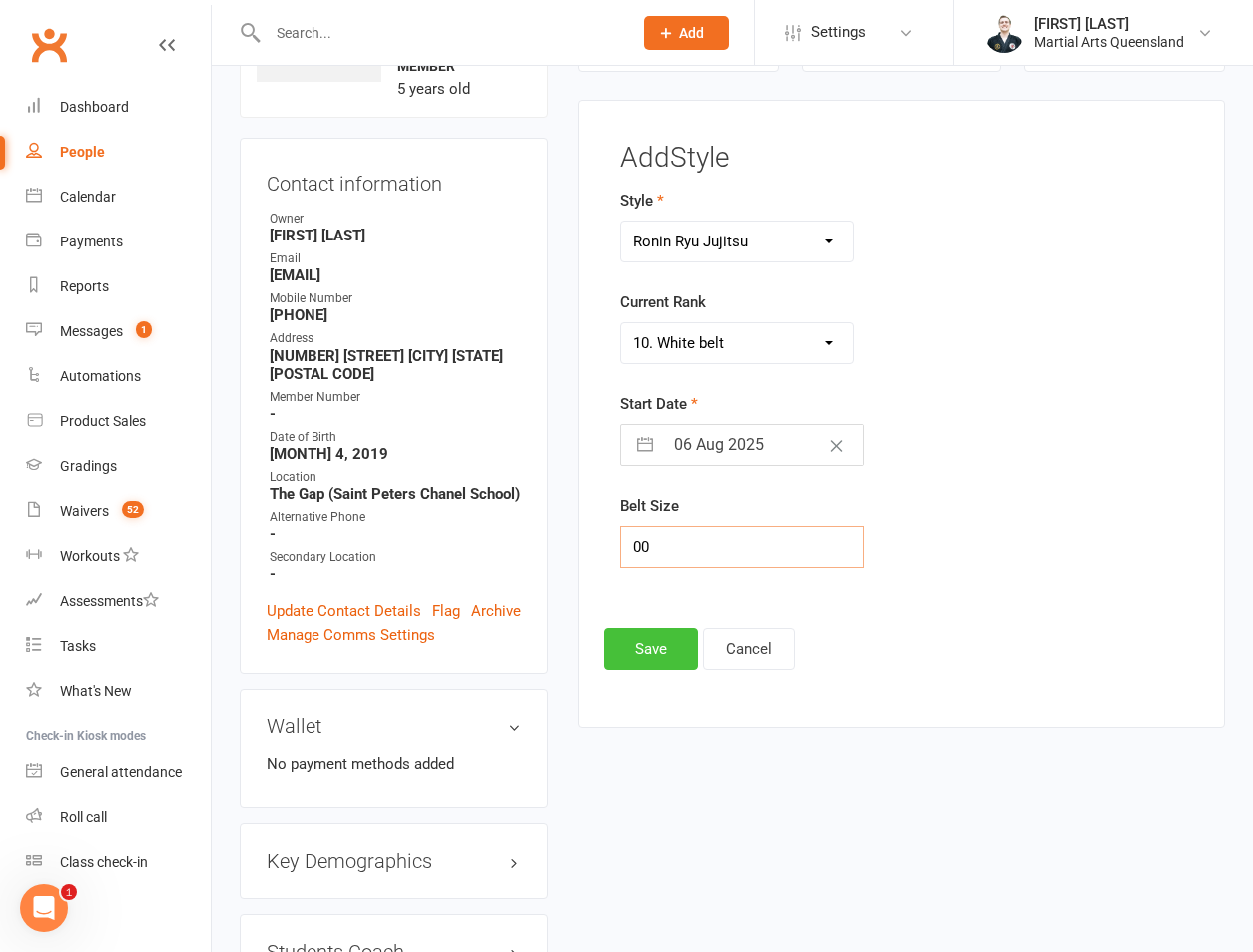 type on "00" 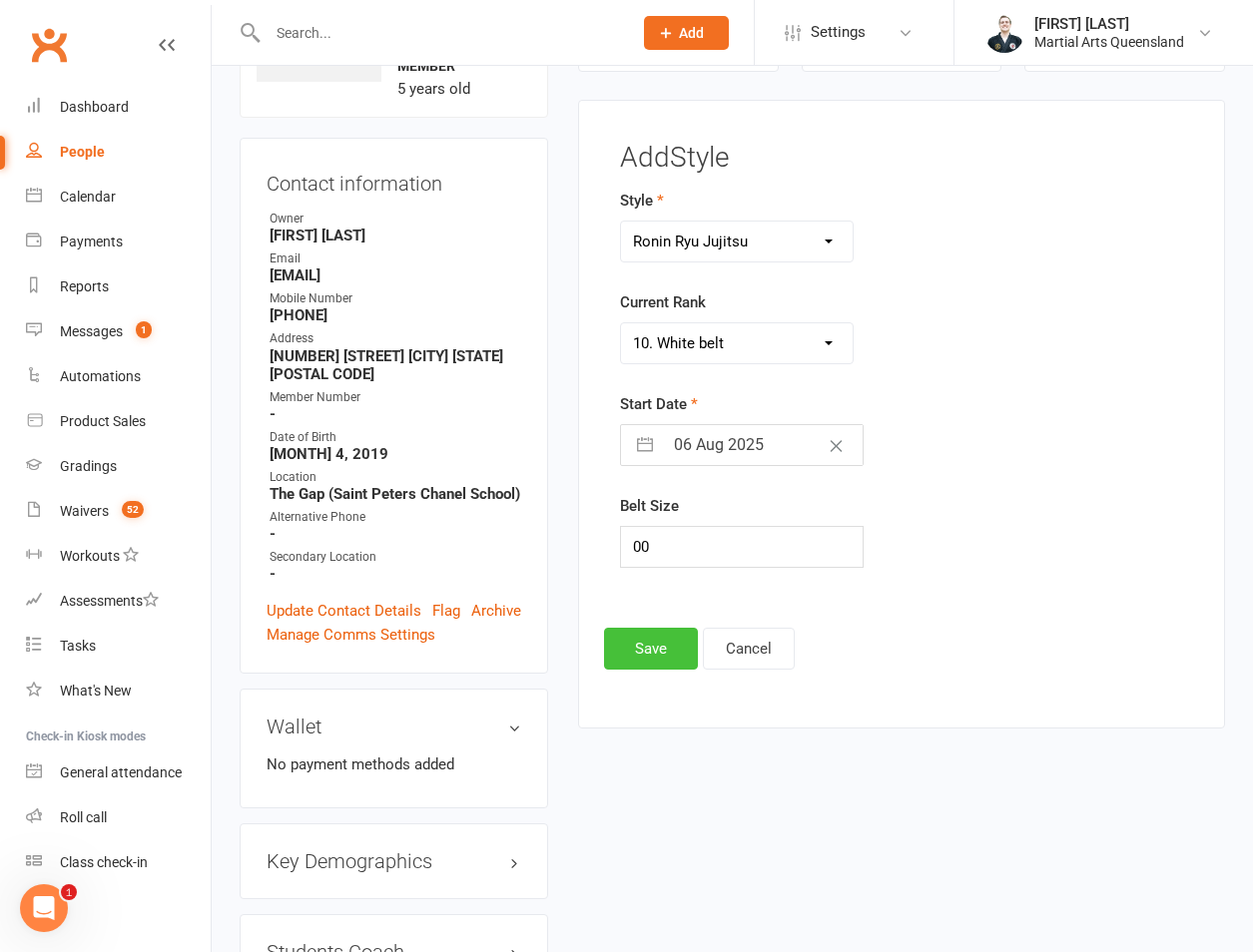 click on "Save" at bounding box center [651, 649] 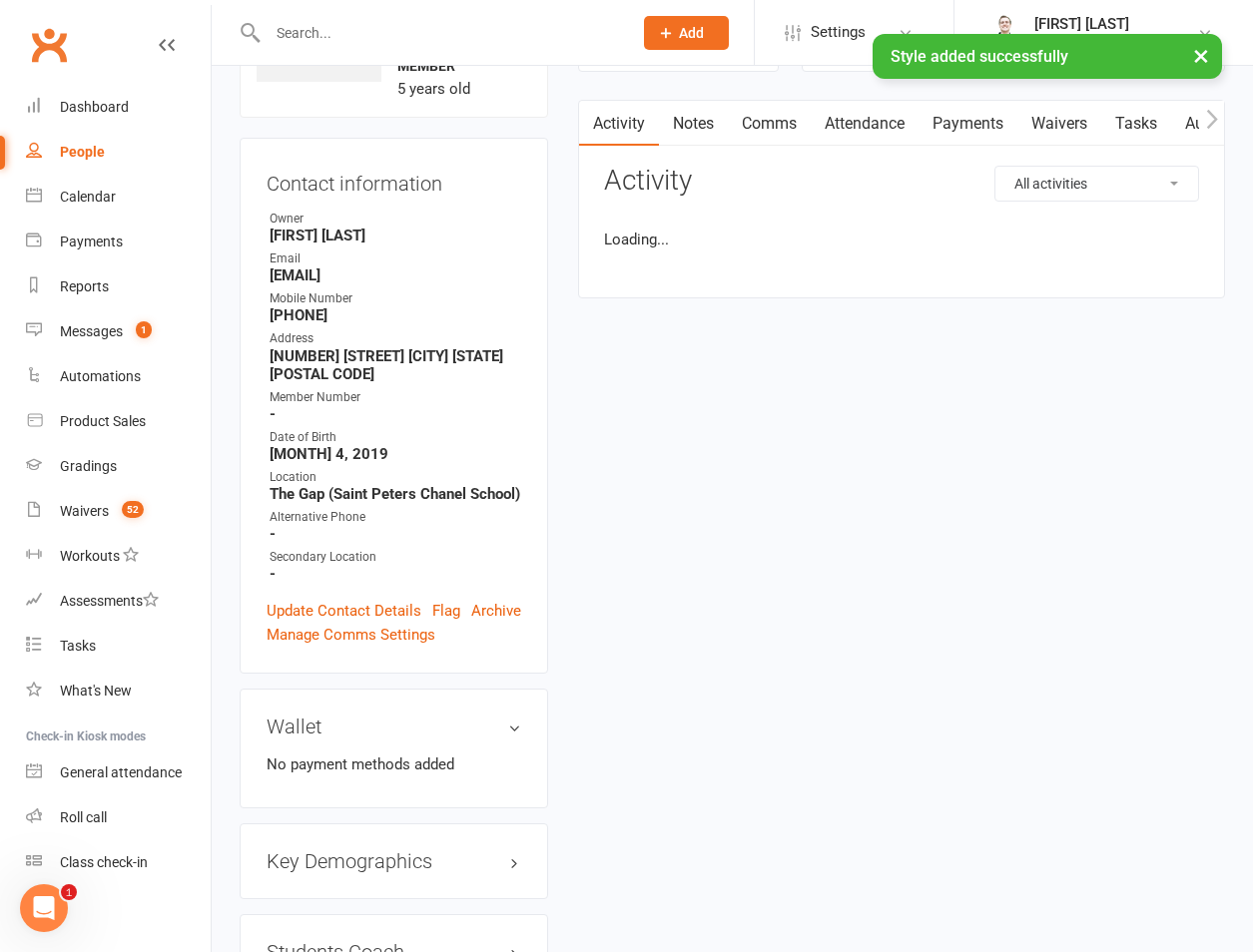scroll, scrollTop: 2017, scrollLeft: 0, axis: vertical 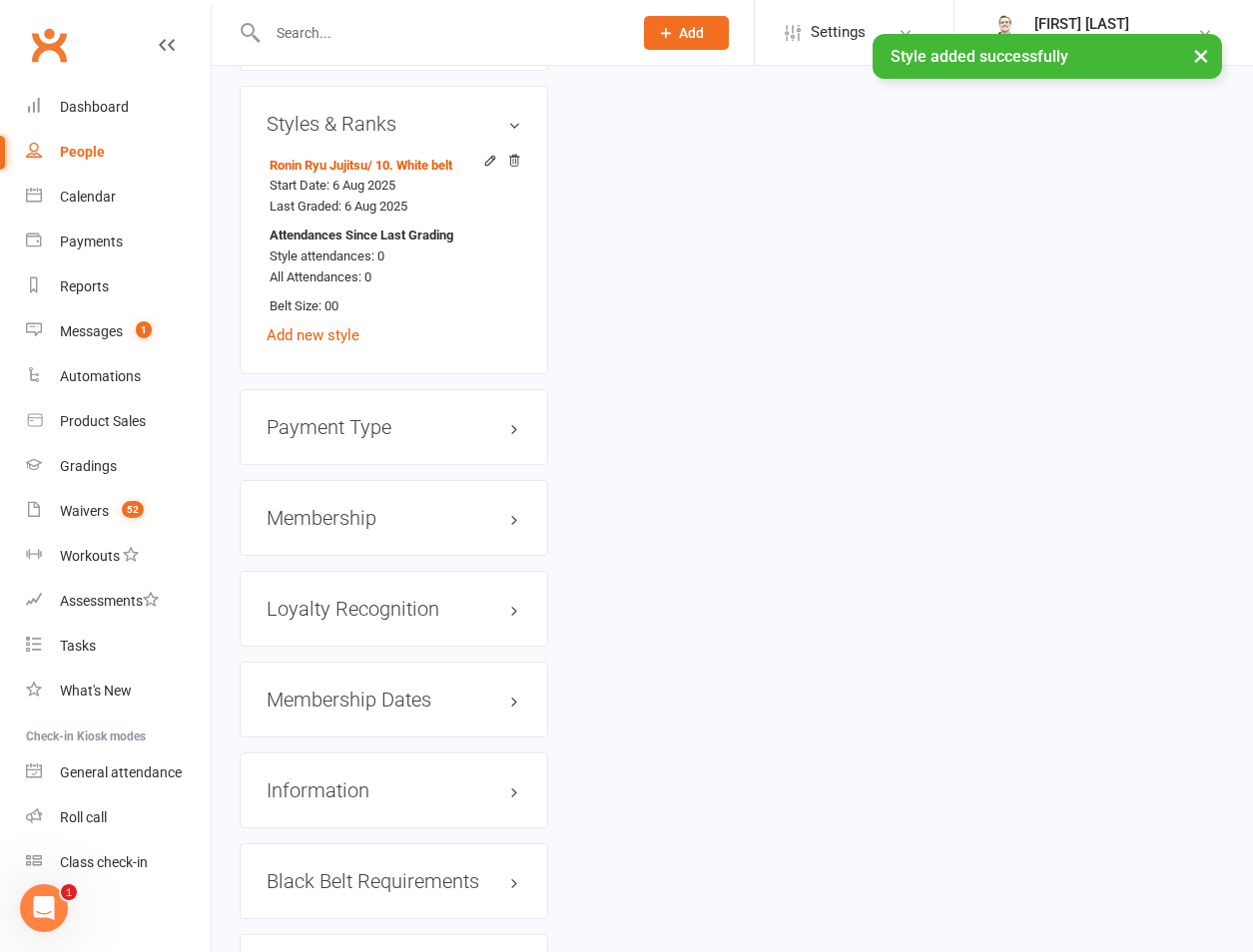 click on "Membership" at bounding box center (393, 518) 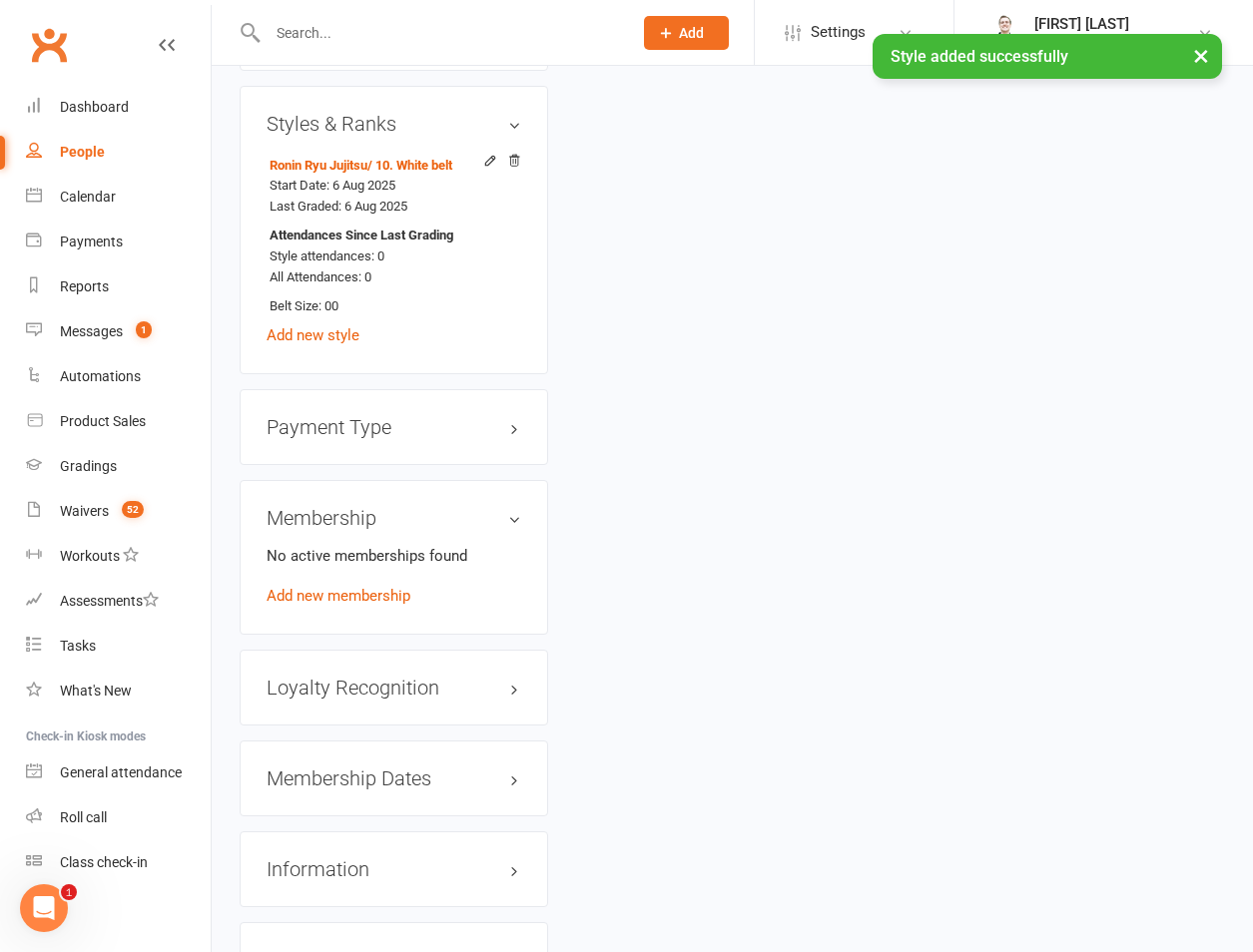 click on "Membership  No active memberships found Add new membership" at bounding box center (393, 557) 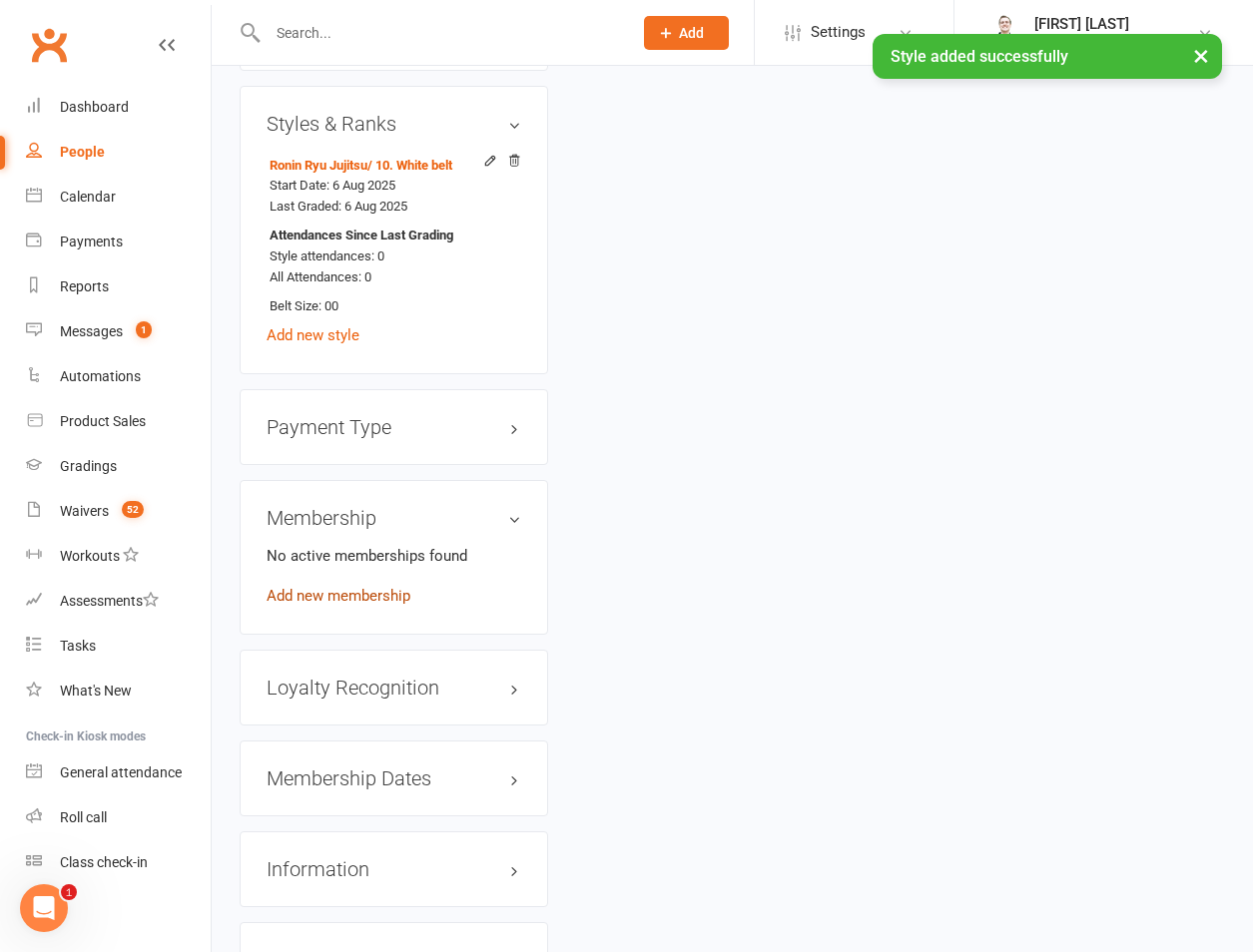 click on "Add new membership" at bounding box center [338, 596] 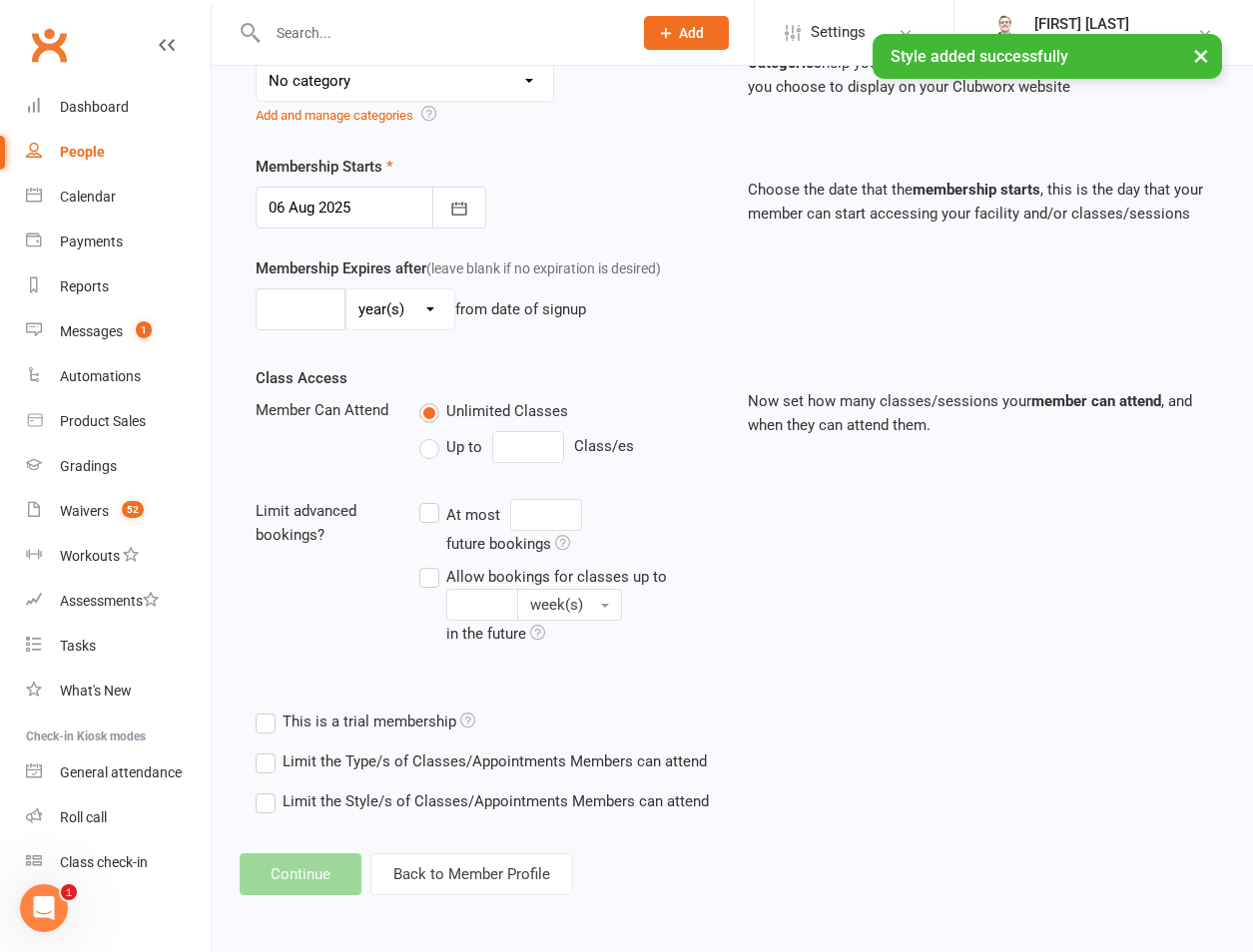scroll, scrollTop: 0, scrollLeft: 0, axis: both 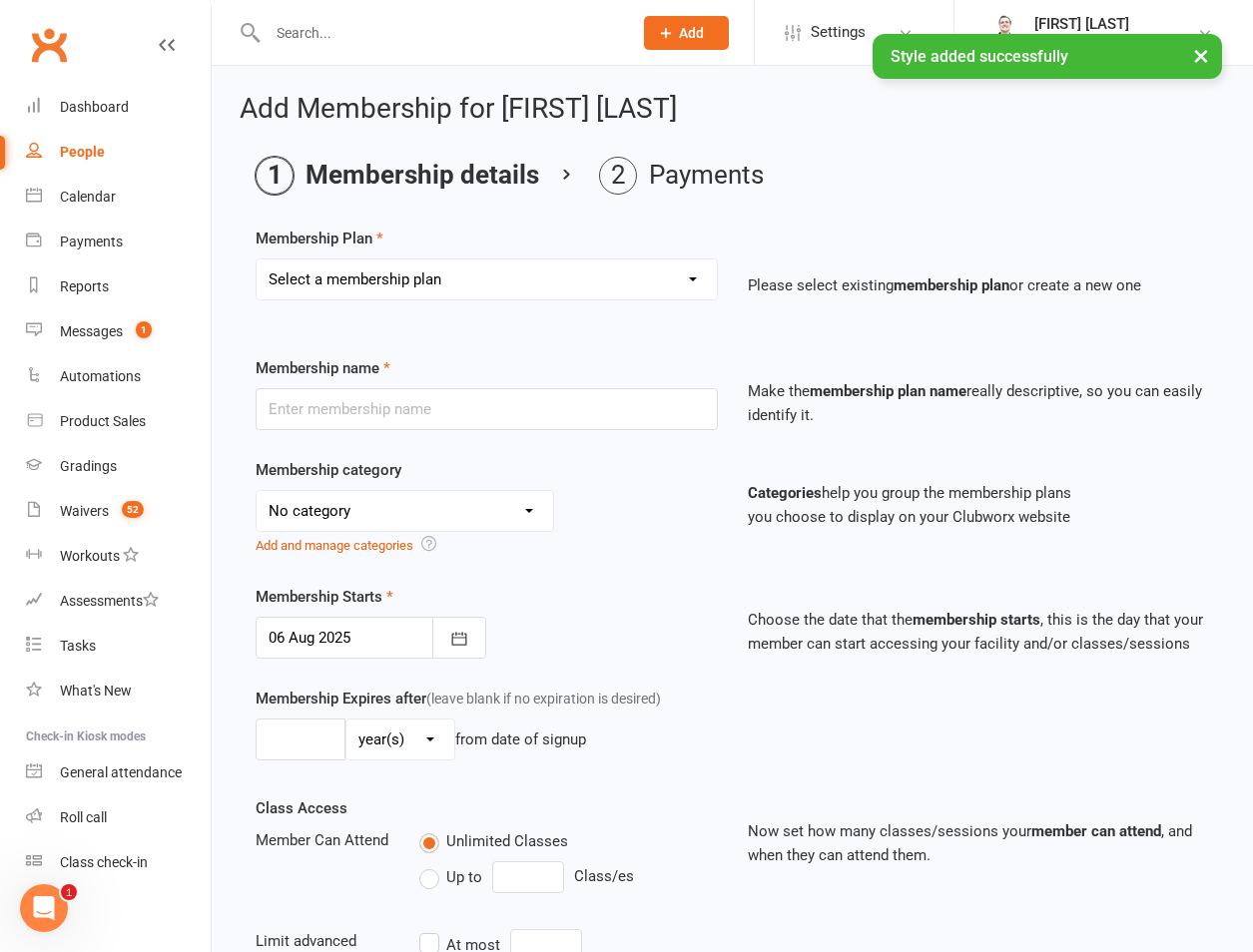 click on "Select a membership plan Create new Membership Plan 1 day per week 2 days per week 1 Hour Preparation for Grading Clinic - Jujitsu 1 Hour Preparation for Grading Clinic - Little Warriors 2 Hour Preparation for Grading Clinic Adults BJJ / MMA / Kickboxing unlimited Adults BJJ Rank Presentation Bushido Club Certificate Online Order Defence/Jujitsu Unlimited FREE for some reason Full Day Holiday Half Day Holiday Jujitsu Make Up Grading for Green & White Belts and Above Jujitsu Make Up Grading for White, Yellow, Orange & White and Orange Belts Kids BJJ Rank Presentation Kids Kickboxing Grading Kids Kickboxing Rank Presentation Life Member Make Up Grading: Jujitsu Yellow Belt ands Above Make Up Grading: Little Warrior Prepaid Casual Regular Private Lessons Team member Movie Night with Hawaiian Pizza Movie Night with Loaded Pepperoni Pizza Movie Night with Simply Cheese Pizza St Peter's 1 Day Per Week Holiday Clinic Movie Day" at bounding box center [486, 279] 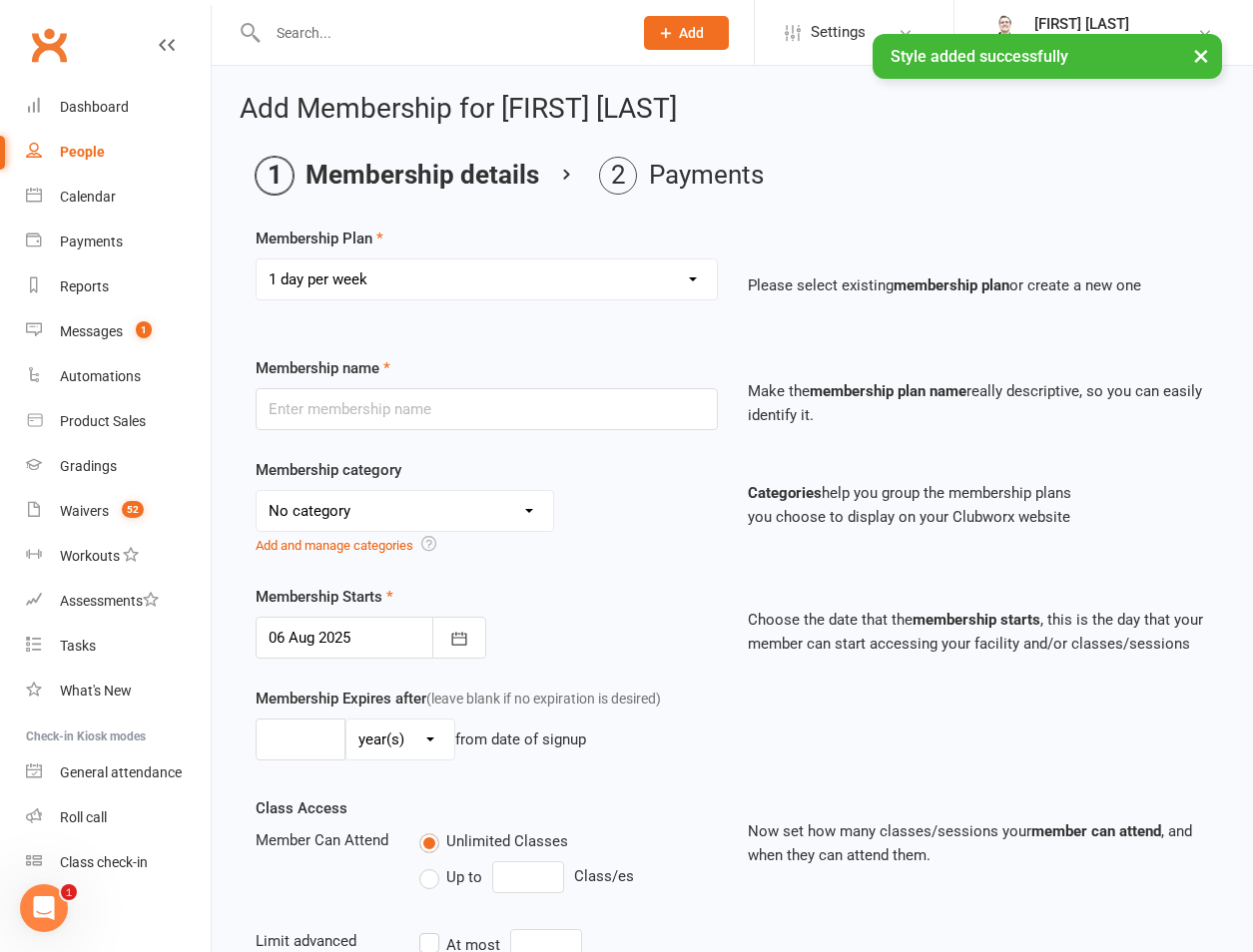 click on "Select a membership plan Create new Membership Plan 1 day per week 2 days per week 1 Hour Preparation for Grading Clinic - Jujitsu 1 Hour Preparation for Grading Clinic - Little Warriors 2 Hour Preparation for Grading Clinic Adults BJJ / MMA / Kickboxing unlimited Adults BJJ Rank Presentation Bushido Club Certificate Online Order Defence/Jujitsu Unlimited FREE for some reason Full Day Holiday Half Day Holiday Jujitsu Make Up Grading for Green & White Belts and Above Jujitsu Make Up Grading for White, Yellow, Orange & White and Orange Belts Kids BJJ Rank Presentation Kids Kickboxing Grading Kids Kickboxing Rank Presentation Life Member Make Up Grading: Jujitsu Yellow Belt ands Above Make Up Grading: Little Warrior Prepaid Casual Regular Private Lessons Team member Movie Night with Hawaiian Pizza Movie Night with Loaded Pepperoni Pizza Movie Night with Simply Cheese Pizza St Peter's 1 Day Per Week Holiday Clinic Movie Day" at bounding box center (486, 279) 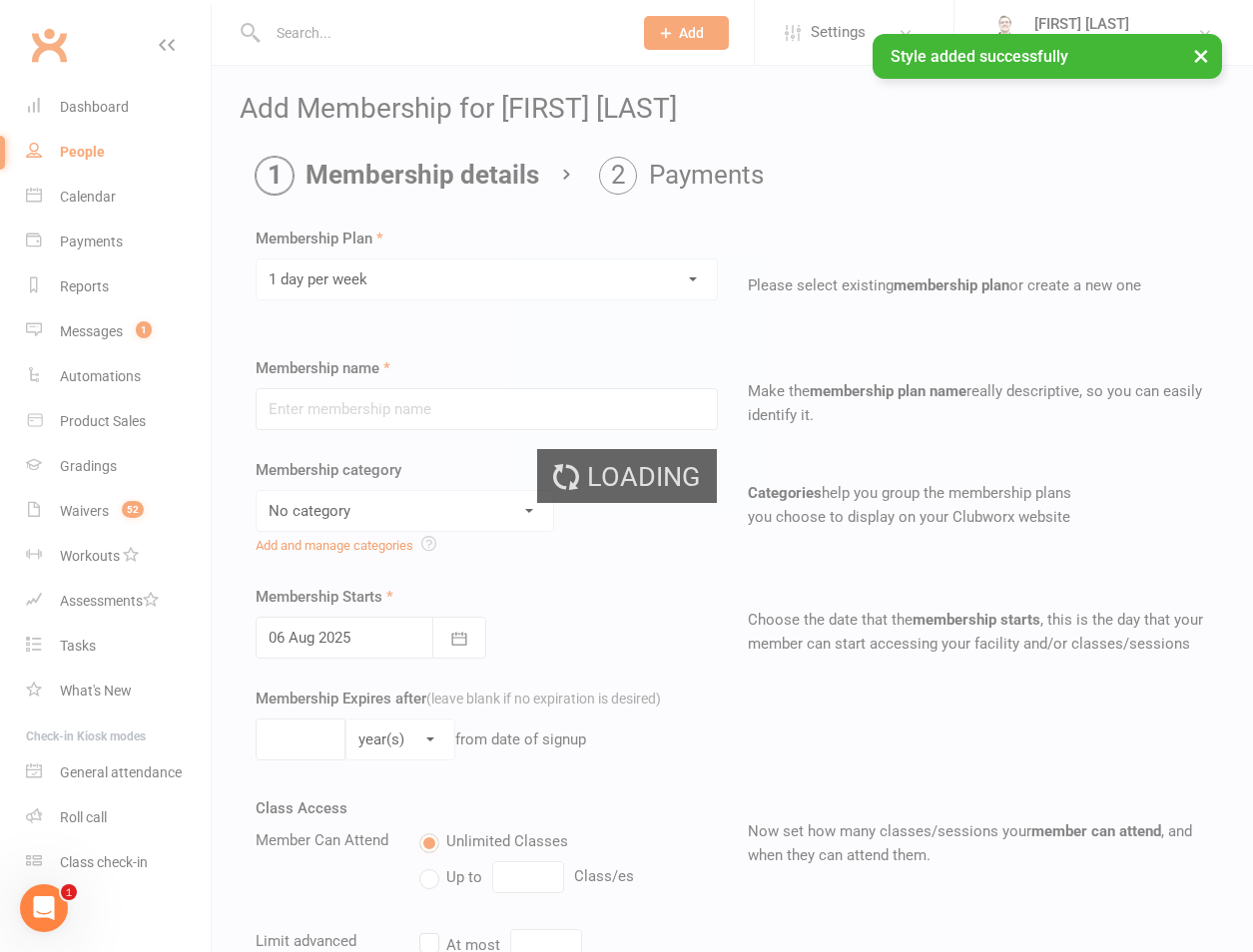 type on "1 day per week" 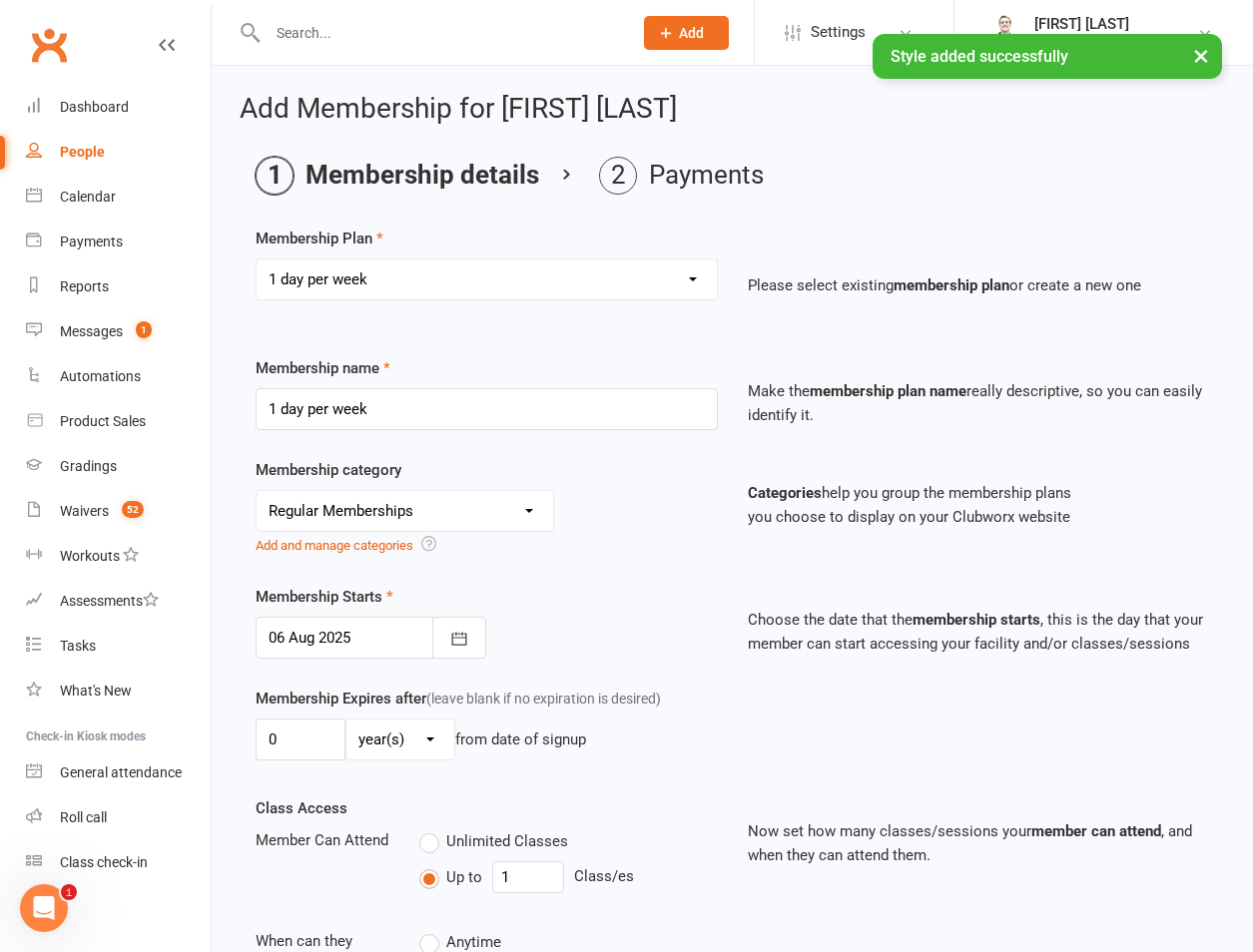 click at bounding box center (370, 638) 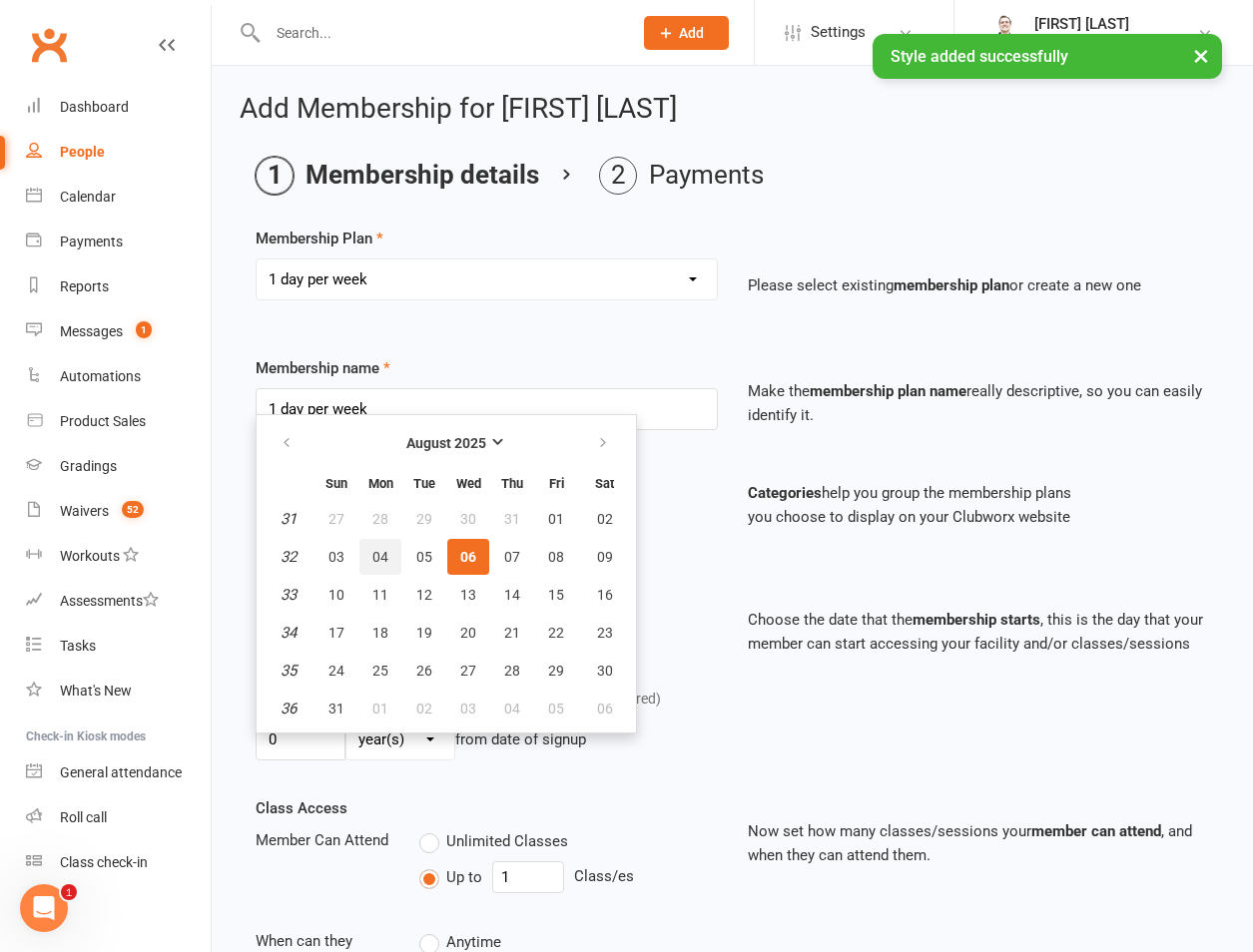 click on "04" at bounding box center (380, 557) 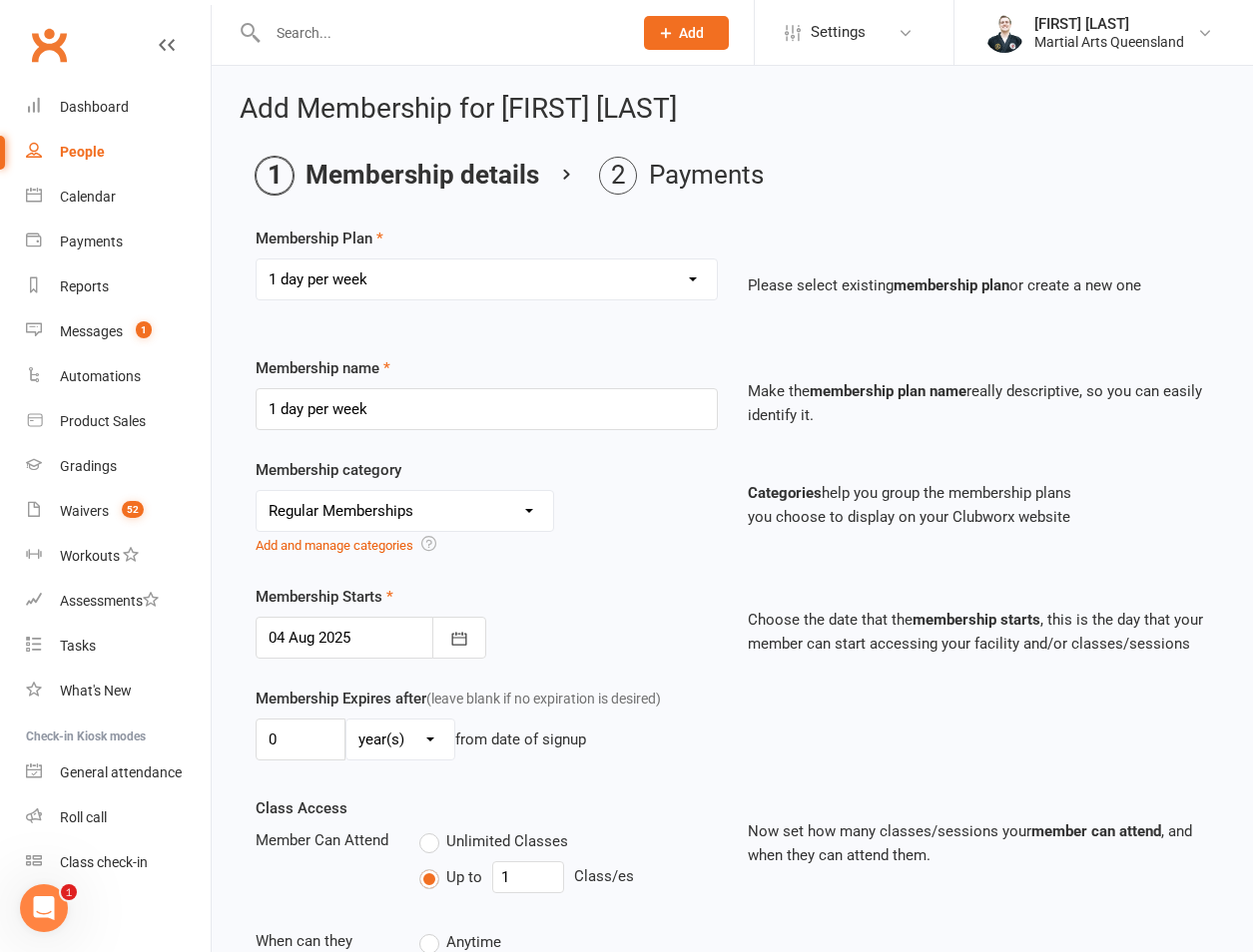 scroll, scrollTop: 1425, scrollLeft: 0, axis: vertical 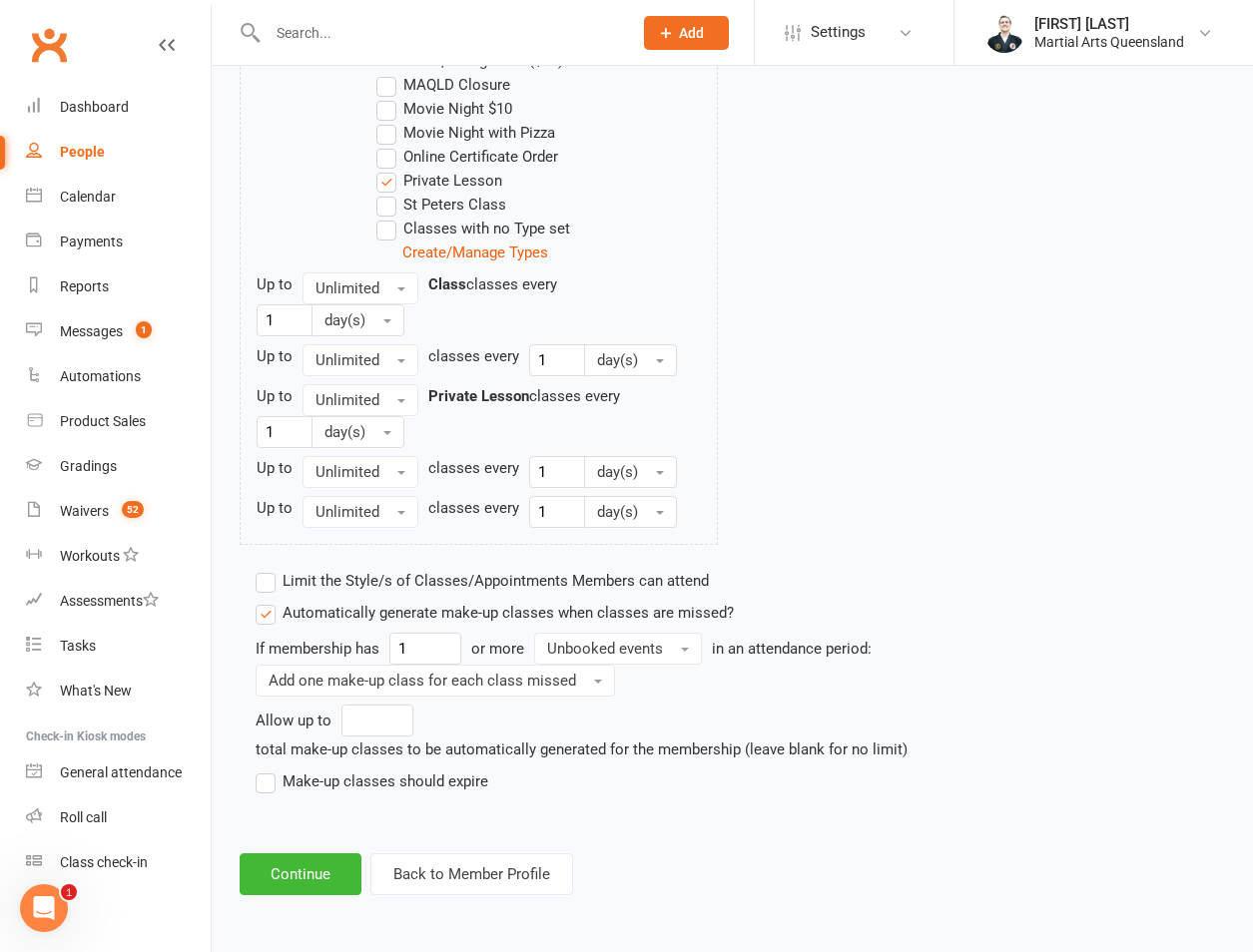 click on "total make-up classes to be automatically generated for the membership (leave blank for no limit)" at bounding box center [581, 749] 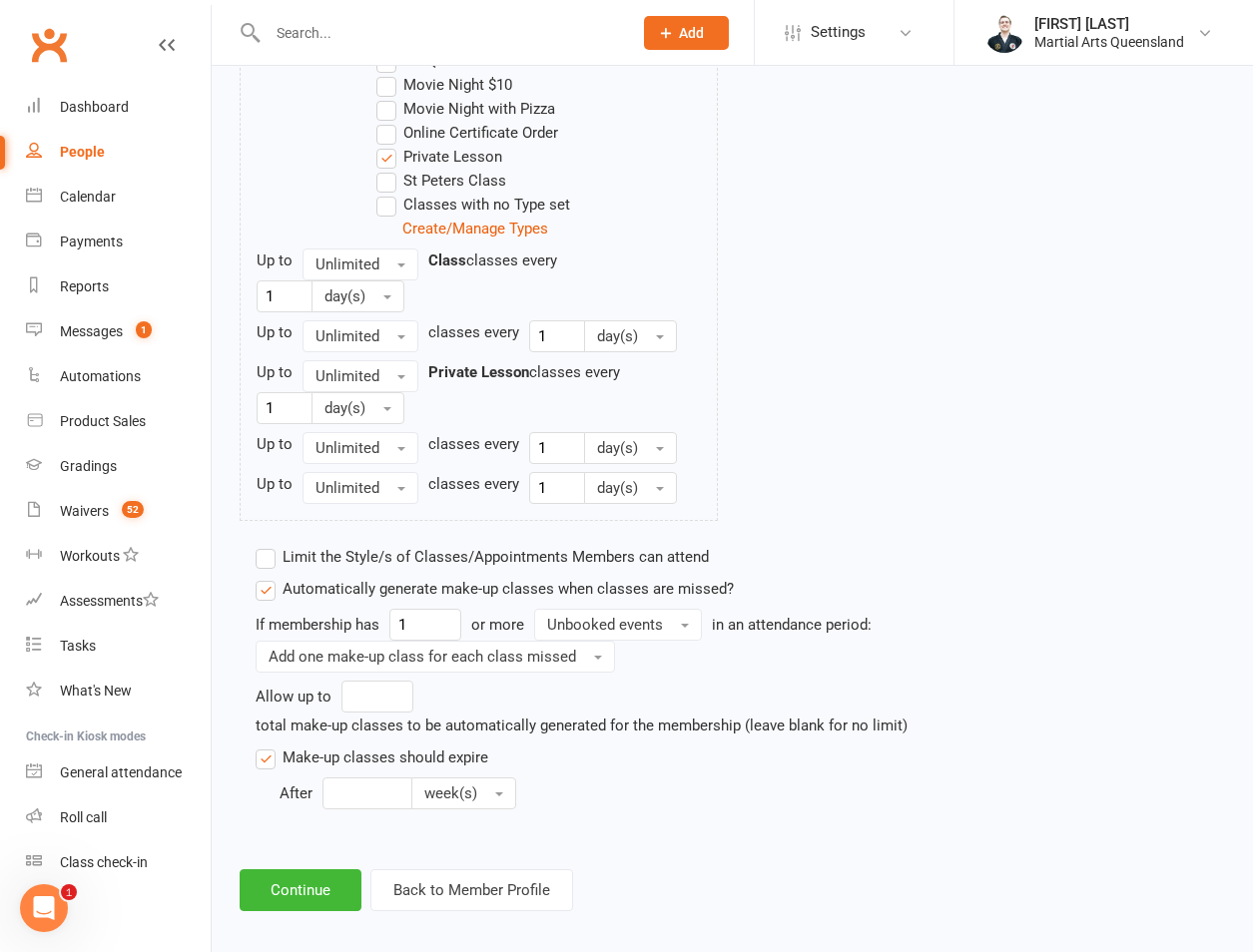 click on "Make-up classes should expire" at bounding box center [371, 757] 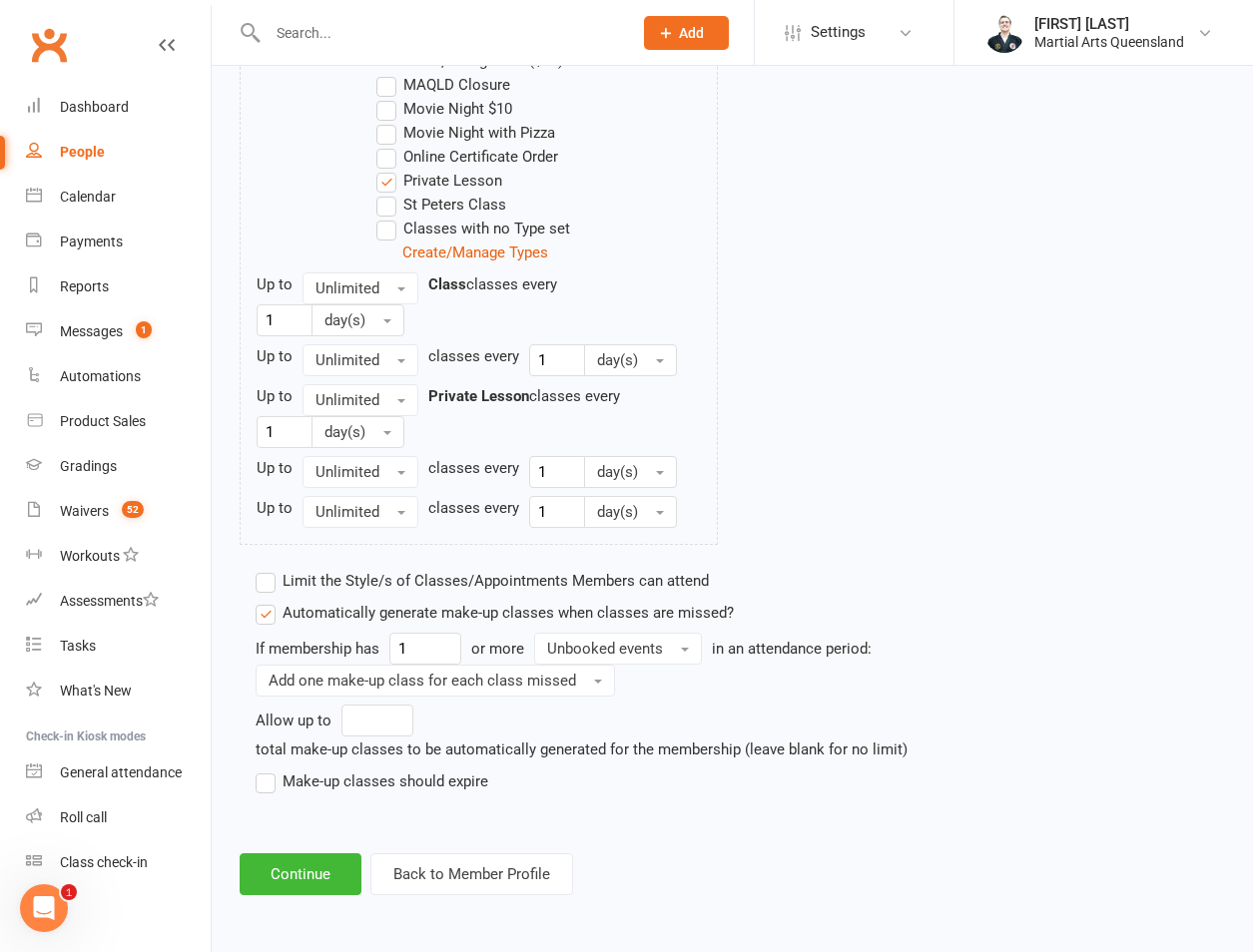 click on "Make-up classes should expire" at bounding box center [371, 781] 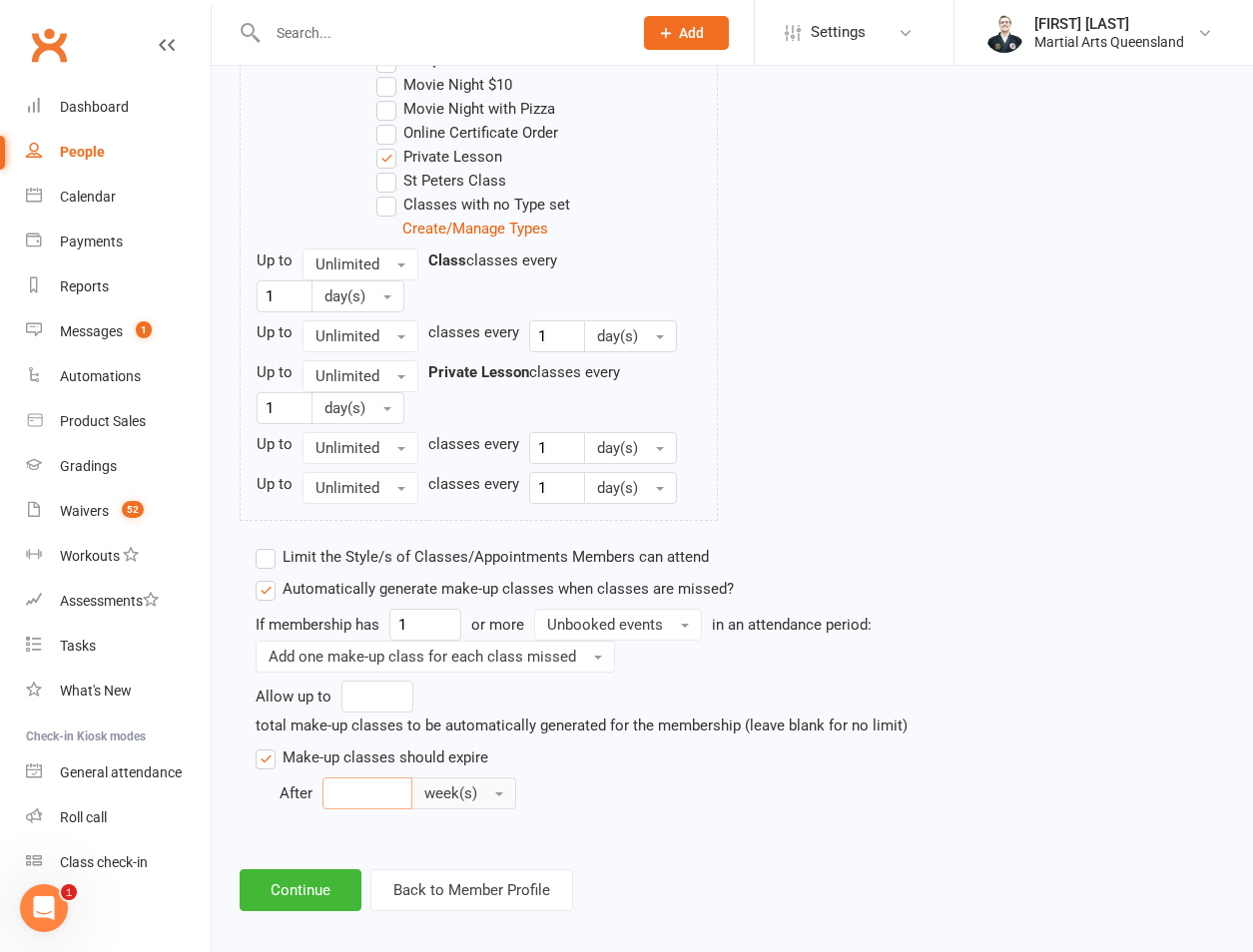 click at bounding box center (367, 793) 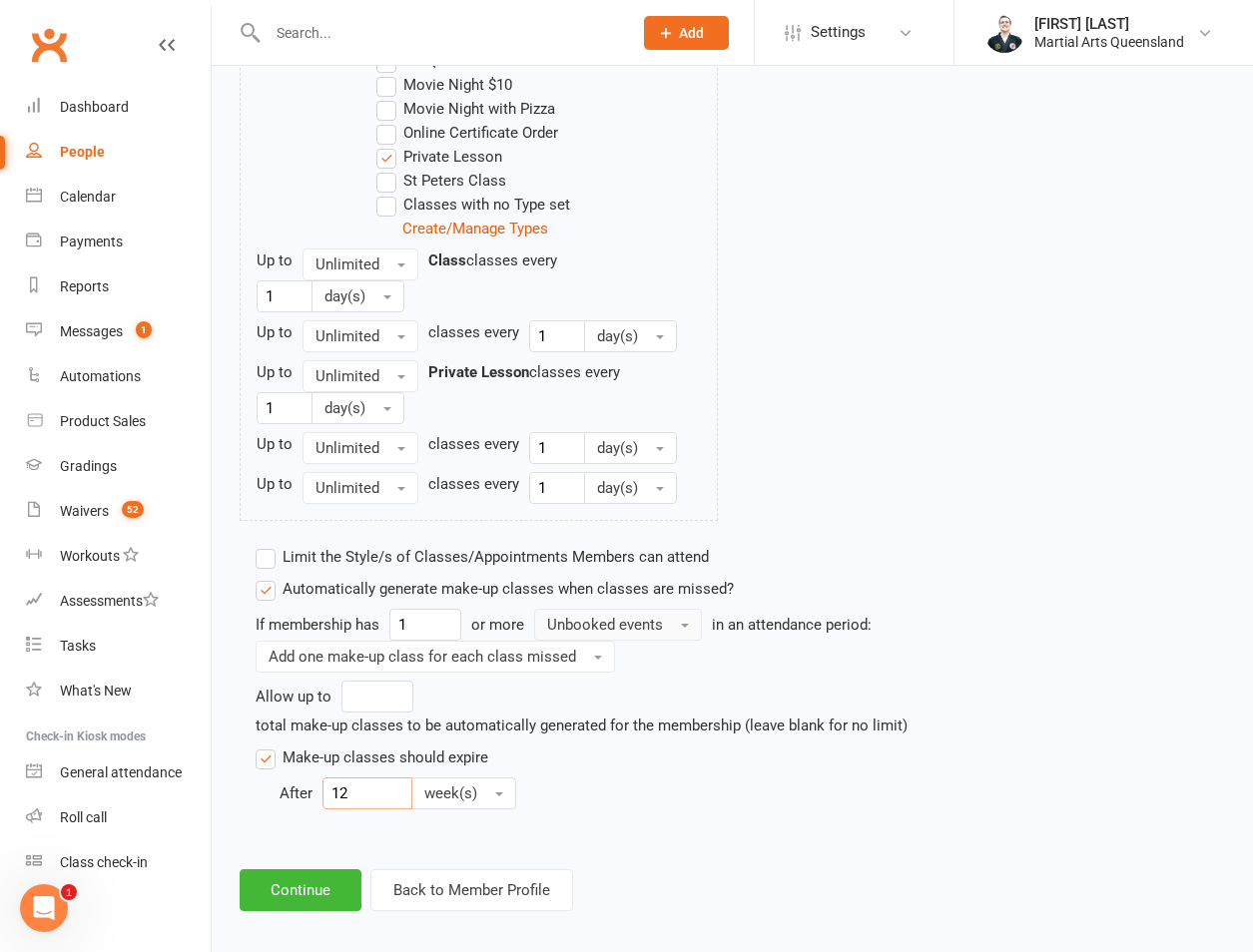 type on "12" 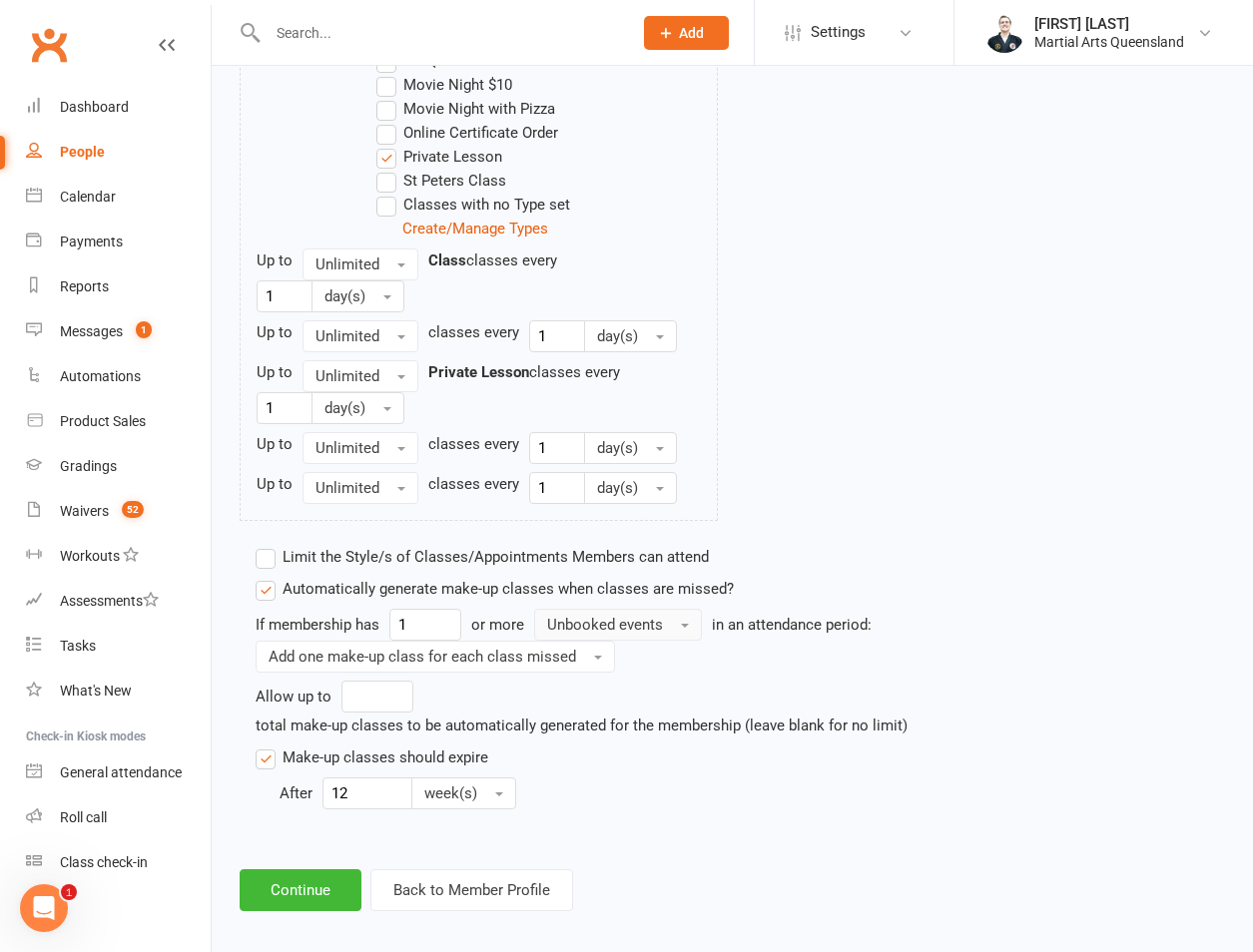 click on "Unbooked events" at bounding box center [605, 625] 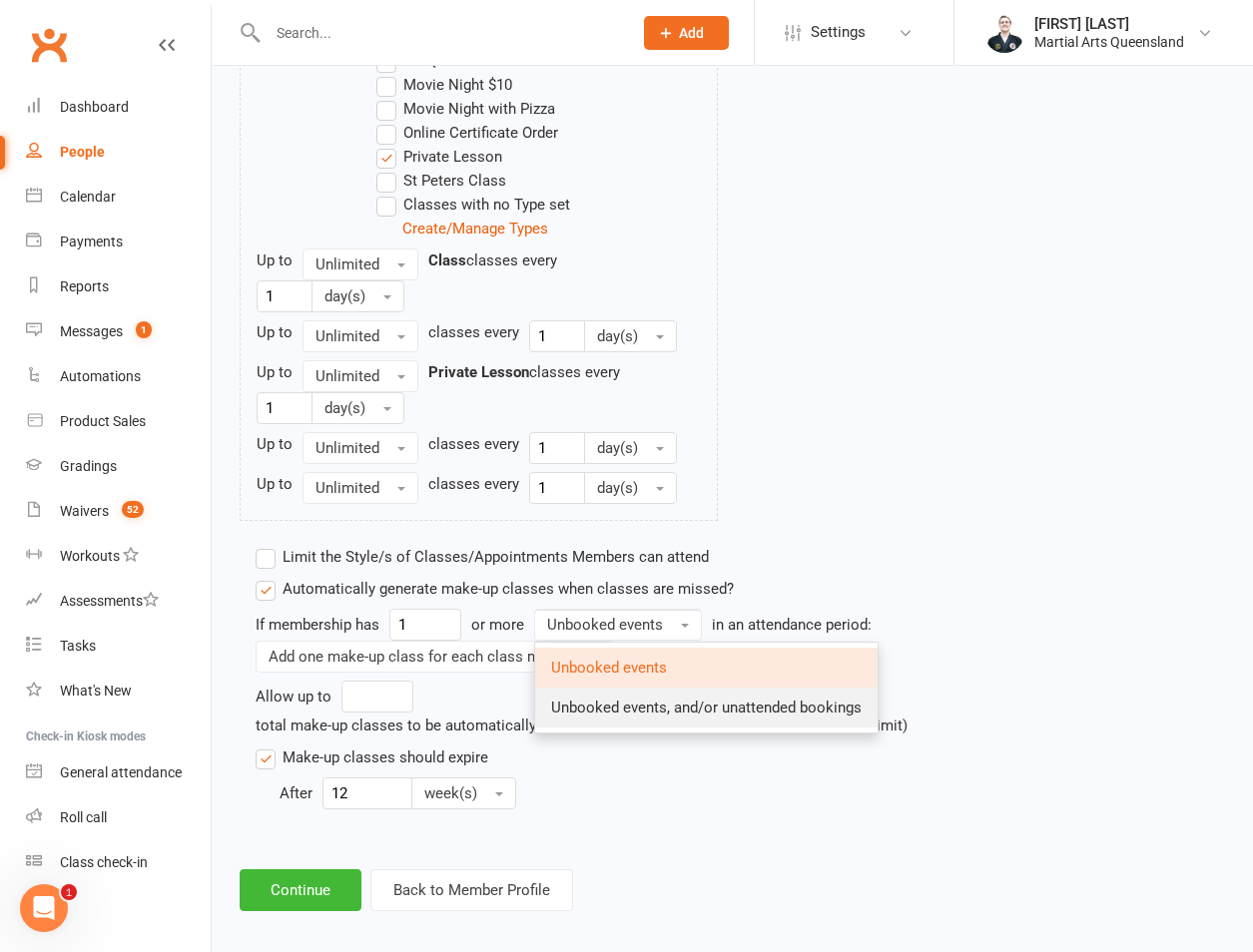 click on "Unbooked events, and/or unattended bookings" at bounding box center [706, 708] 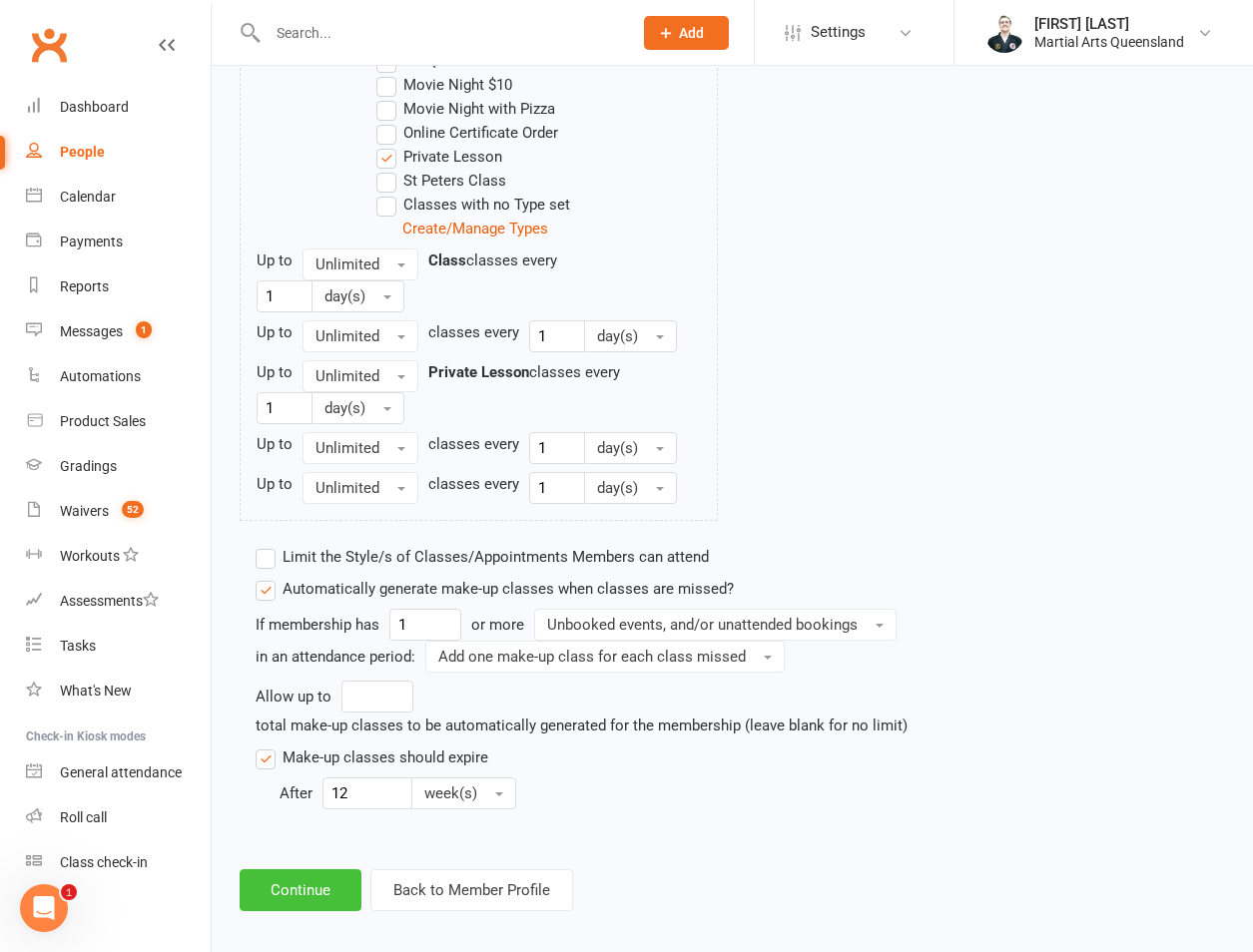 click on "Continue" at bounding box center [301, 890] 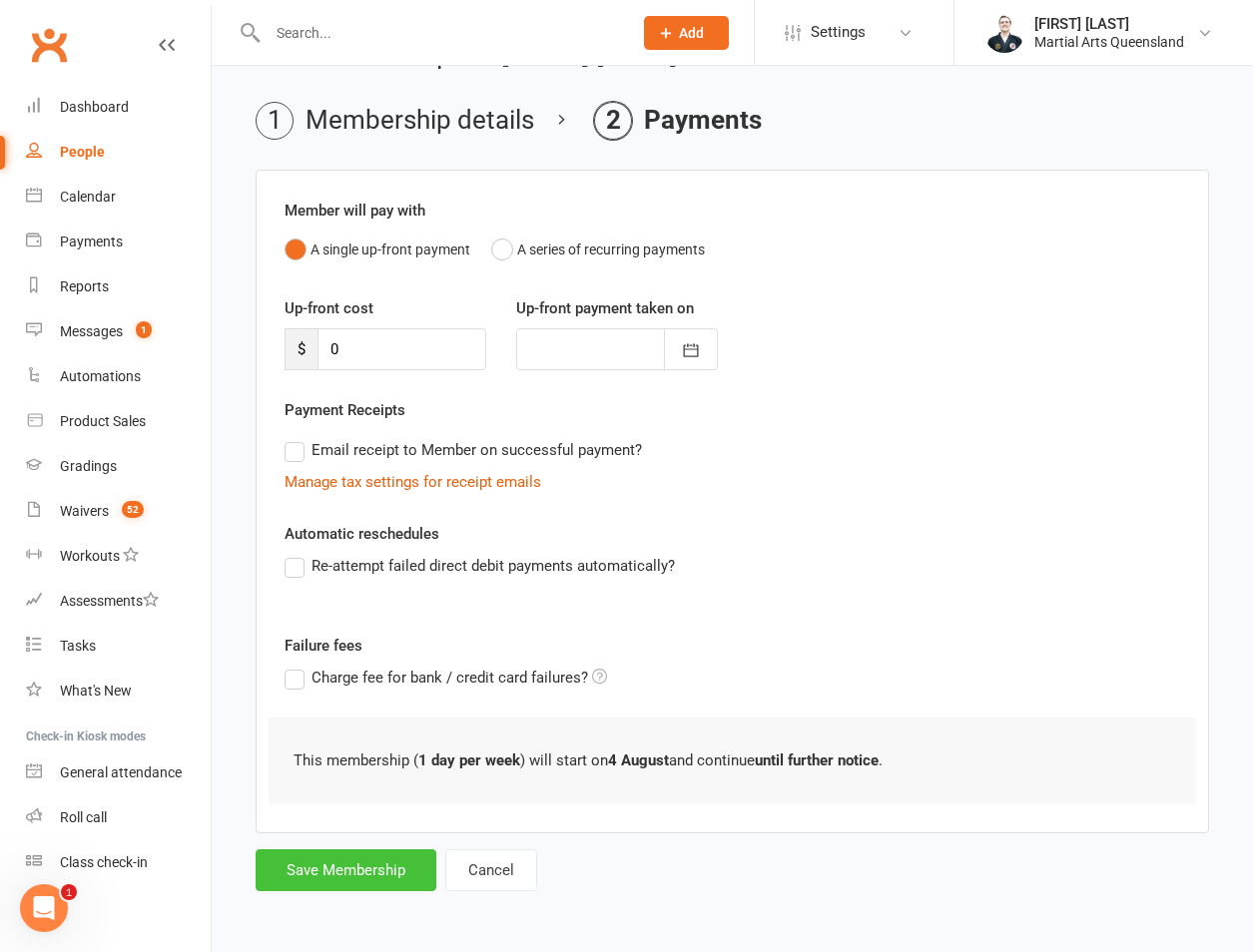 scroll, scrollTop: 0, scrollLeft: 0, axis: both 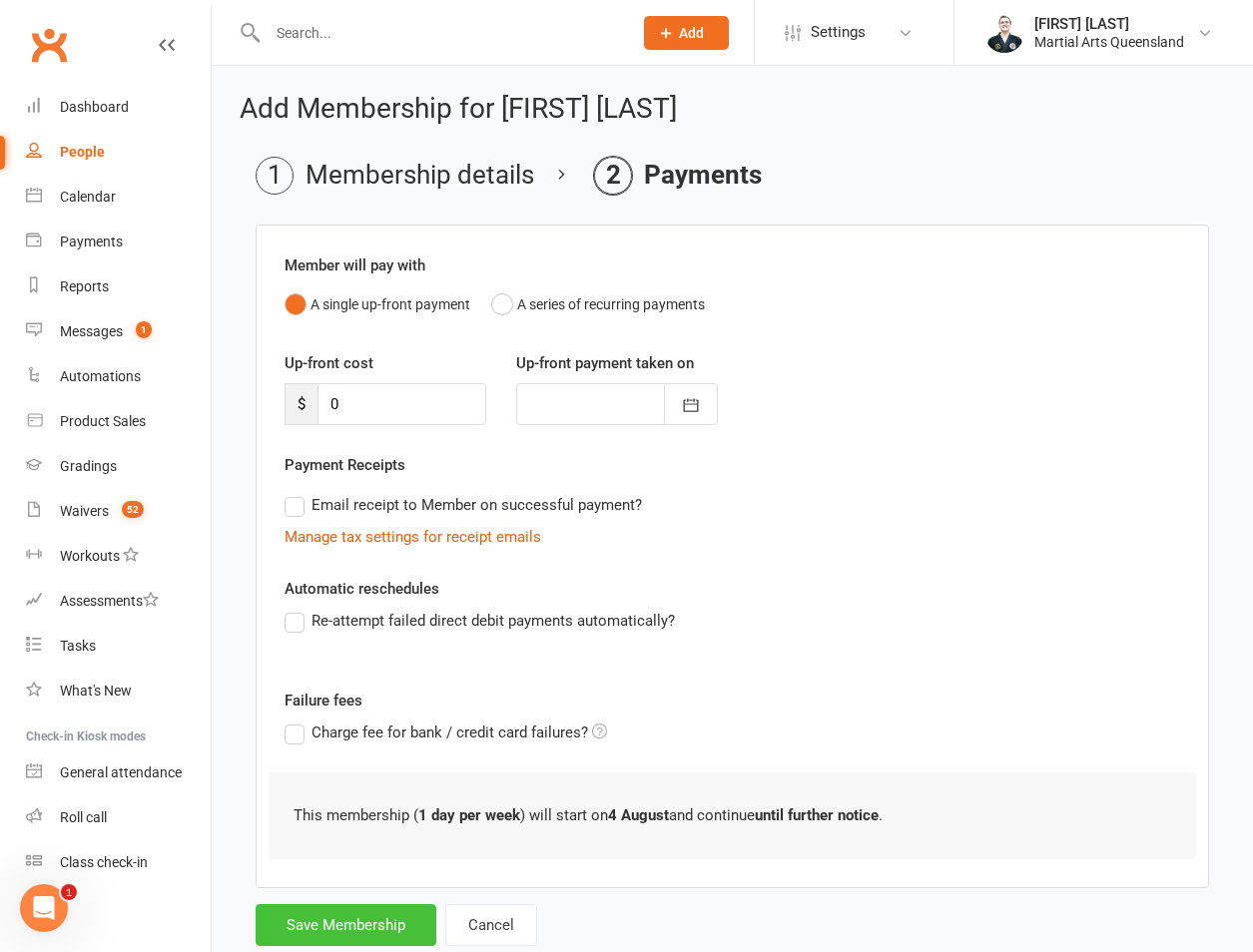 click on "Save Membership" at bounding box center (345, 925) 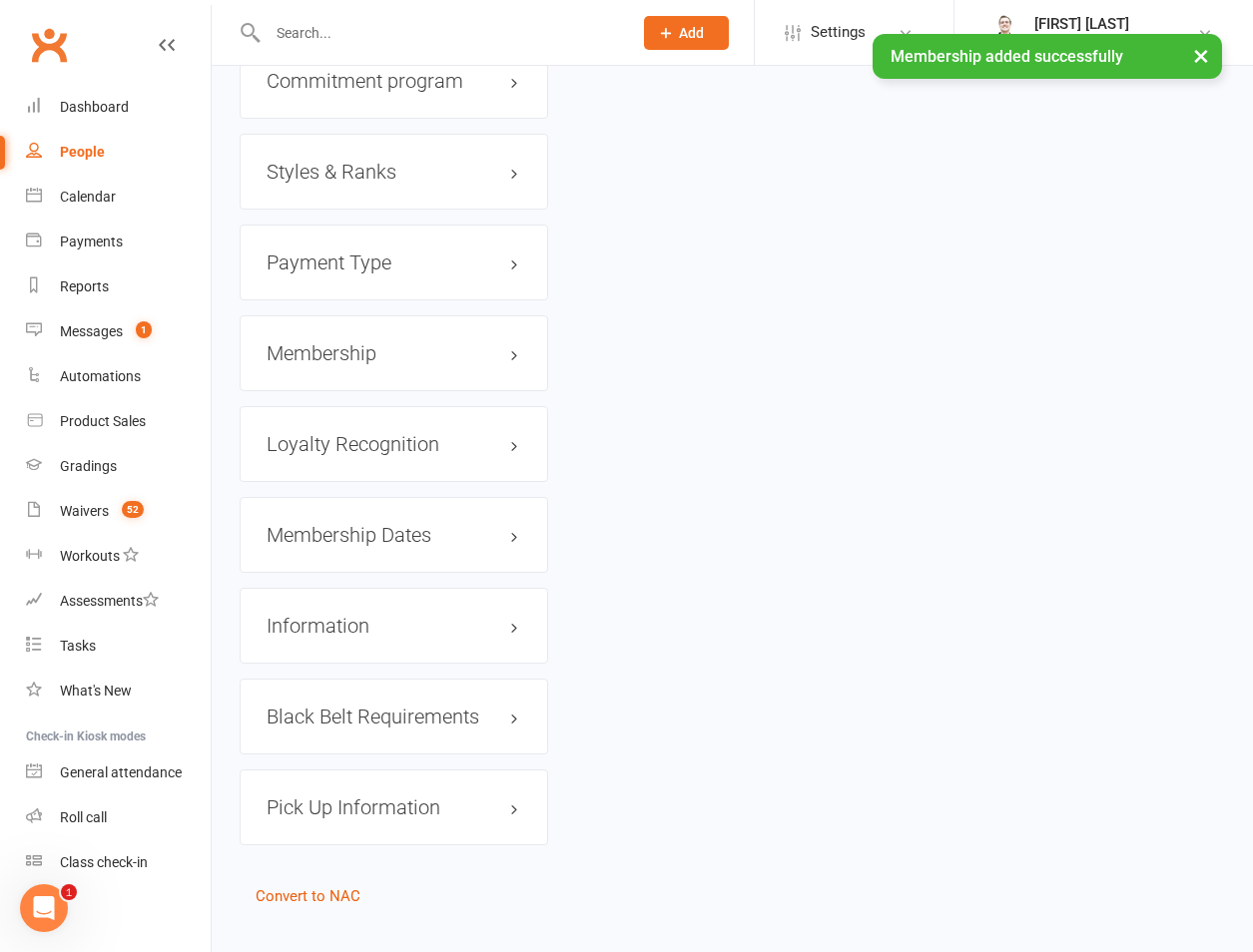 scroll, scrollTop: 2301, scrollLeft: 0, axis: vertical 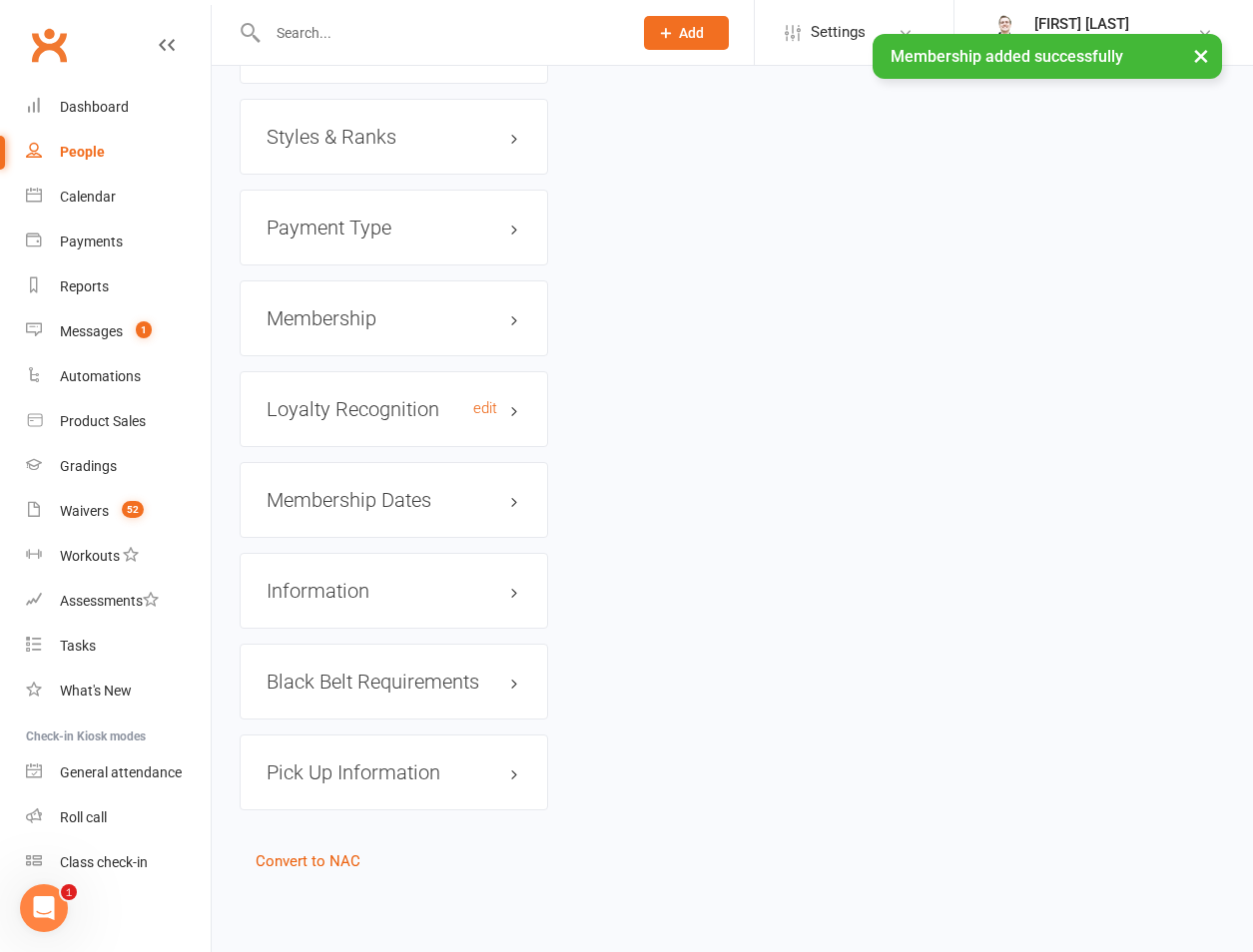 click on "Loyalty Recognition  edit" at bounding box center (393, 409) 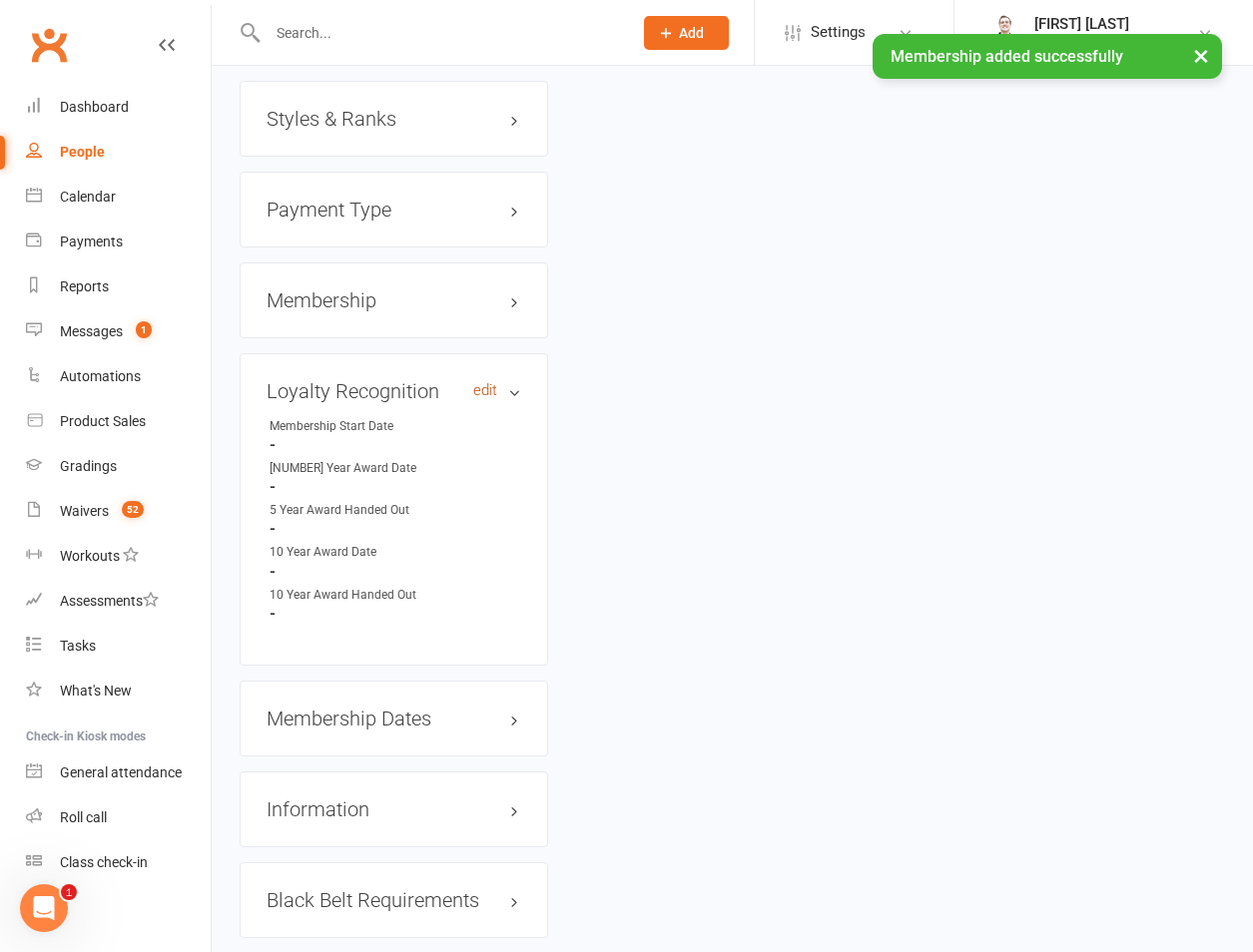 click on "edit" at bounding box center [485, 390] 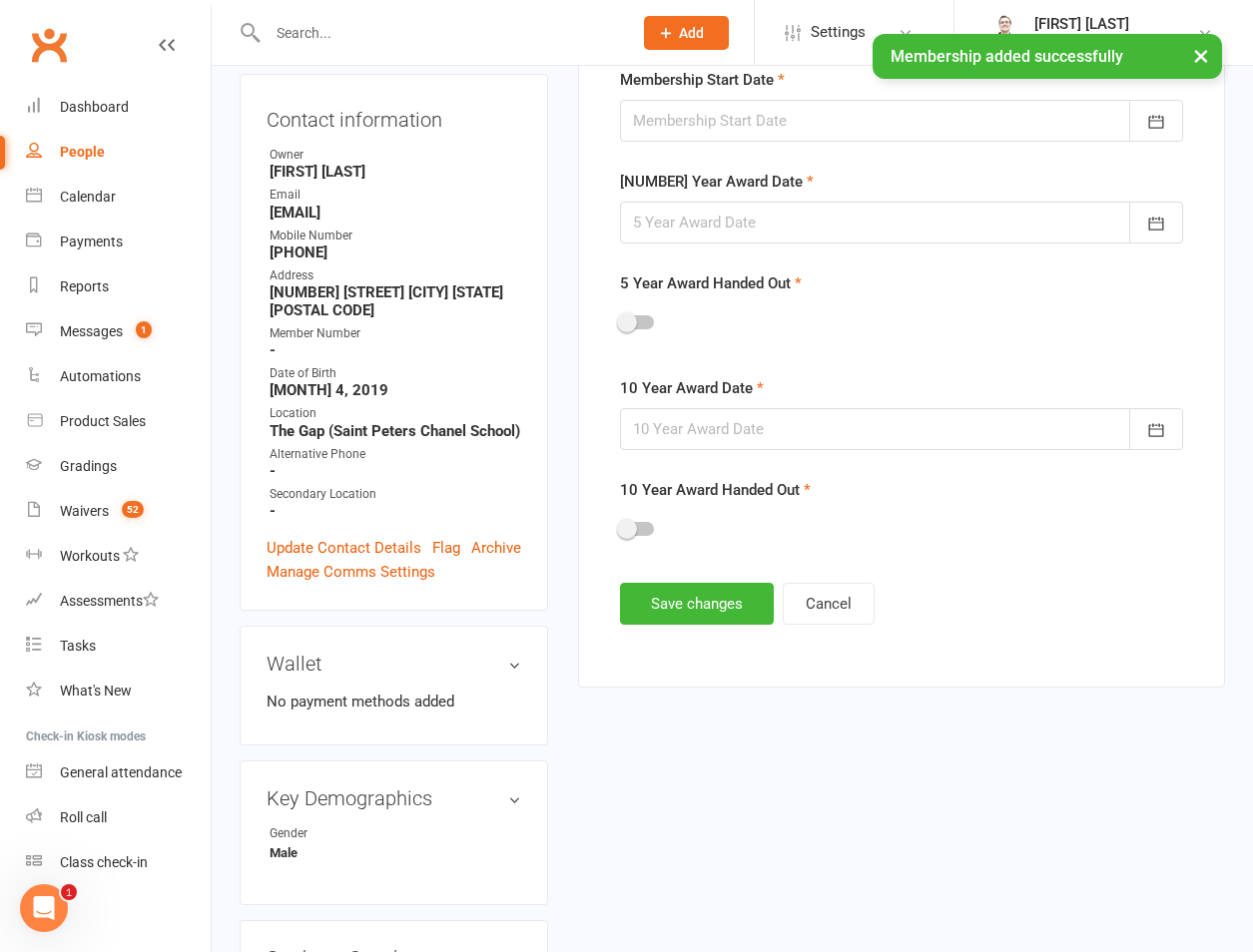 scroll, scrollTop: 154, scrollLeft: 0, axis: vertical 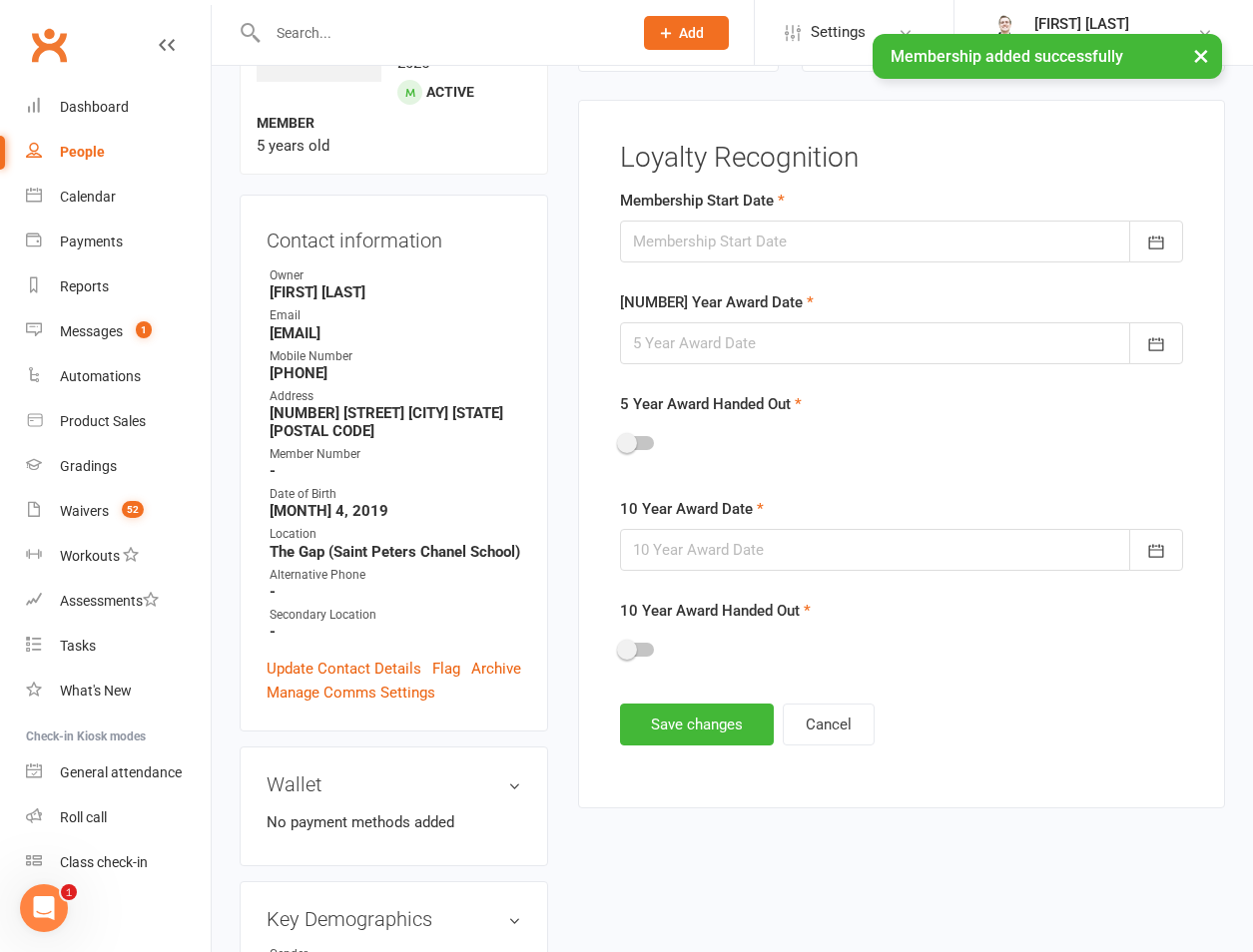 click at bounding box center [902, 241] 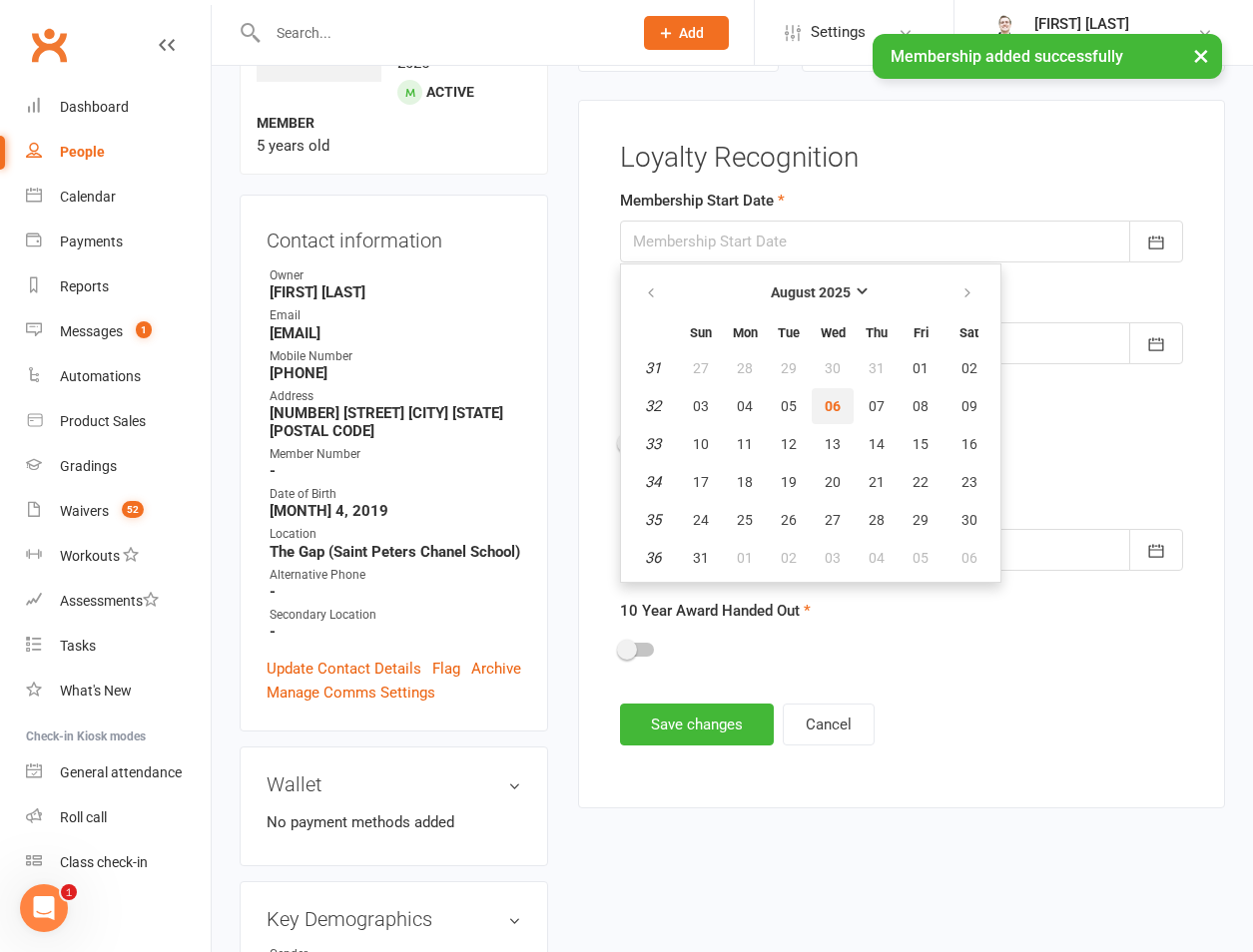 click on "06" at bounding box center (833, 406) 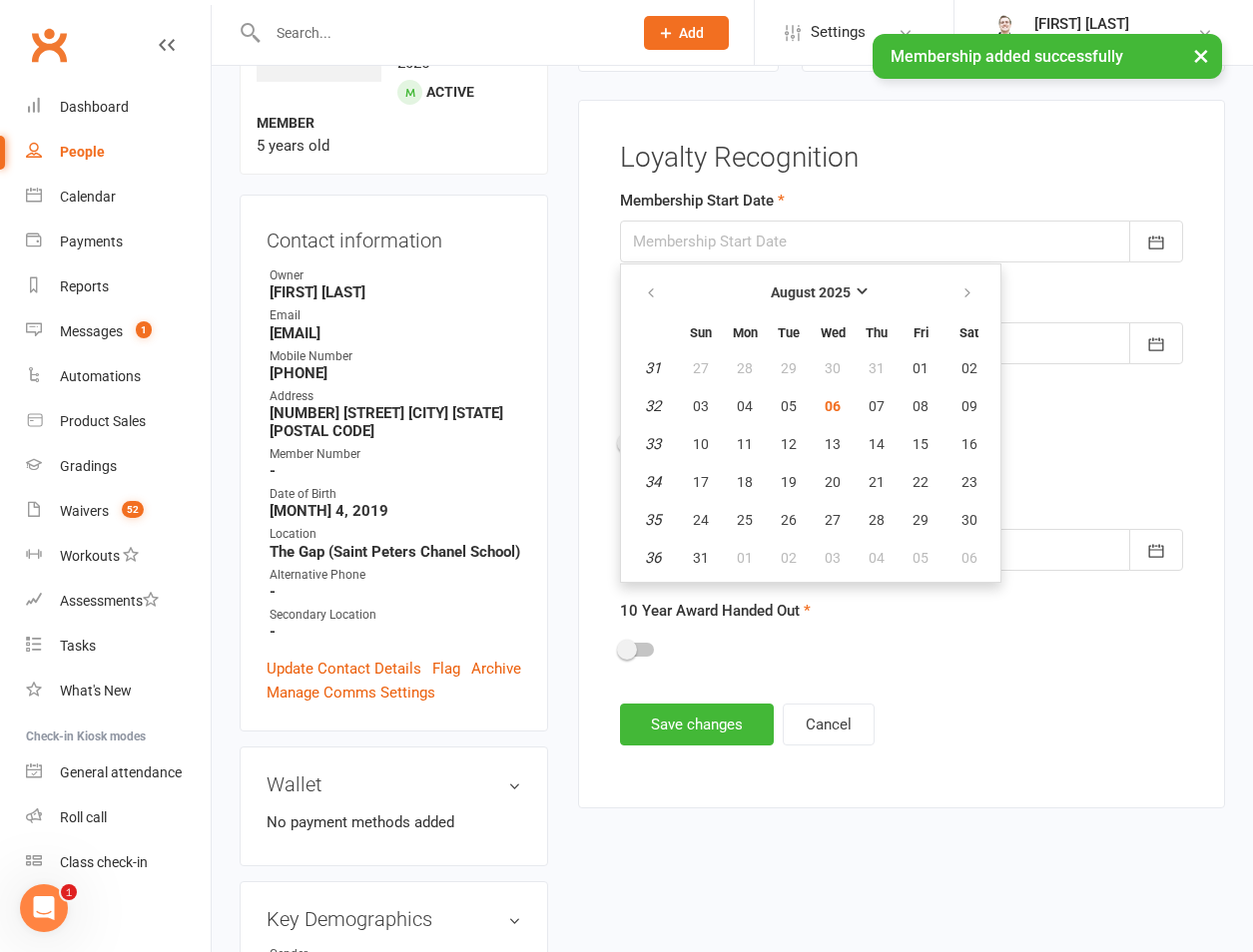 type on "06 Aug 2025" 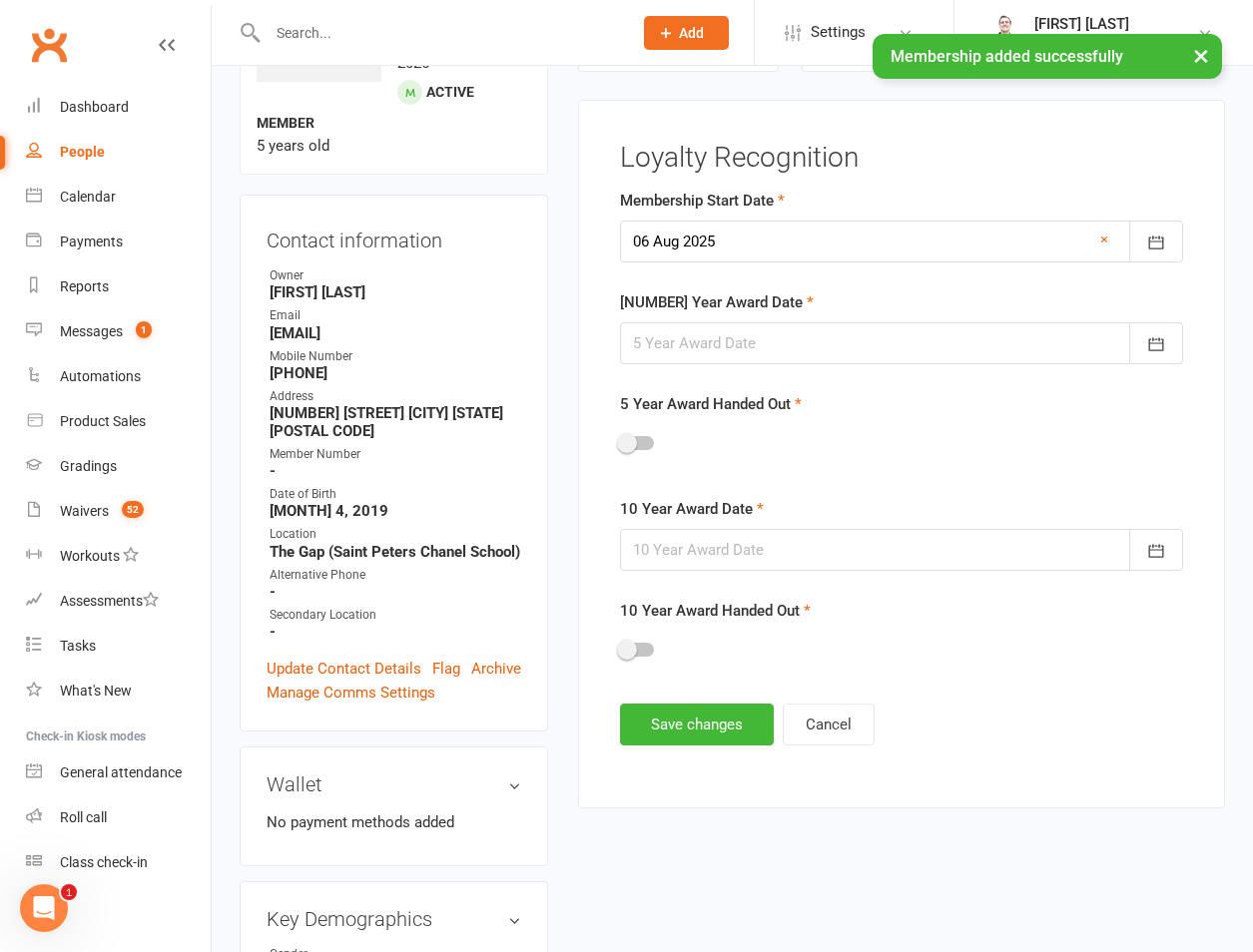 click at bounding box center [902, 343] 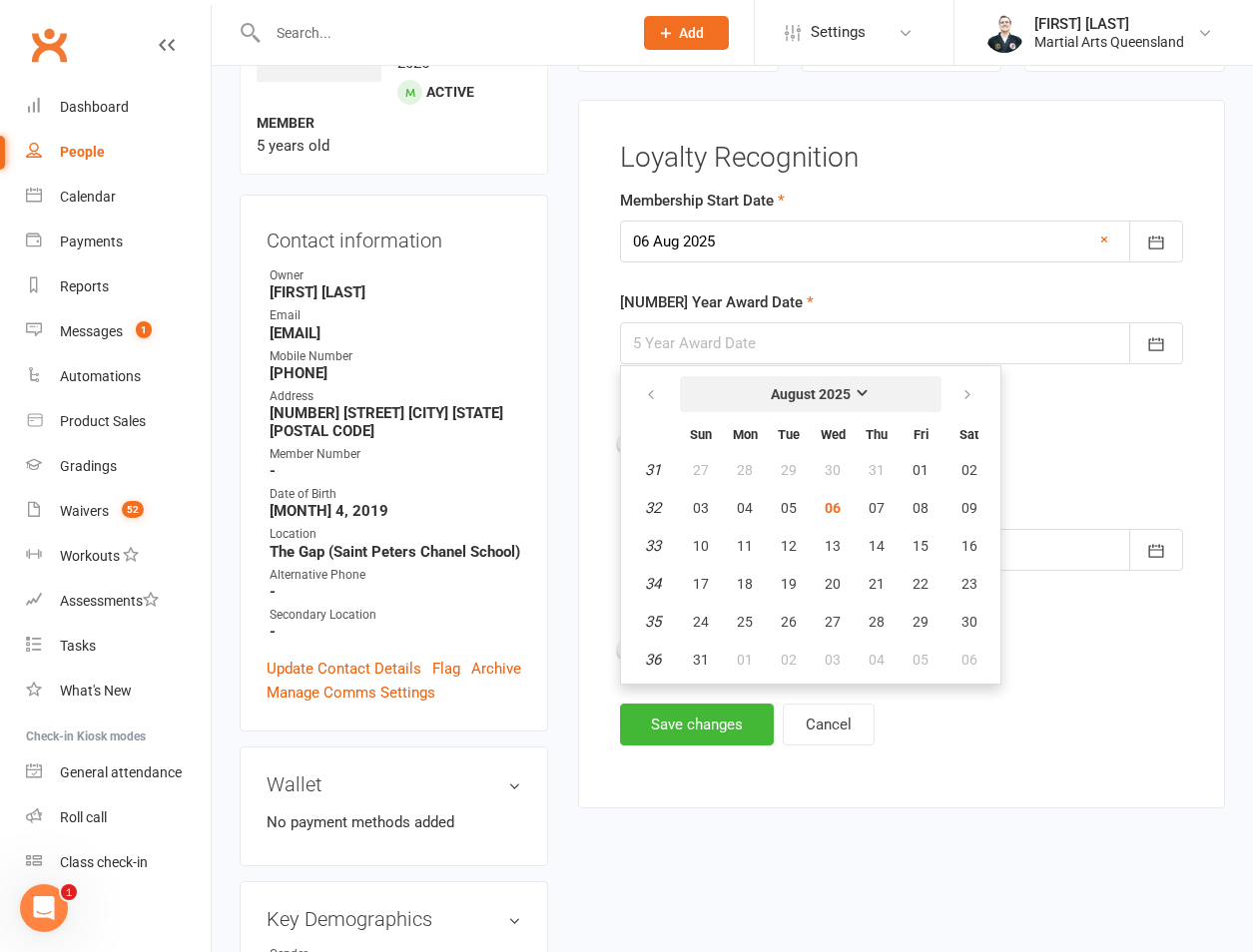 click on "August 2025" at bounding box center (811, 394) 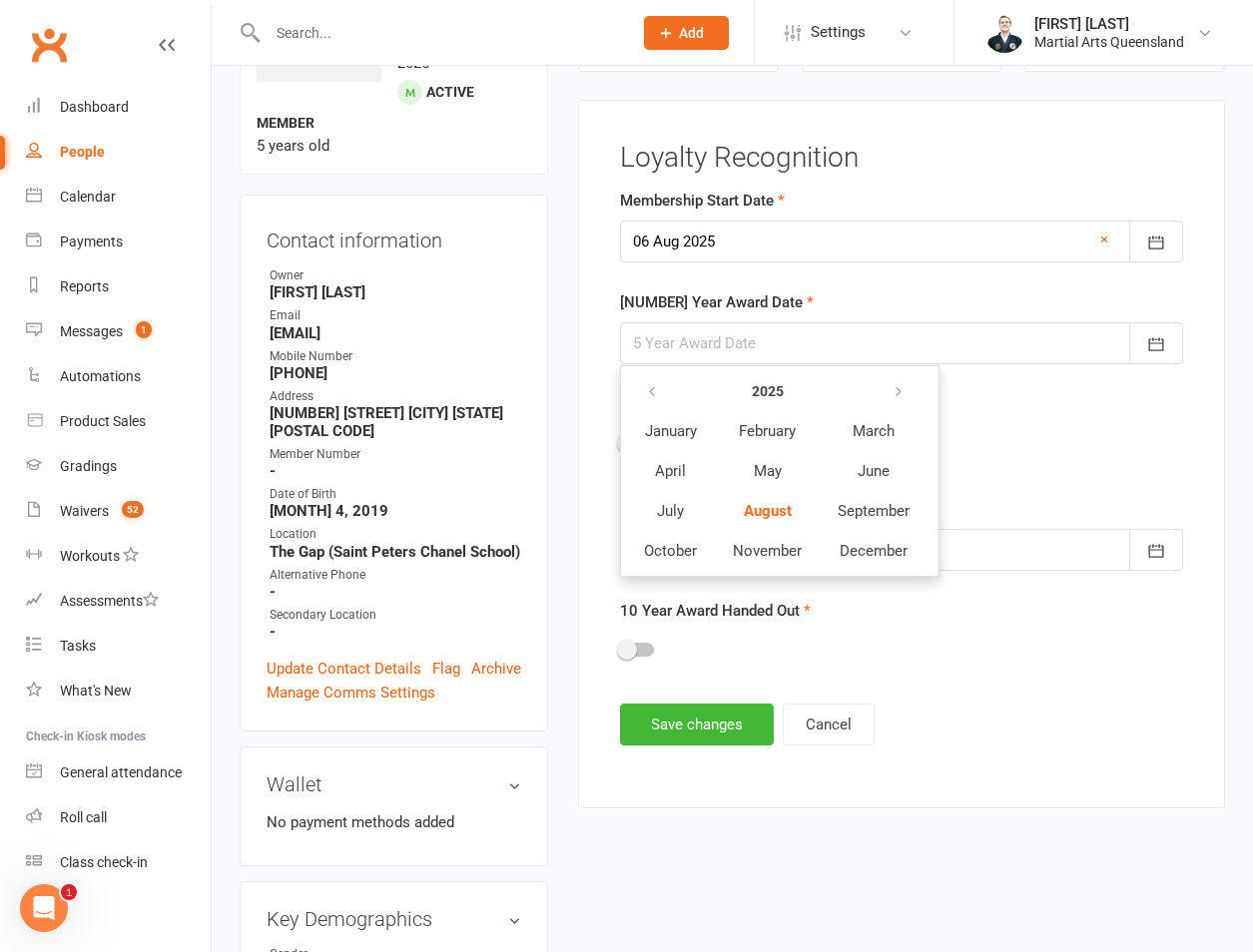 click at bounding box center (874, 391) 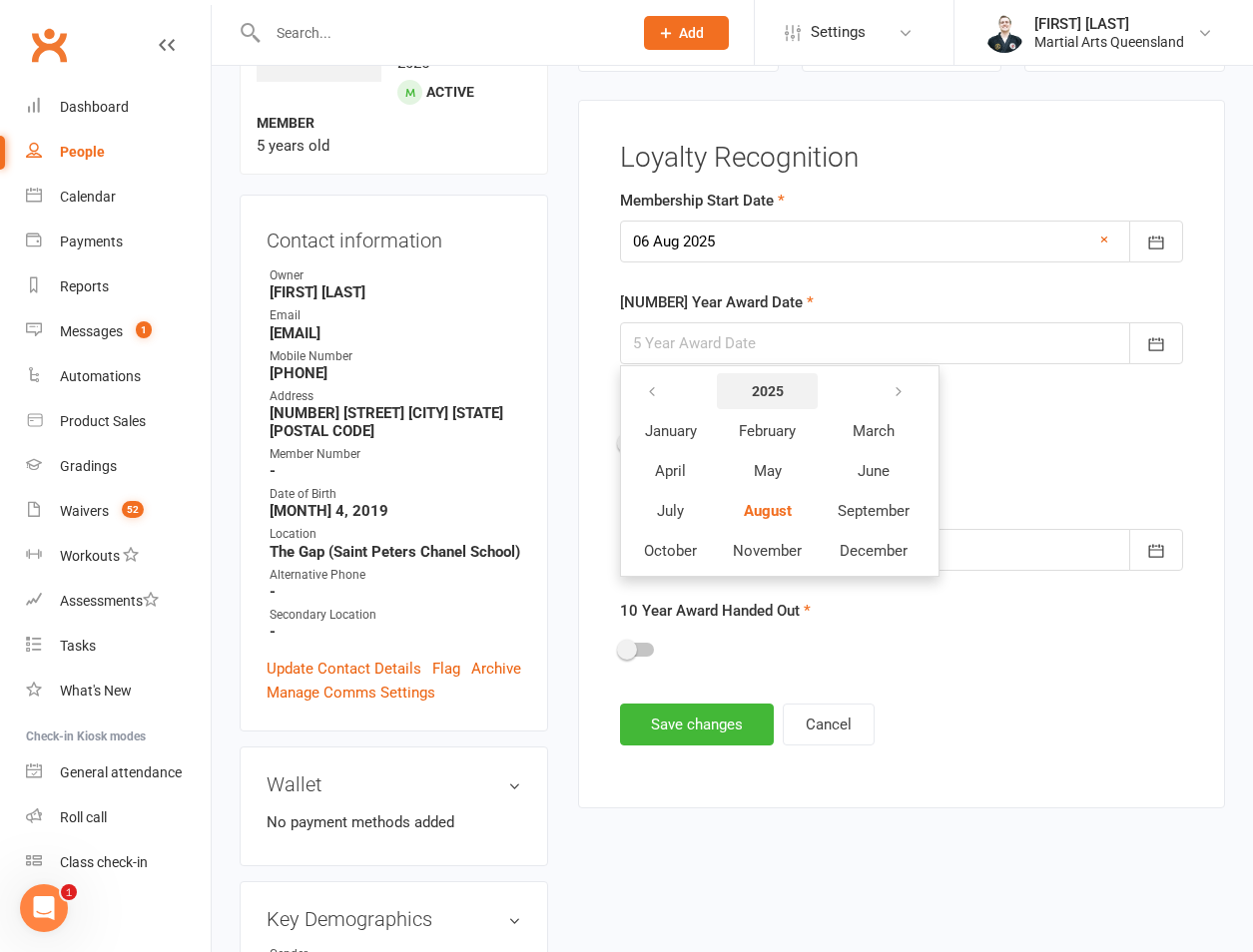 click on "2025" at bounding box center (767, 391) 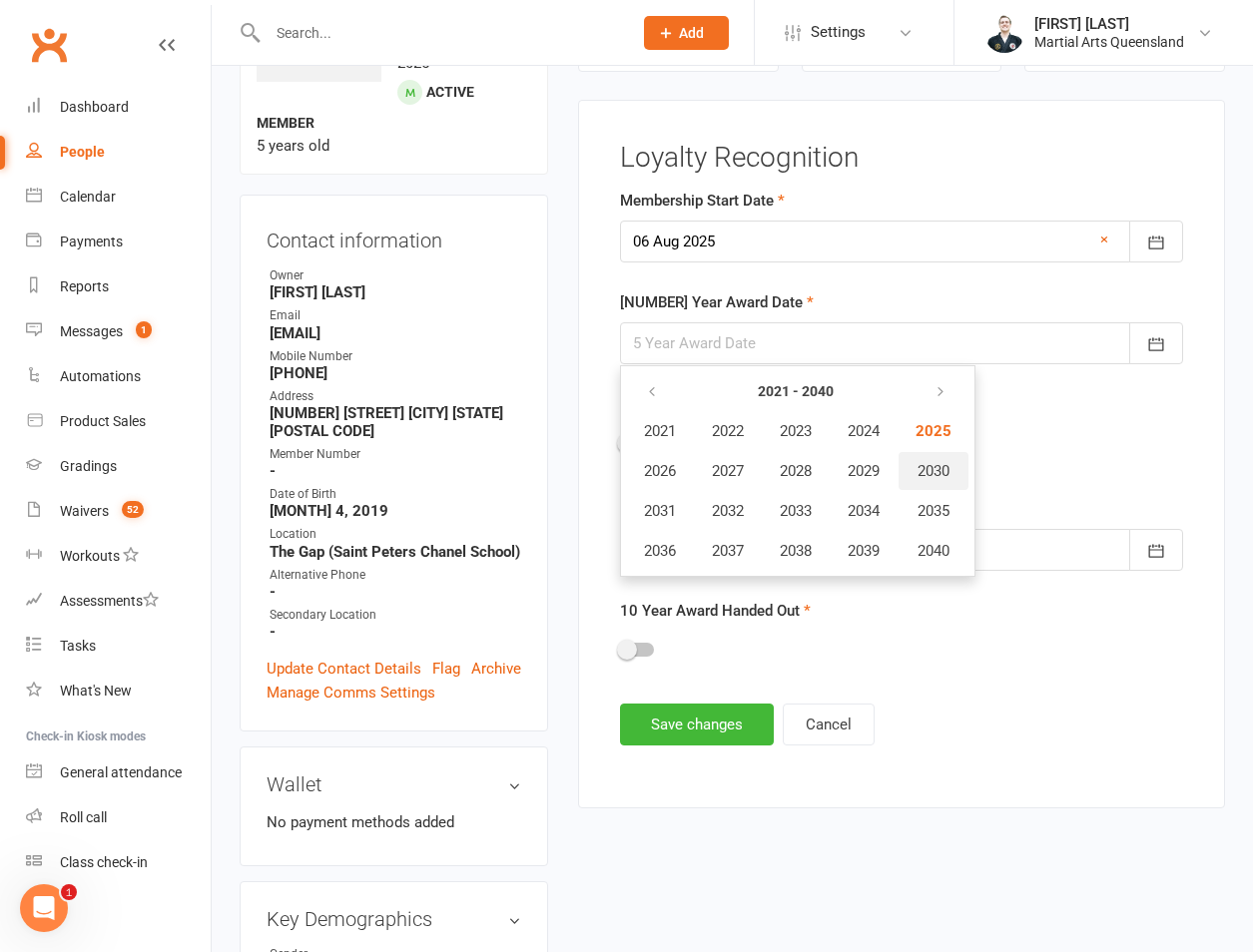 click on "2030" at bounding box center (934, 471) 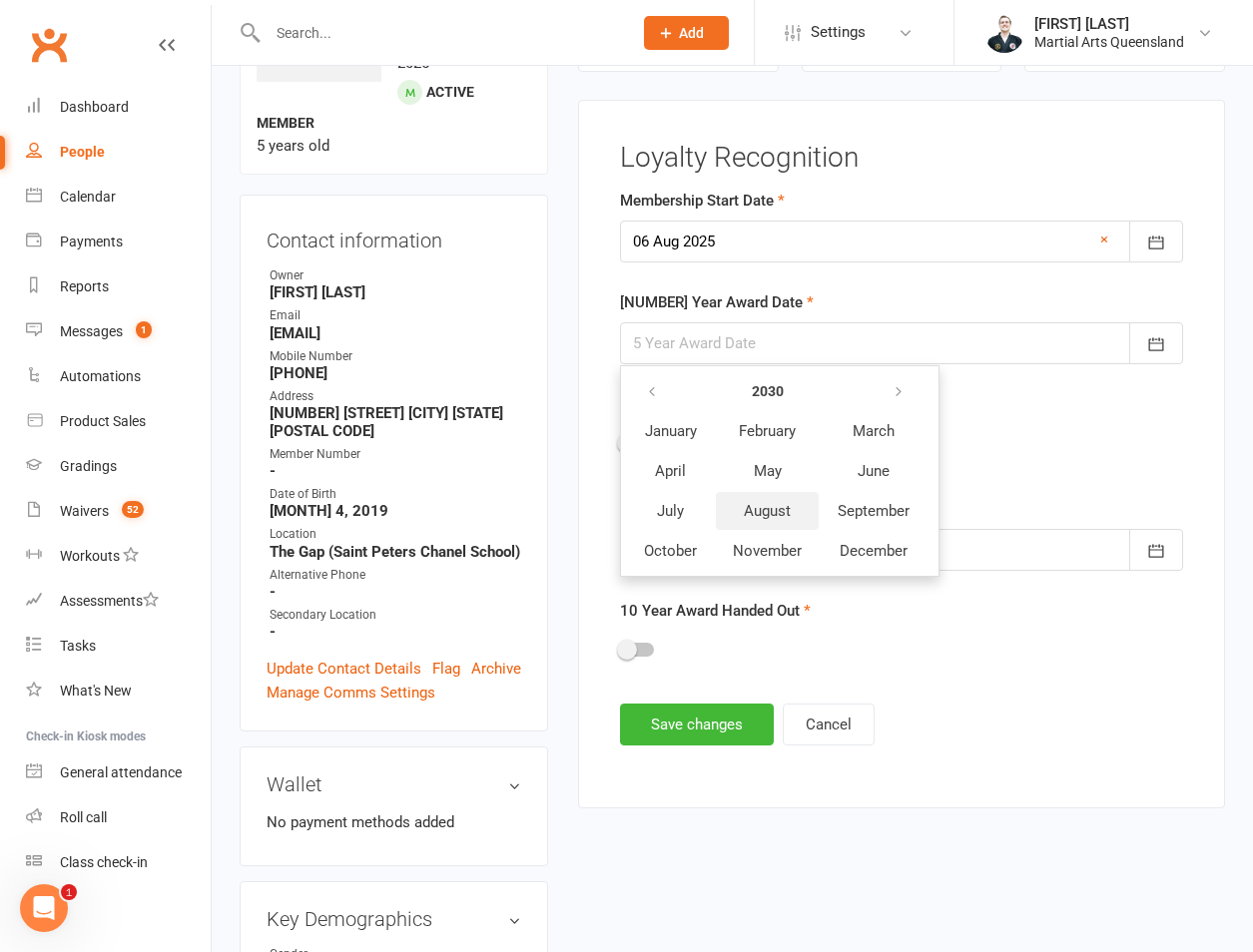 click on "August" at bounding box center [767, 511] 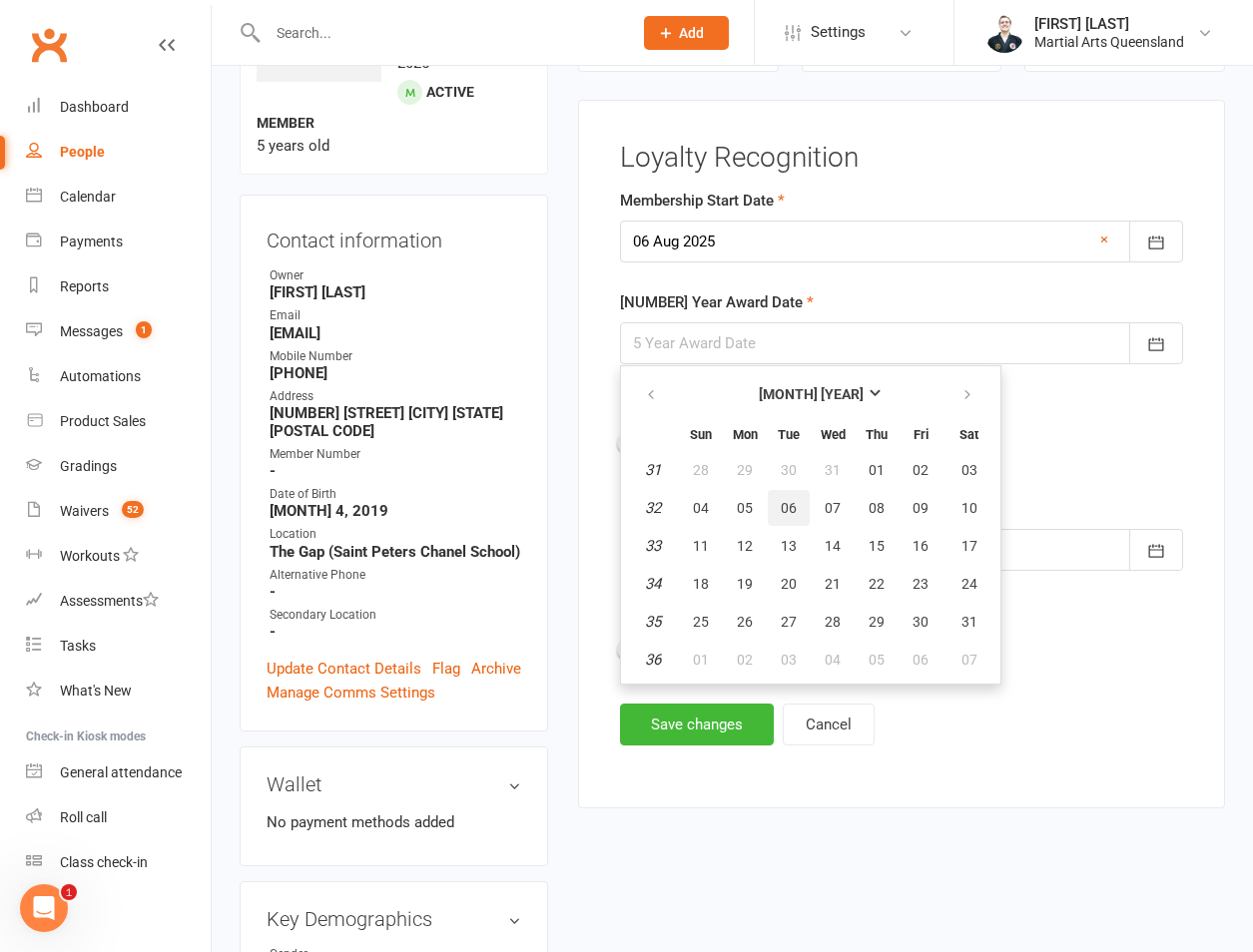 click on "06" at bounding box center [789, 508] 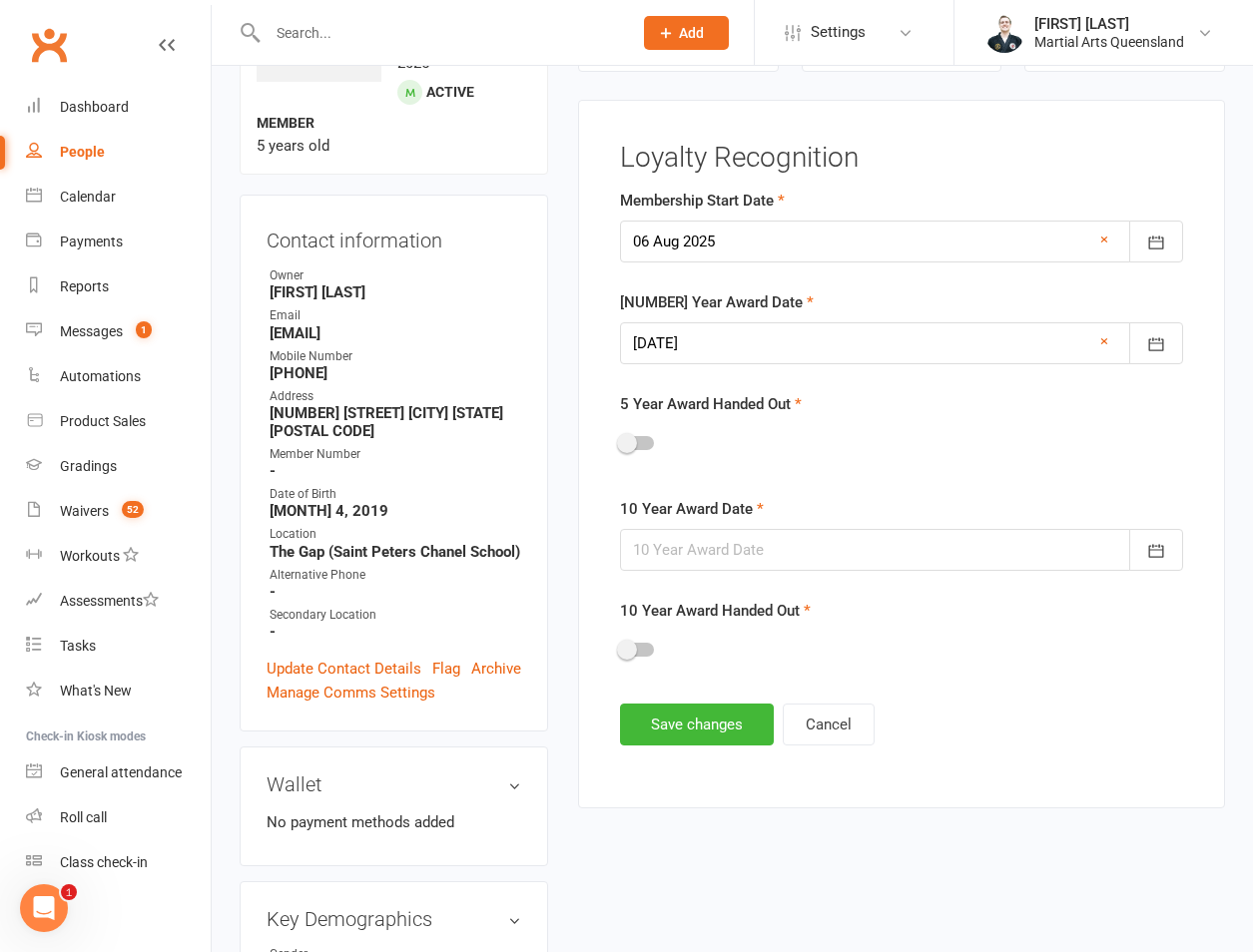 click at bounding box center (902, 550) 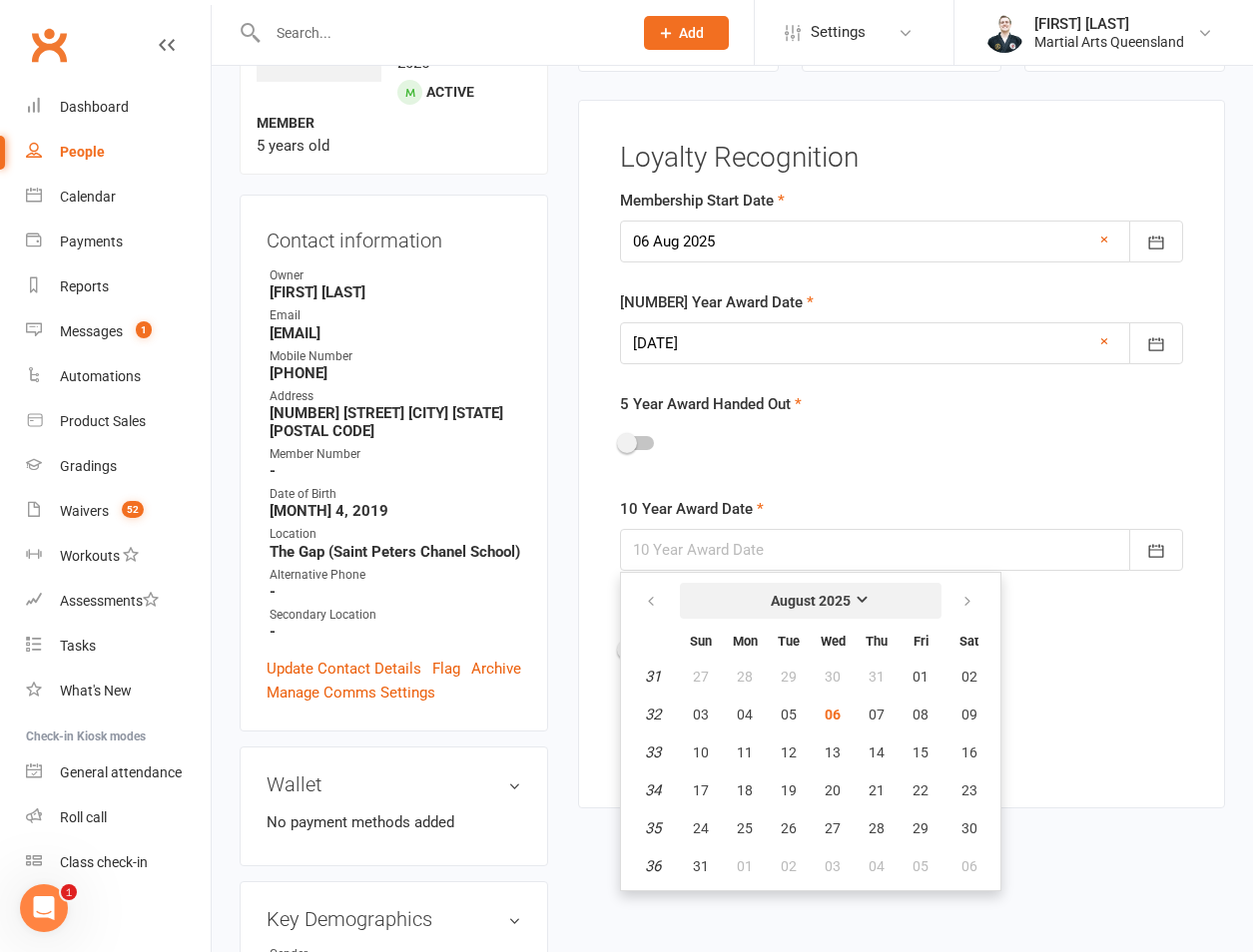 click on "August 2025" at bounding box center (811, 601) 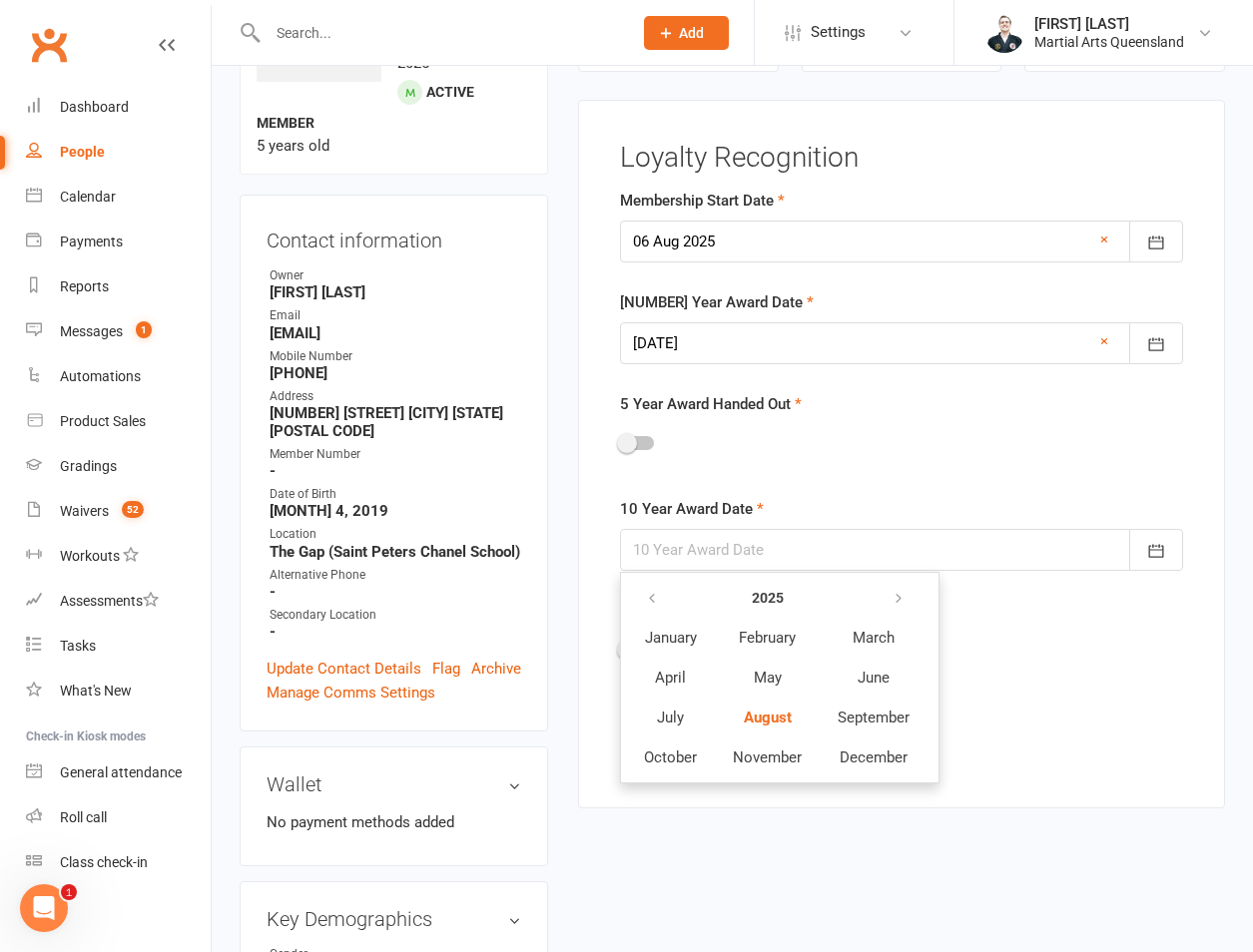 click on "2025" at bounding box center (768, 598) 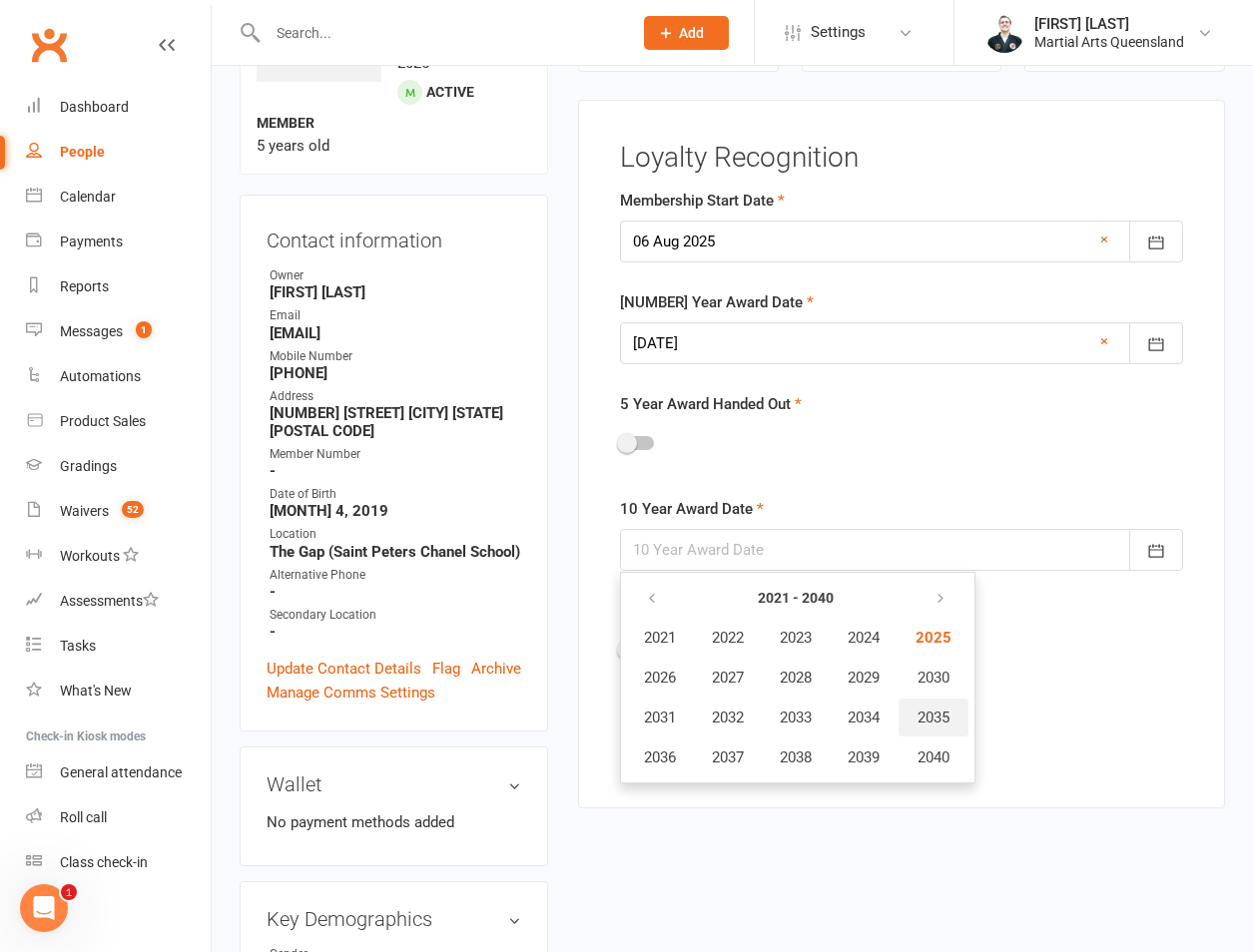 click on "2035" at bounding box center (934, 717) 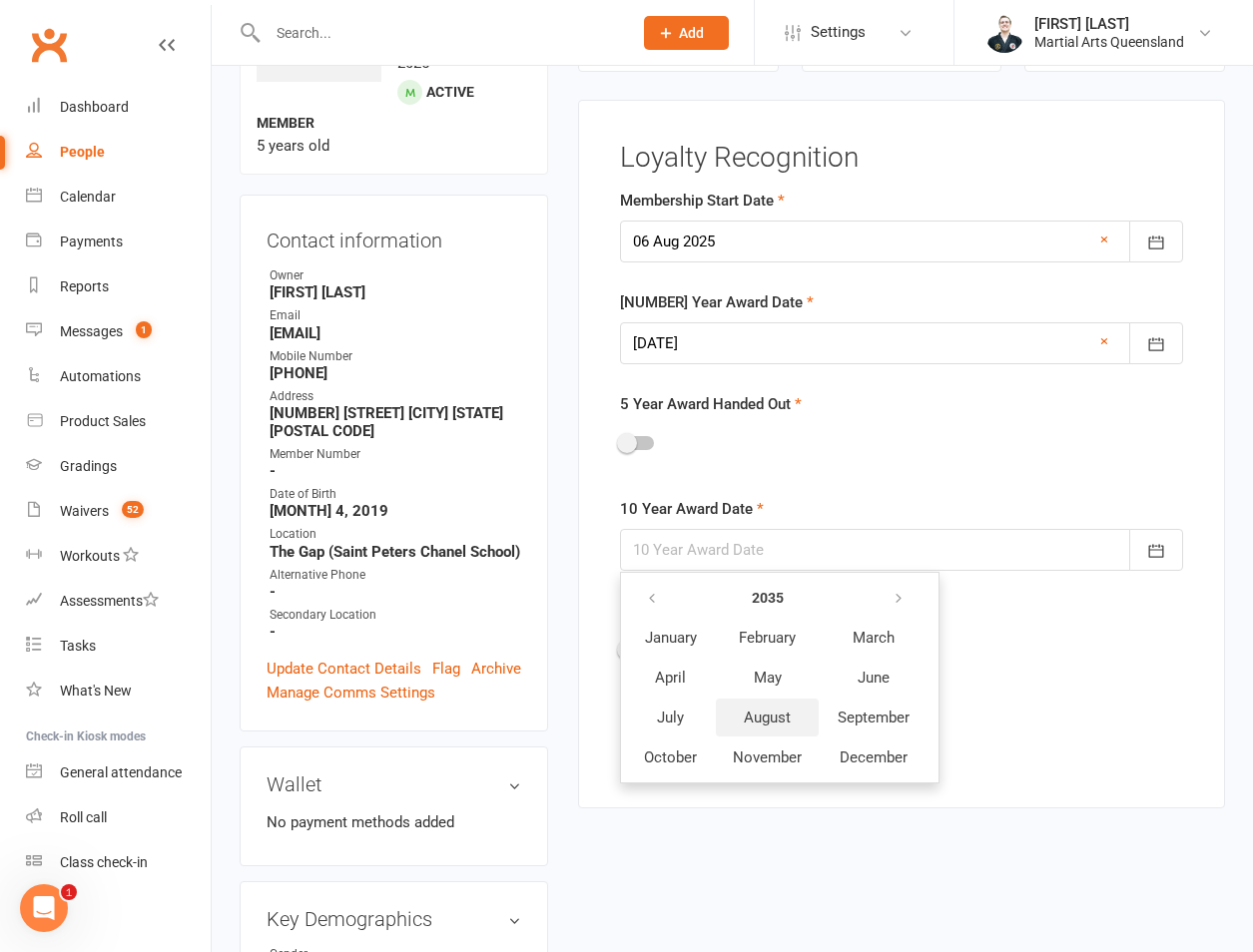 click on "August" at bounding box center (767, 717) 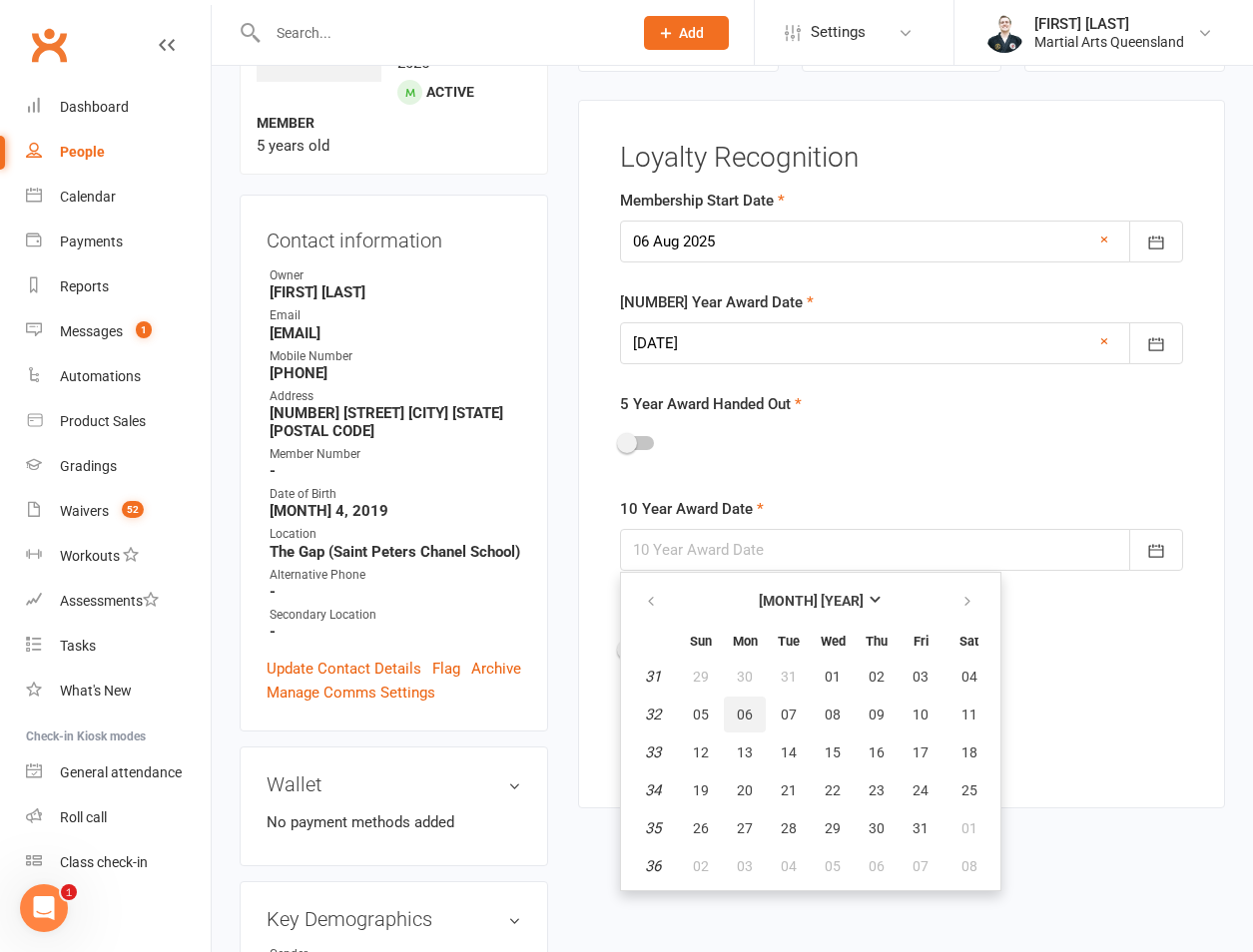 click on "06" at bounding box center (745, 714) 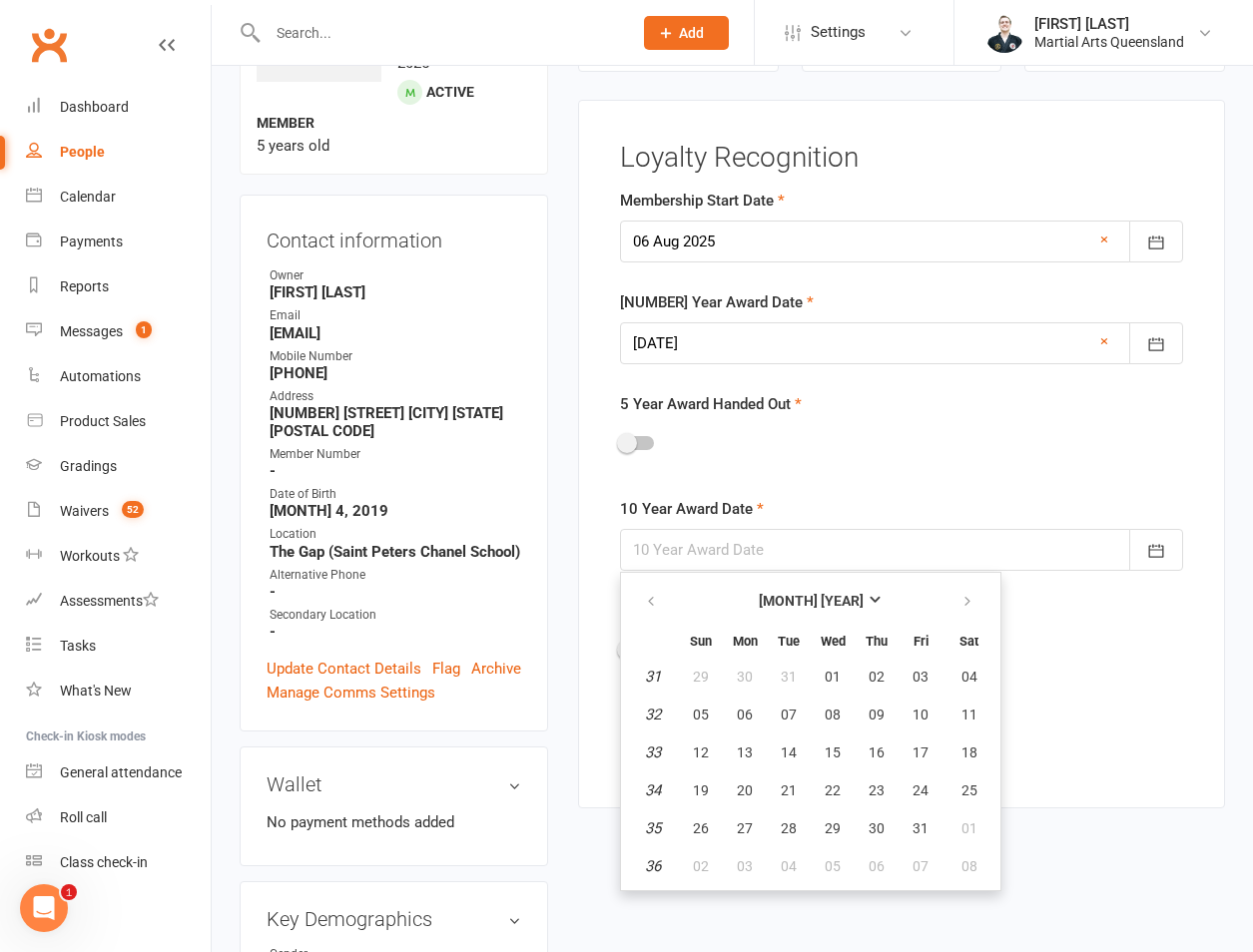 type on "[DAY] [MONTH] [YEAR]" 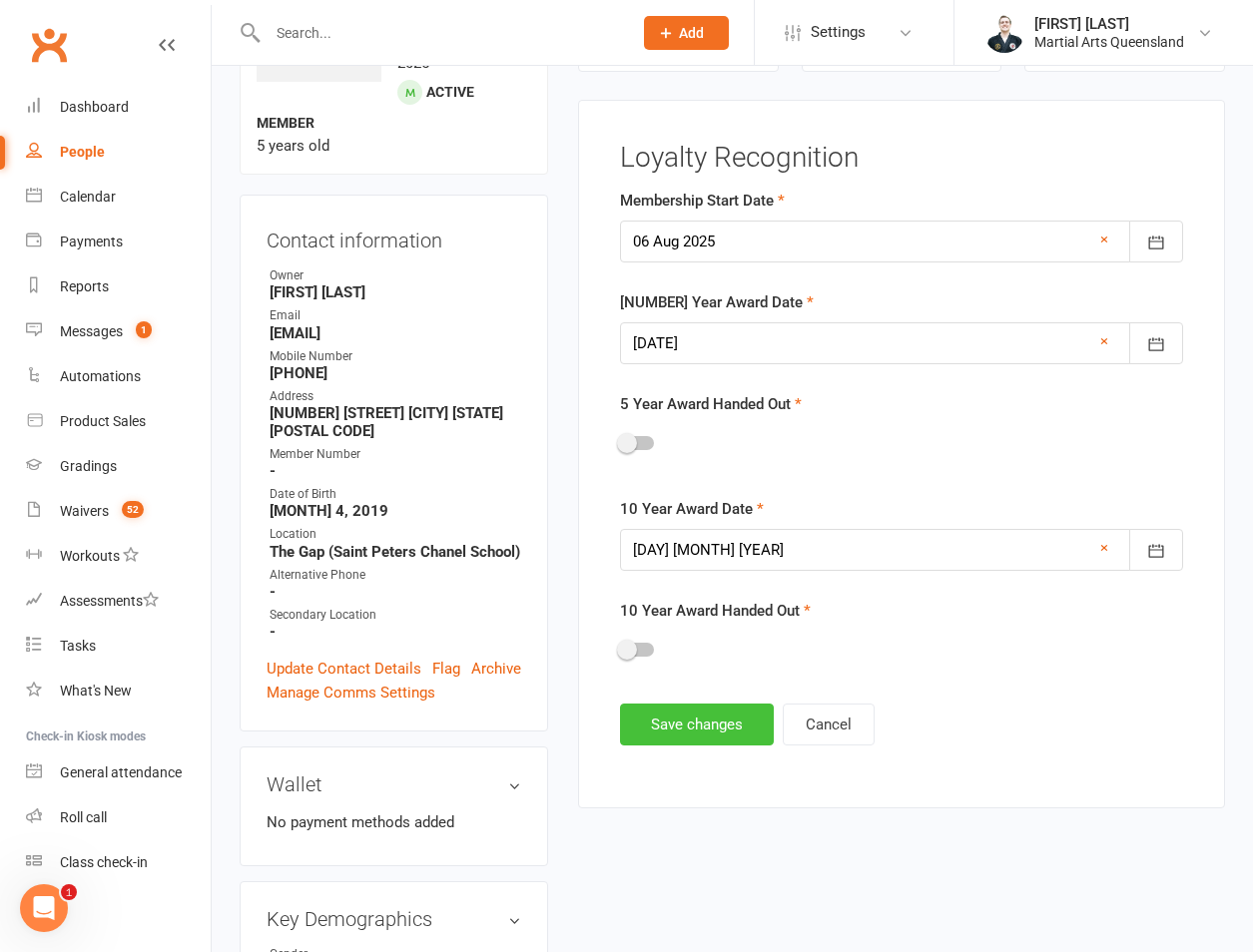 click on "Save changes" at bounding box center (697, 724) 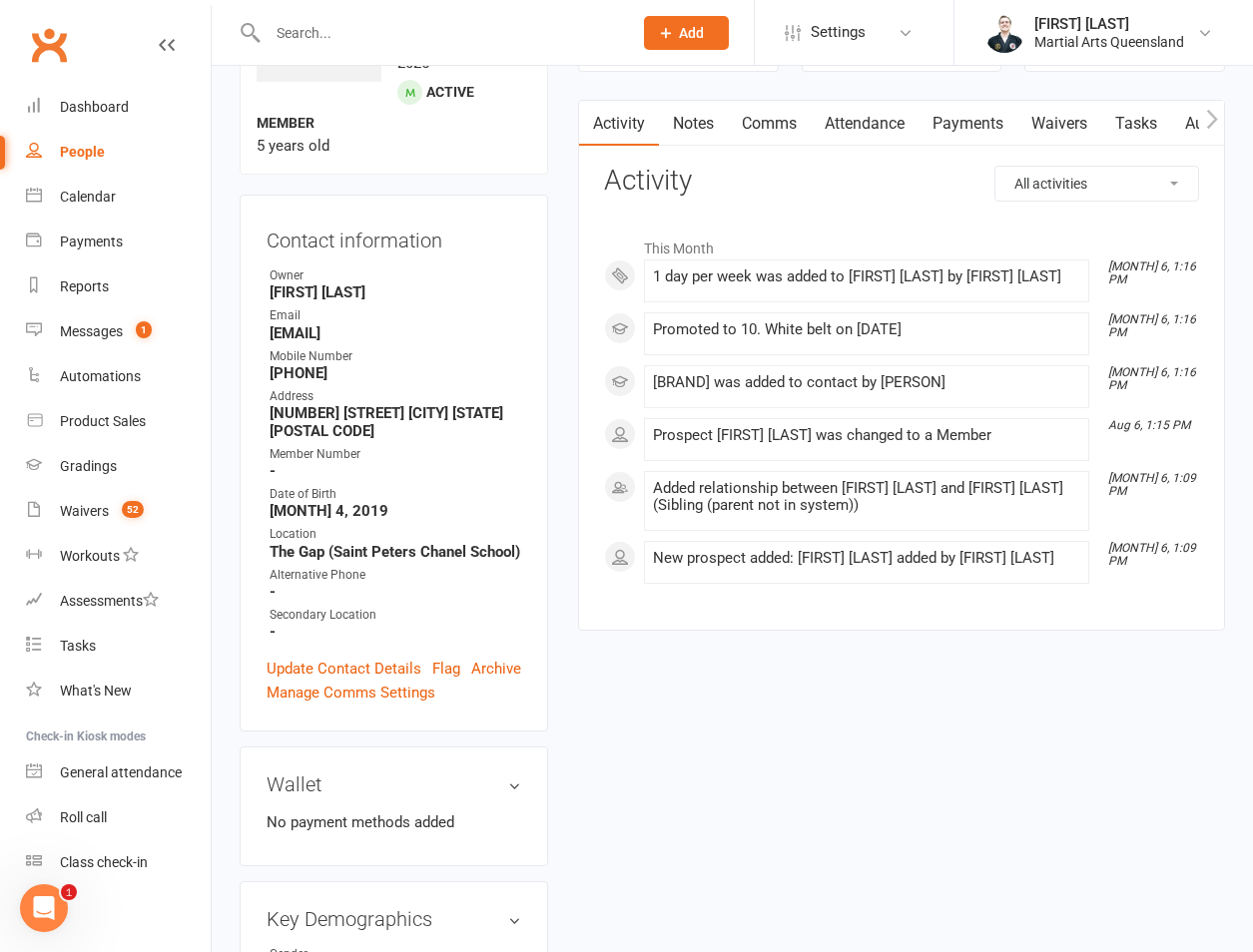 click at bounding box center [439, 33] 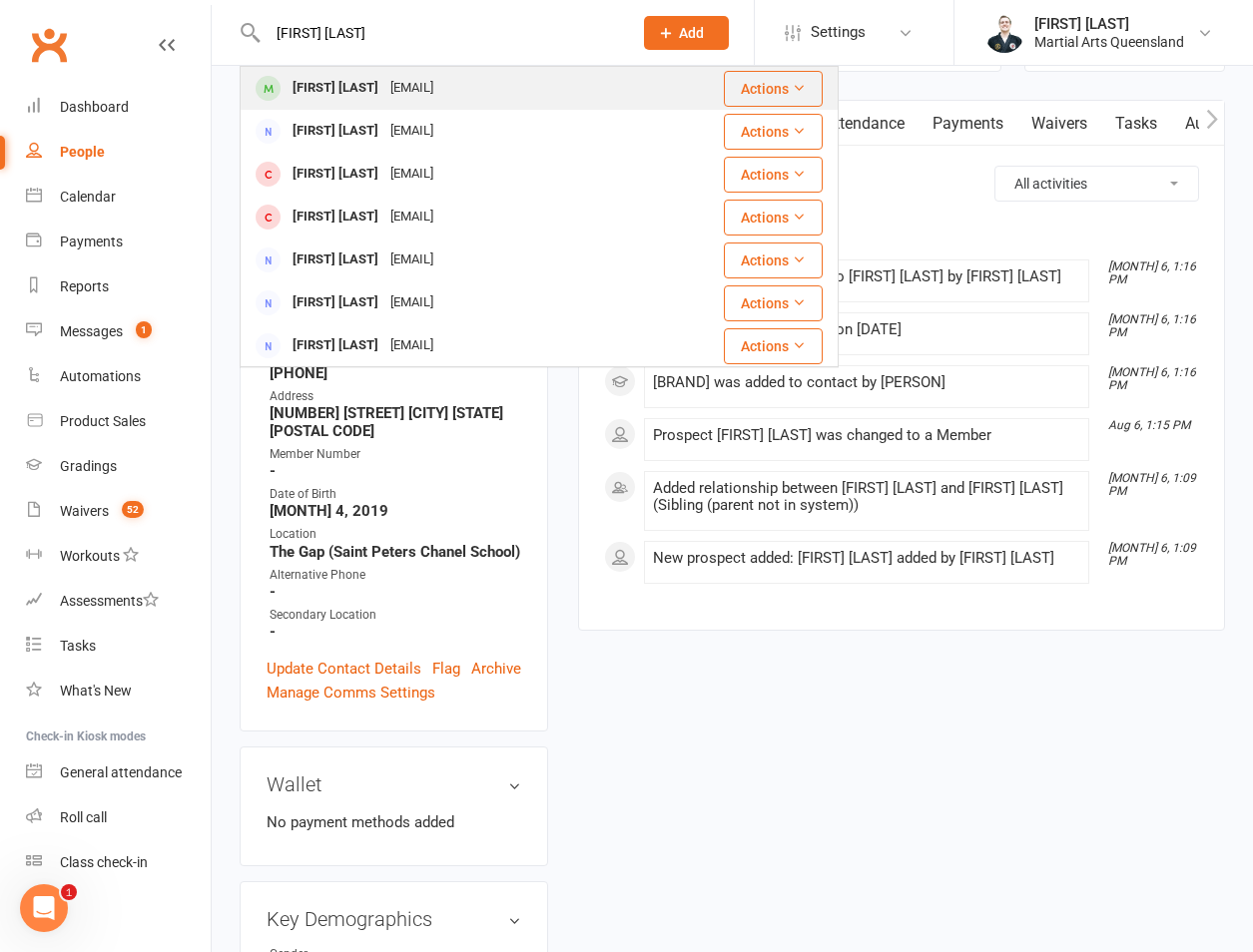 type on "[FIRST] [LAST]" 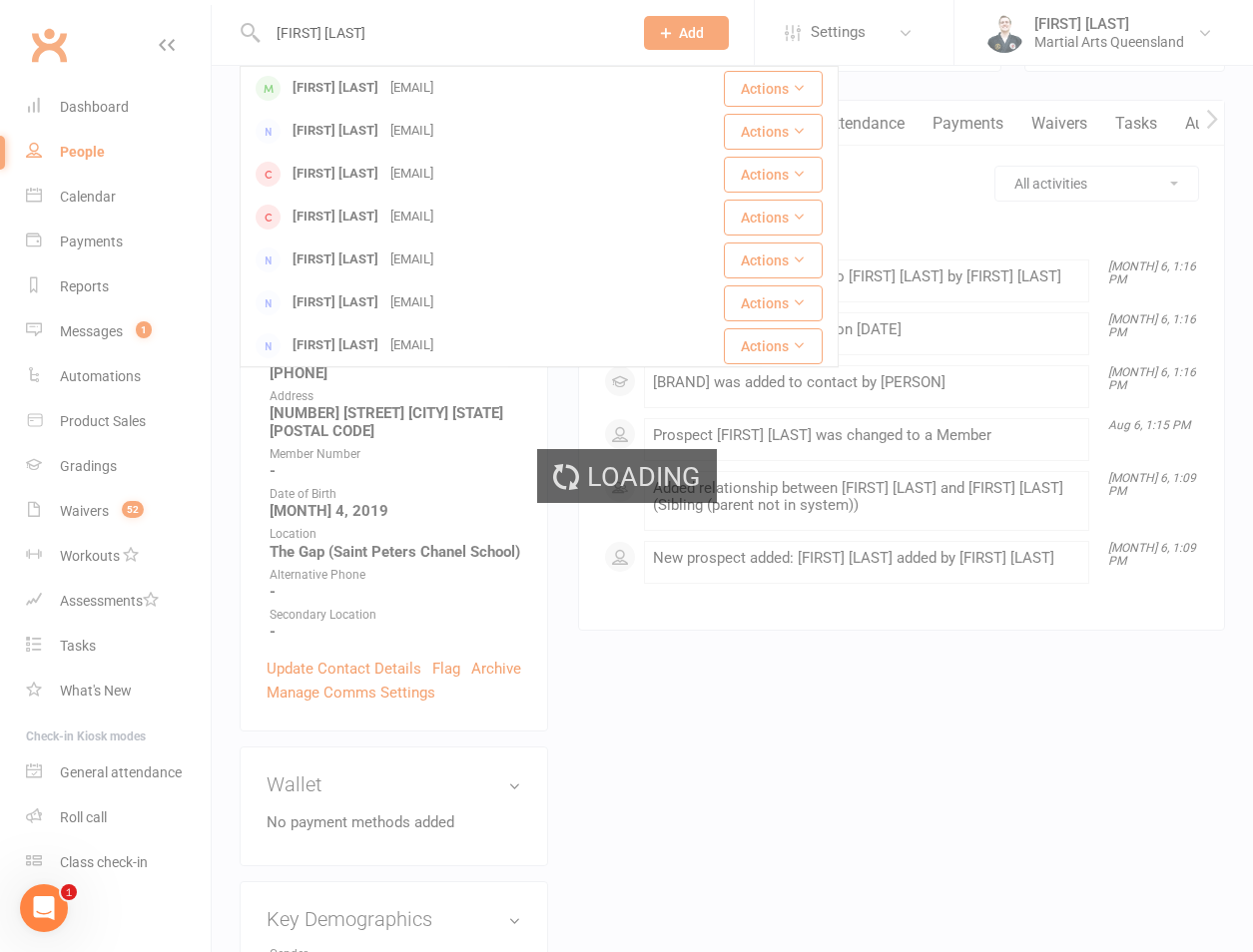 type 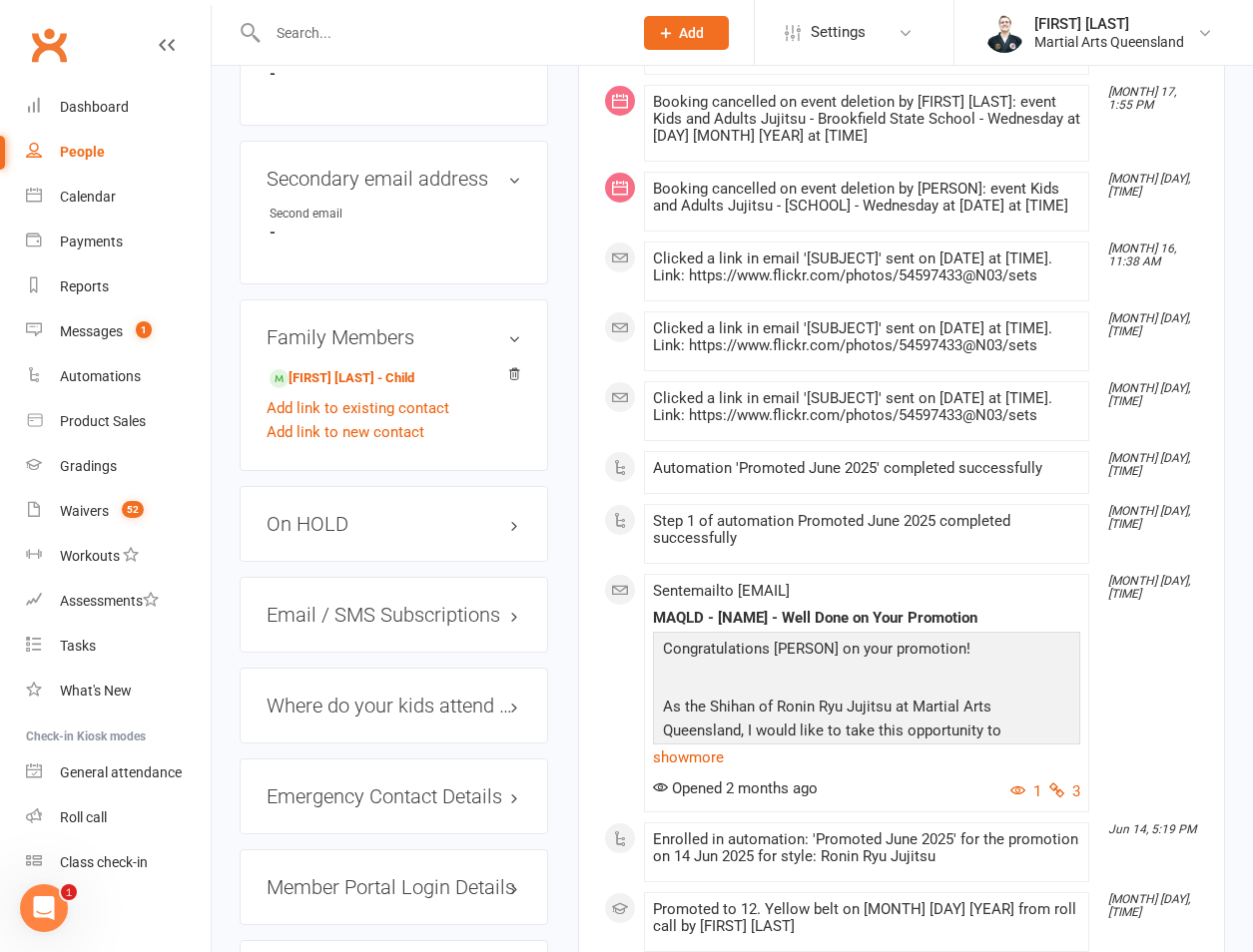 scroll, scrollTop: 1863, scrollLeft: 0, axis: vertical 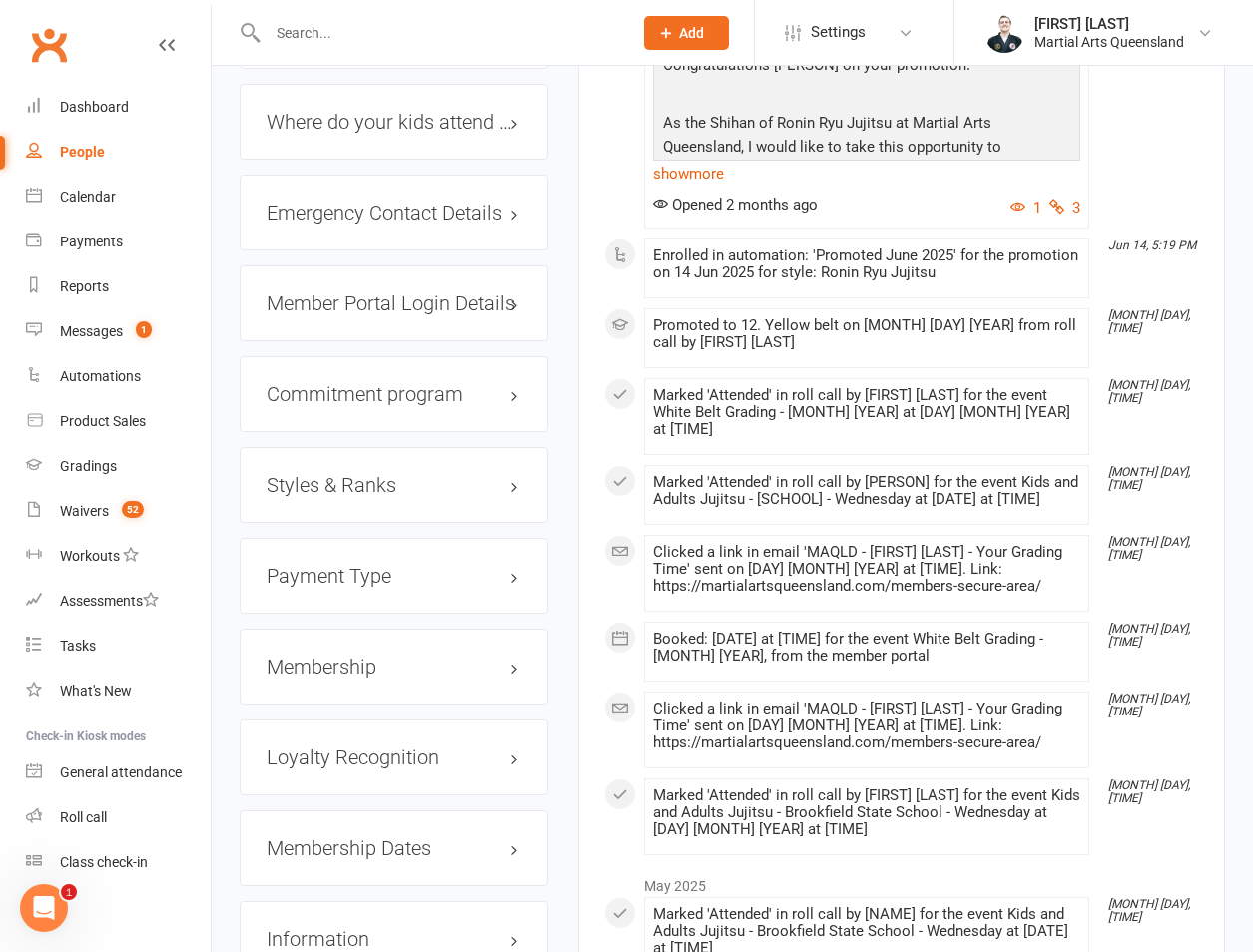 drag, startPoint x: 367, startPoint y: 674, endPoint x: 463, endPoint y: 689, distance: 97.16481 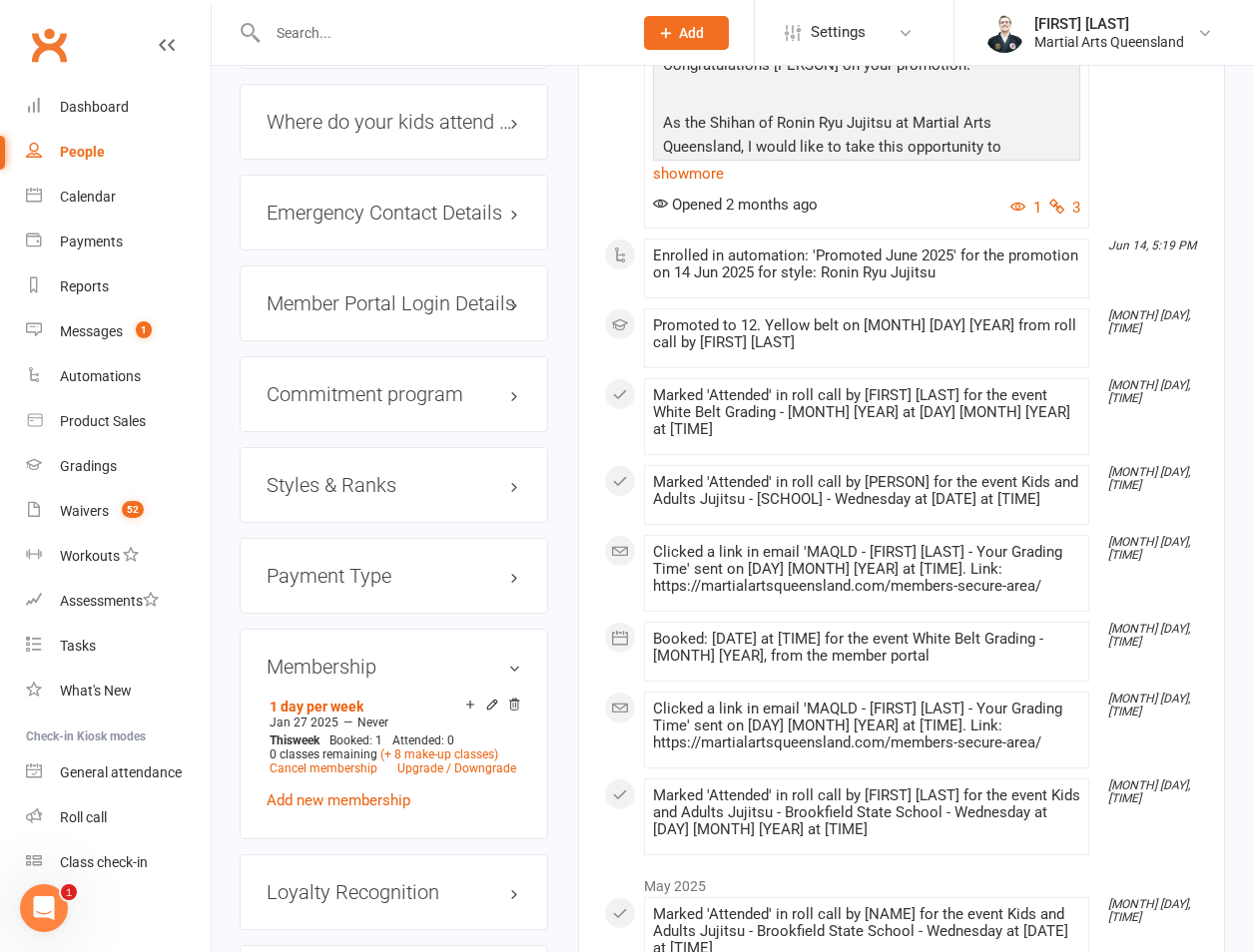 click 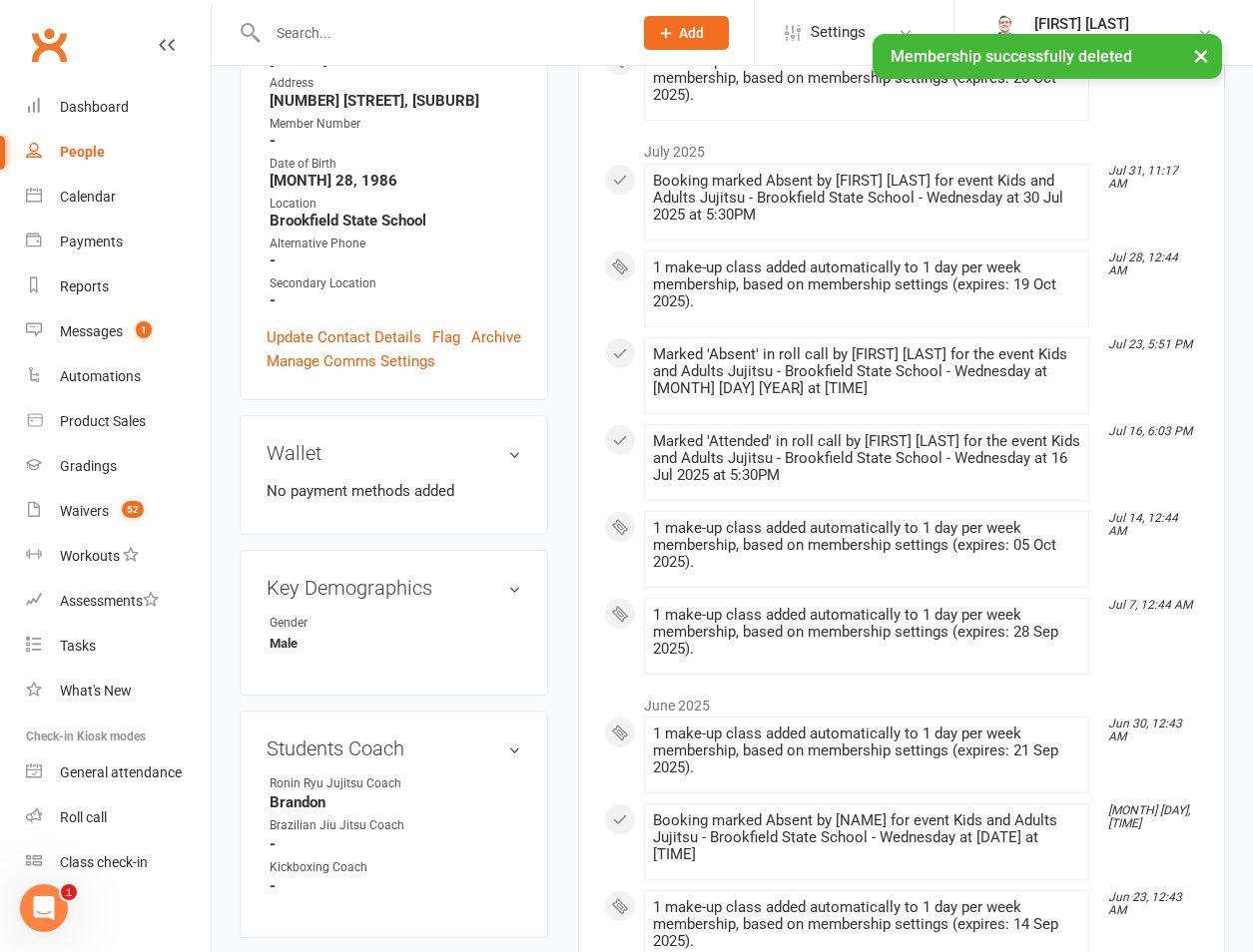 scroll, scrollTop: 0, scrollLeft: 0, axis: both 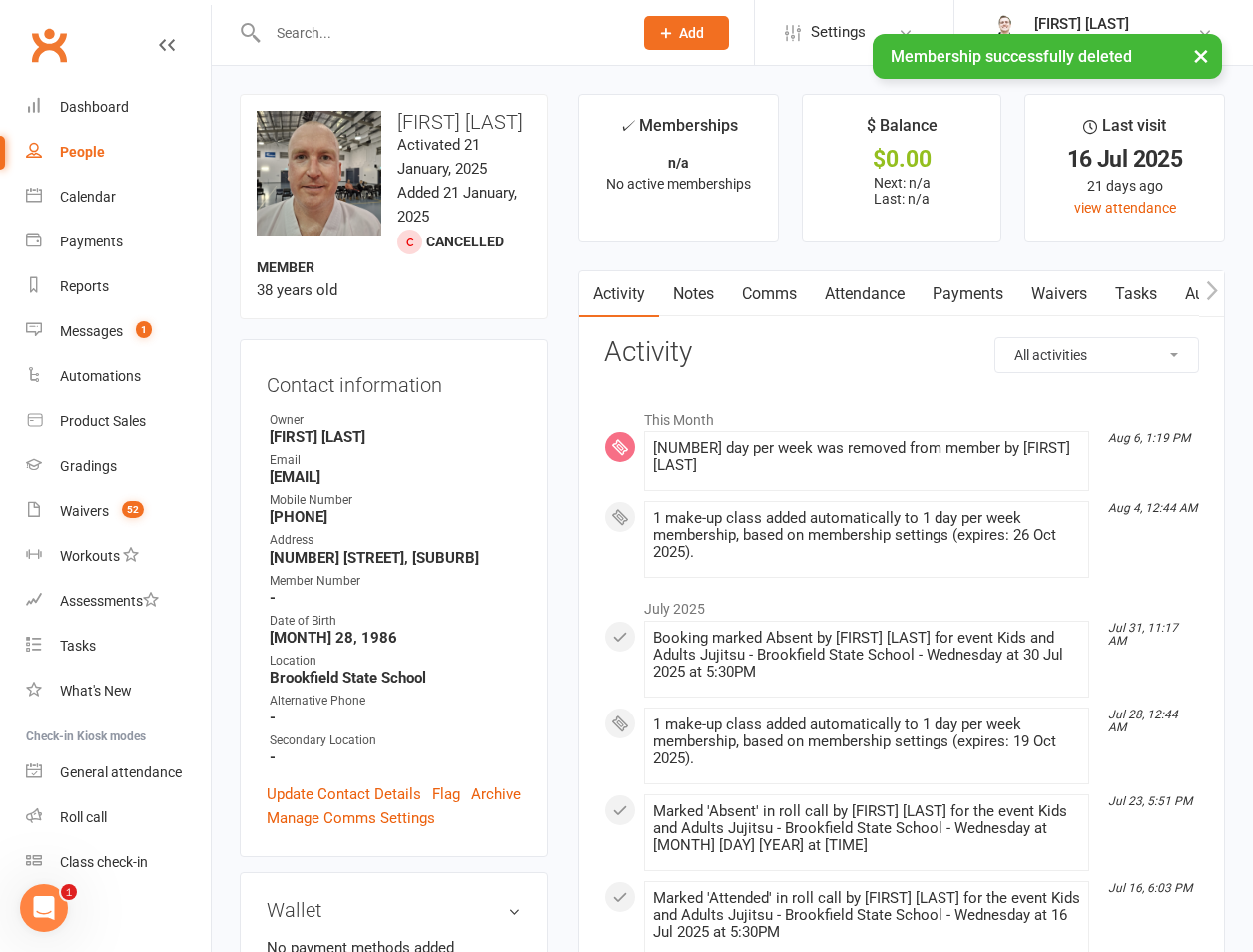 click on "Attendance" at bounding box center [865, 294] 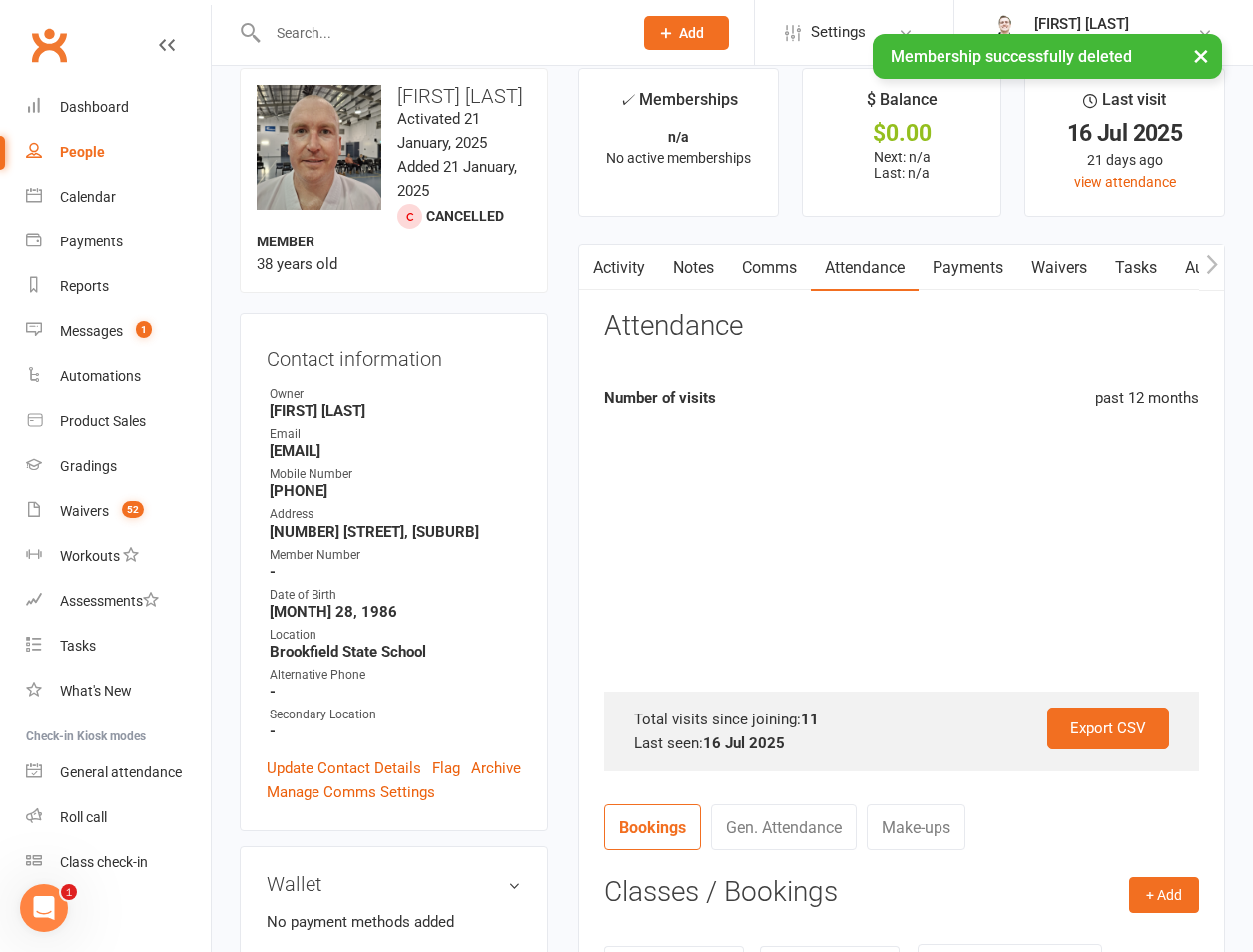 scroll, scrollTop: 466, scrollLeft: 0, axis: vertical 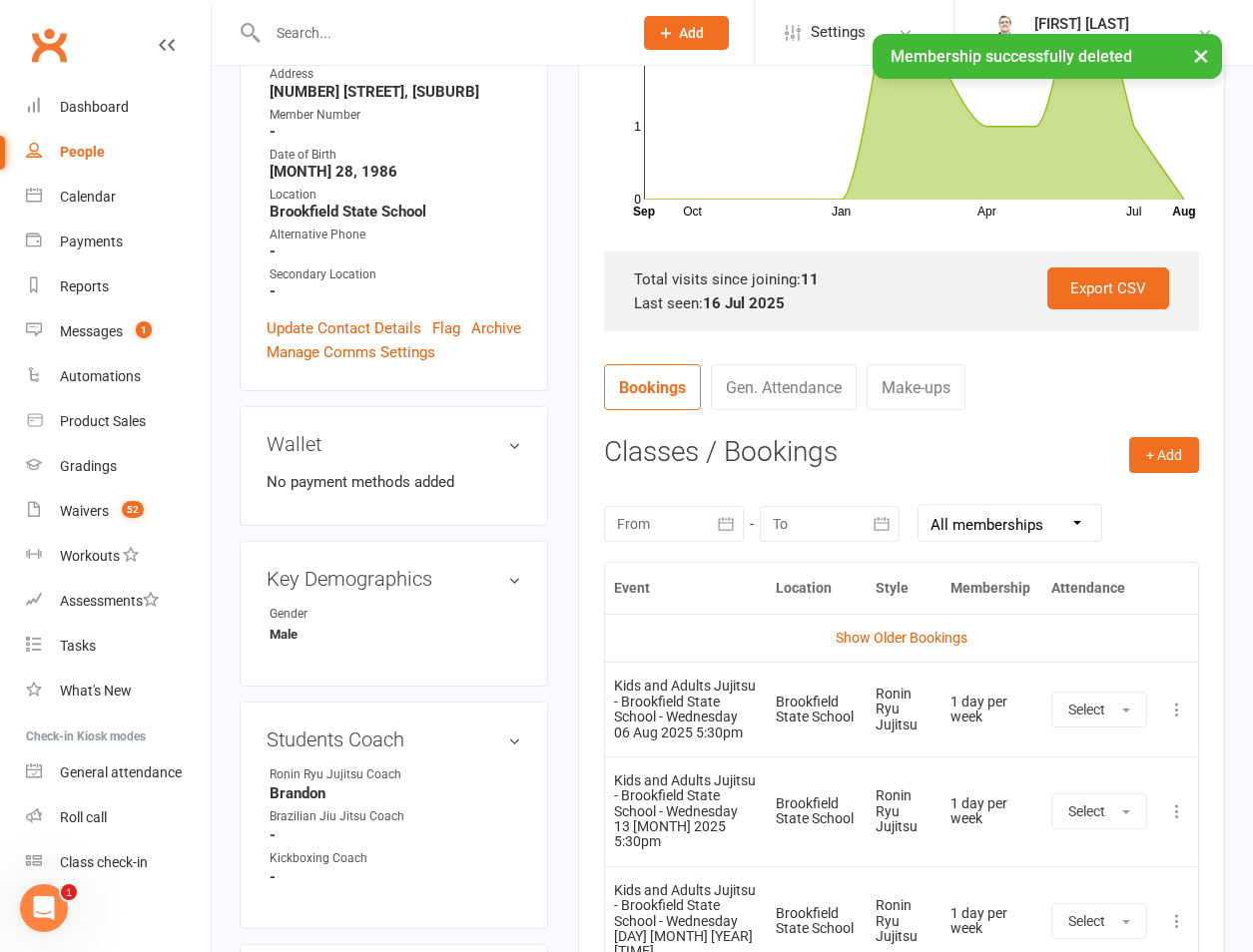 click at bounding box center [1177, 710] 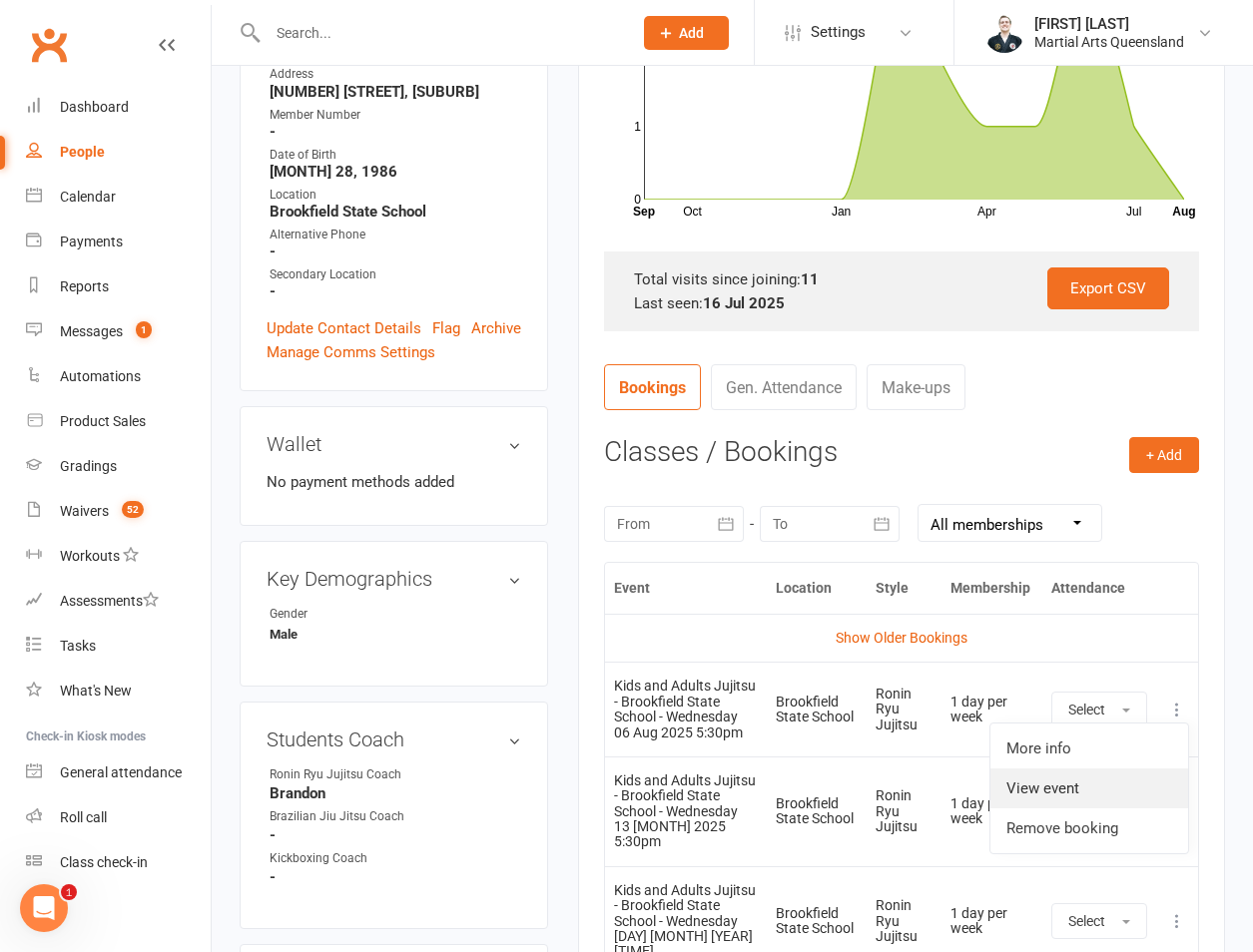 click on "View event" at bounding box center (1089, 788) 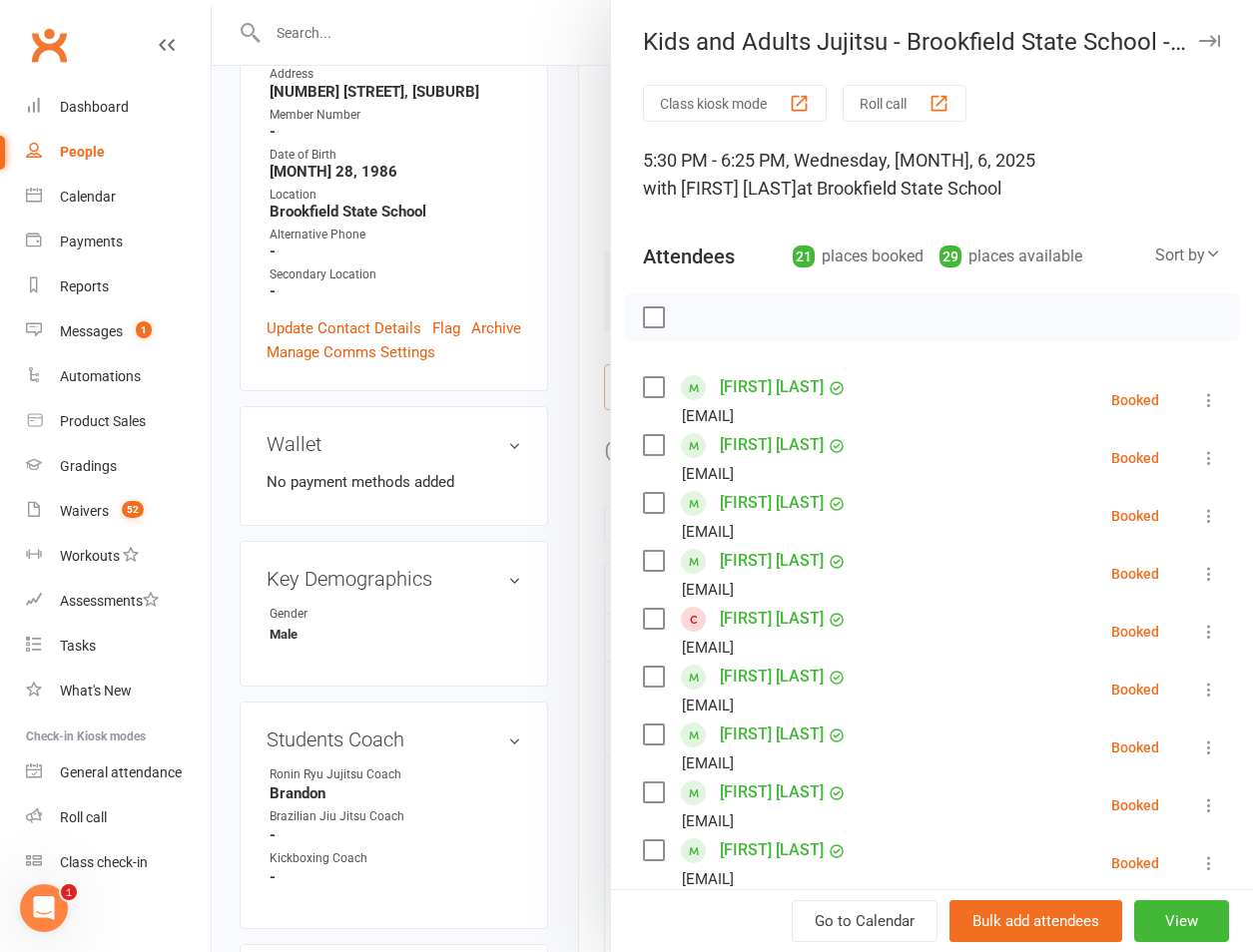 click at bounding box center (732, 476) 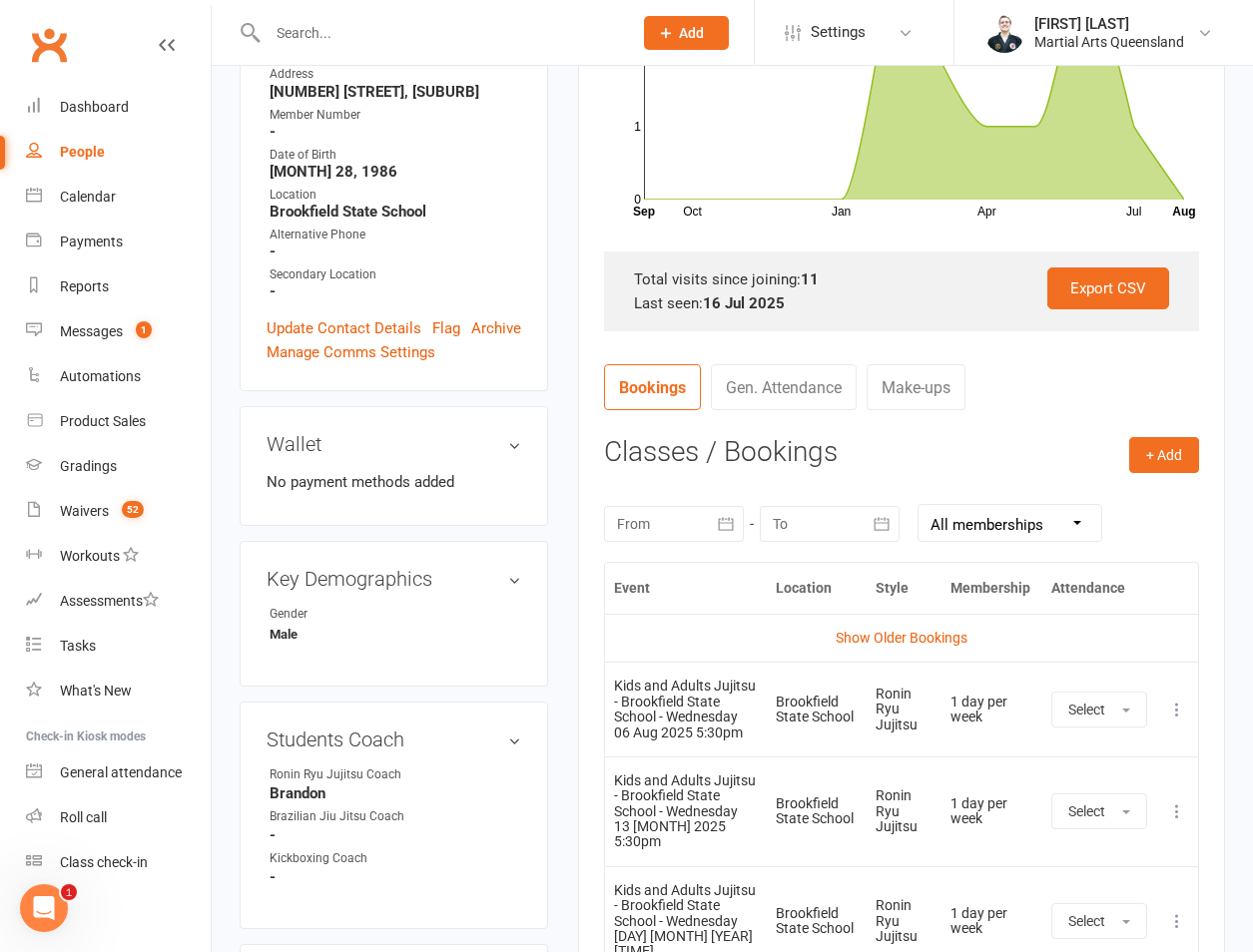 click at bounding box center [1177, 710] 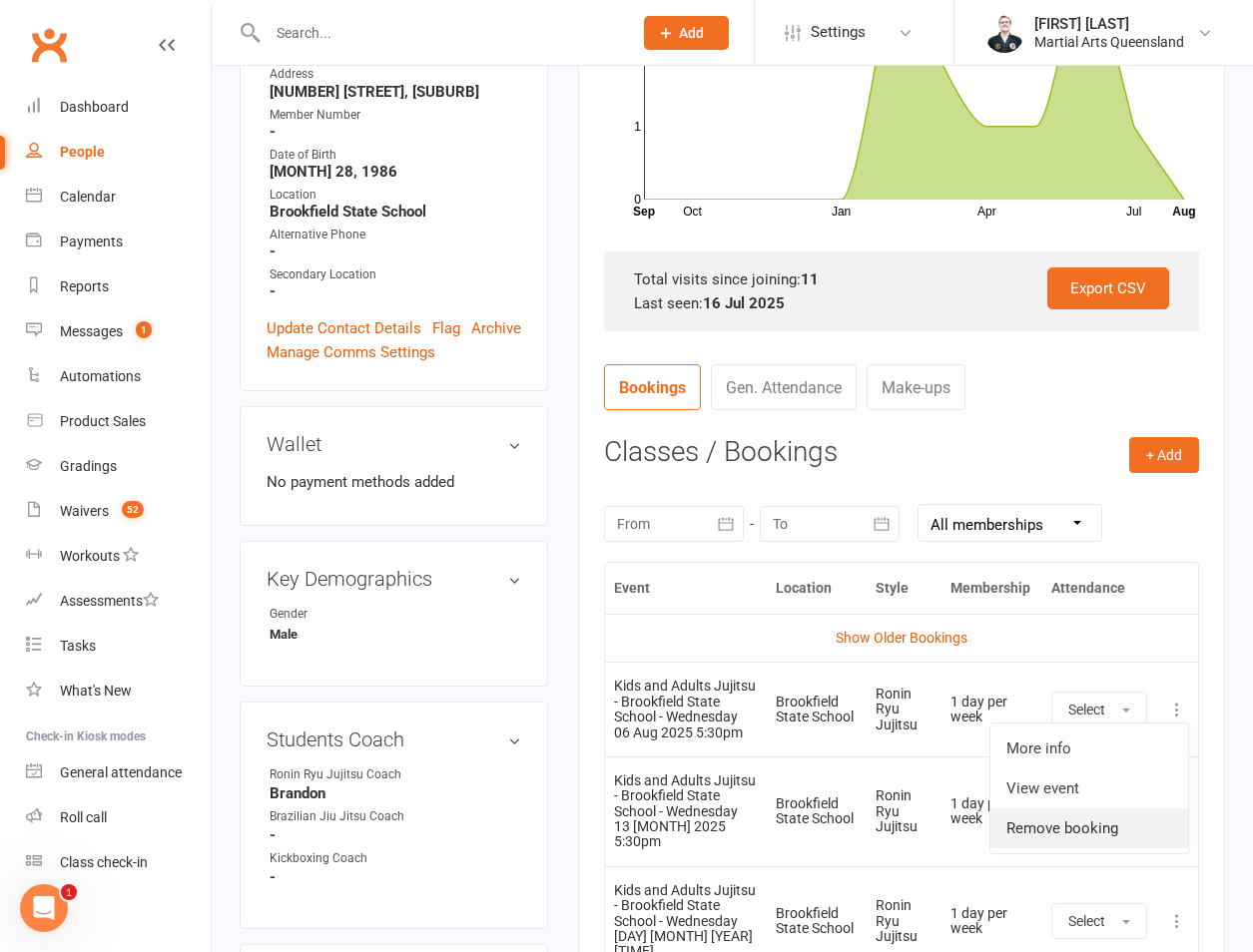 click on "Remove booking" at bounding box center (1089, 828) 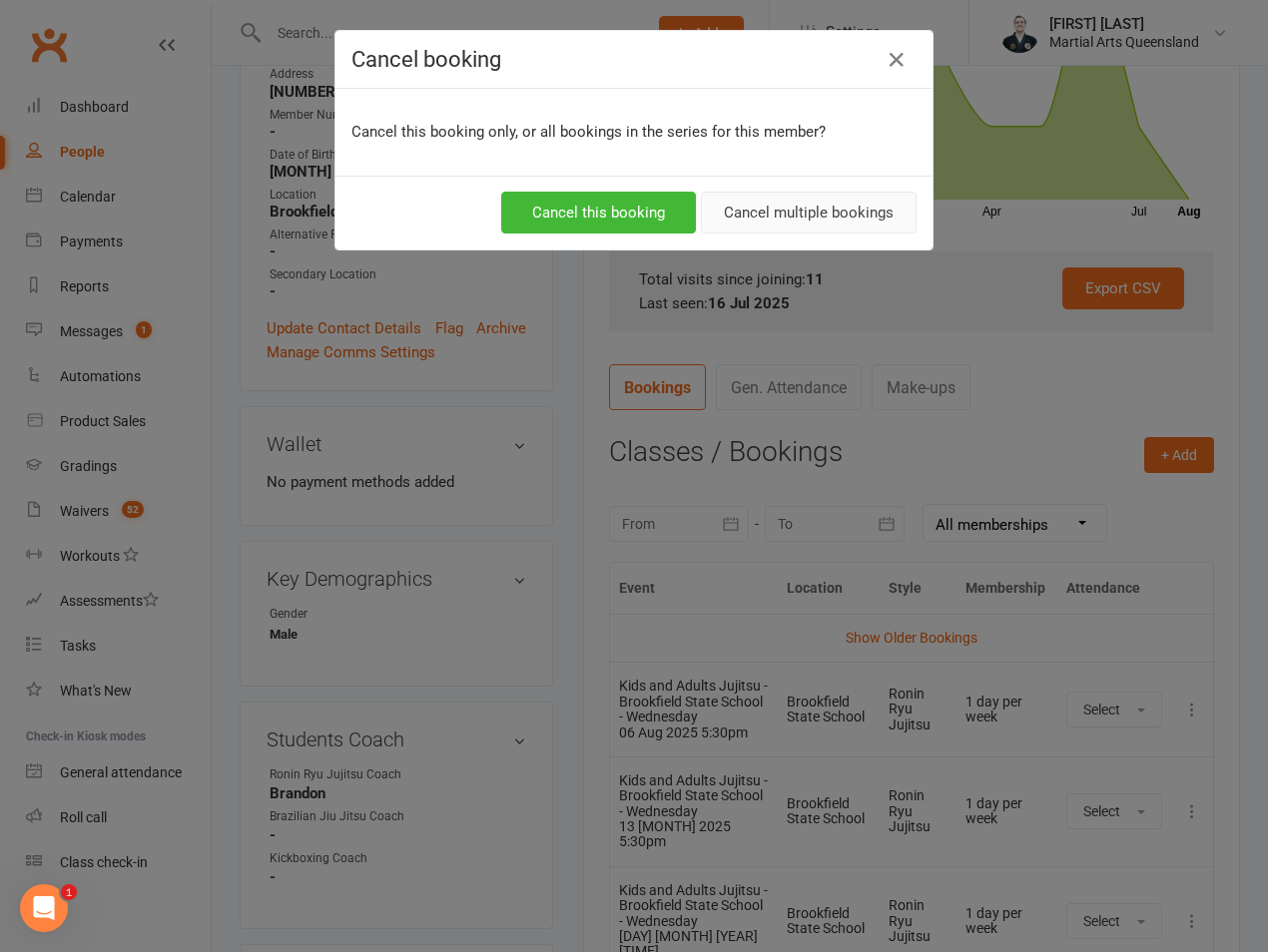 click on "Cancel multiple bookings" at bounding box center (809, 213) 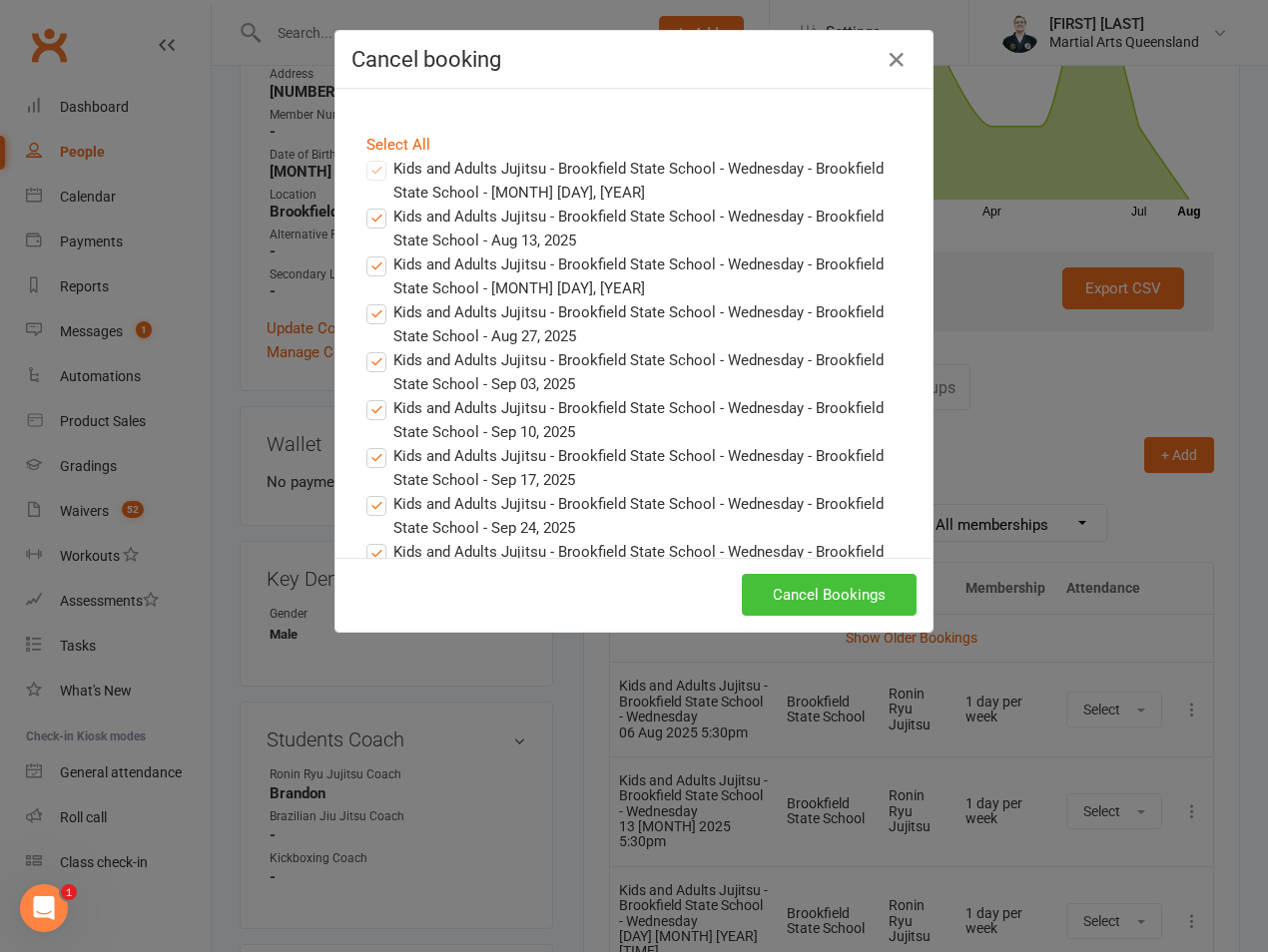 click on "Cancel Bookings" at bounding box center [829, 595] 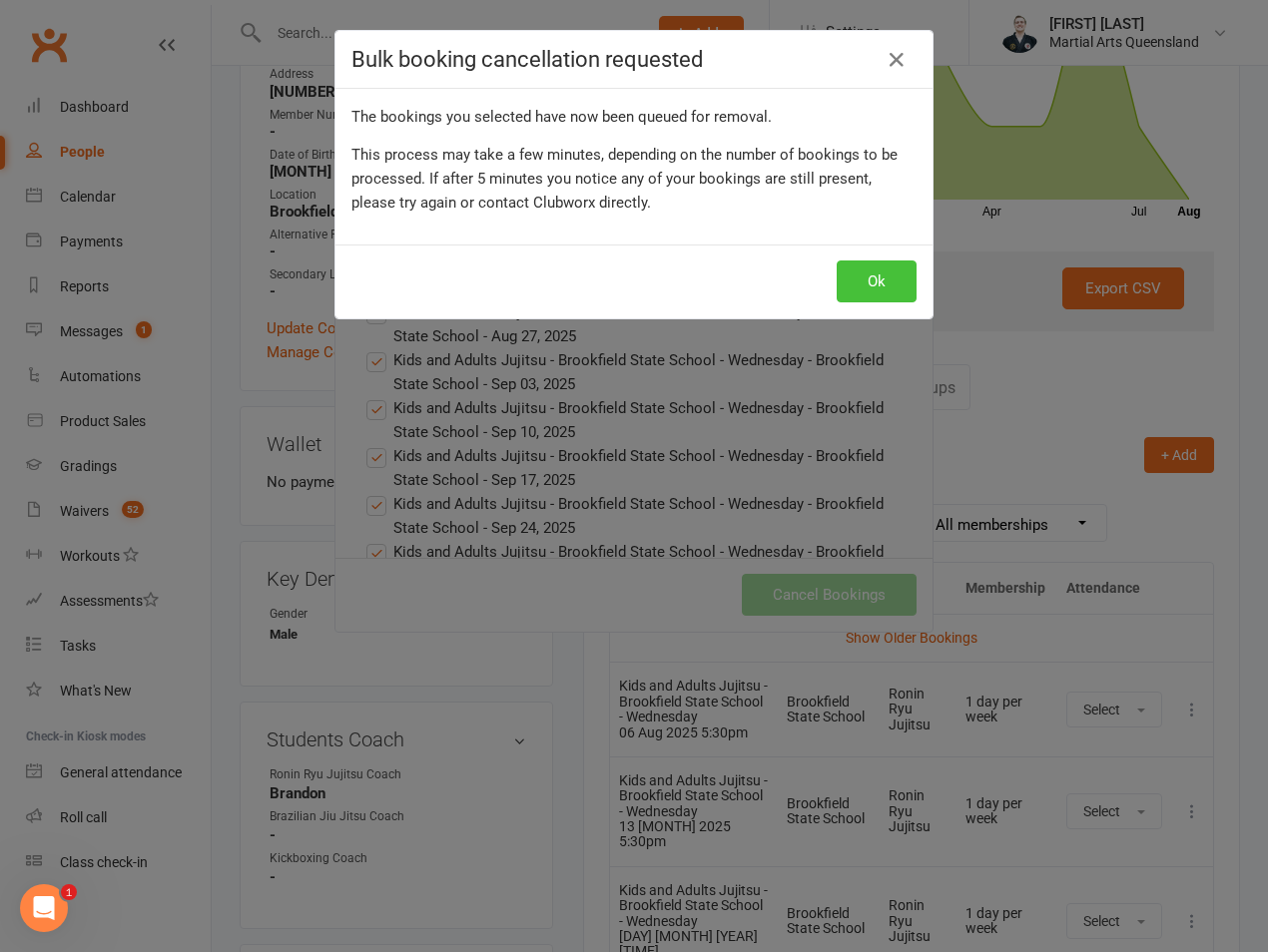 click on "Ok" at bounding box center [877, 281] 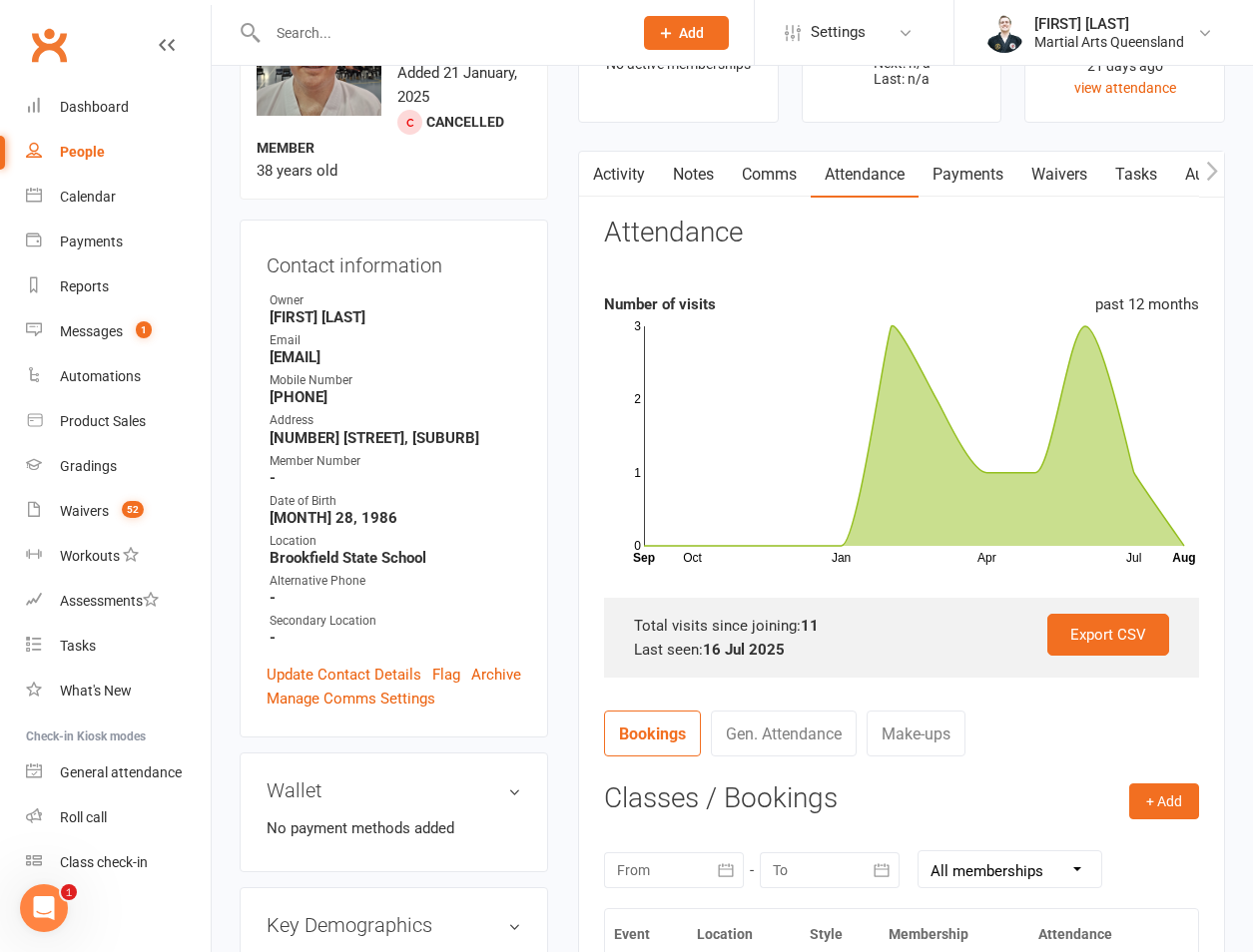 scroll, scrollTop: 0, scrollLeft: 0, axis: both 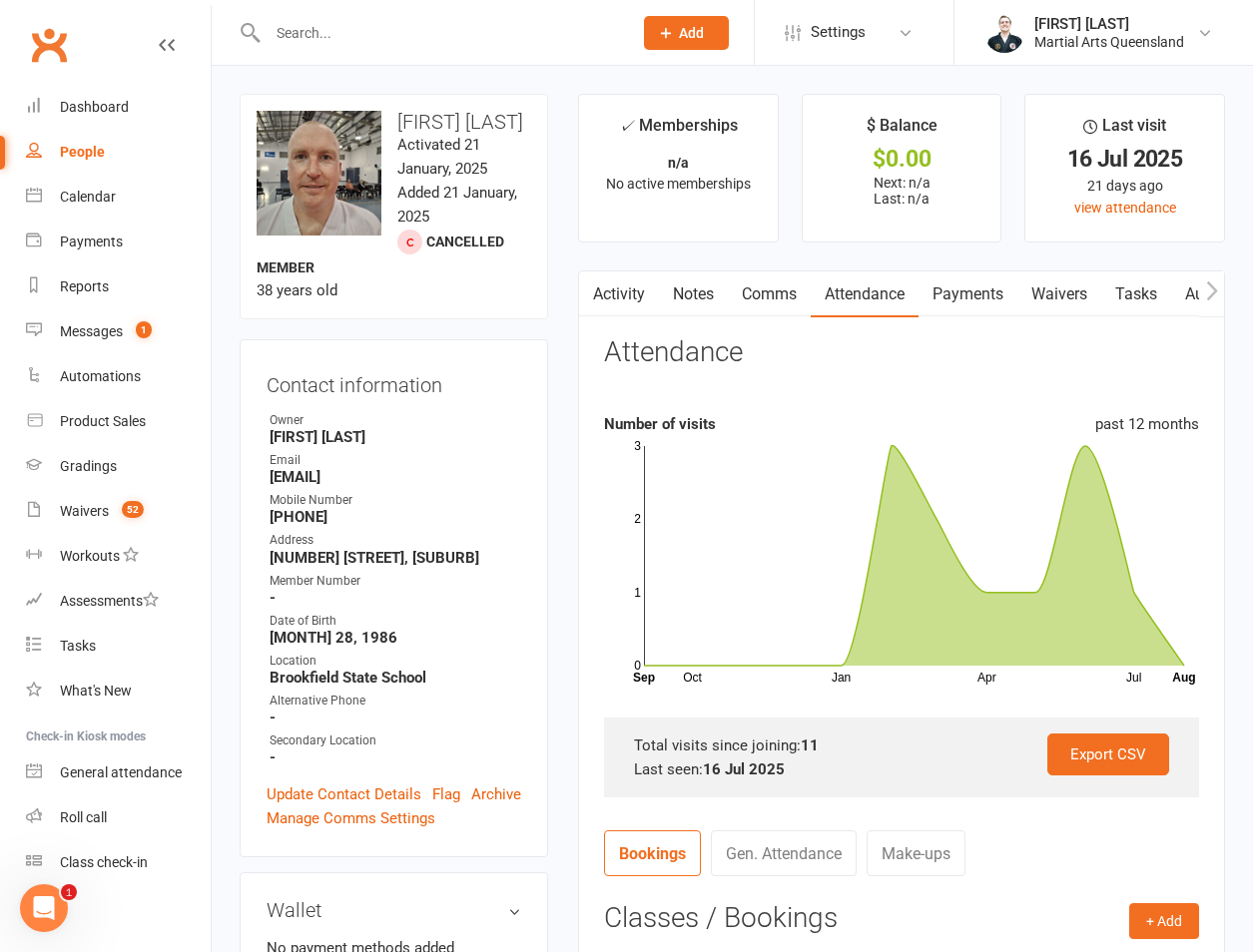 click on "Notes" at bounding box center [693, 294] 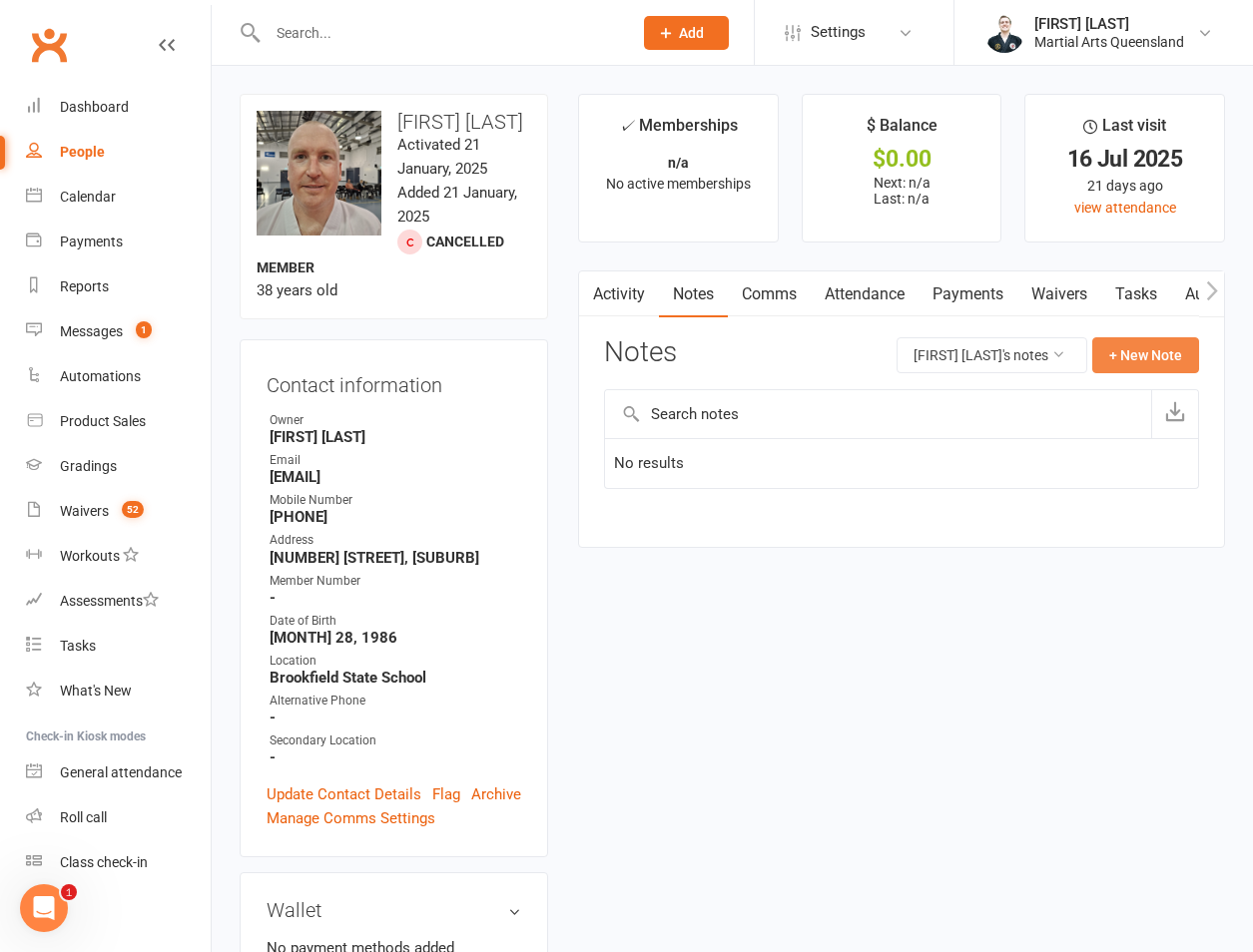click on "+ New Note" at bounding box center [1145, 355] 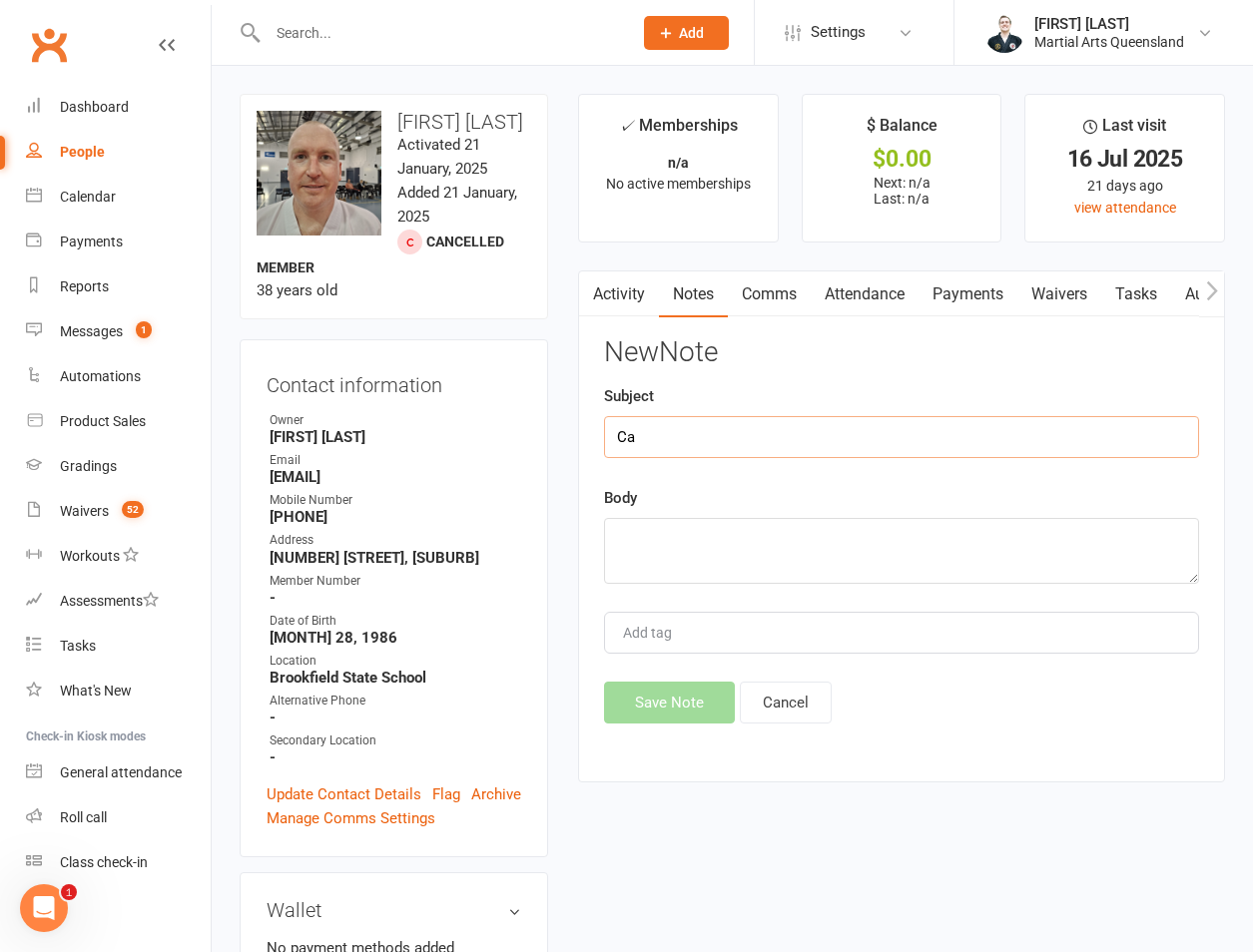 type on "C" 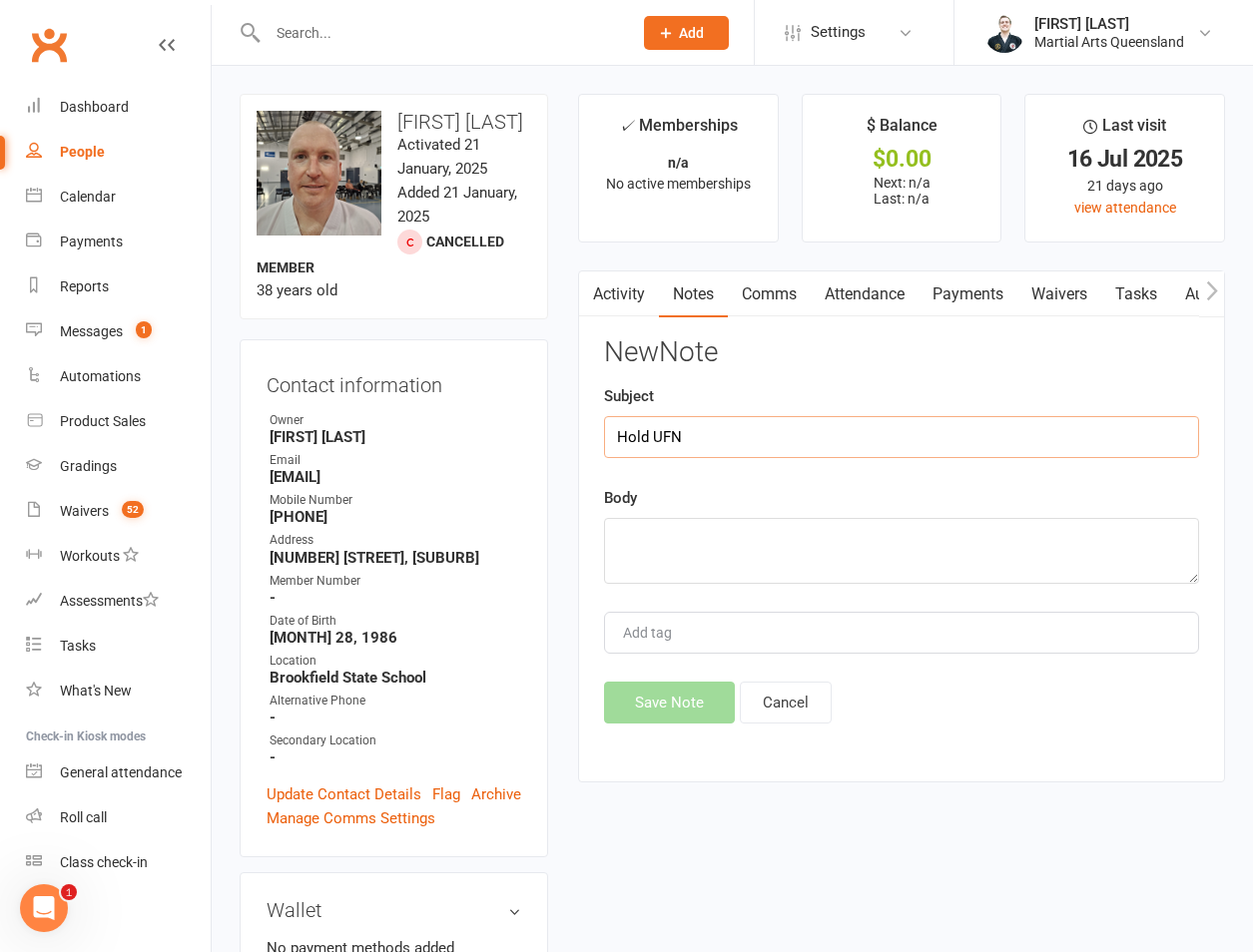 type on "Hold UFN" 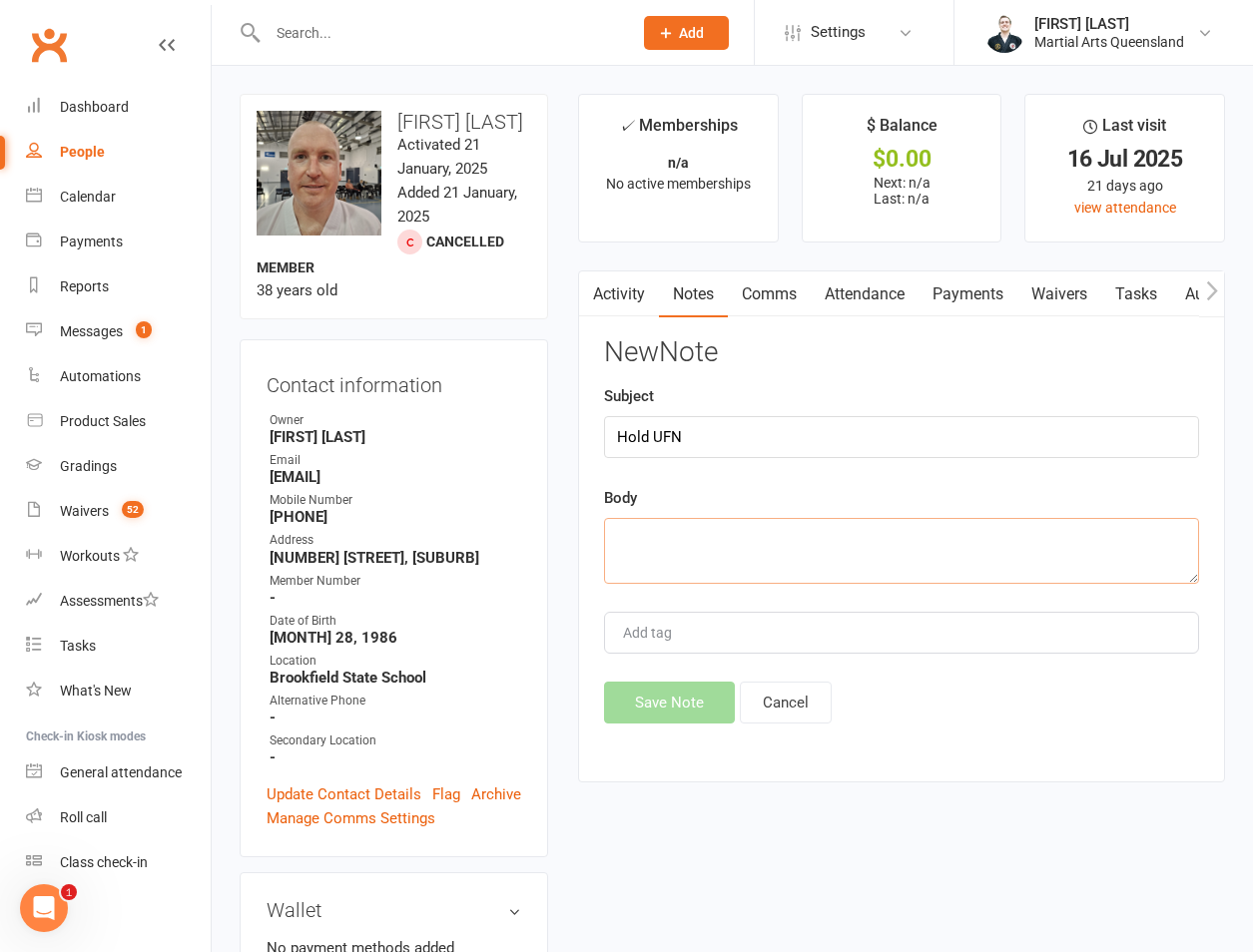 paste on "[FIRST] [LAST] - Sibling
[MONTH] [DAY], [YEAR], [TIME] (6 days ago)
to [NAME], [NAME]
Good Morning [NAME],
Was good to speak with you yesterday evening and see [NAME] in action.
An update on [NAME]'s shoulder dislocation:
- [NAME] went to urgent care and had an xray directly after the class
- He was referred to an orthopedic specialist
- He had his appointment yesterday afternoon and has been booked into arthroscopy and stabilisation surgery on the [DAY] [MONTH].
- Following surgery it will be an 8 week recovery followed by 12months of physio/rehab.
Thank you for pausing [NAME]'s fees until further notice.
Have a great week.
Kind regards,
[INITIALS]." 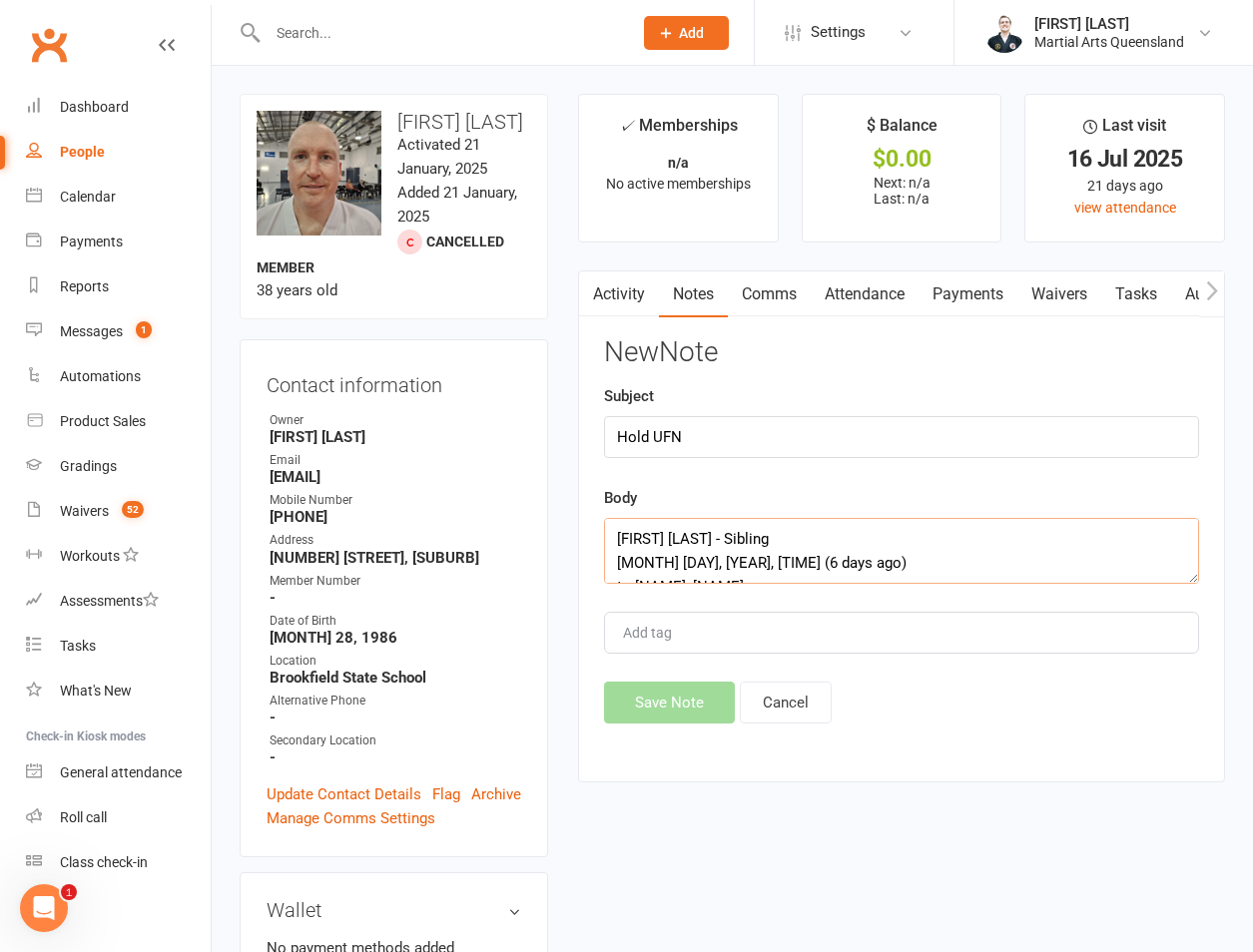 scroll, scrollTop: 492, scrollLeft: 0, axis: vertical 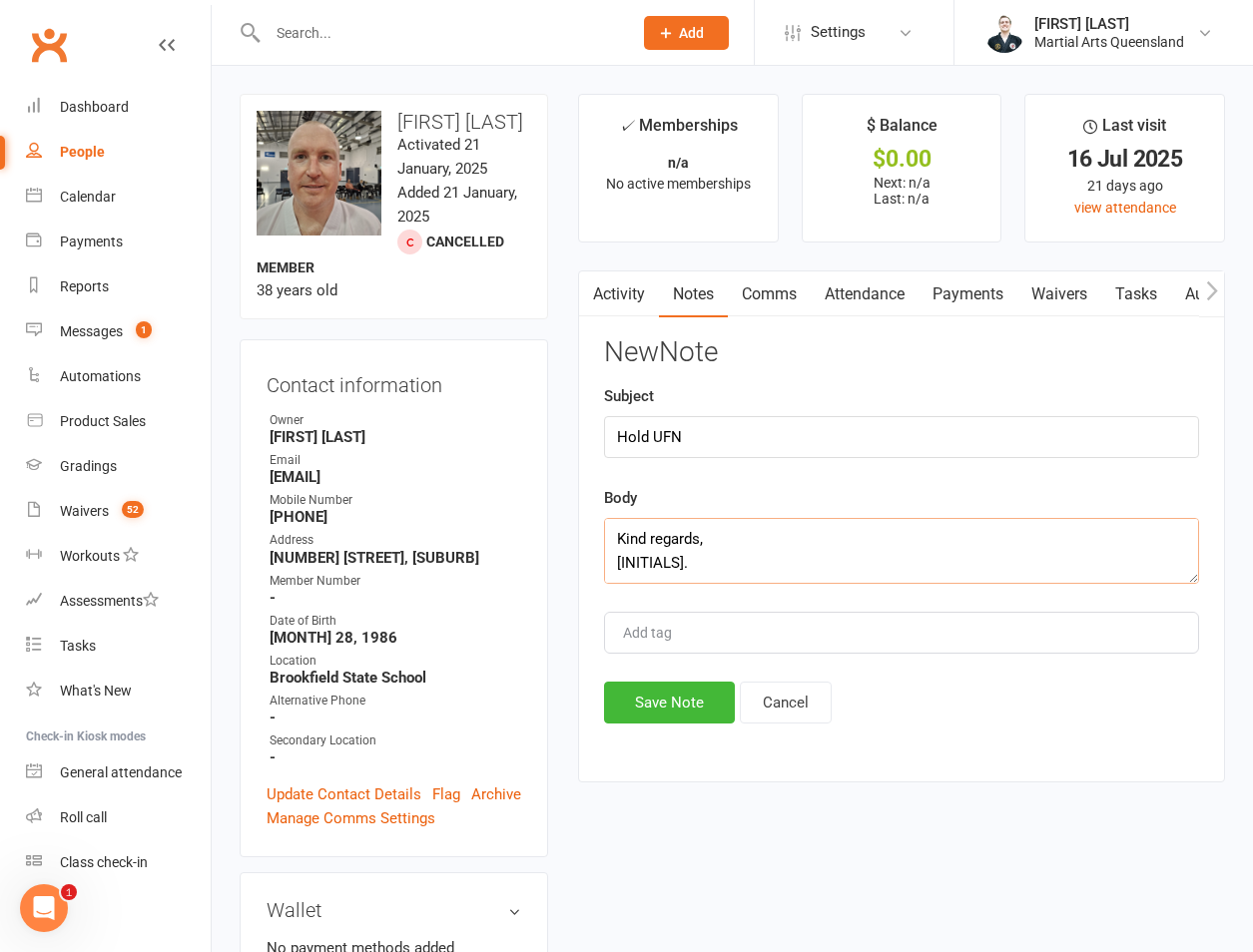 type on "[FIRST] [LAST] - Sibling
[MONTH] [DAY], [YEAR], [TIME] (6 days ago)
to [NAME], [NAME]
Good Morning [NAME],
Was good to speak with you yesterday evening and see [NAME] in action.
An update on [NAME]'s shoulder dislocation:
- [NAME] went to urgent care and had an xray directly after the class
- He was referred to an orthopedic specialist
- He had his appointment yesterday afternoon and has been booked into arthroscopy and stabilisation surgery on the [DAY] [MONTH].
- Following surgery it will be an 8 week recovery followed by 12months of physio/rehab.
Thank you for pausing [NAME]'s fees until further notice.
Have a great week.
Kind regards,
[INITIALS]." 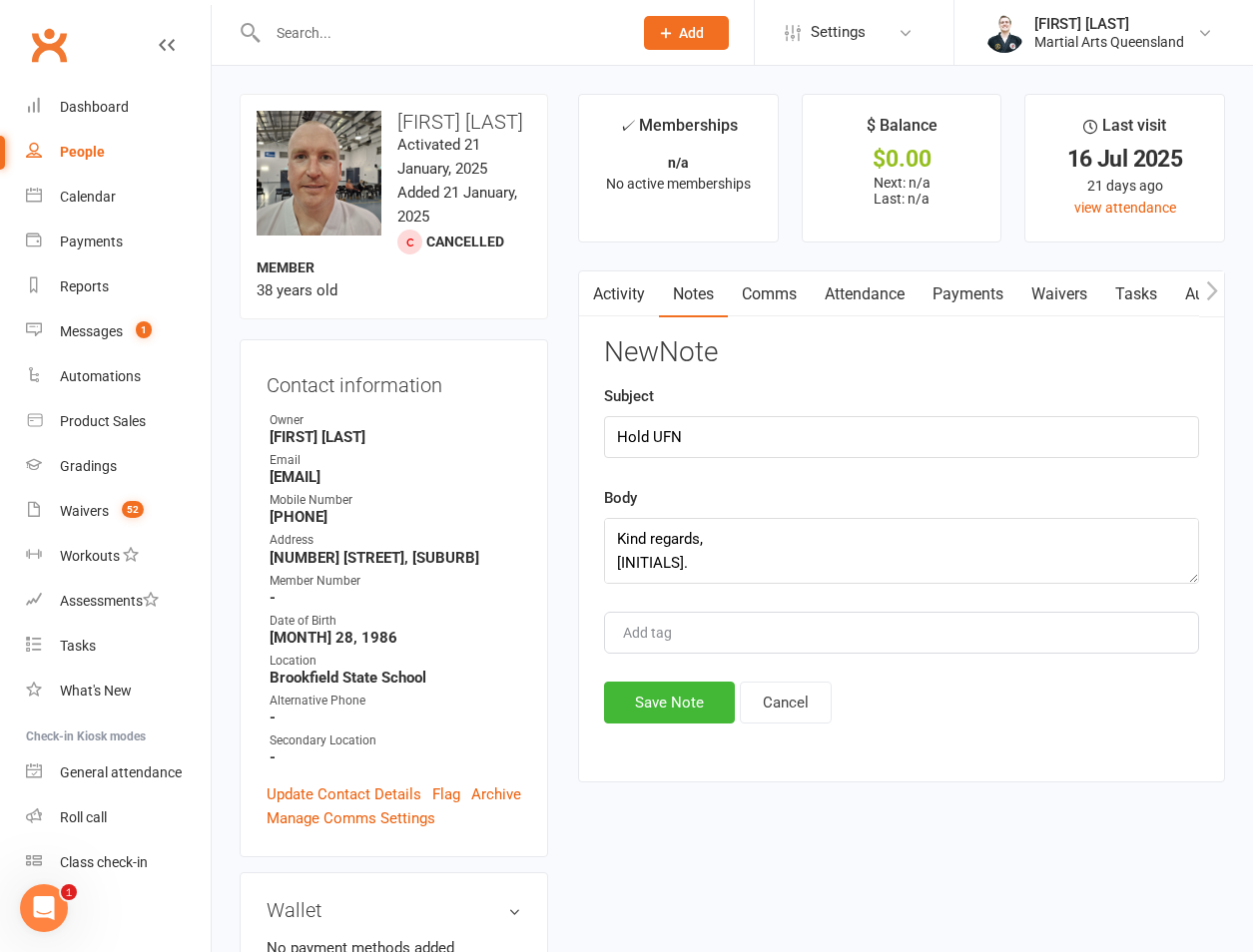 click on "Notes [NAME]'s notes   + New Note No results New  Note Subject Hold UFN Body
[FIRST] [LAST]
[MONTH] [DAY], [YEAR], [TIME] (6 days ago)
to [NAME], [NAME]
Good Morning [NAME],
Was good to speak with you yesterday evening and see [NAME] in action.
An update on [NAME]'s shoulder dislocation:
- [NAME] went to urgent care and had an xray directly after the class
- He was referred to an orthopedic specialist
- He had his appointment yesterday afternoon and has been booked into arthroscopy and stabilisation surgery on the [DAY] [MONTH].
- Following surgery it will be an 8 week recovery followed by 12months of physio/rehab.
Thank you for pausing [NAME]'s fees until further notice.
Have a great week.
Kind regards,
[INITIALS].
Add tag Save Note Cancel Attendance Number of visits past 12 months Oct Jan Apr Jul Month Sep Aug  0  1  2  3 Export CSV Total visits since joining:  11 Last seen:  [MONTH] [DAY], [YEAR] Bookings" at bounding box center (902, 526) 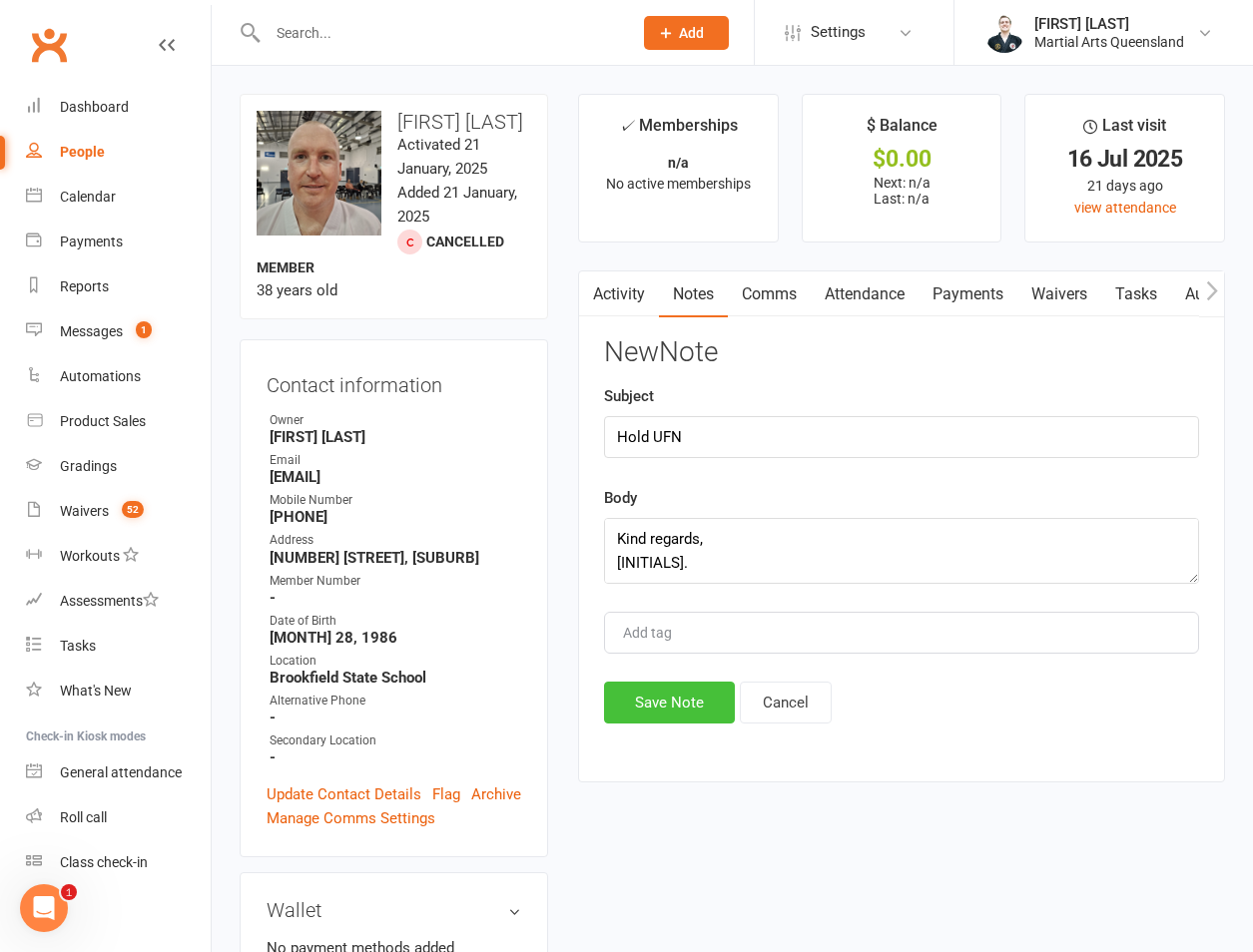 click on "Save Note" at bounding box center [669, 703] 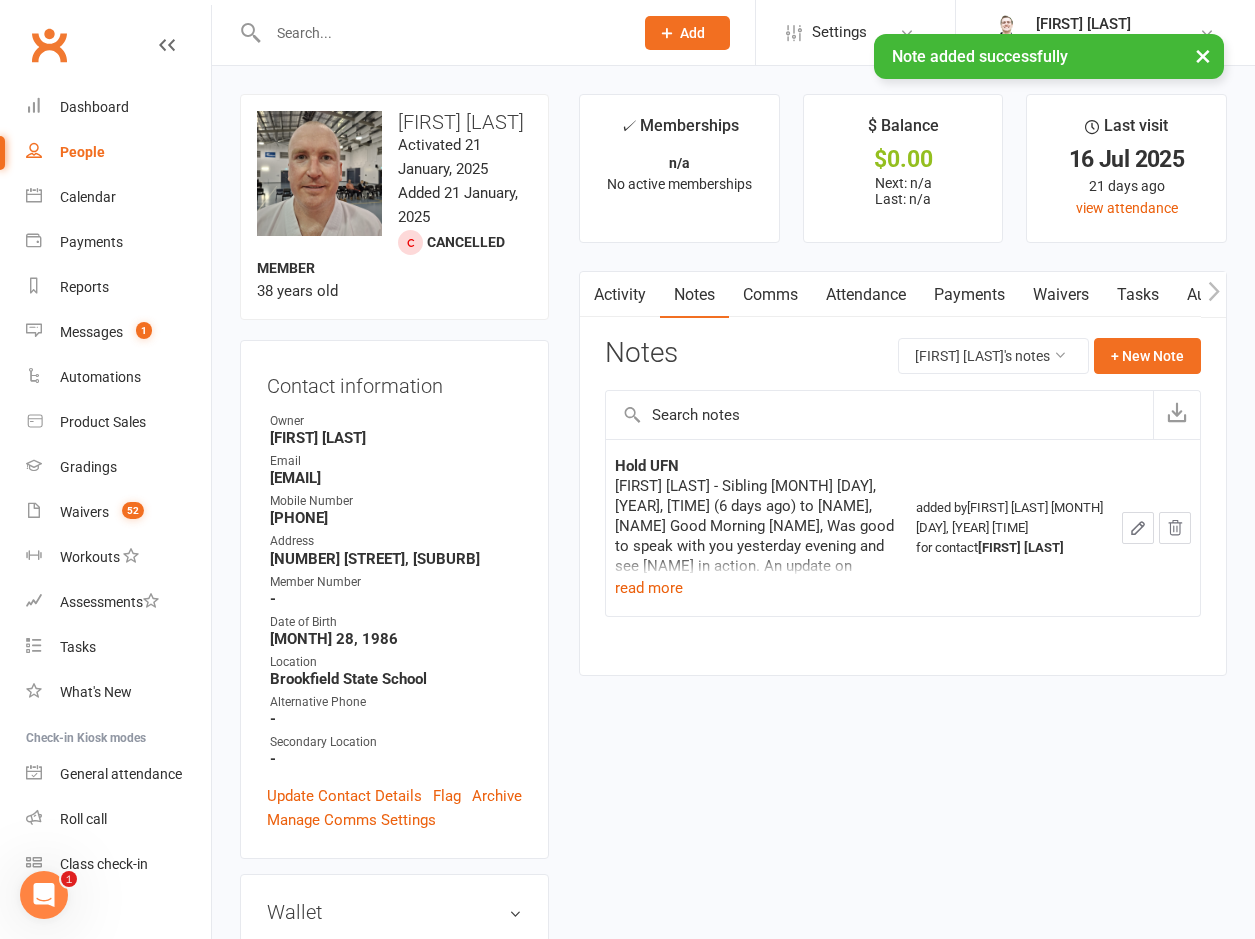 click on "Attendance" at bounding box center (866, 295) 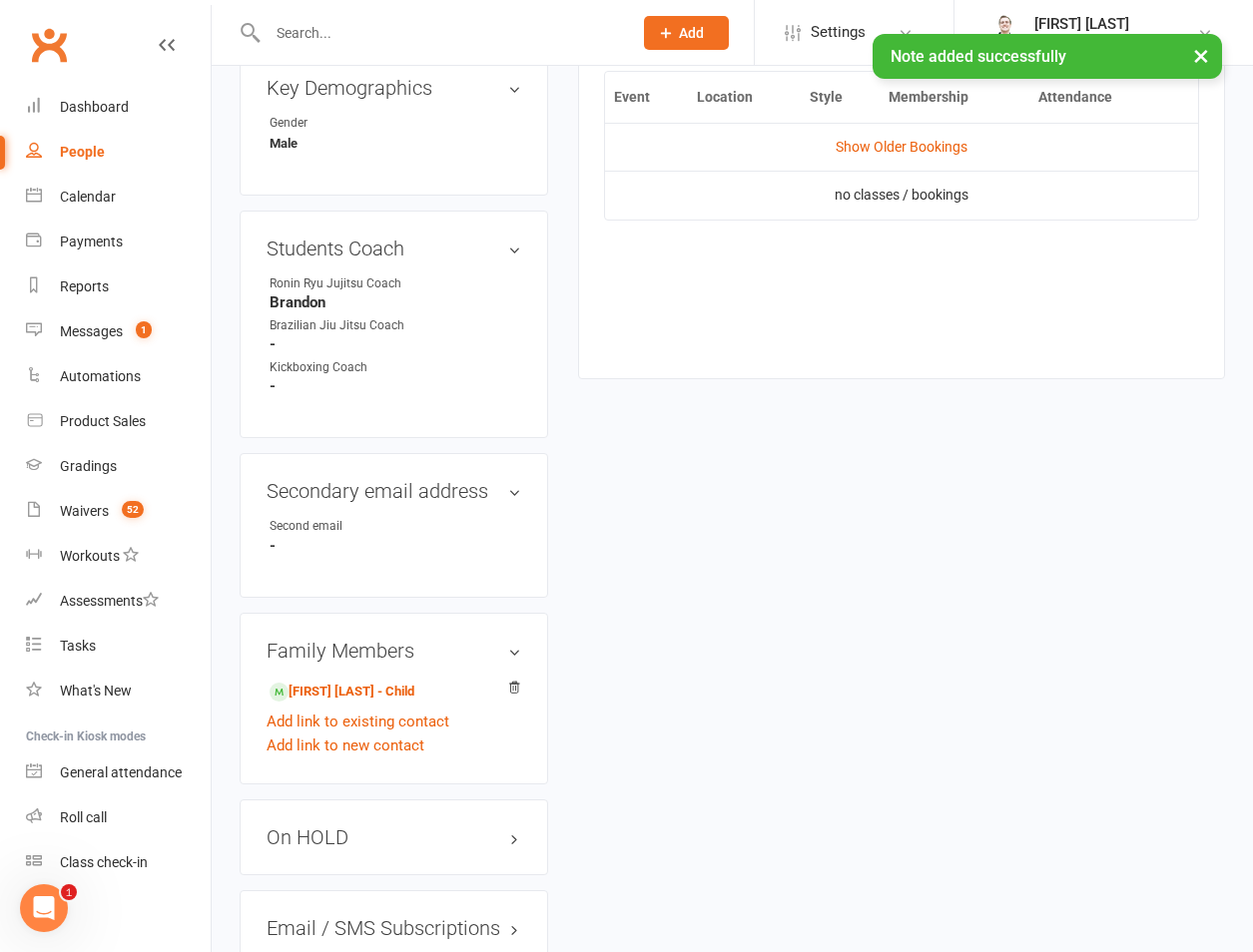 scroll, scrollTop: 2281, scrollLeft: 0, axis: vertical 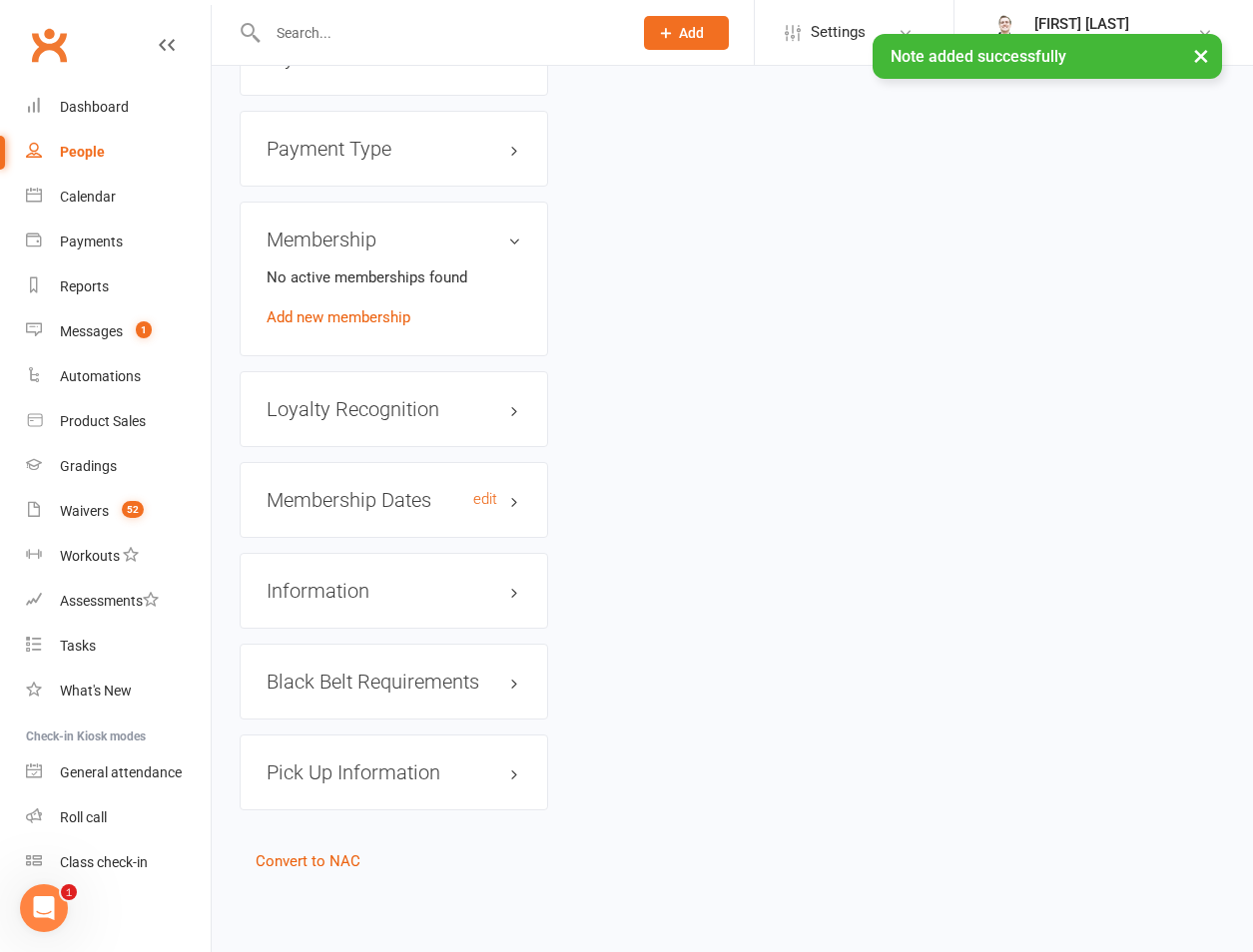 click on "Membership Dates  edit" at bounding box center (393, 500) 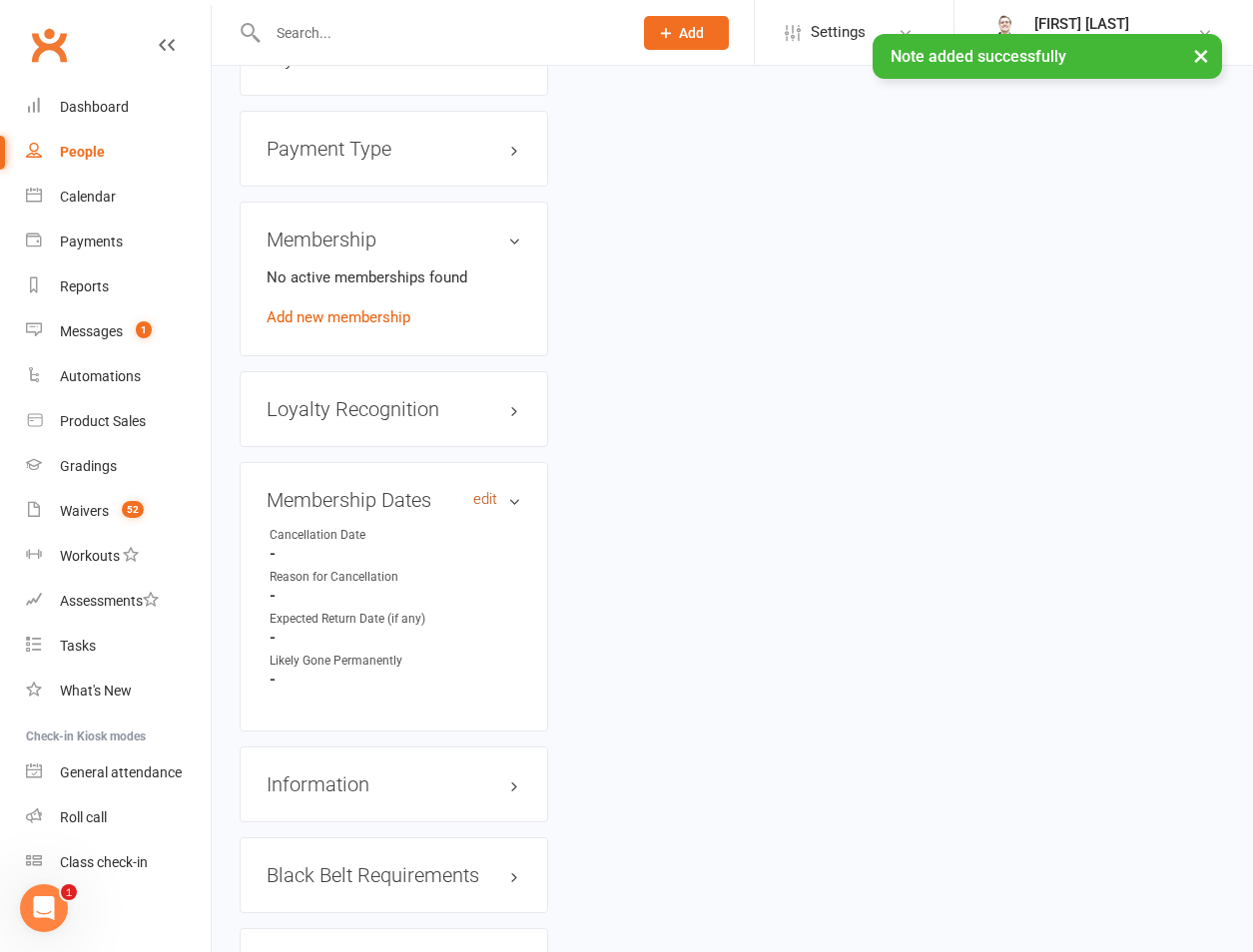 click on "edit" at bounding box center (485, 499) 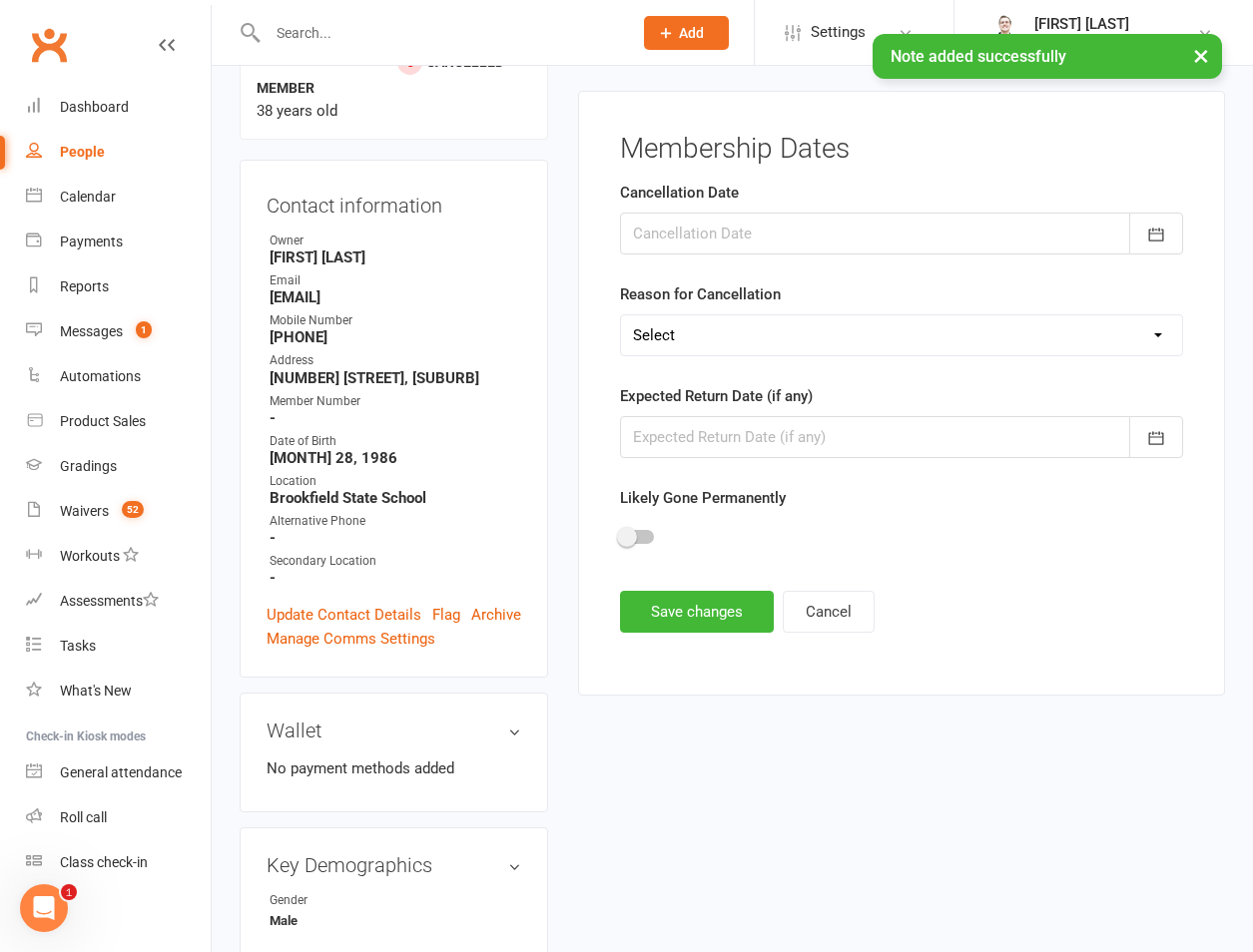 scroll, scrollTop: 171, scrollLeft: 0, axis: vertical 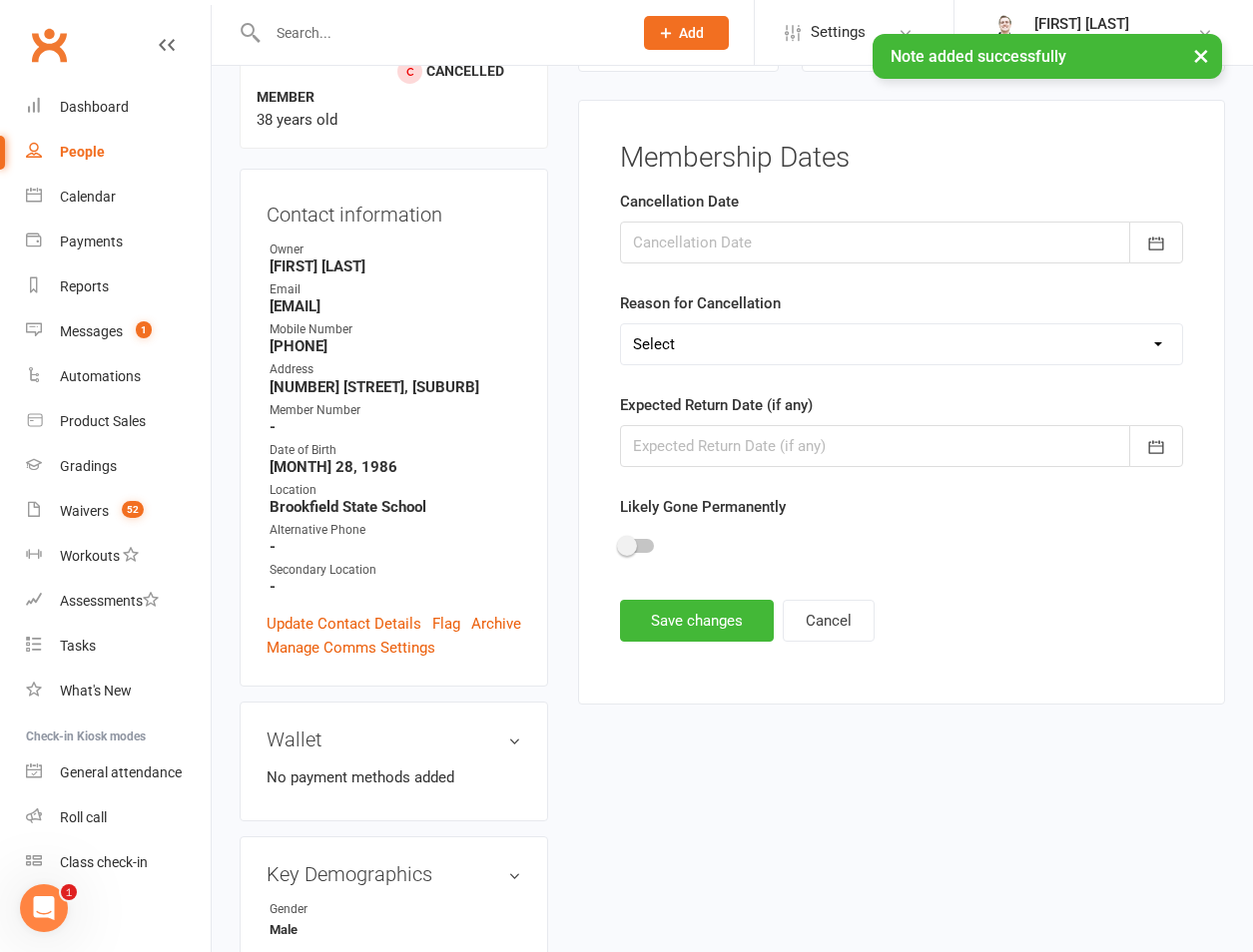 click at bounding box center [902, 242] 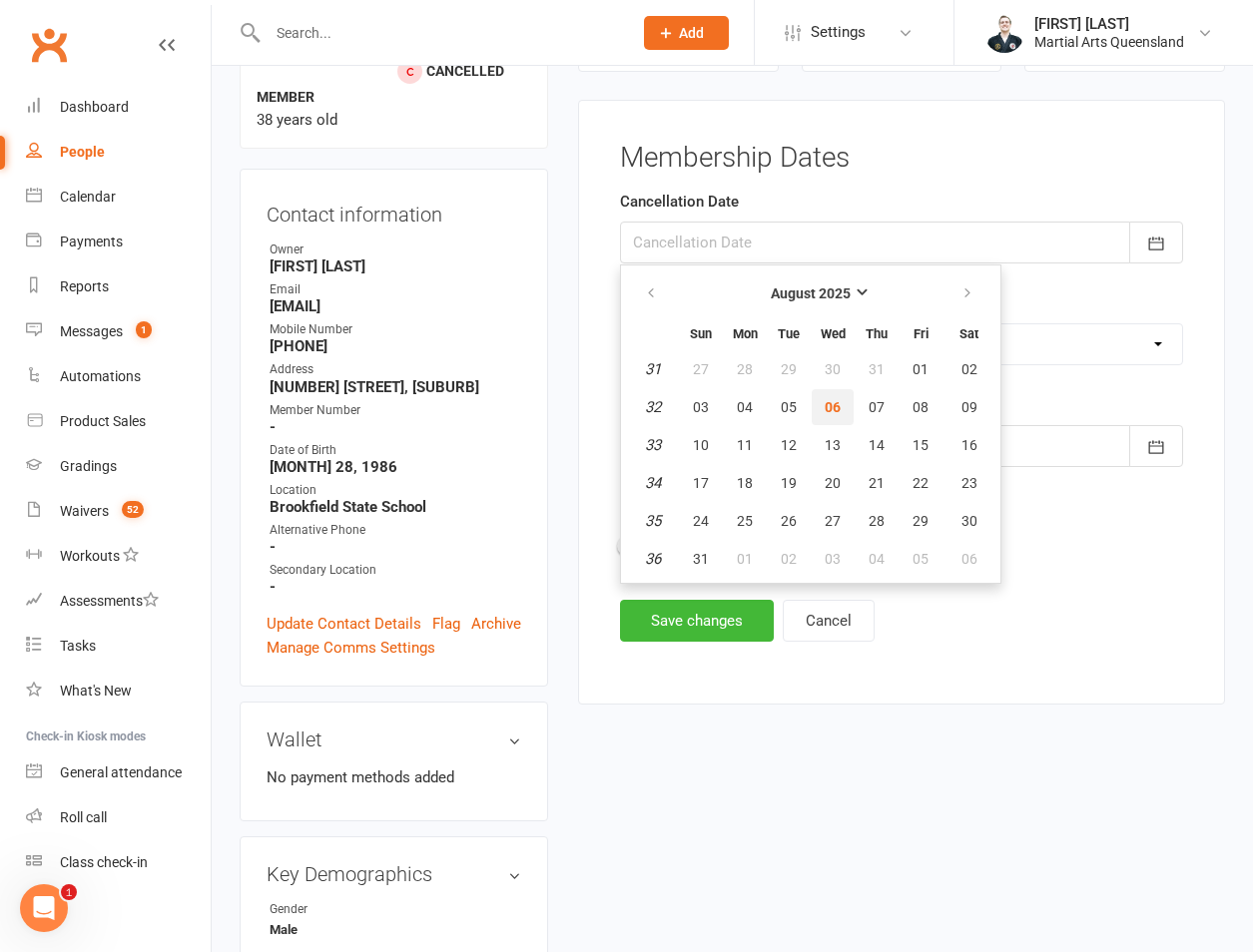 click on "06" at bounding box center [833, 407] 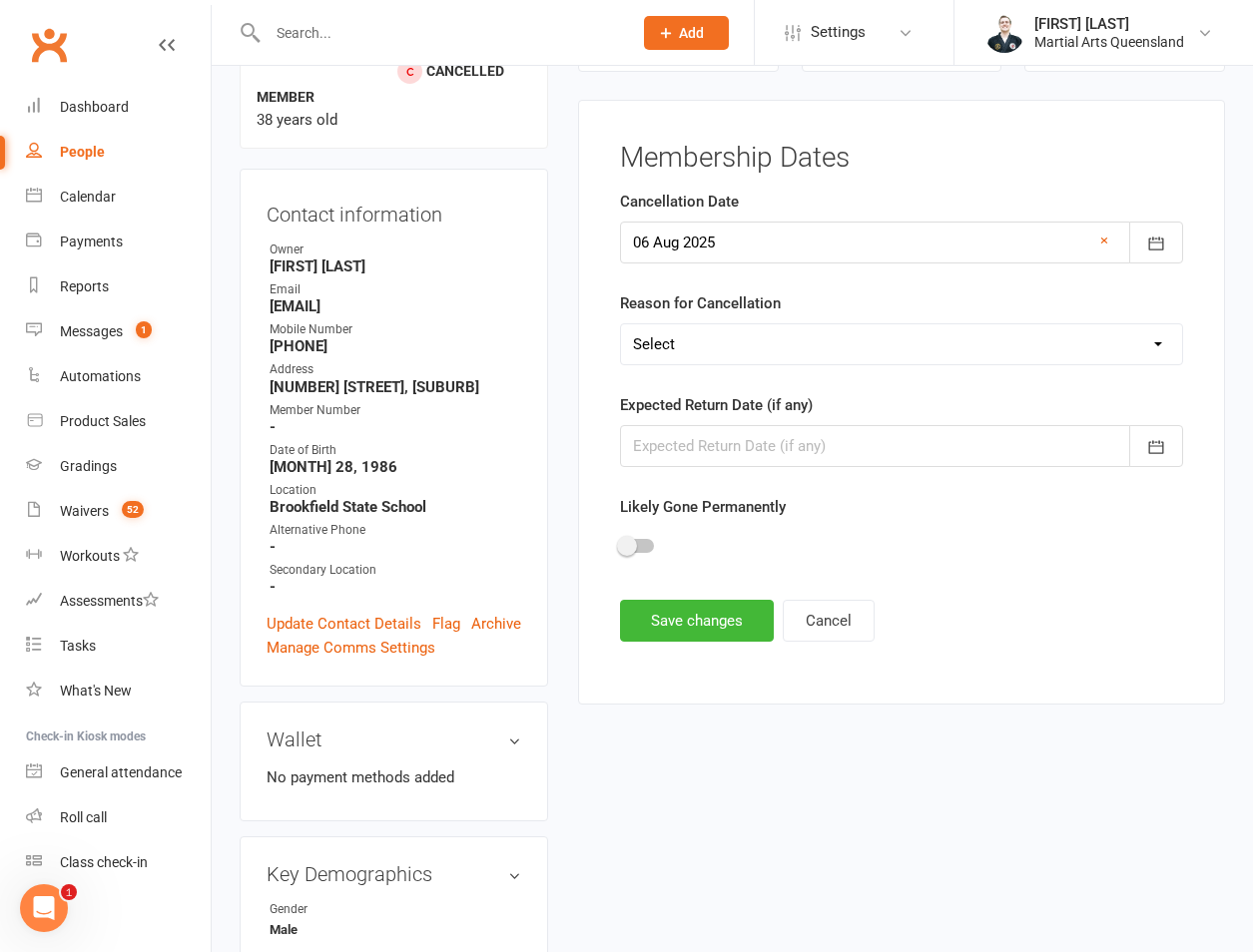 click on "Select Other Sport Too Busy/Work/School Commitments Transport/Parking Financial Situation Injury/Illness Lost Interest Moved Away Change of Coach/Timetable None Given Other (see notes) Too Young Suspension - On Hold Until Further Notice Suspension - Wants a Break" at bounding box center (902, 344) 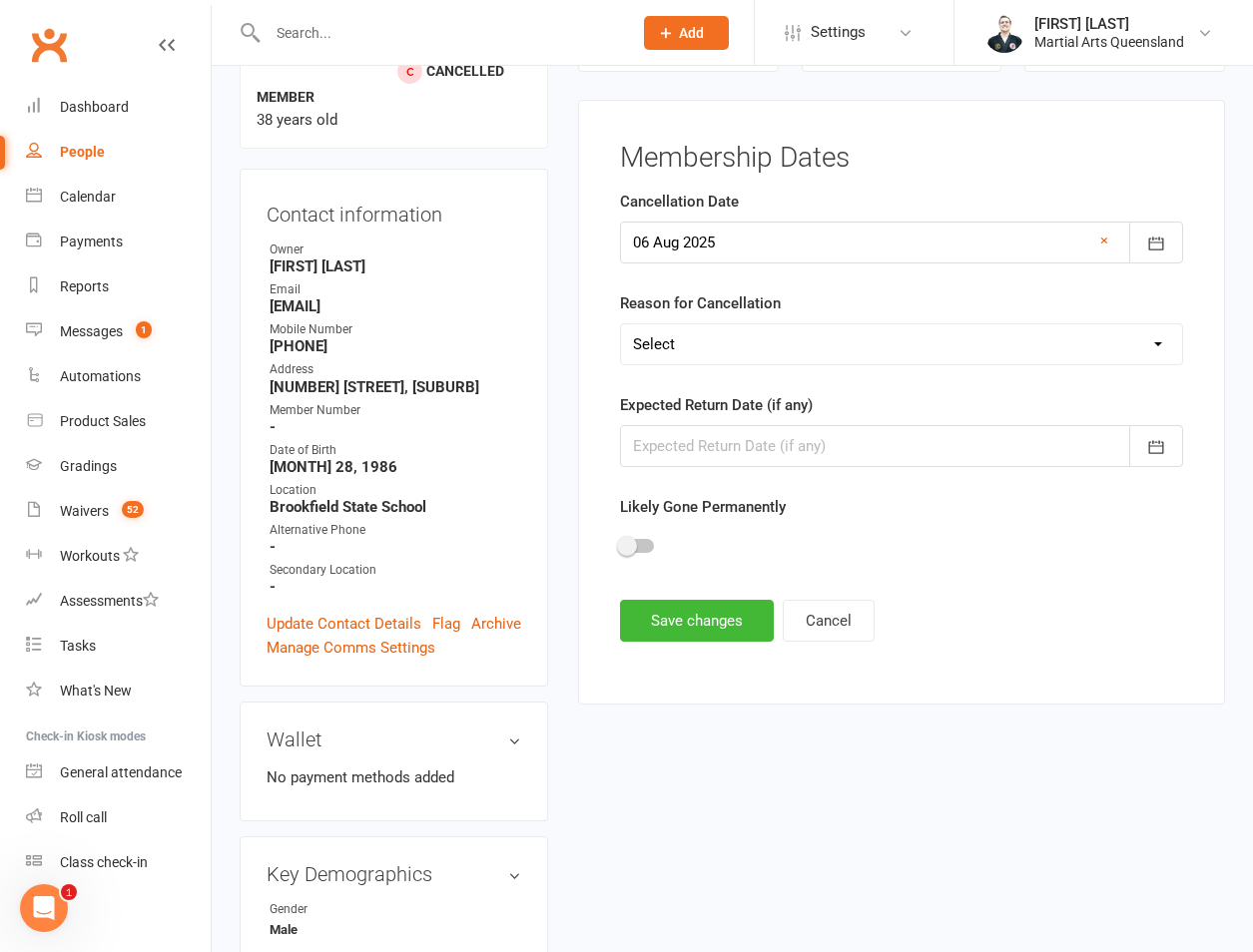select on "Injury/Illness" 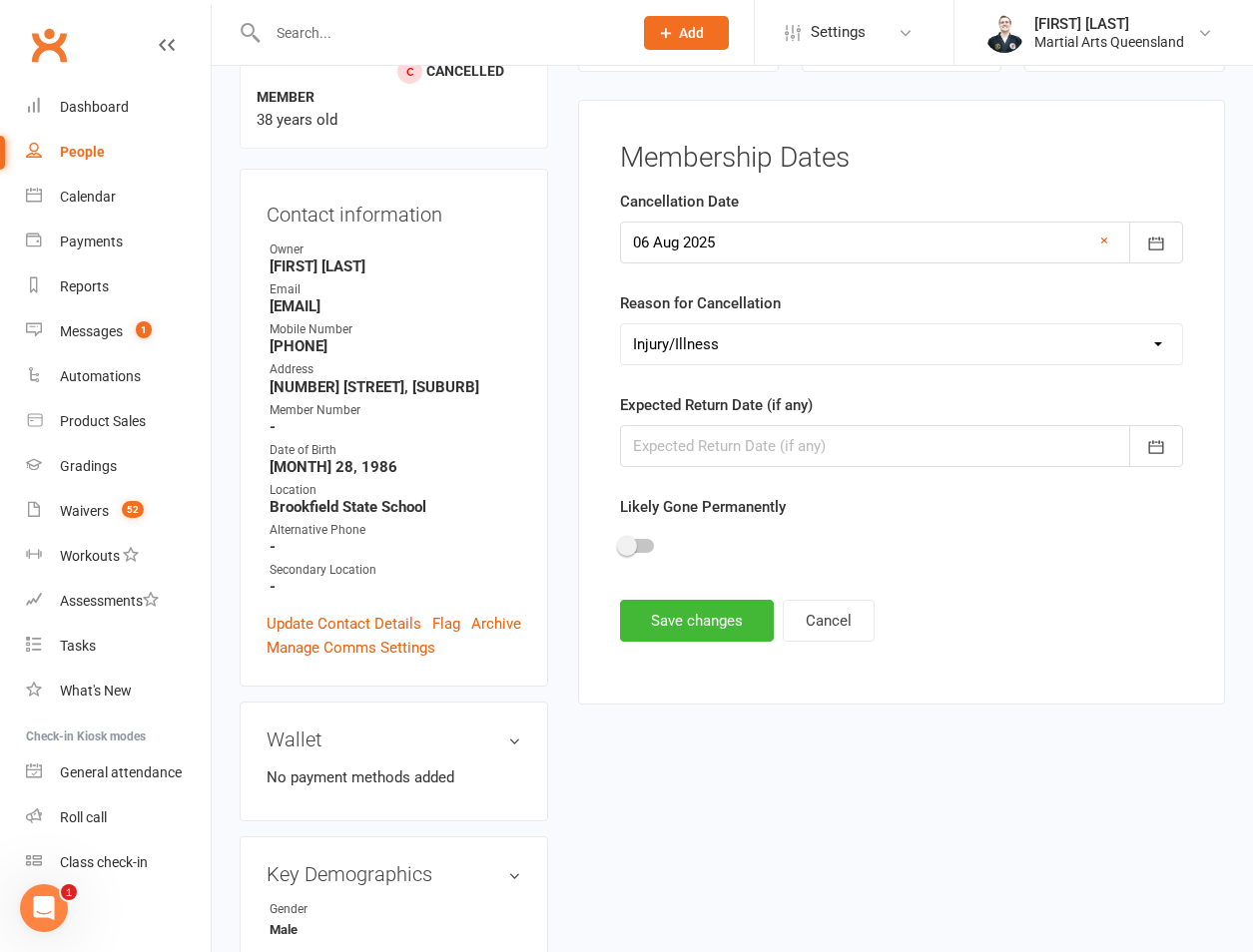 click on "Select Other Sport Too Busy/Work/School Commitments Transport/Parking Financial Situation Injury/Illness Lost Interest Moved Away Change of Coach/Timetable None Given Other (see notes) Too Young Suspension - On Hold Until Further Notice Suspension - Wants a Break" at bounding box center [902, 344] 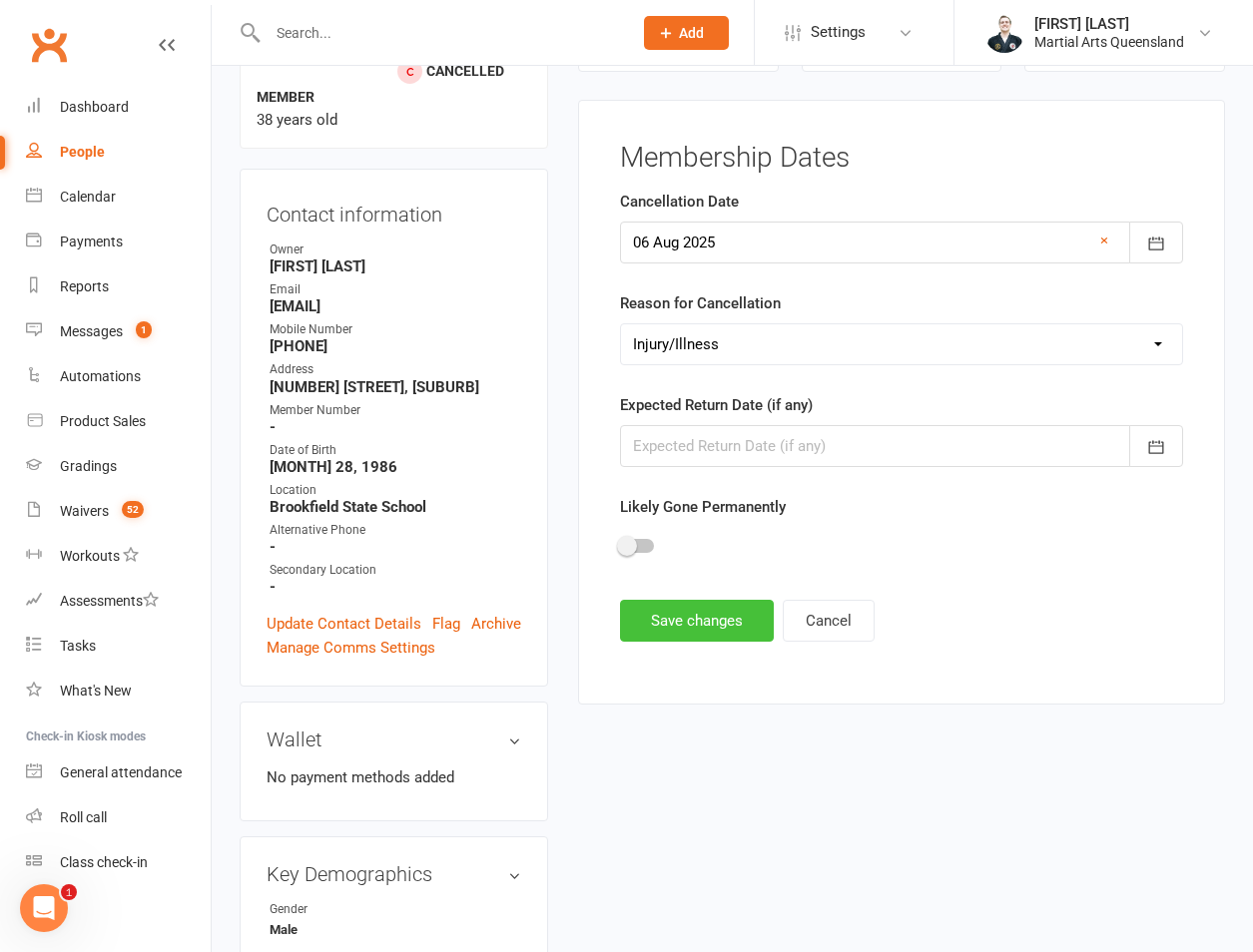 click on "Save changes" at bounding box center (697, 621) 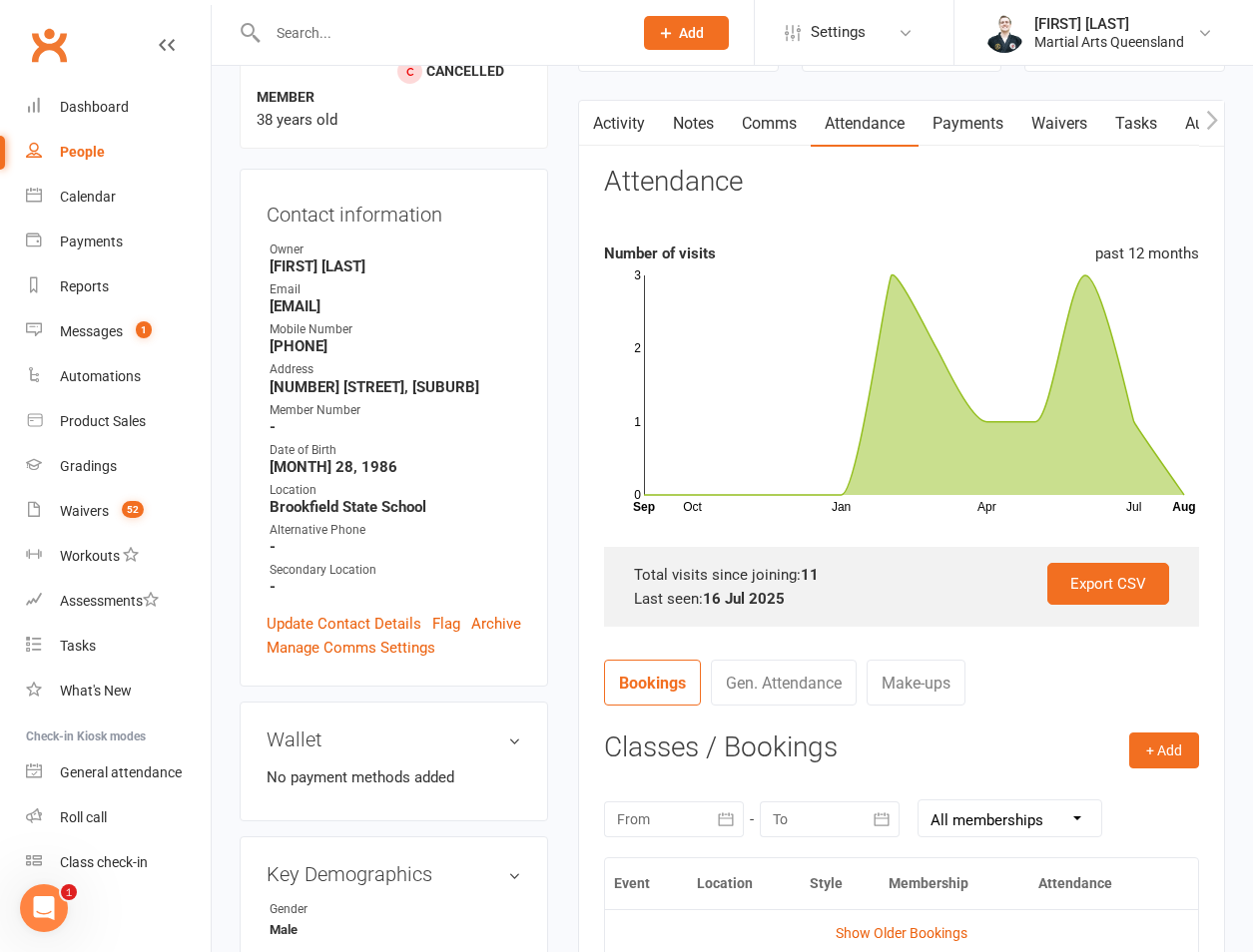 click at bounding box center [439, 33] 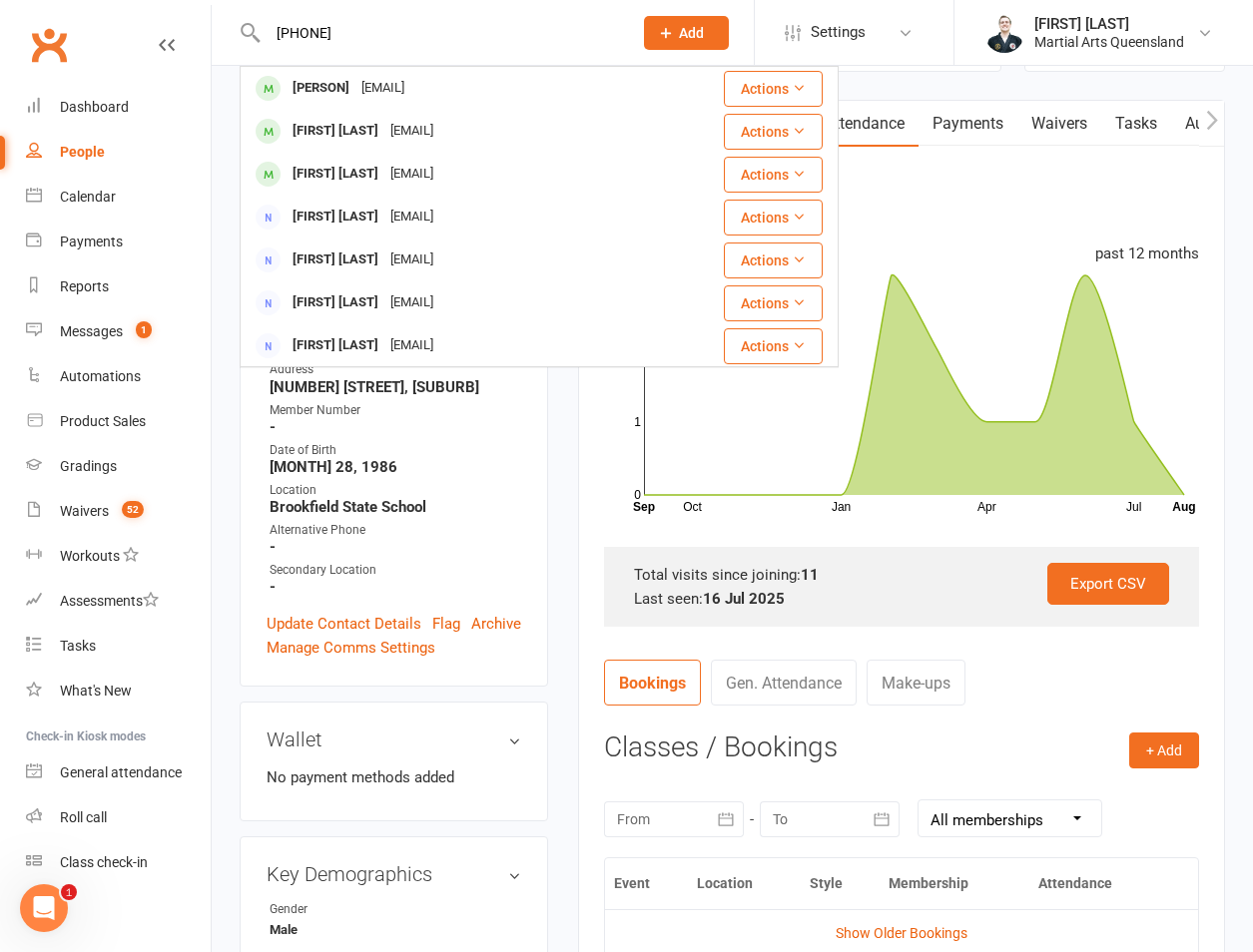 click on "[PHONE]" at bounding box center (439, 33) 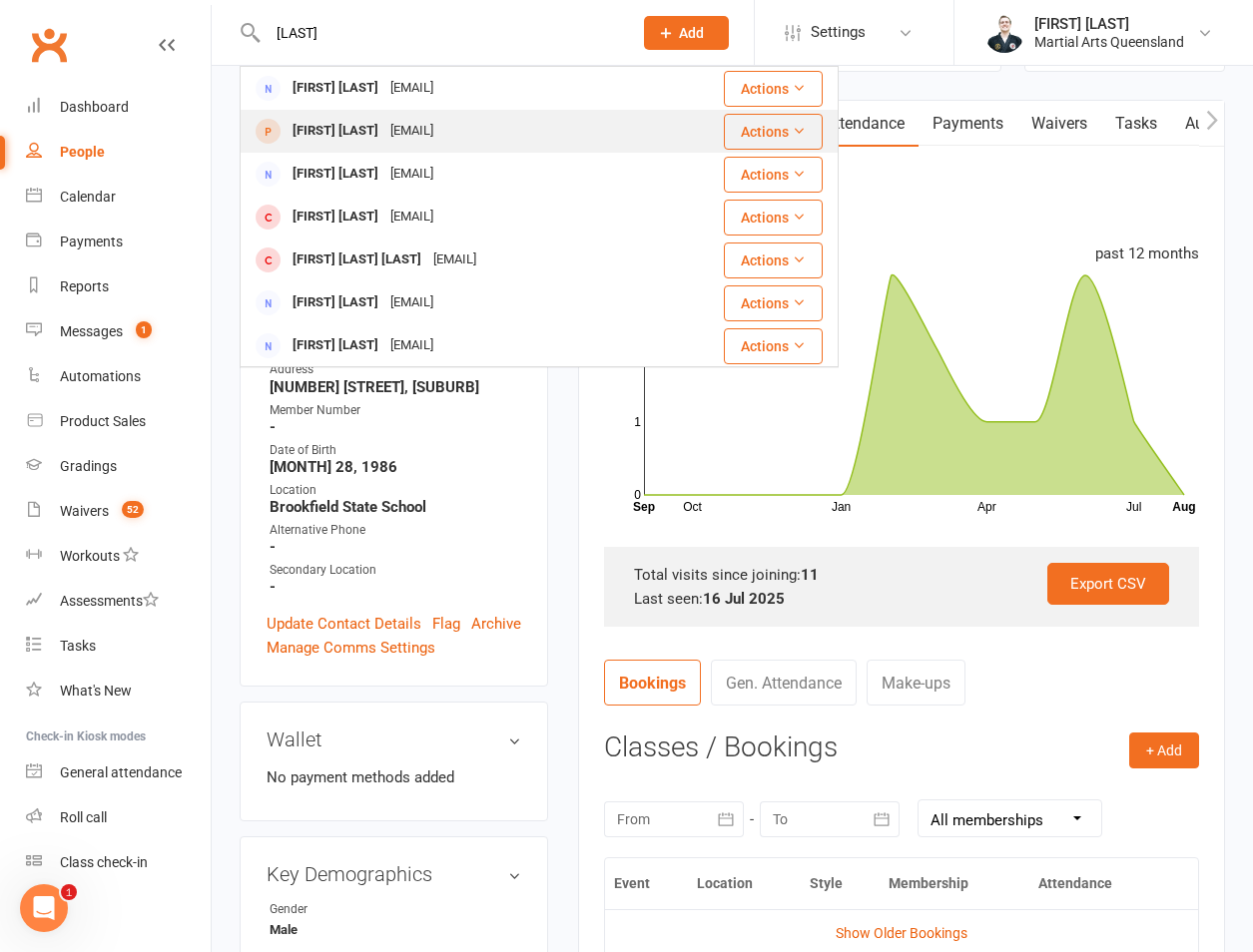 type on "[LAST]" 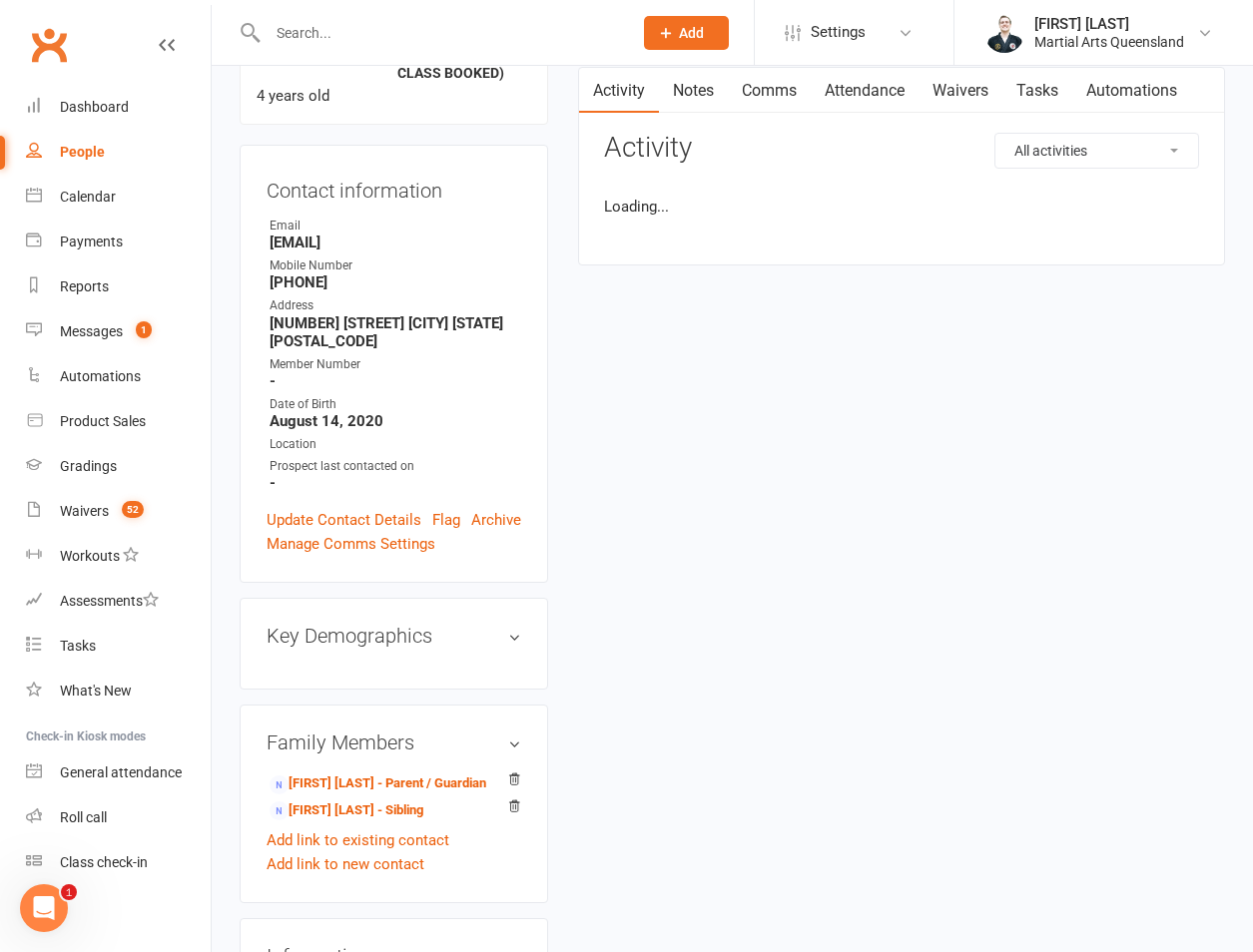 scroll, scrollTop: 0, scrollLeft: 0, axis: both 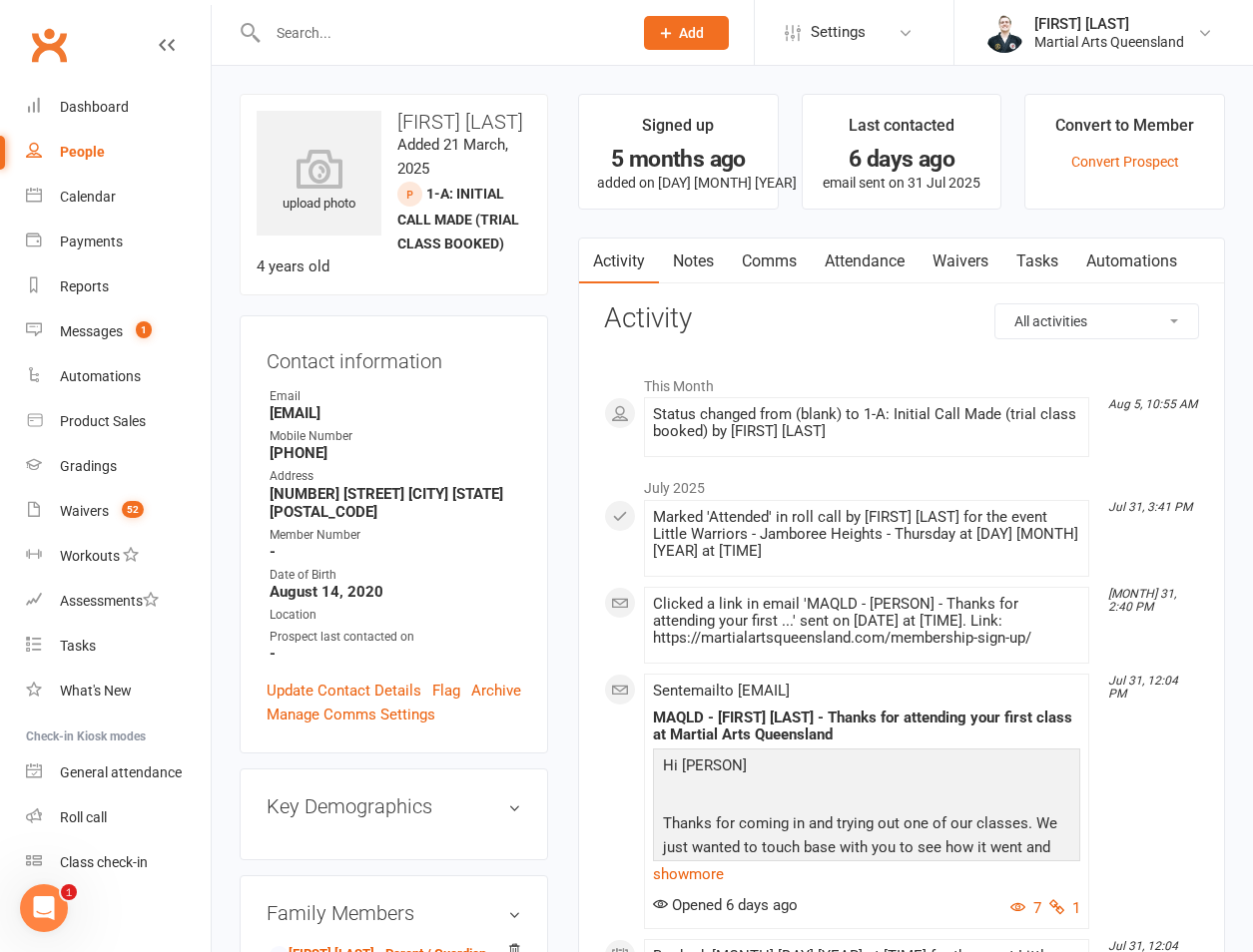 click on "Attendance" at bounding box center (865, 261) 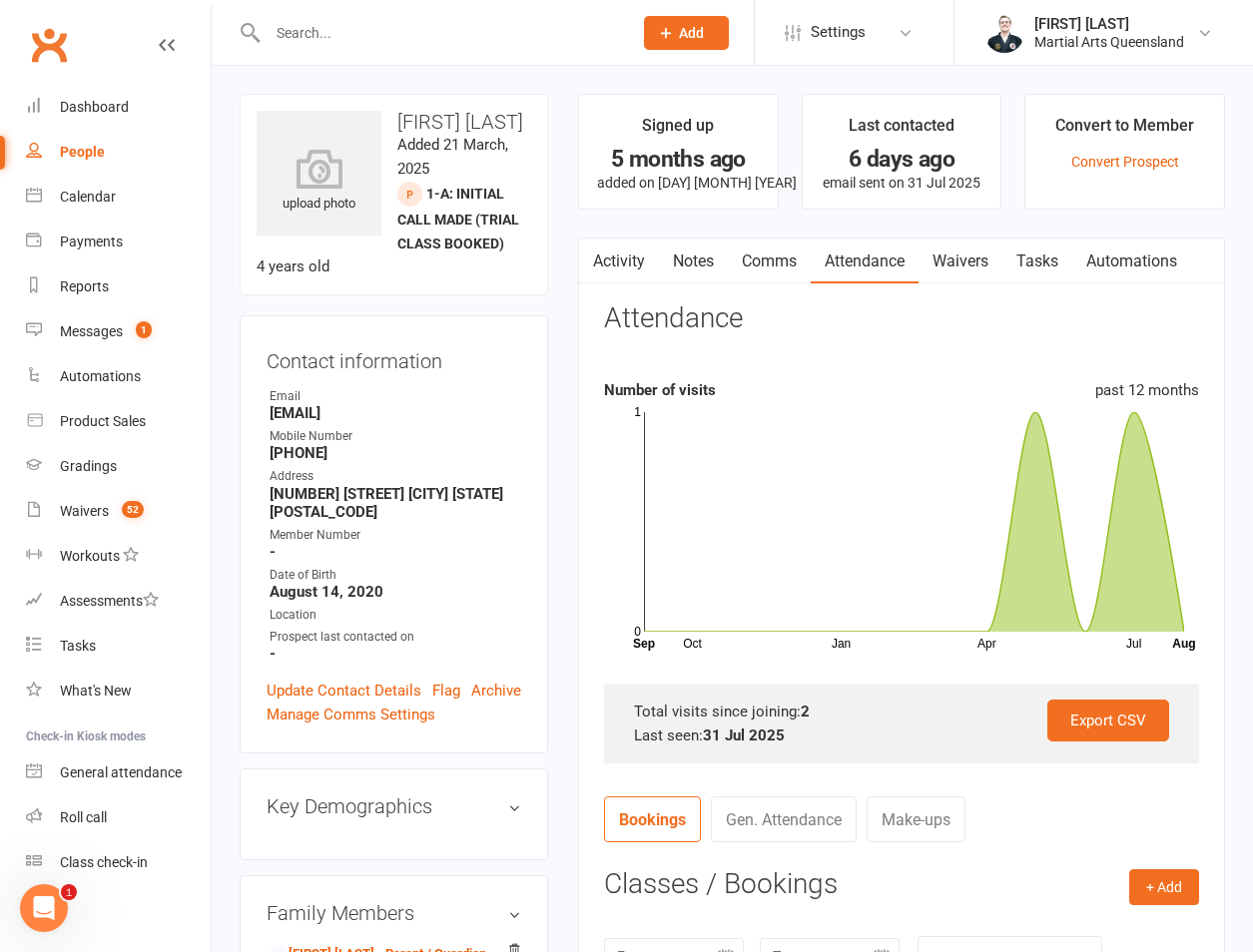 scroll, scrollTop: 466, scrollLeft: 0, axis: vertical 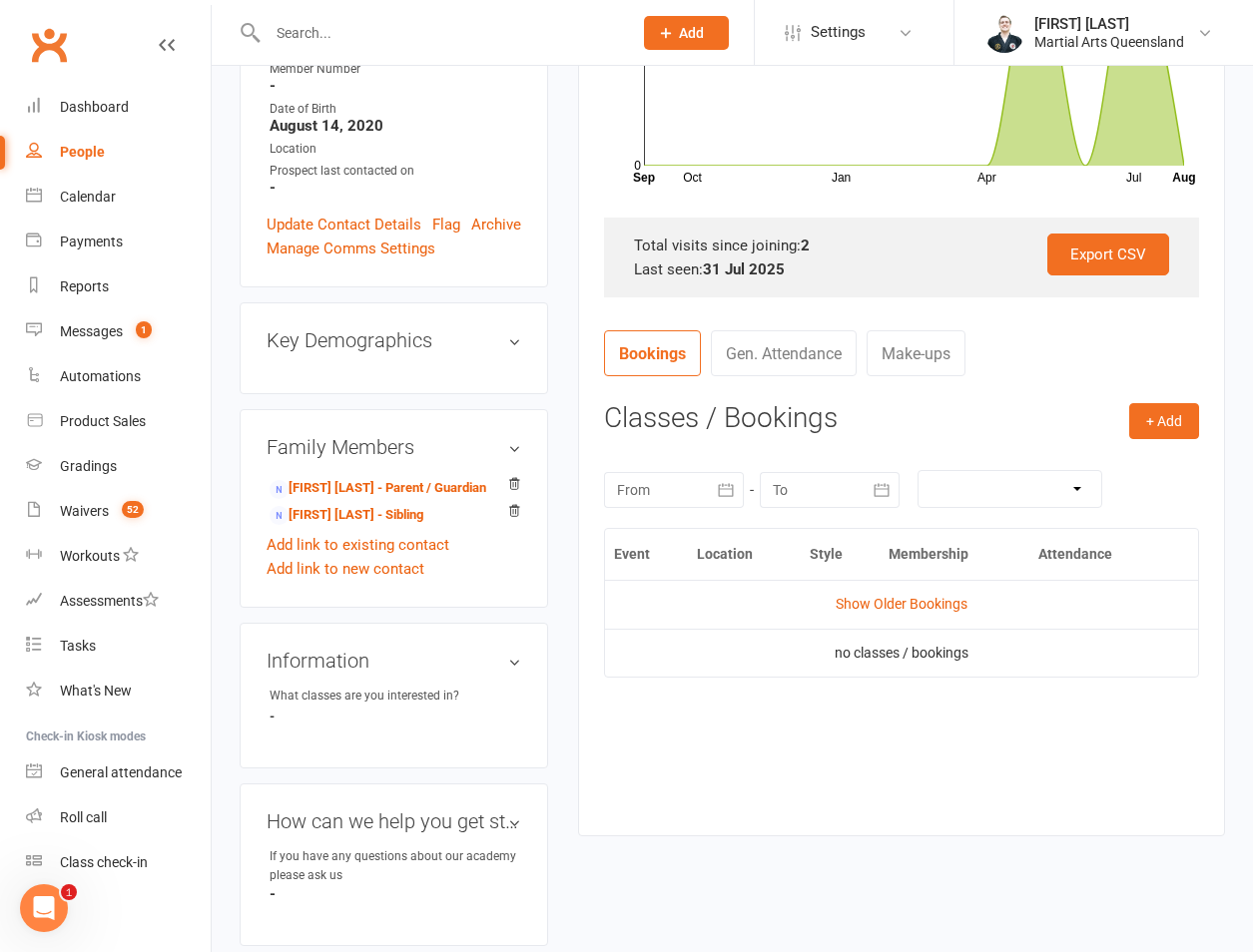 click on "Show Older Bookings" at bounding box center (902, 604) 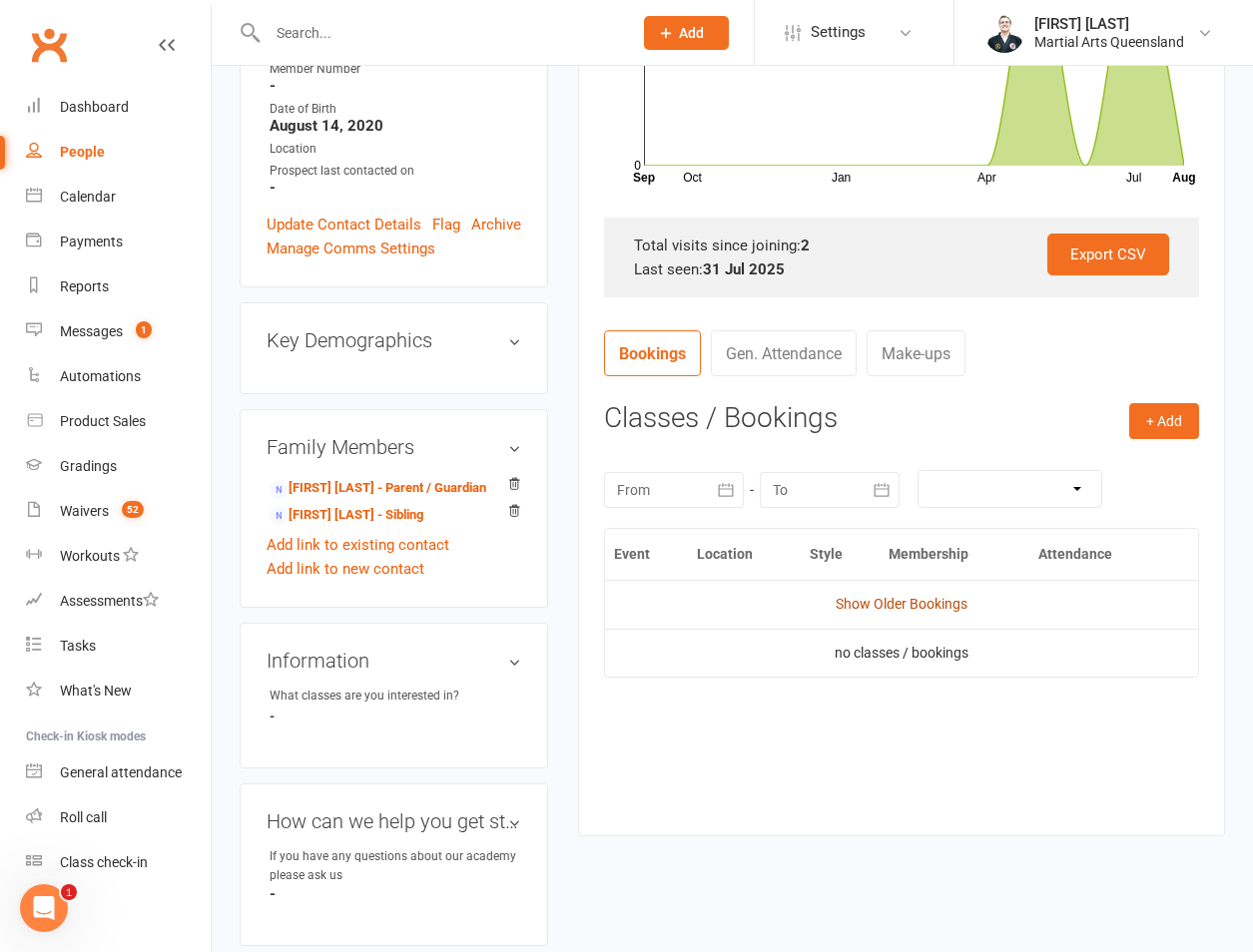 click on "Show Older Bookings" at bounding box center (902, 604) 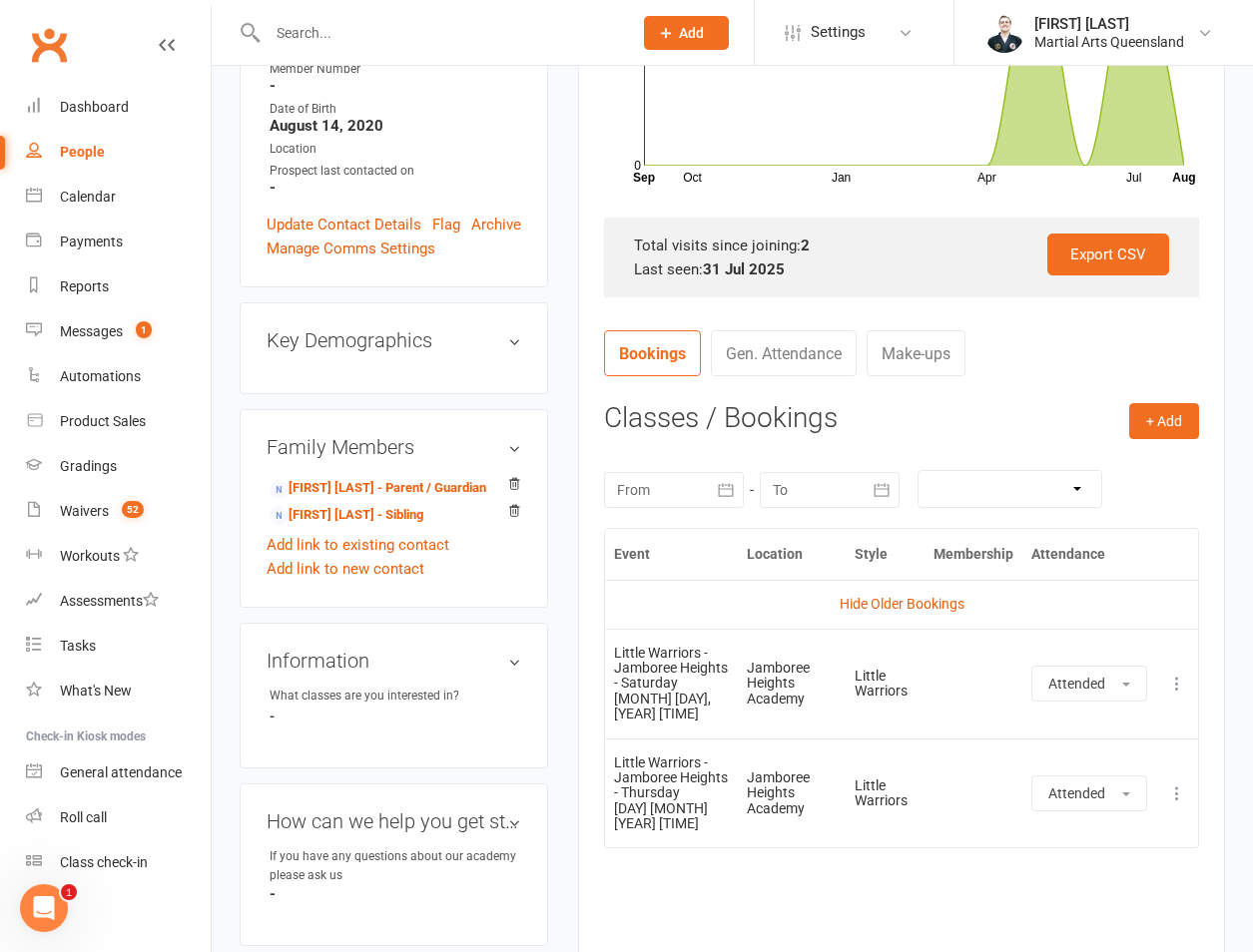 scroll, scrollTop: 0, scrollLeft: 0, axis: both 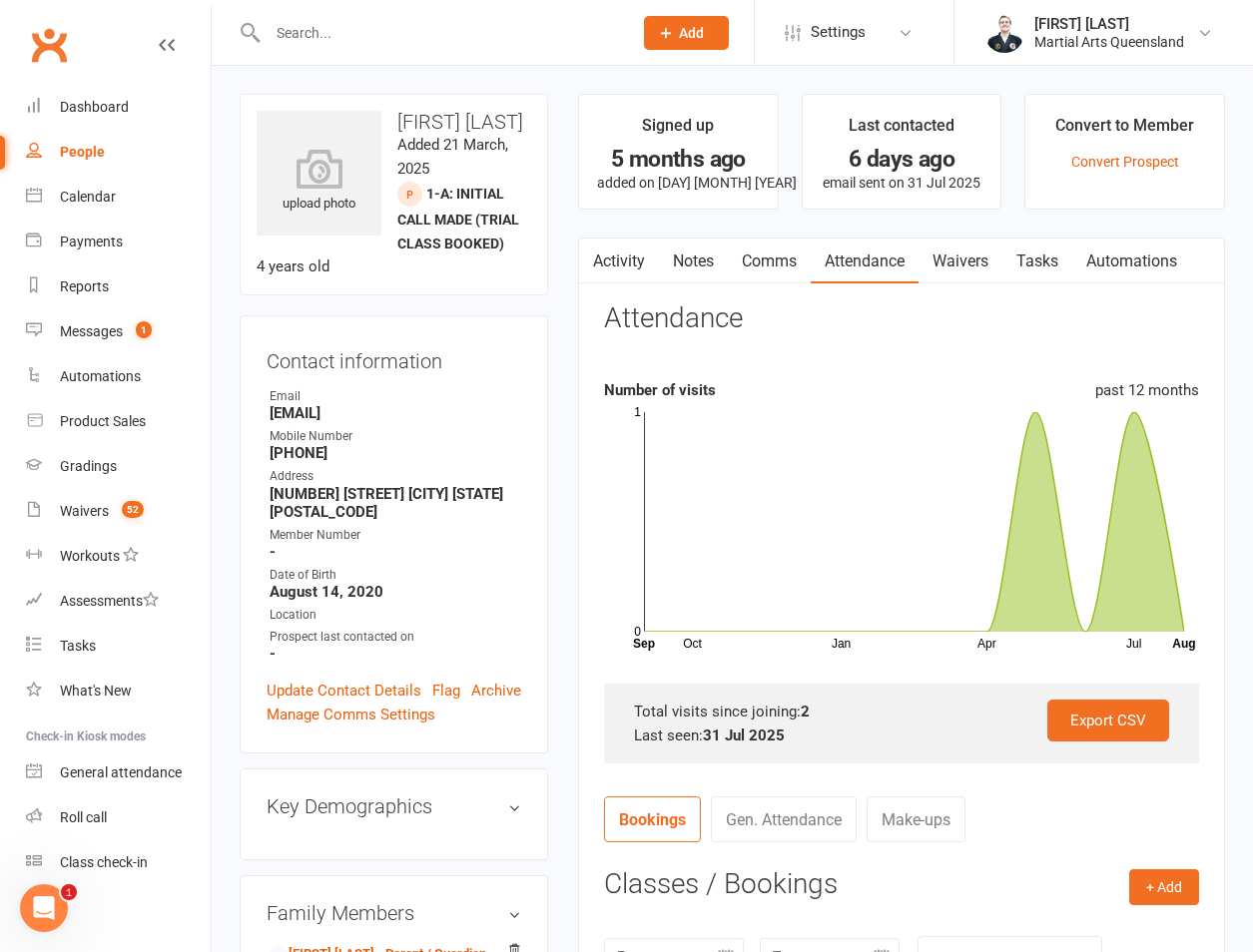 click on "Convert to Member Convert Prospect" at bounding box center (1124, 152) 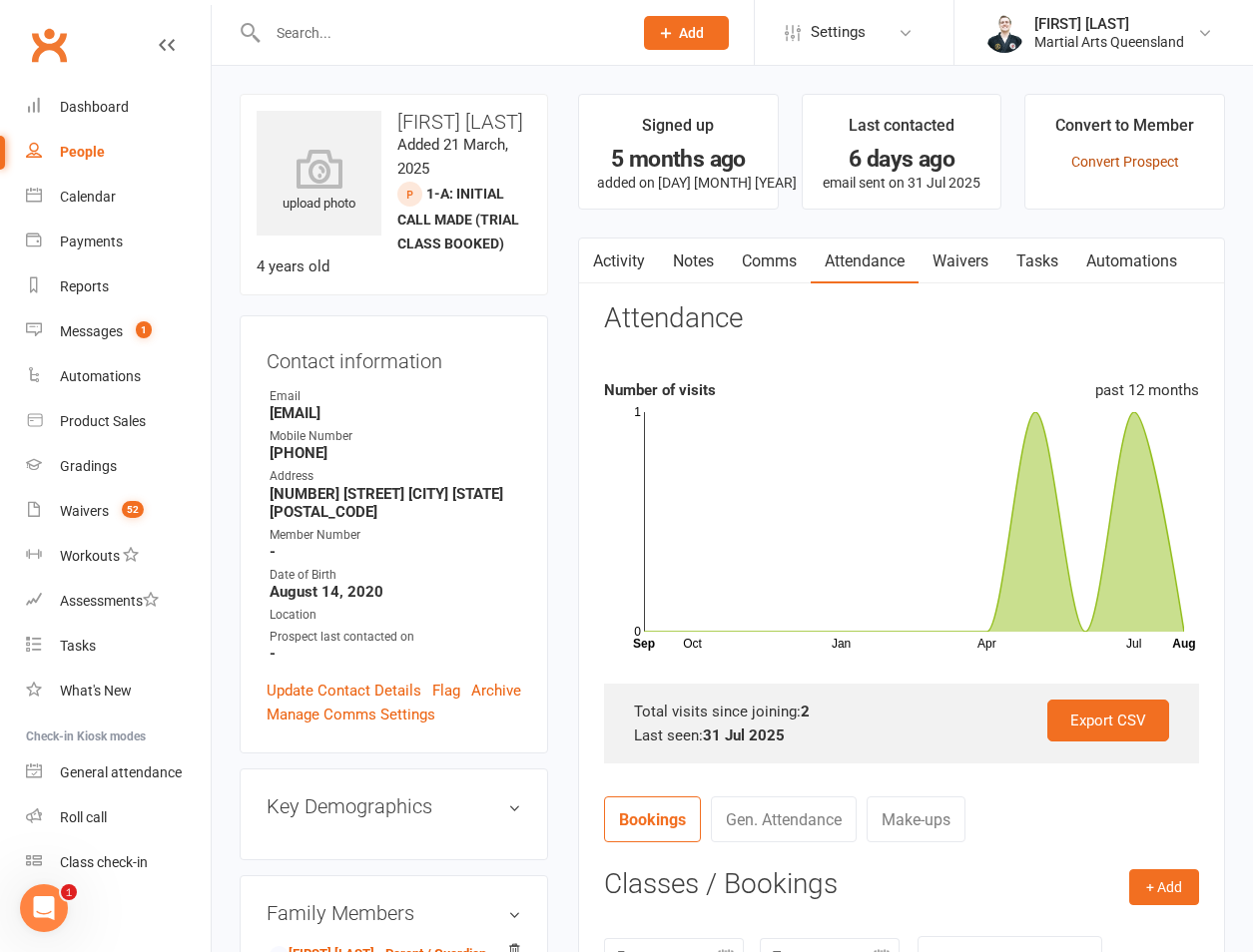 click on "Convert Prospect" at bounding box center [1125, 162] 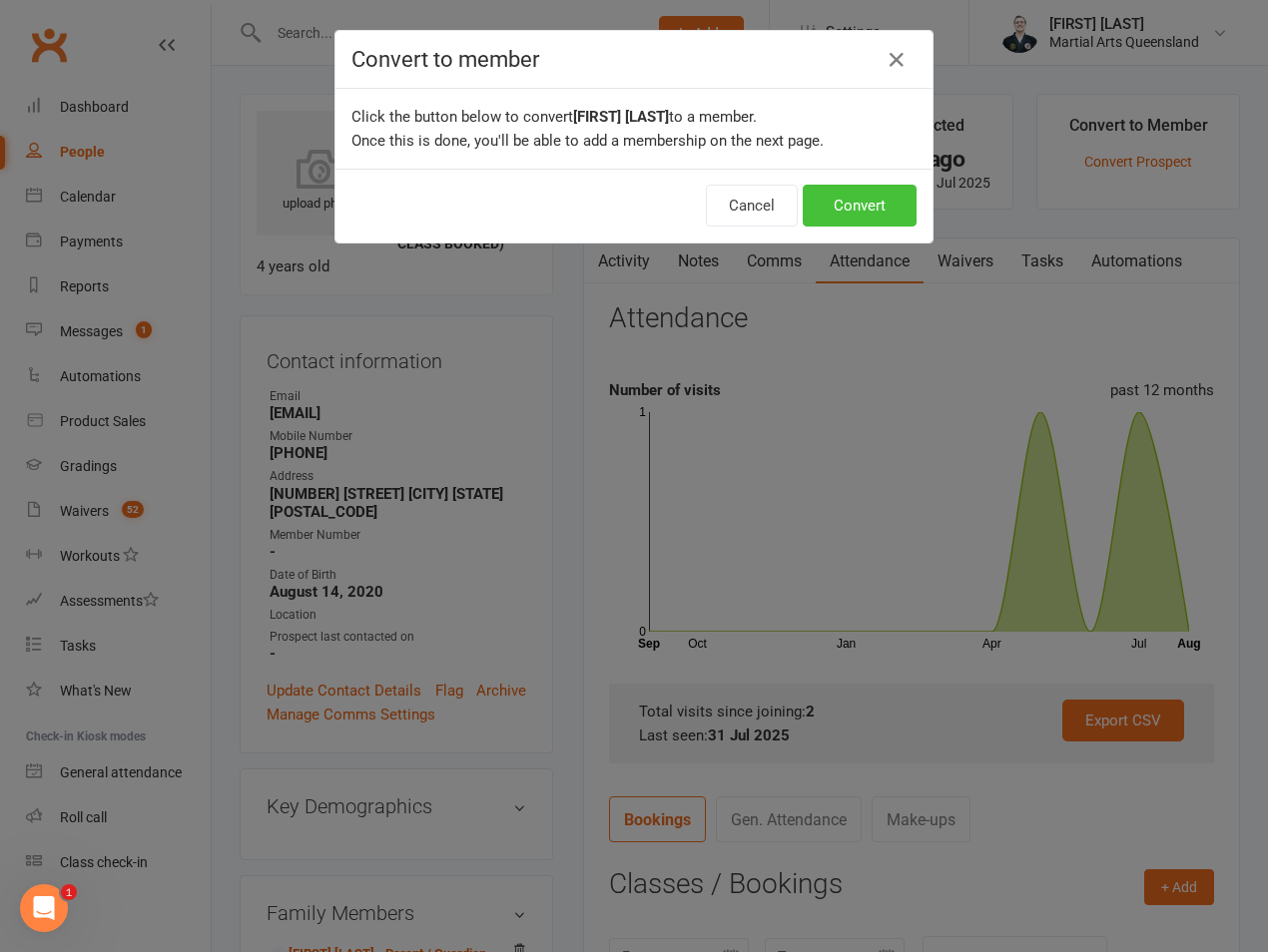 click on "Convert" at bounding box center (860, 206) 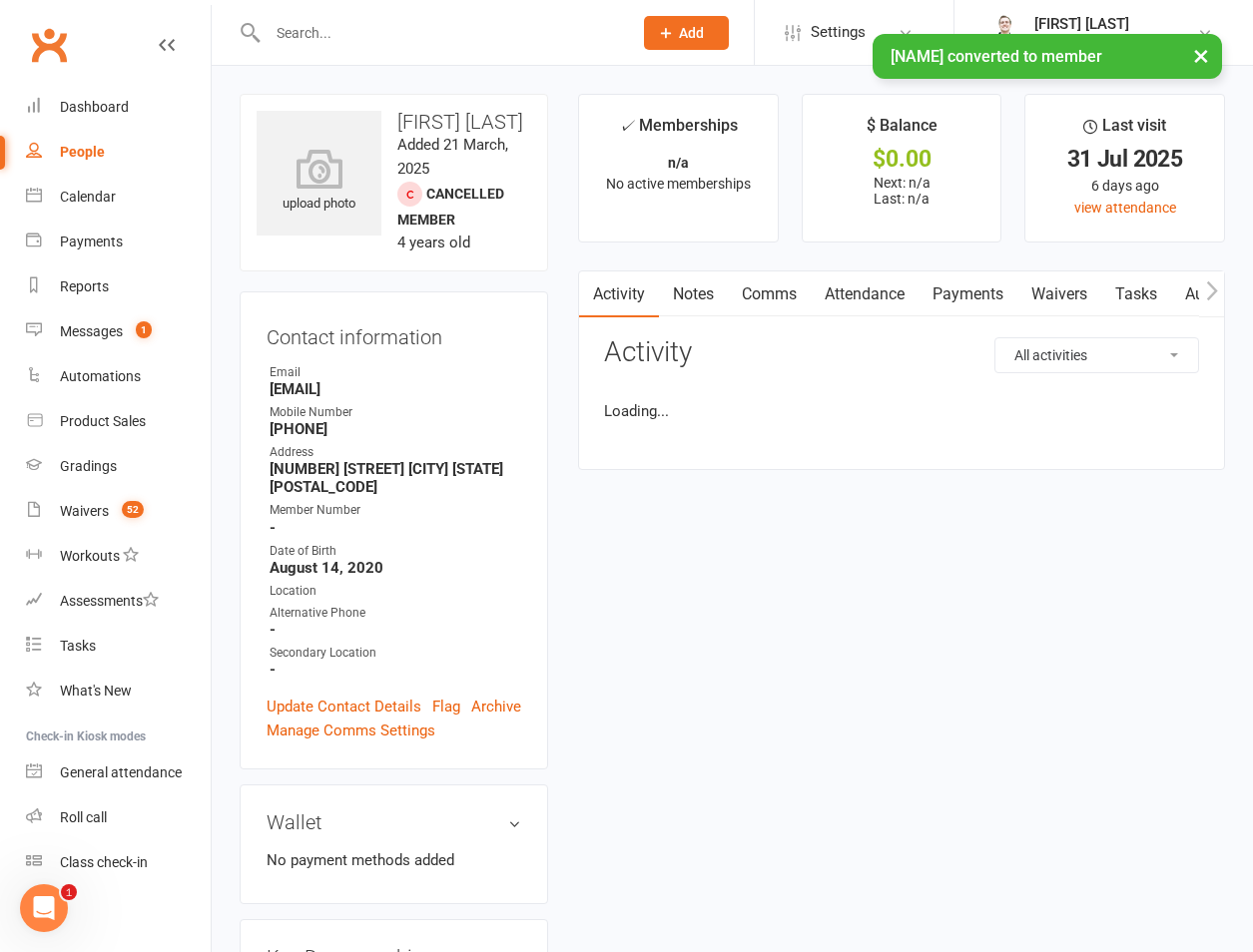click on "Update Contact Details" at bounding box center [343, 707] 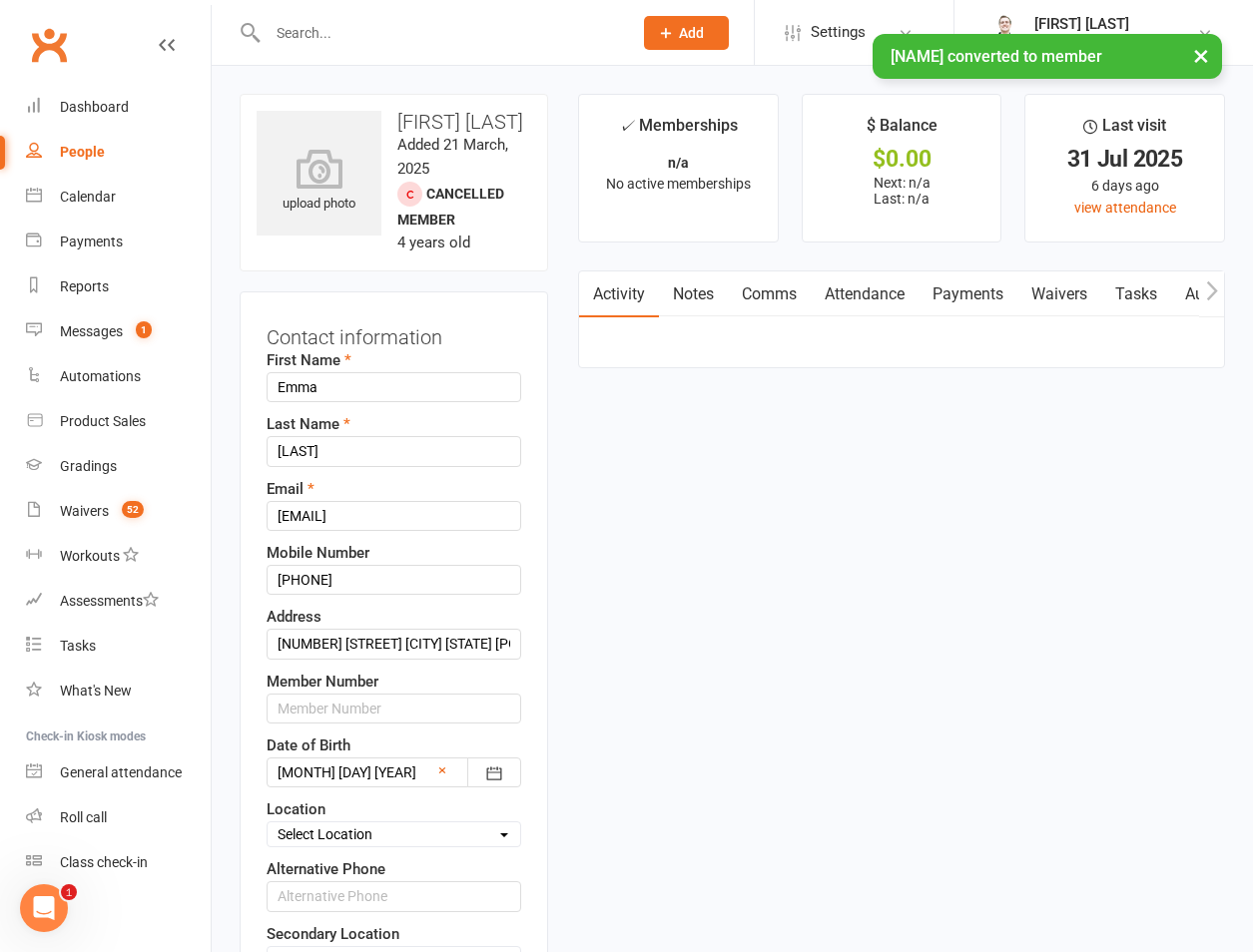 scroll, scrollTop: 94, scrollLeft: 0, axis: vertical 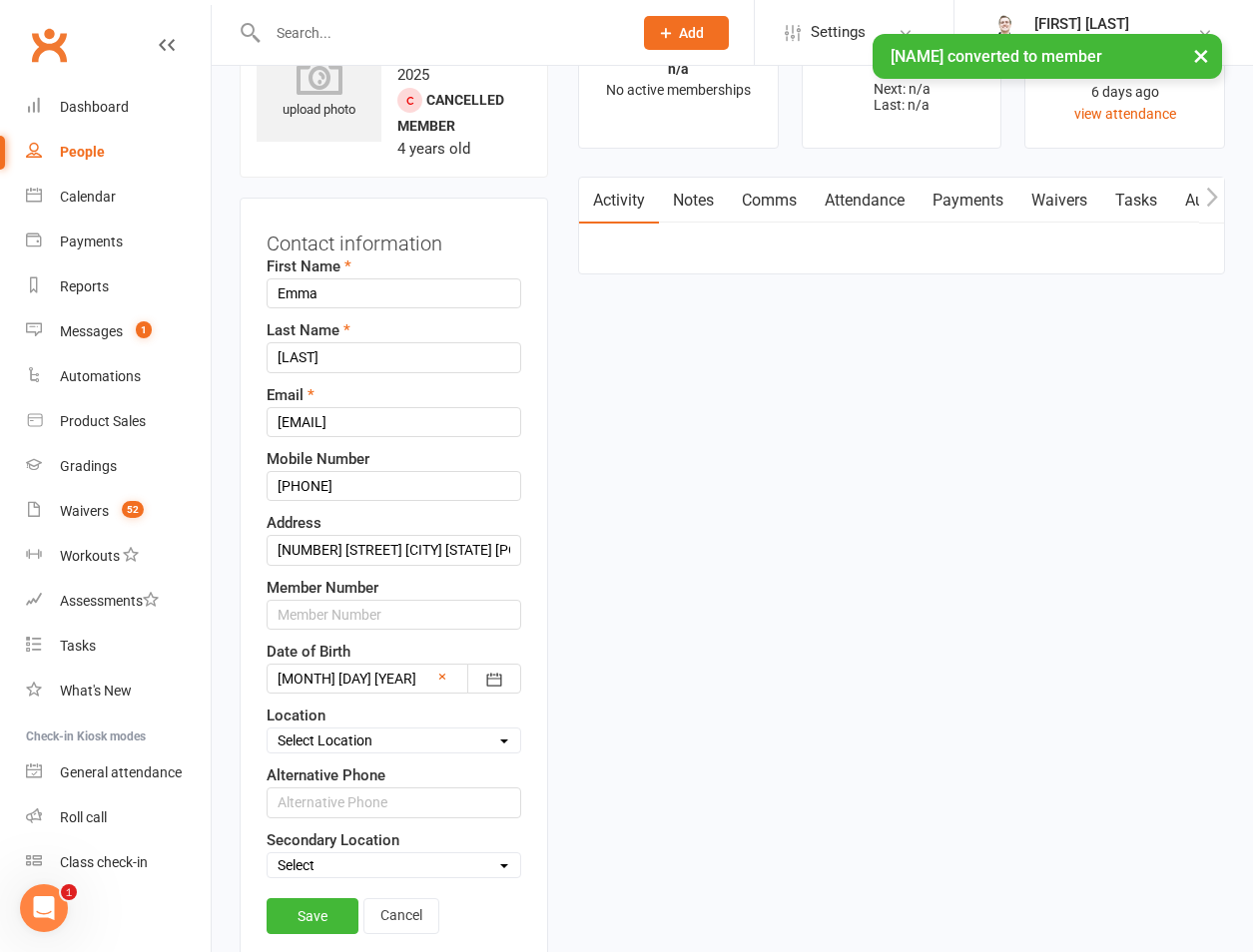 click on "Select Location Brookfield State School Jamboree Heights Academy ONLINE - Zoom Other Our Lady of the Rosary School Kenmore St Peter's Indooroopilly St Williams School Groverly The Gap  (Saint Peters Chanel School) Toowong Academy Downstairs Toowong Academy Upstairs Wavell Heights (Our Lady of the Angels)" at bounding box center [393, 740] 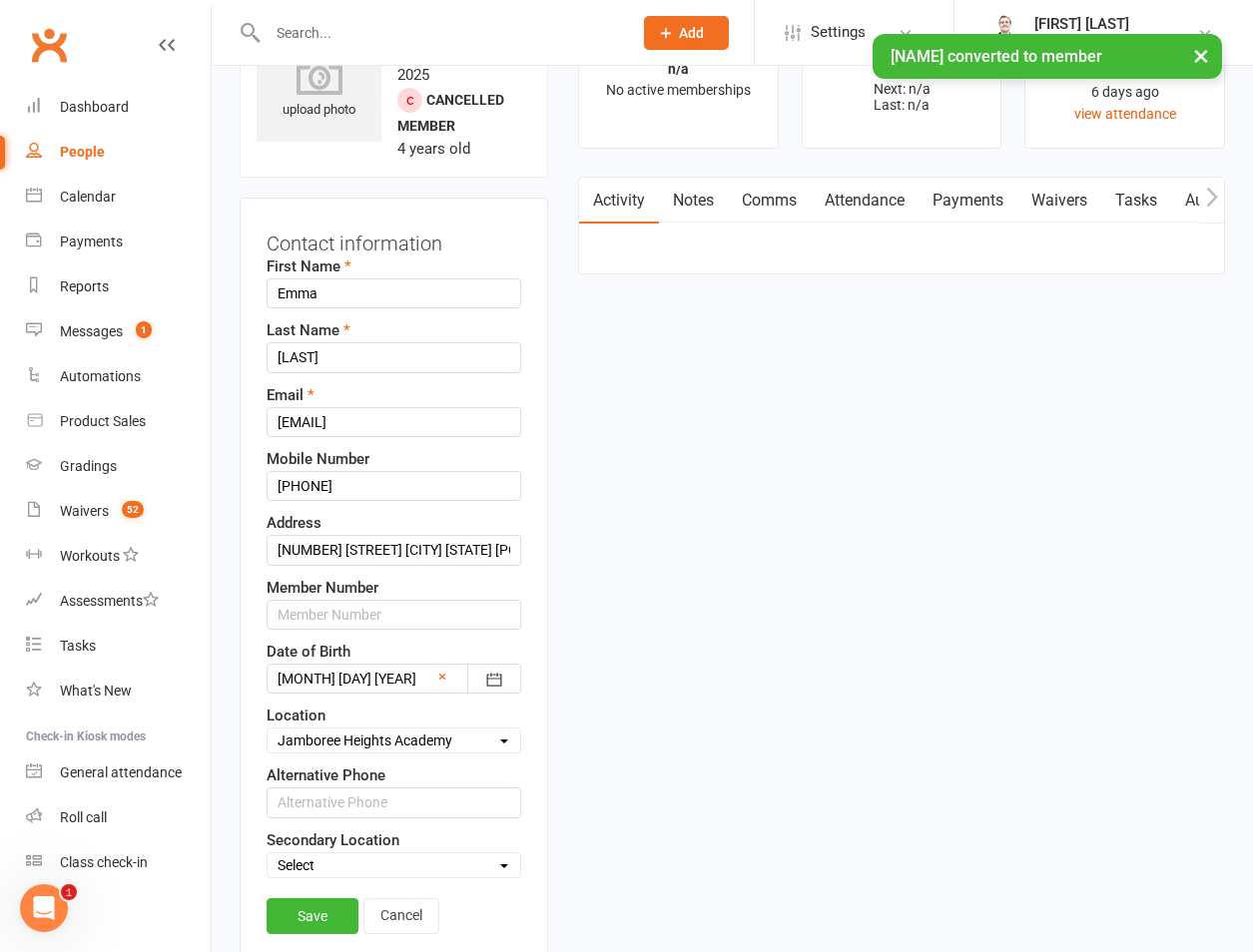 click on "Select Location Brookfield State School Jamboree Heights Academy ONLINE - Zoom Other Our Lady of the Rosary School Kenmore St Peter's Indooroopilly St Williams School Groverly The Gap  (Saint Peters Chanel School) Toowong Academy Downstairs Toowong Academy Upstairs Wavell Heights (Our Lady of the Angels)" at bounding box center [393, 740] 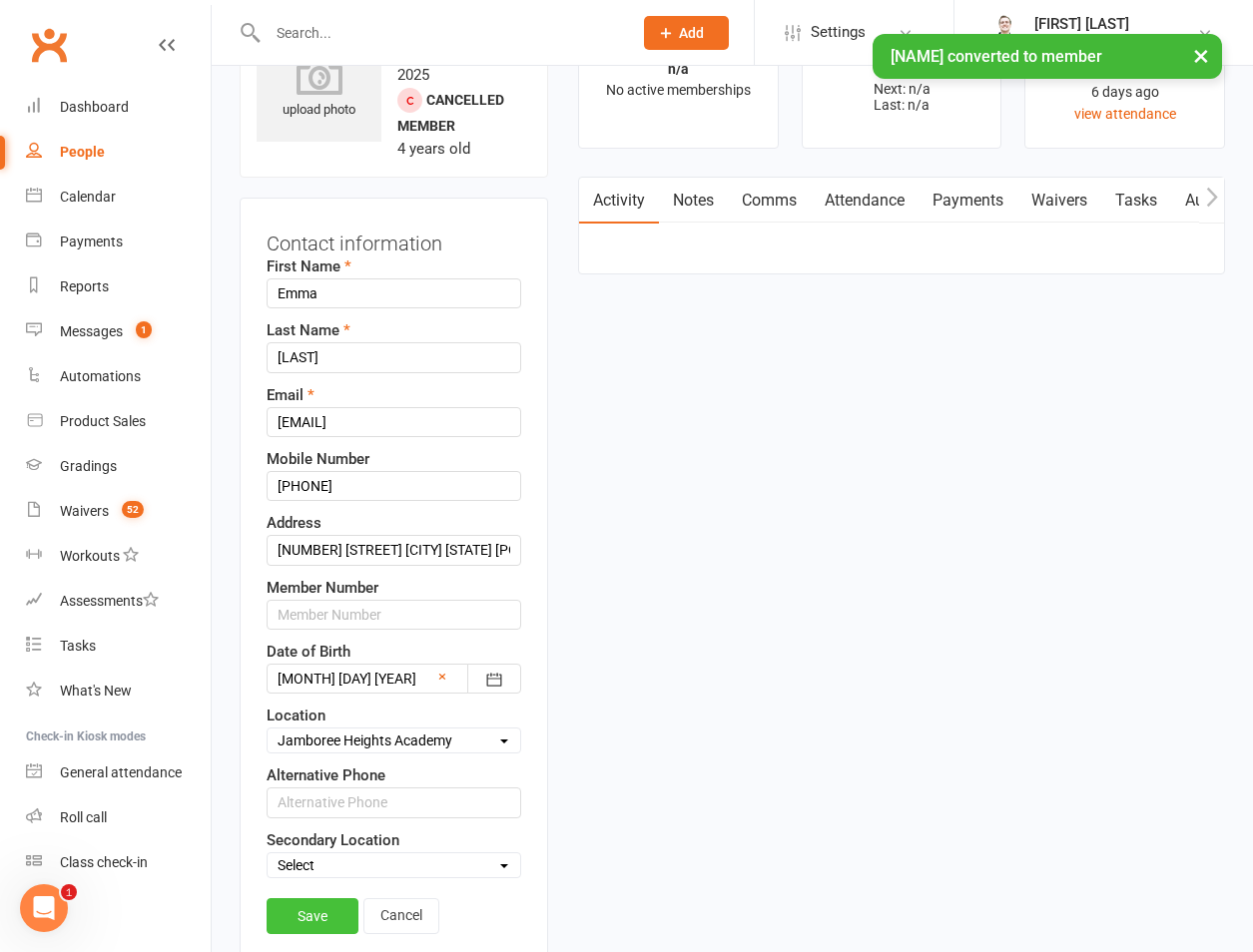 click on "Save" at bounding box center [313, 916] 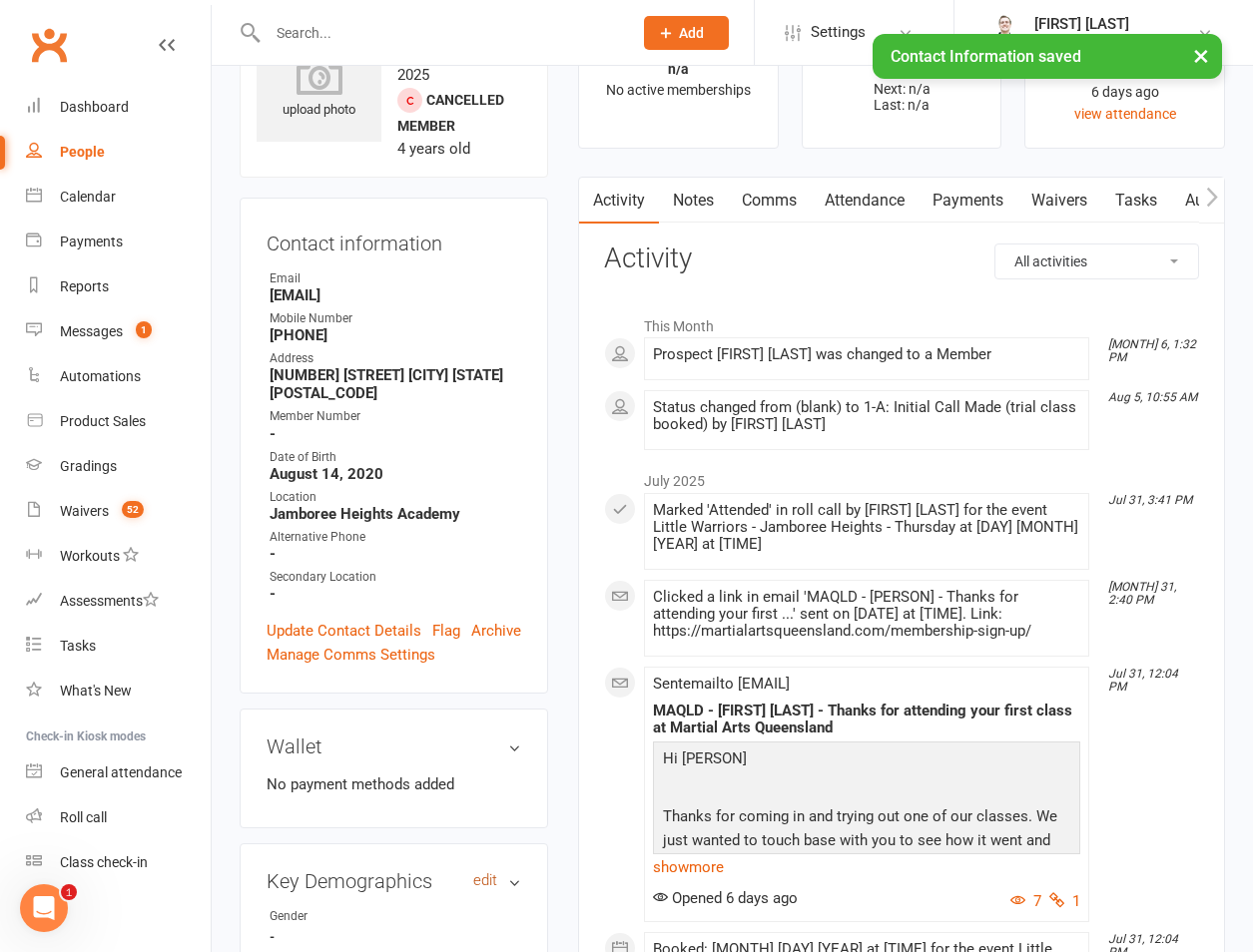 click on "edit" at bounding box center [485, 880] 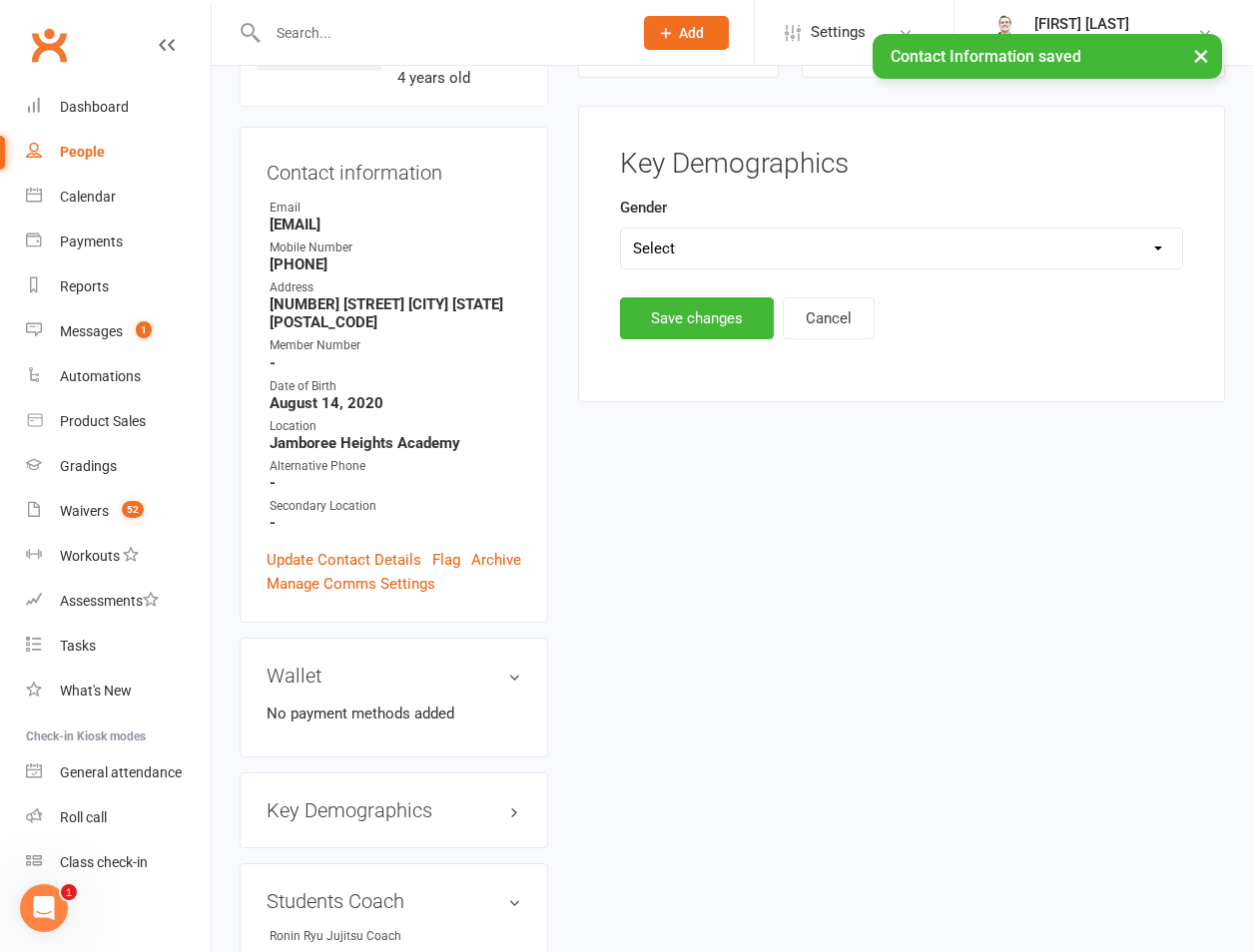 scroll, scrollTop: 171, scrollLeft: 0, axis: vertical 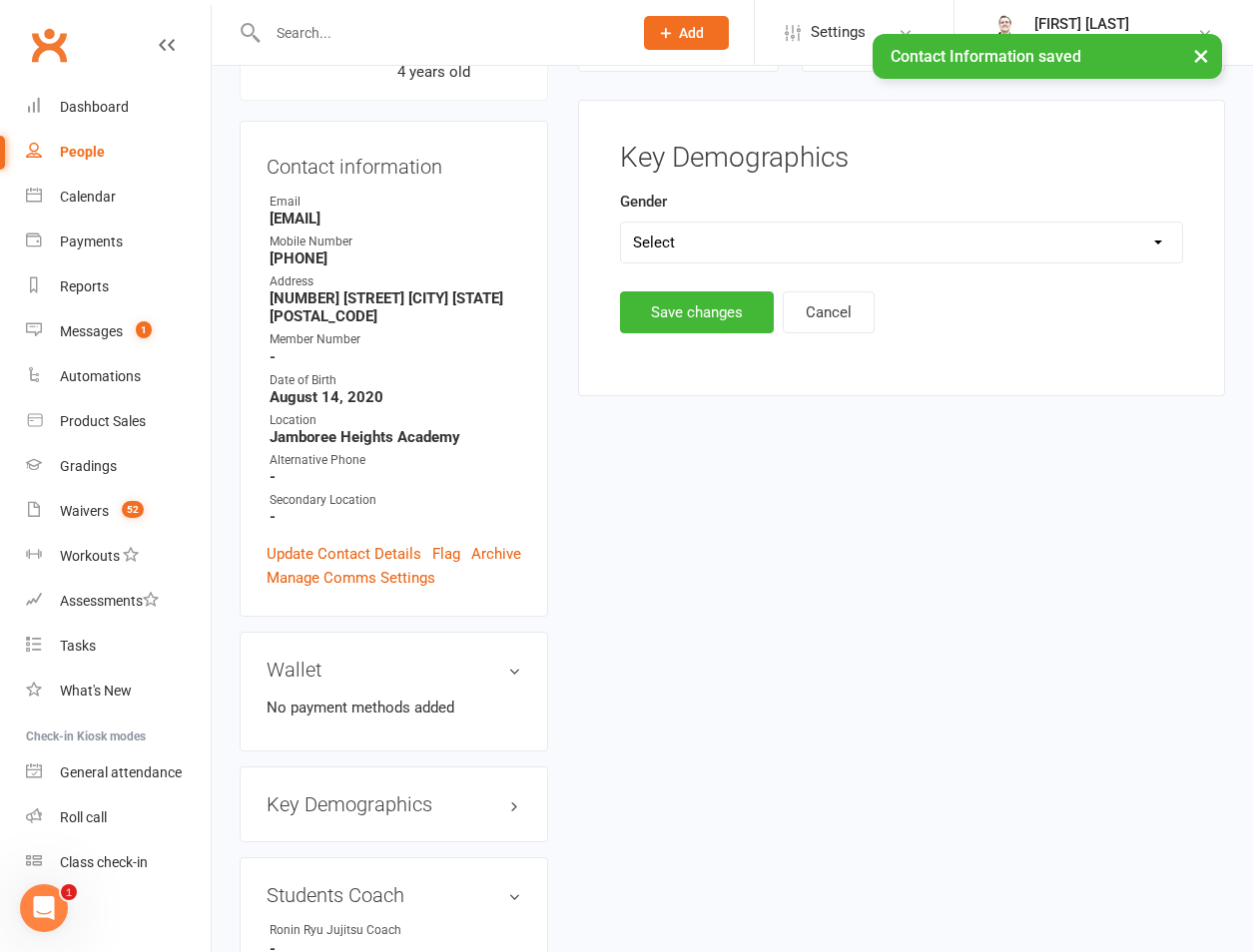 drag, startPoint x: 769, startPoint y: 239, endPoint x: 736, endPoint y: 263, distance: 40.804412 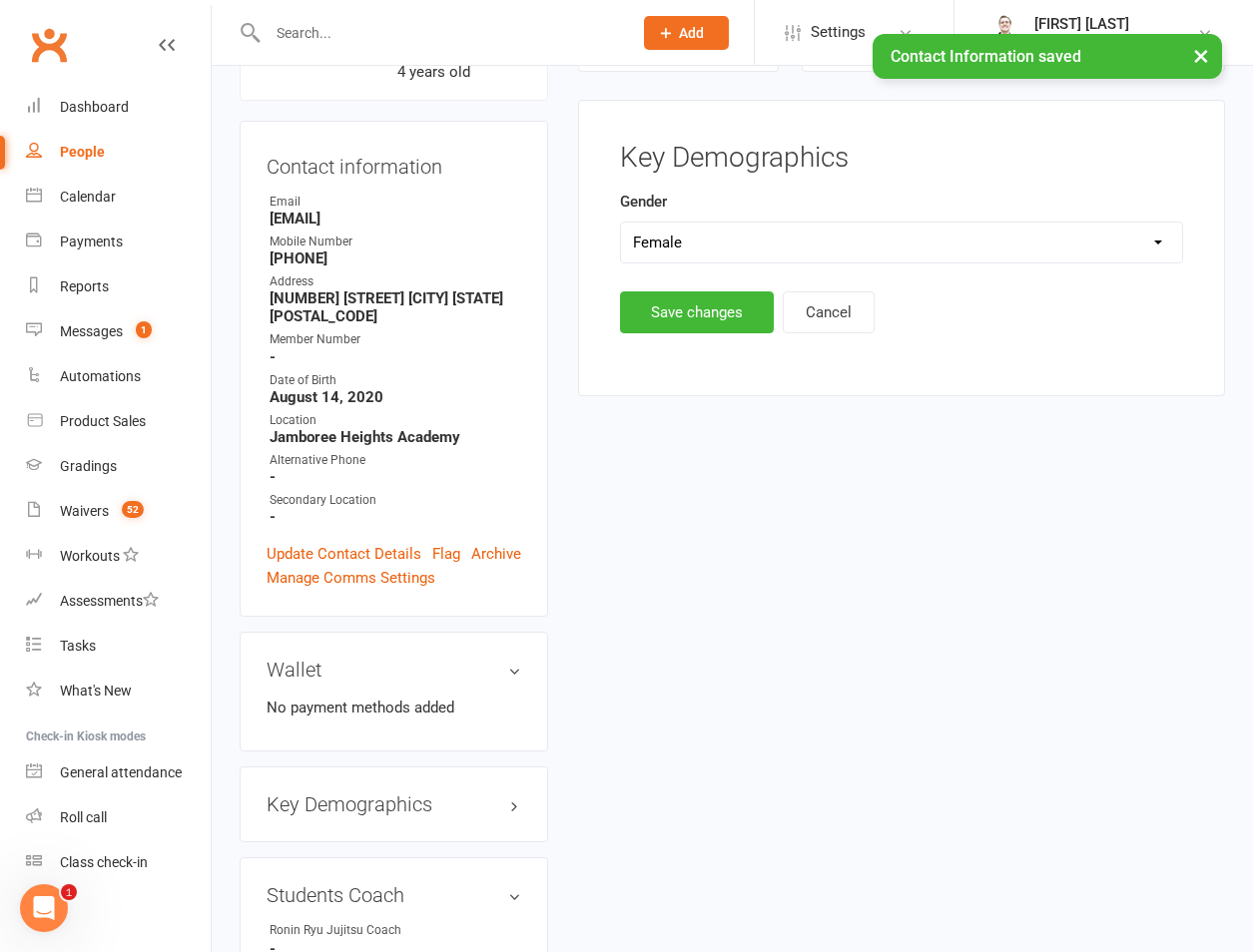 click on "Select Male Female" at bounding box center (902, 242) 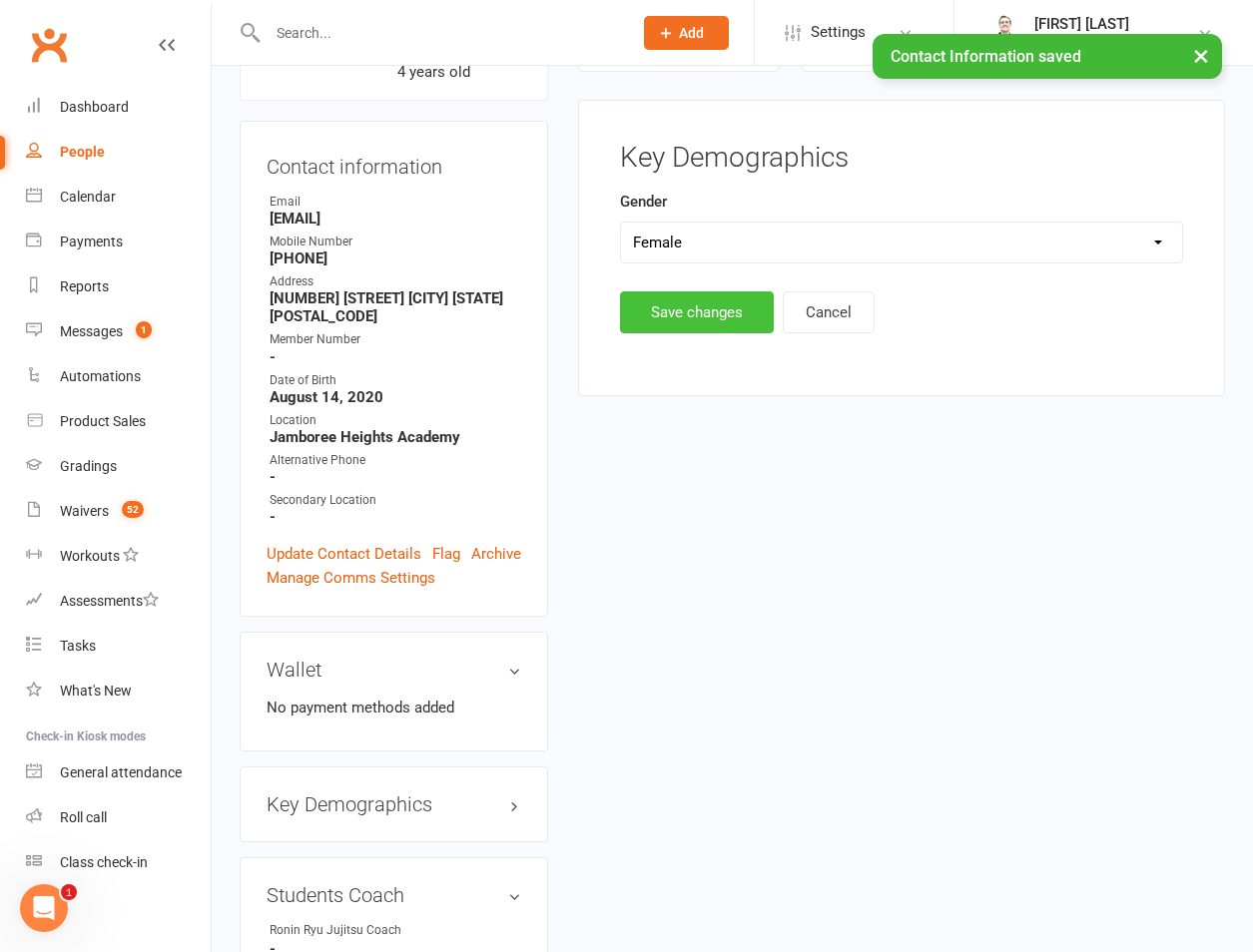 click on "Save changes" at bounding box center (697, 312) 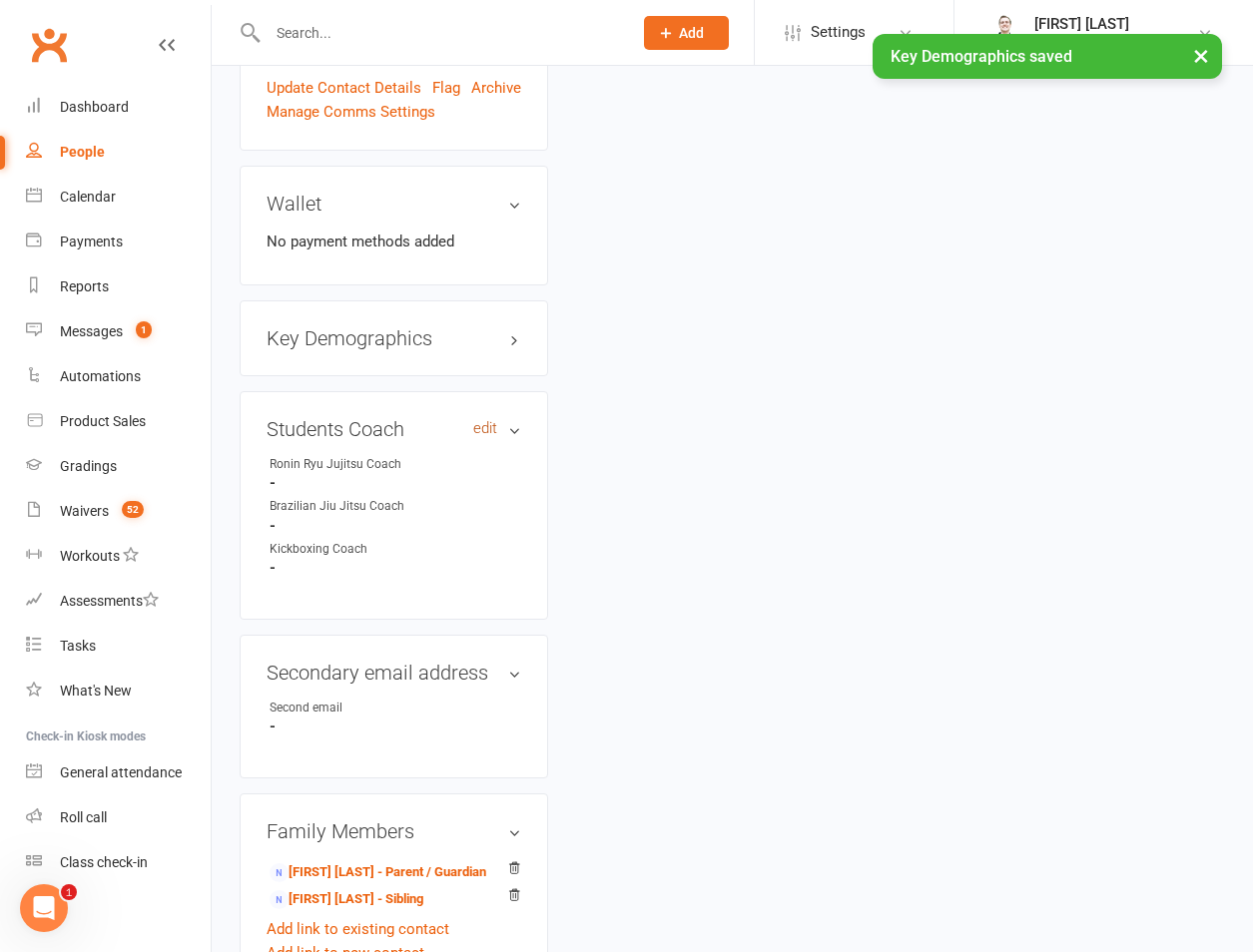 click on "edit" at bounding box center [485, 428] 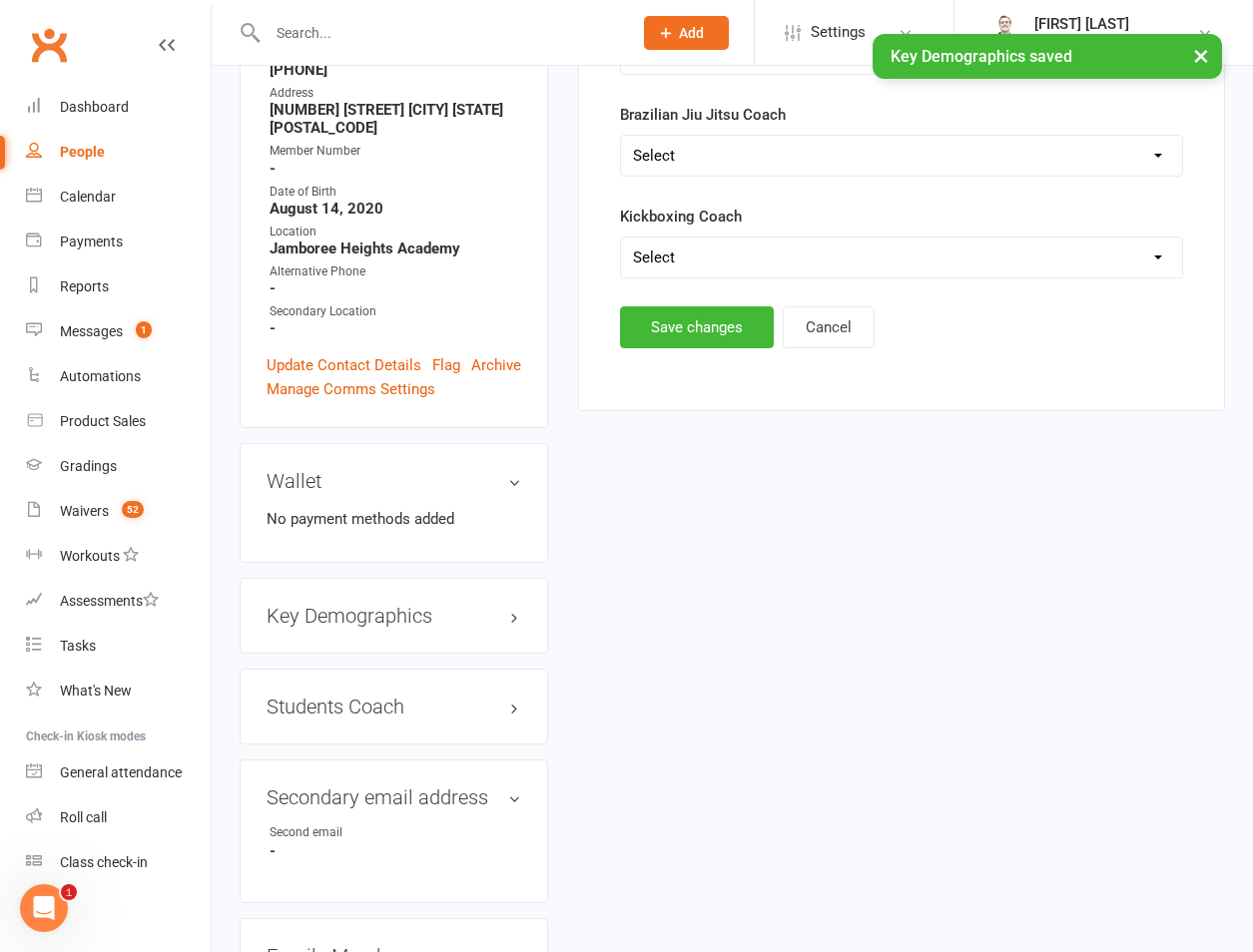 scroll, scrollTop: 171, scrollLeft: 0, axis: vertical 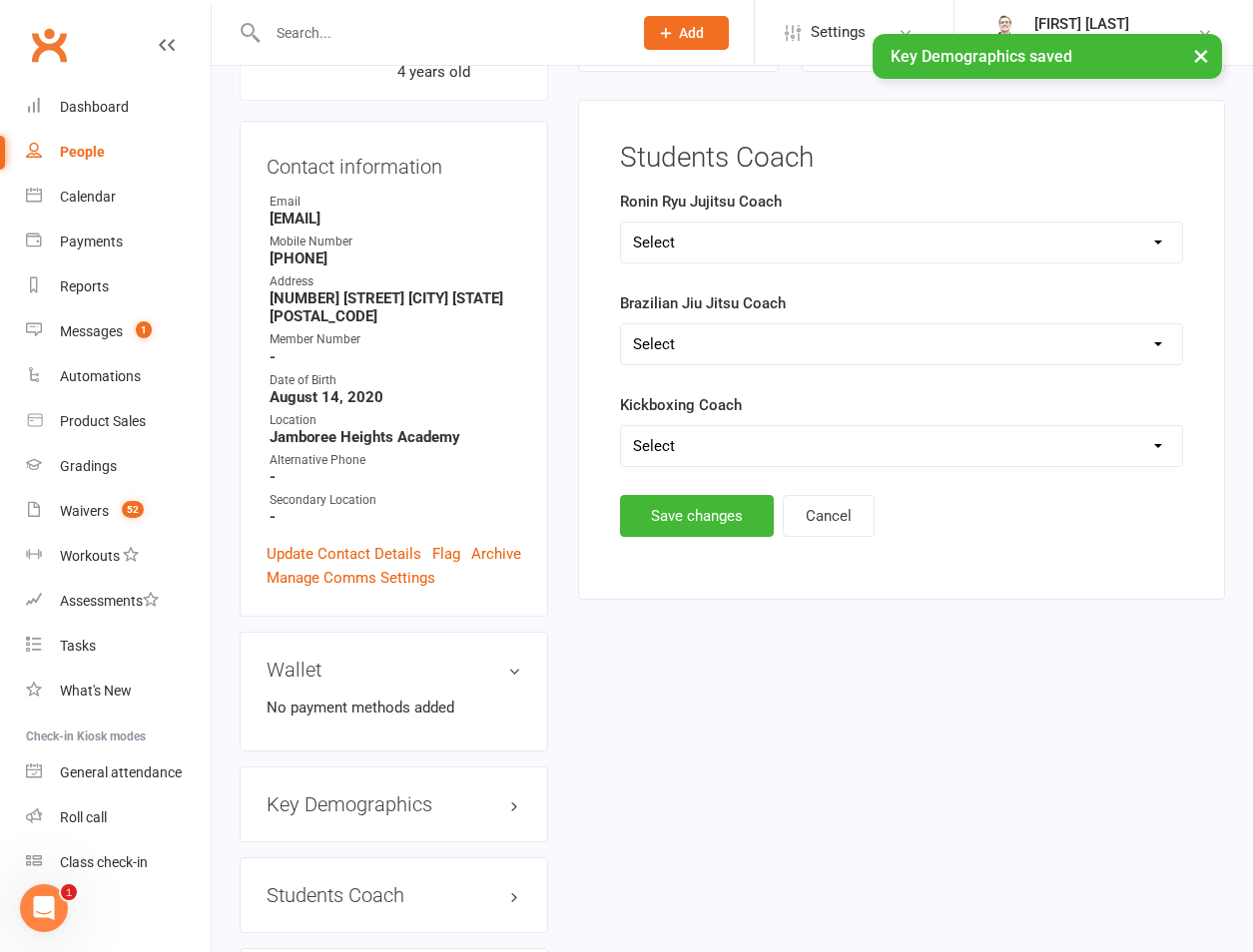 click on "Select [FIRST] [FIRST] [FIRST] [FIRST] [FIRST] [FIRST] [FIRST] [FIRST]" at bounding box center [902, 242] 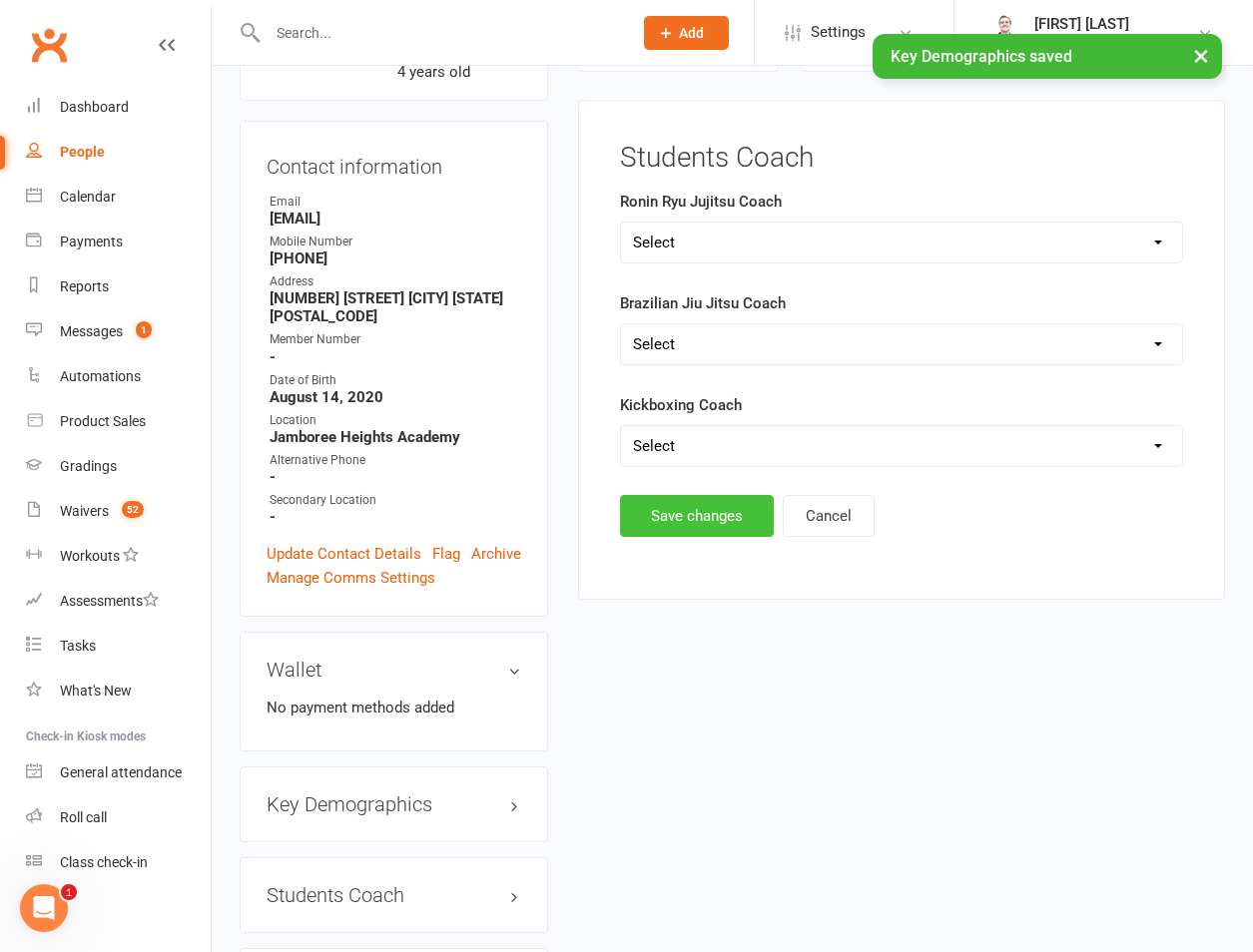 click on "Students Coach Ronin Ryu Jujitsu Coach Select [NAME] [NAME] [NAME] [NAME] [NAME] [NAME] [NAME]
Brazilian Jiu Jitsu Coach Select [NAME] [NAME] [NAME] [NAME] [NAME] [NAME]
Kickboxing Coach Select [NAME] [NAME] [NAME]
Save changes Cancel" at bounding box center [902, 339] 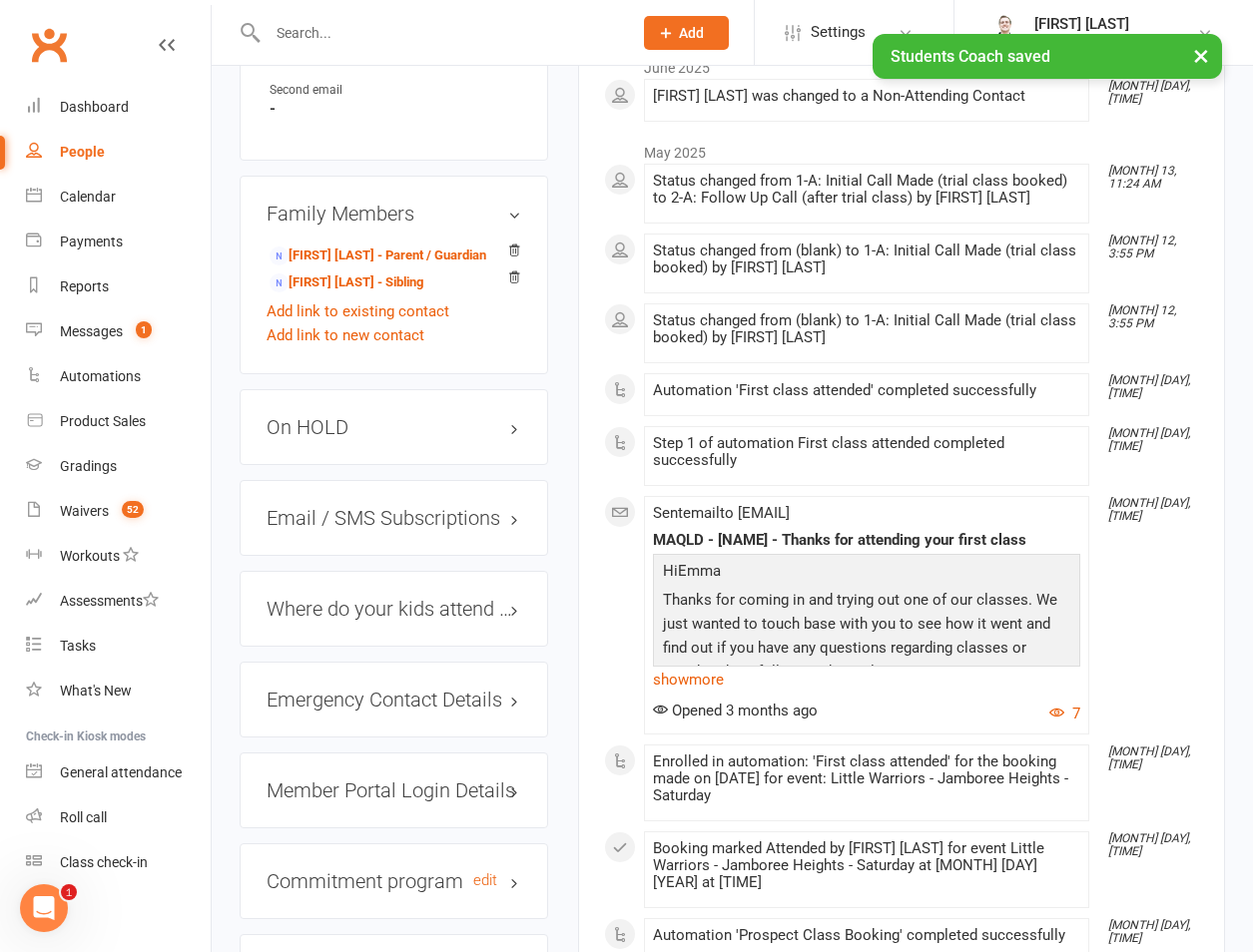 scroll, scrollTop: 1568, scrollLeft: 0, axis: vertical 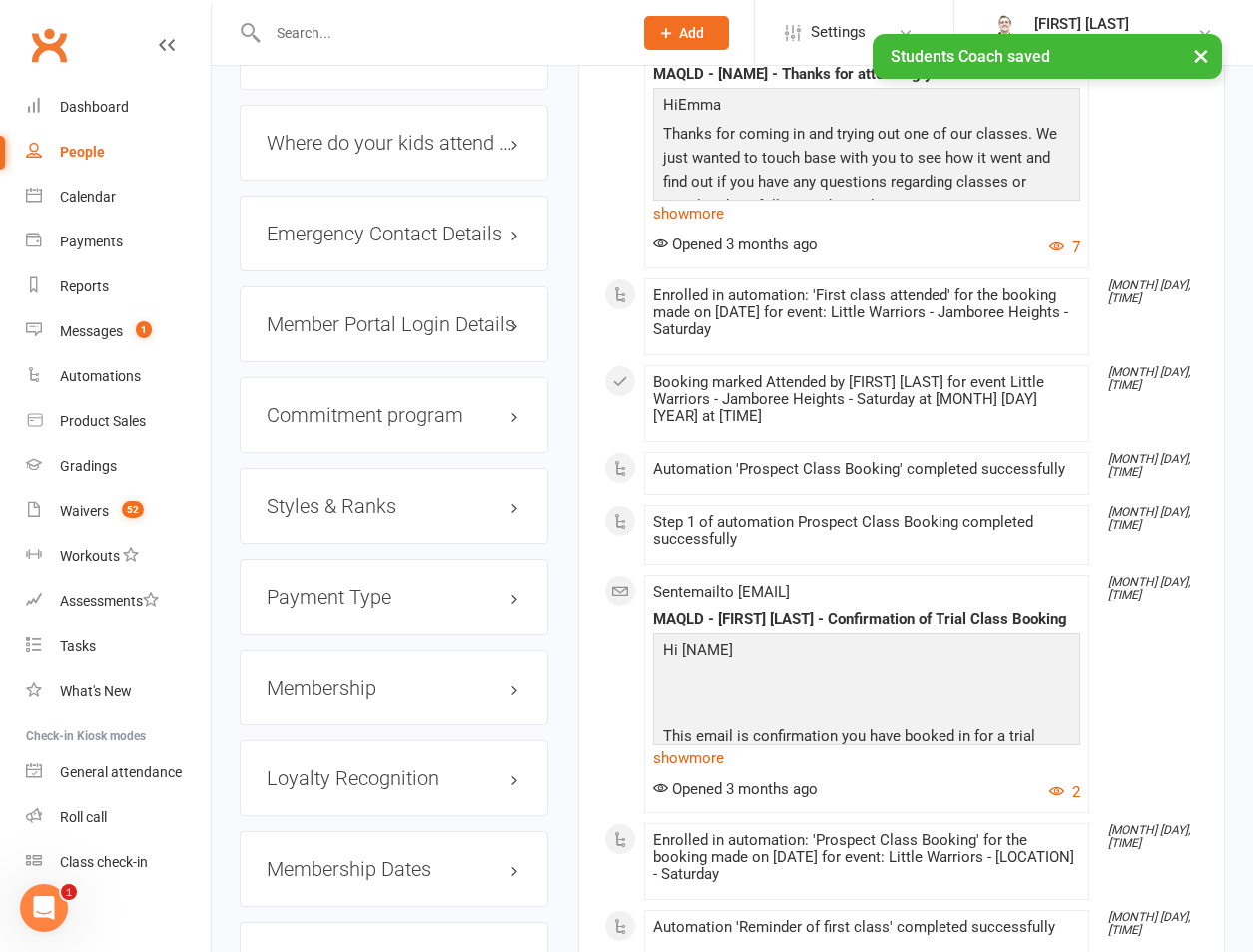 click on "Styles & Ranks" at bounding box center (393, 506) 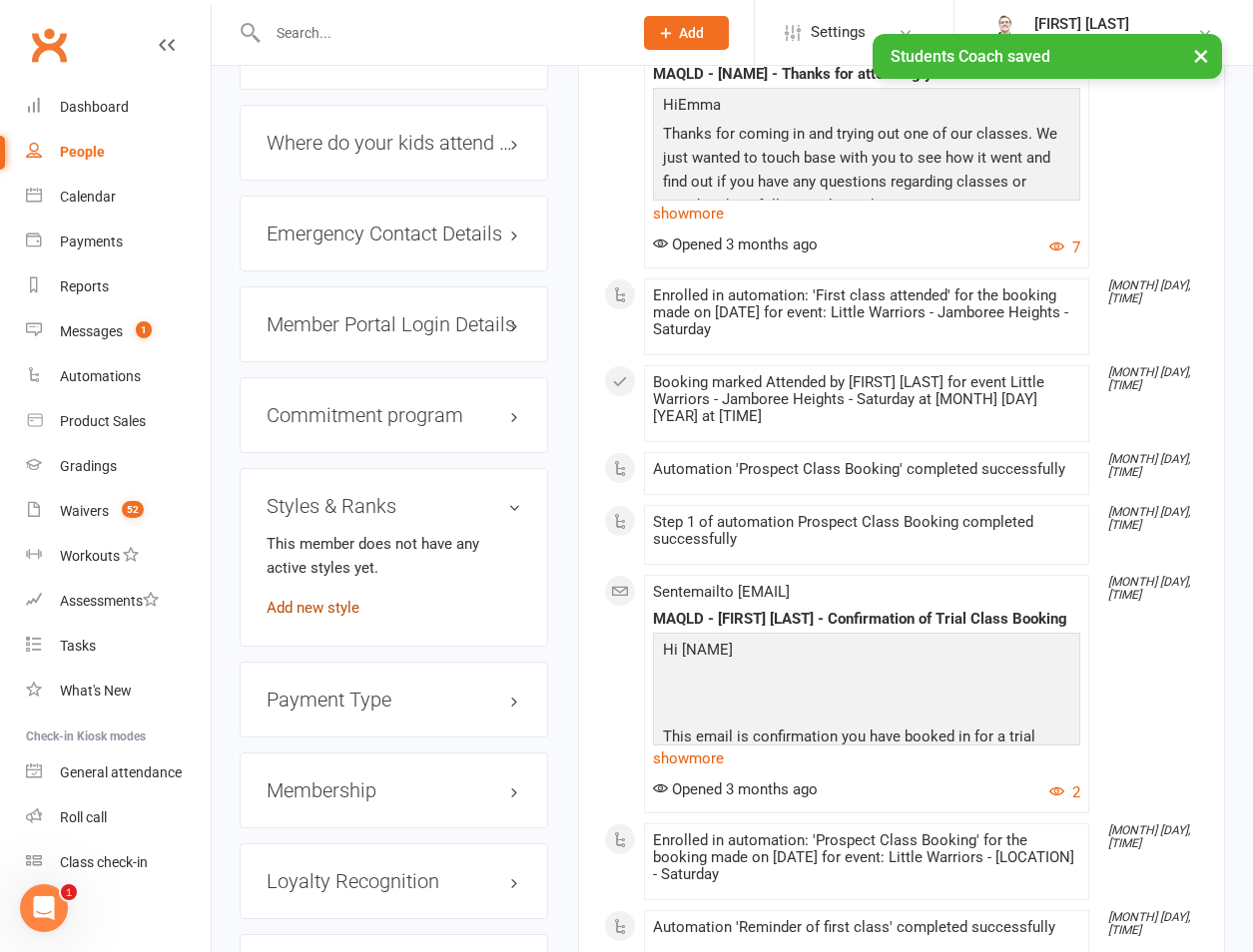 click on "Add new style" at bounding box center [313, 608] 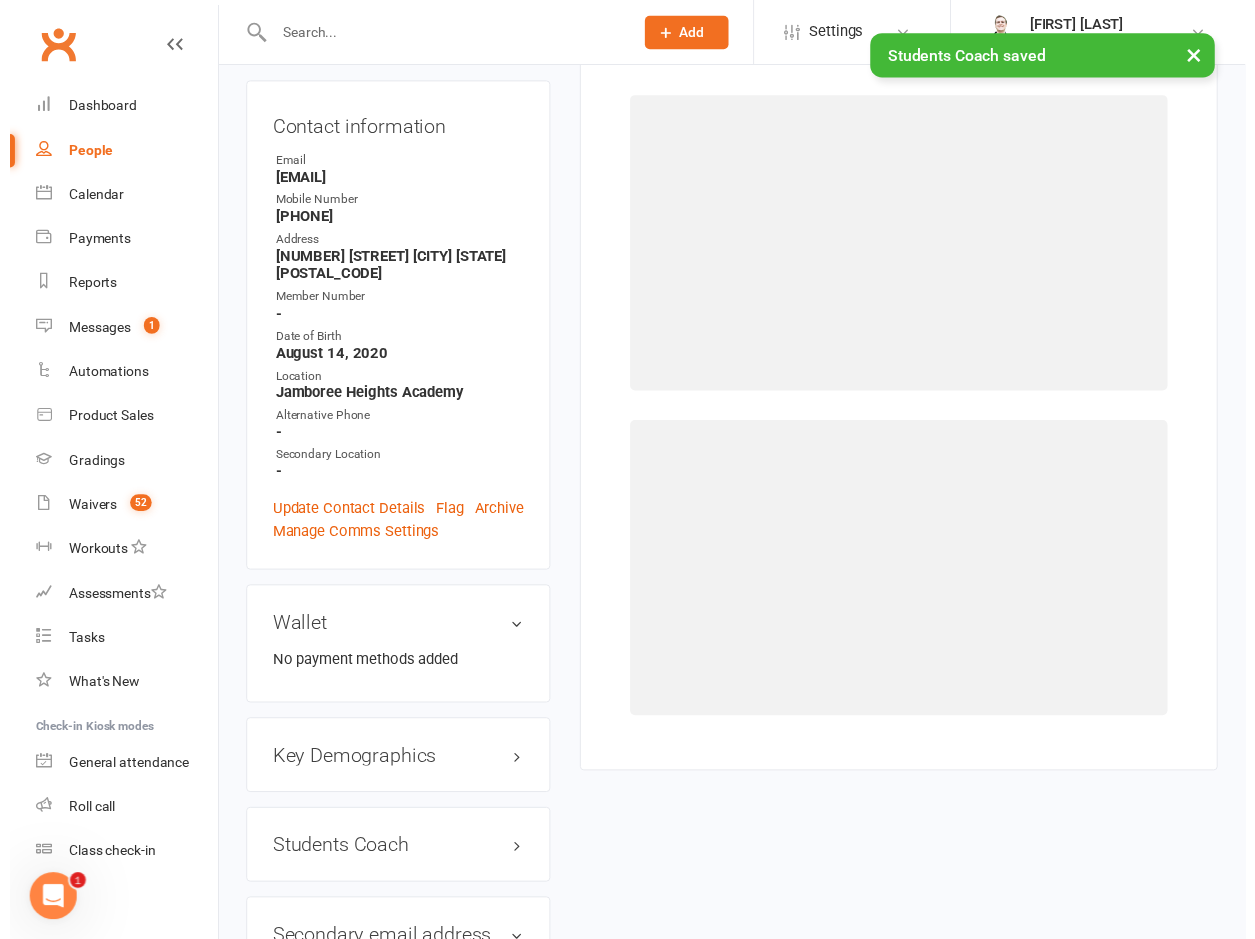 scroll, scrollTop: 171, scrollLeft: 0, axis: vertical 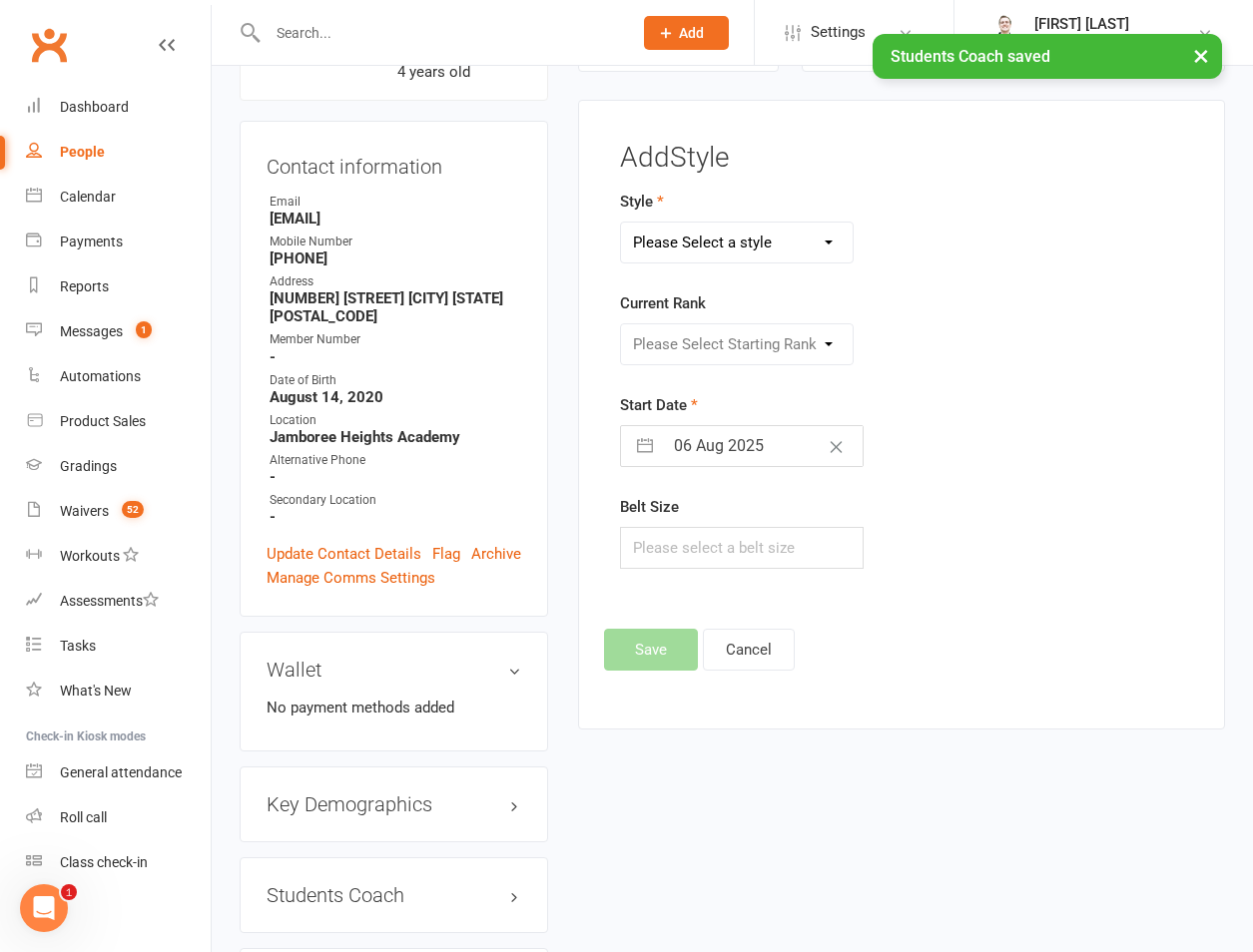 drag, startPoint x: 718, startPoint y: 239, endPoint x: 718, endPoint y: 263, distance: 24 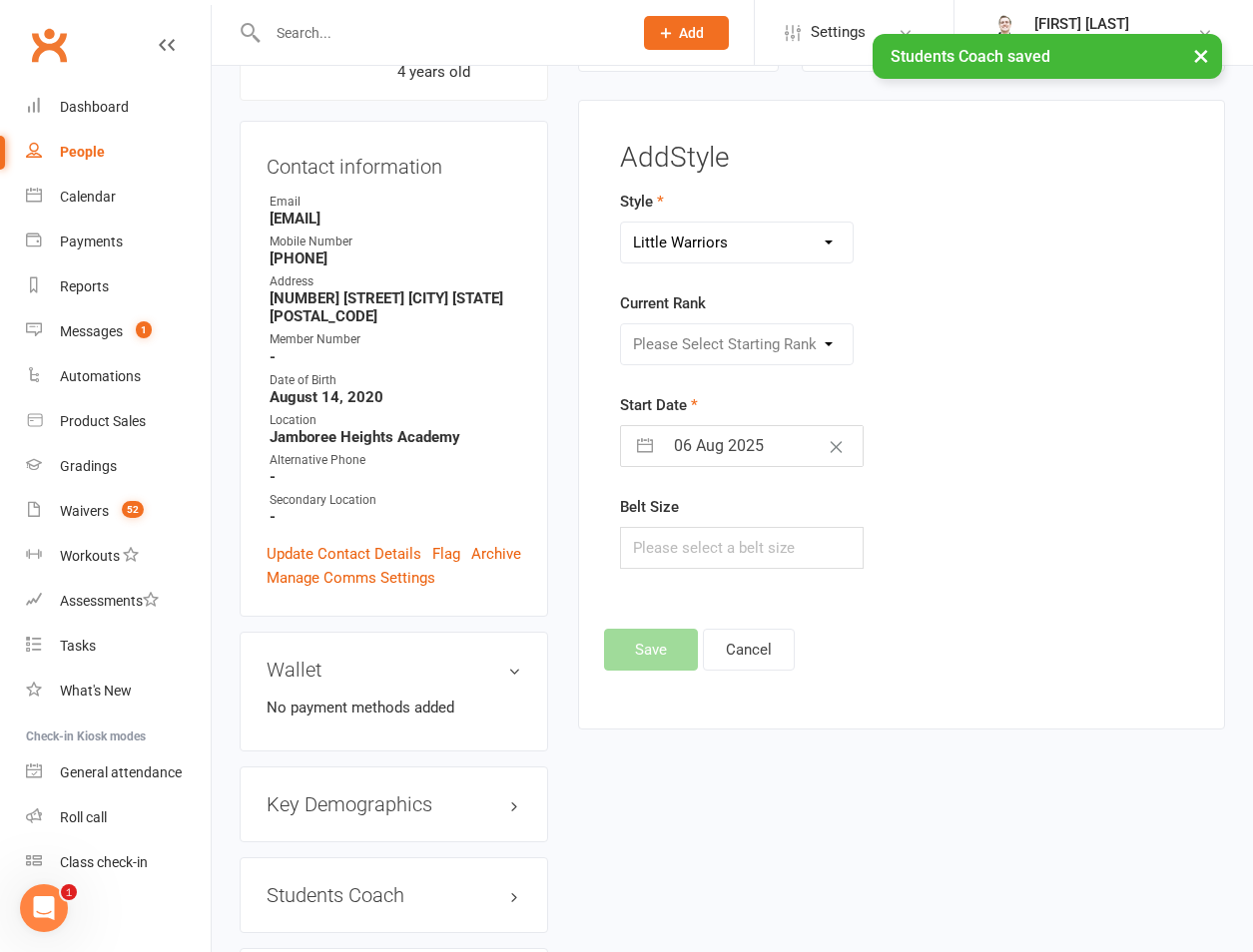 click on "Please Select a style Brazilian Jiu Jitsu PUMMA Kickboxing Kids Brazilian Jiu Jitsu Monkeys Kids Kickboxing Kyushin Ryu Jujitsu Little Warriors Ronin Ryu Jujitsu" at bounding box center (737, 242) 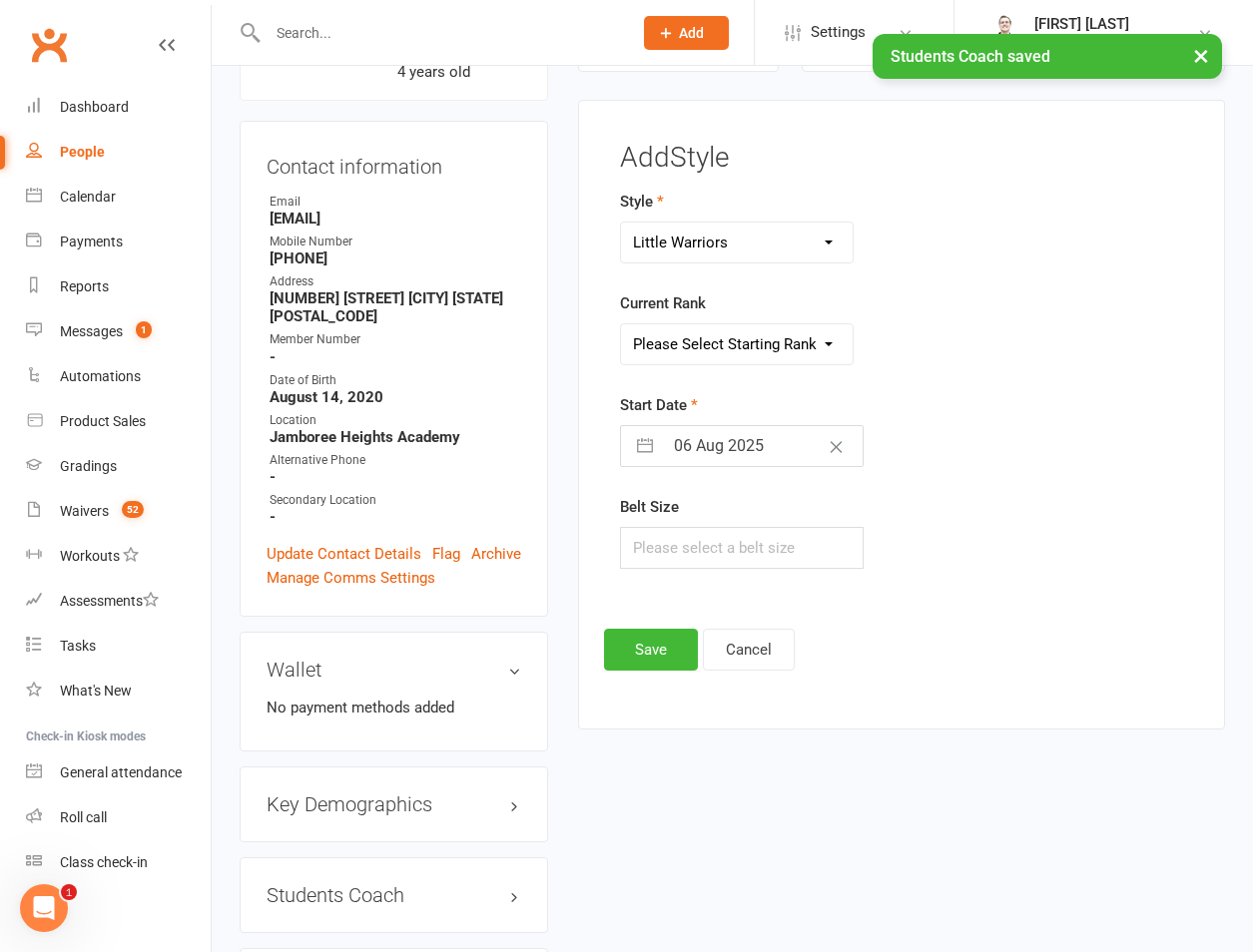 click on "Please Select Starting Rank White White and Yellow White and Orange White and Green White and Blue White and Purple White and Red White and Brown" at bounding box center [737, 344] 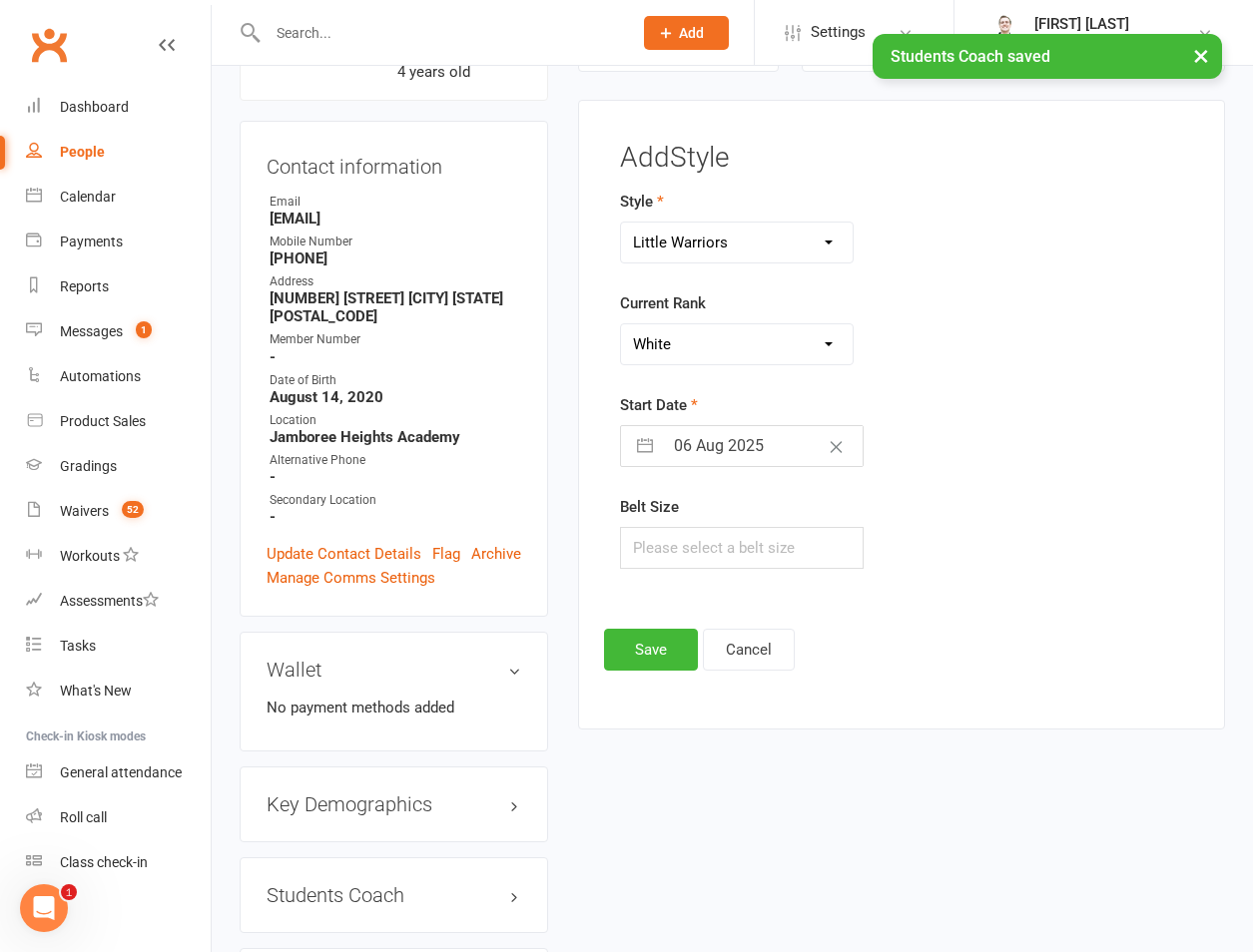 click on "Please Select Starting Rank White White and Yellow White and Orange White and Green White and Blue White and Purple White and Red White and Brown" at bounding box center (737, 344) 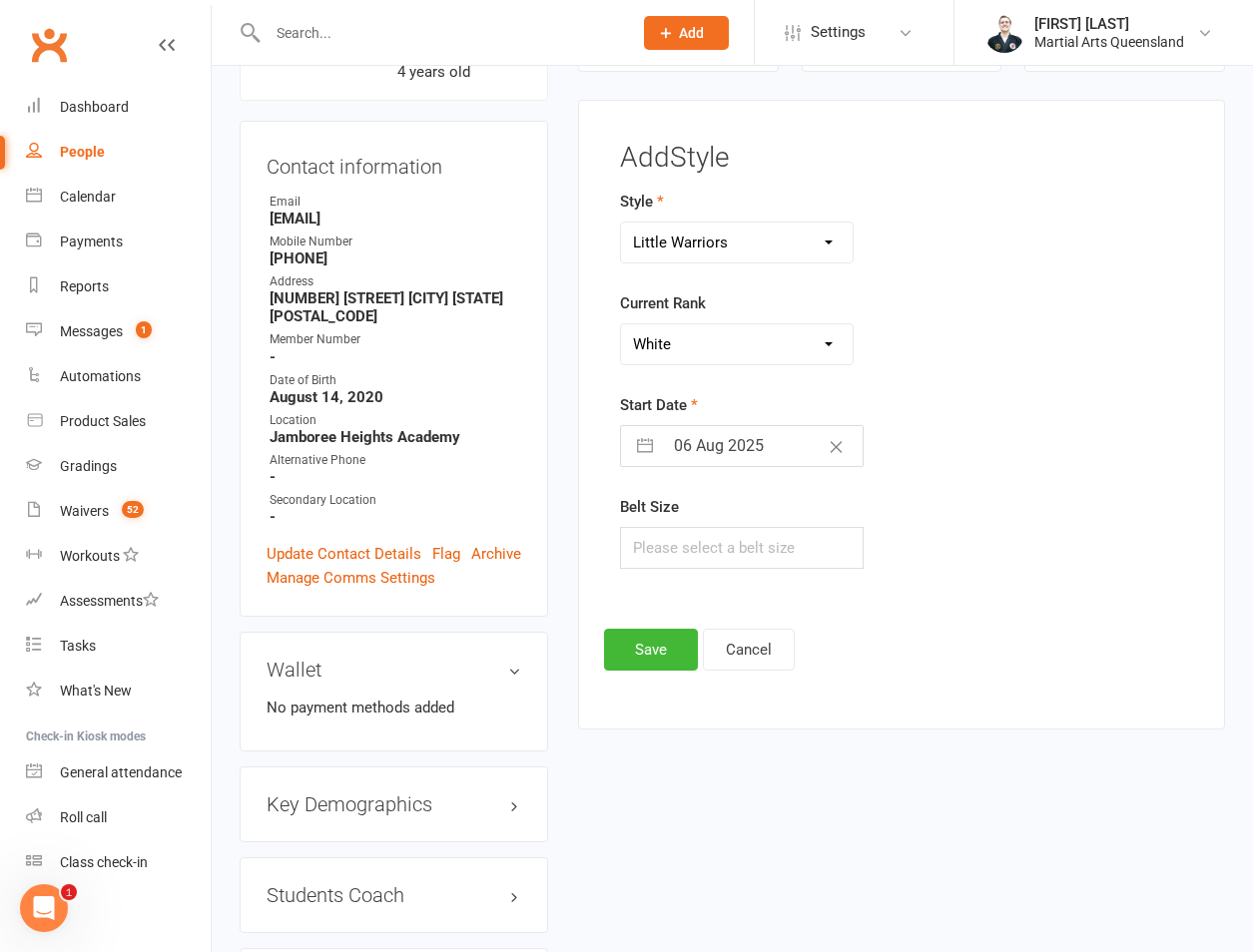 click on "06 Aug 2025" at bounding box center [763, 446] 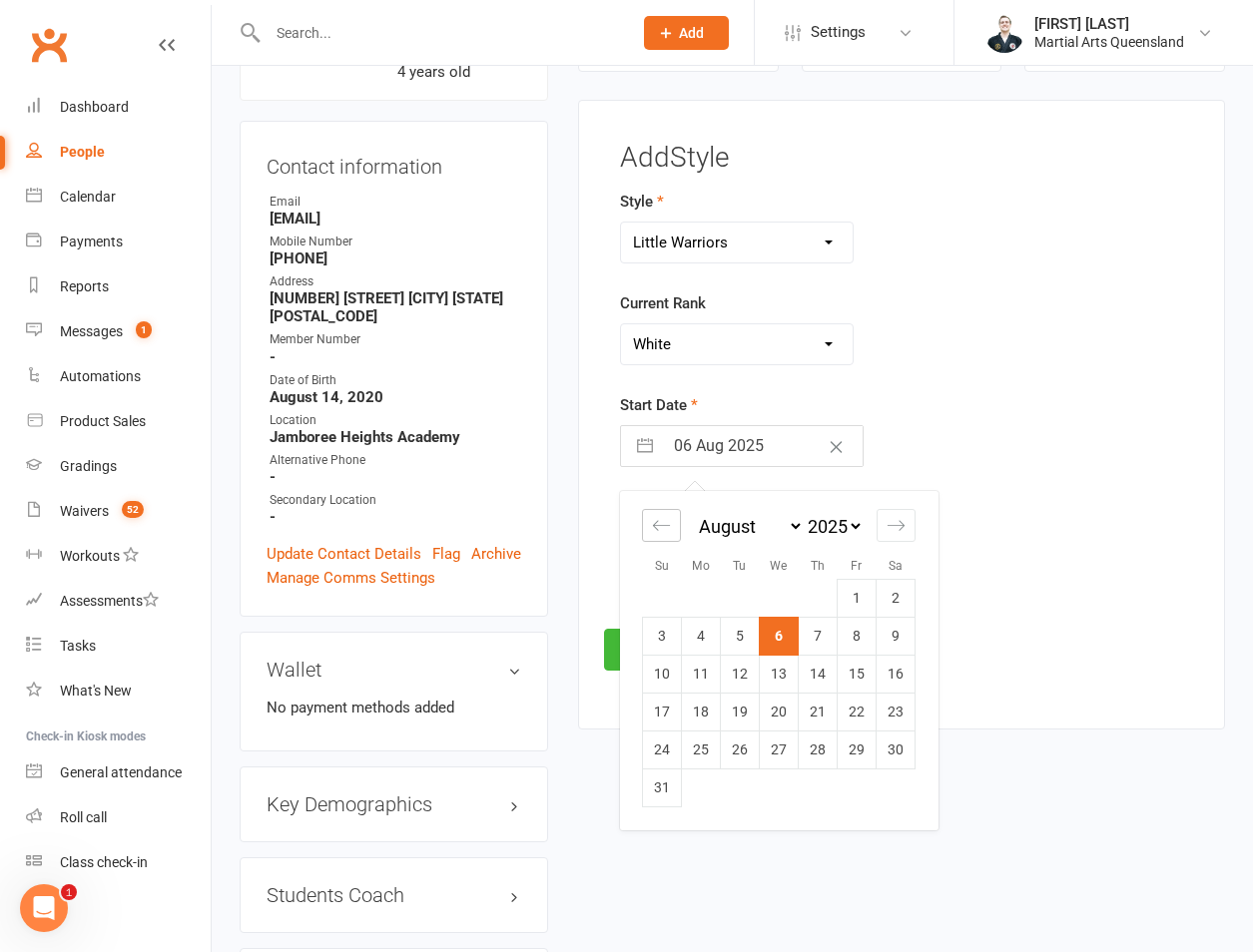 click at bounding box center [661, 525] 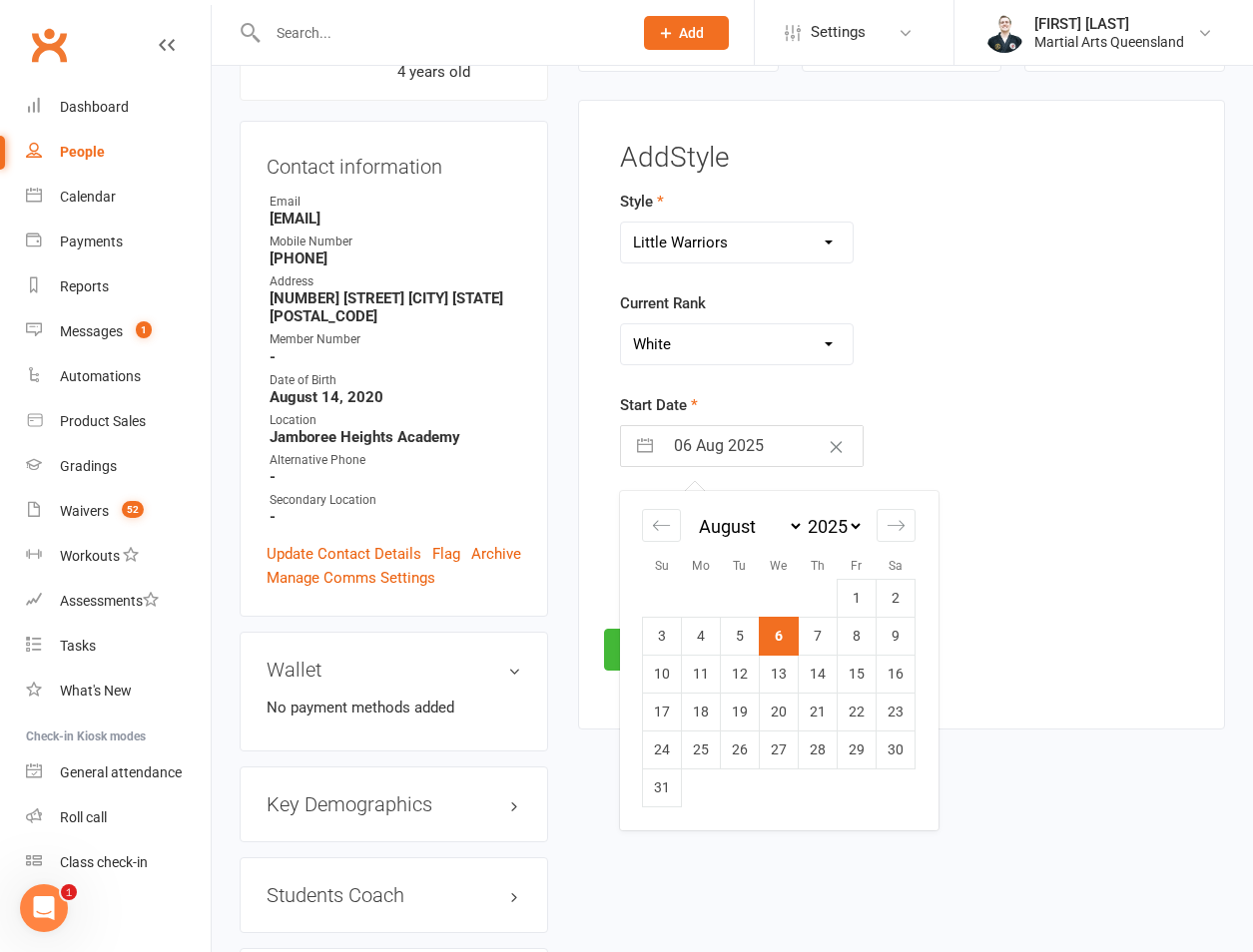 select on "5" 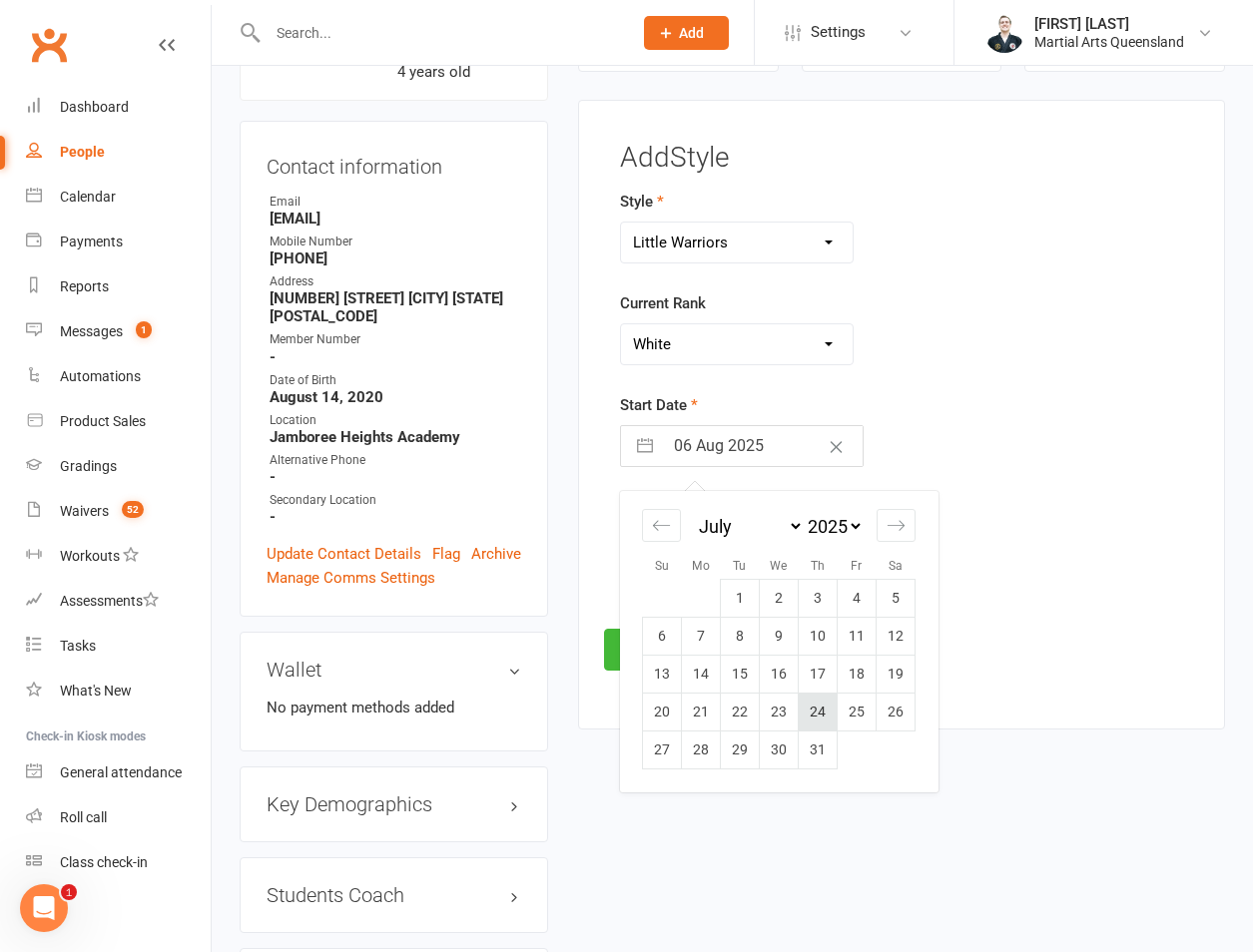 click on "24" at bounding box center [818, 712] 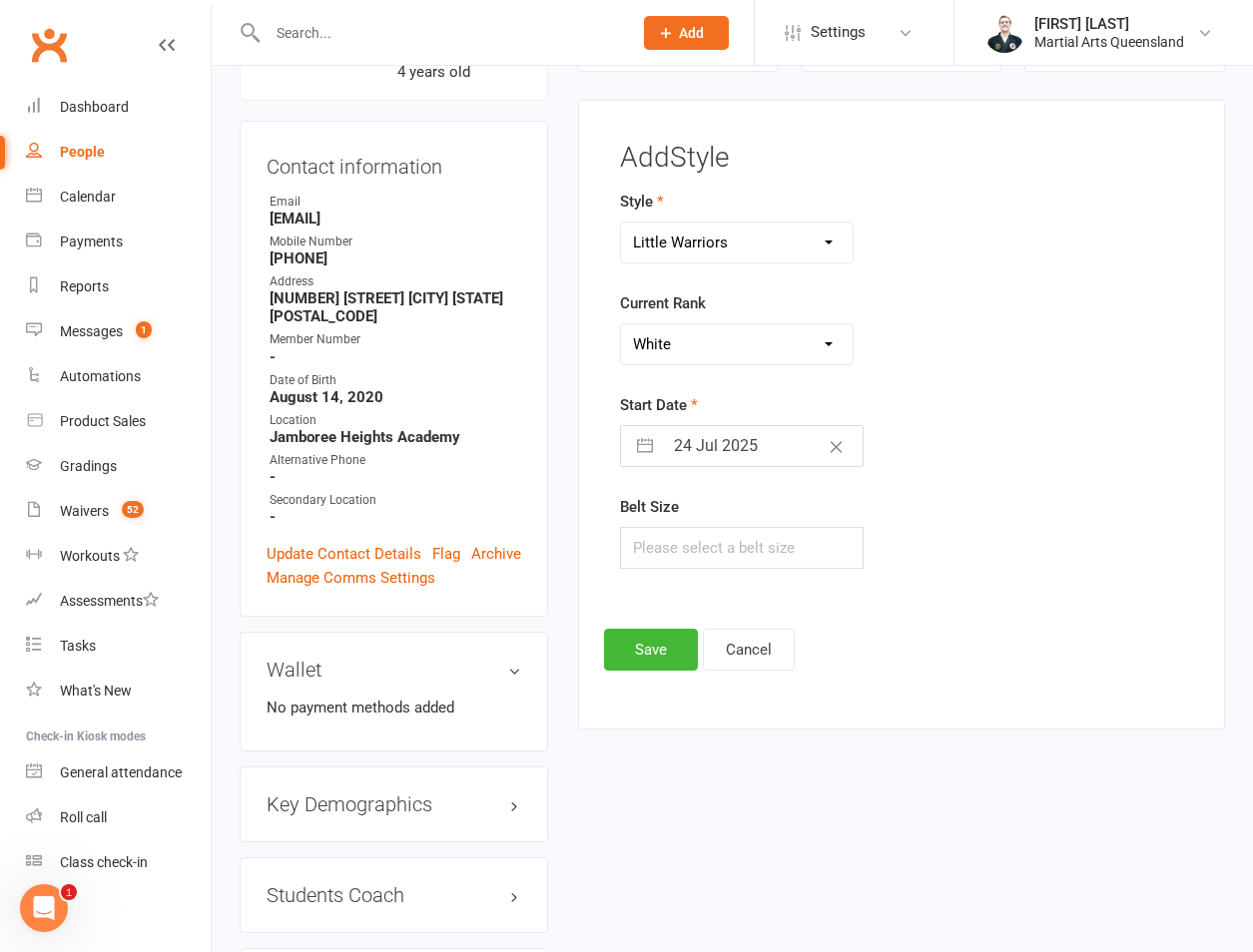 click on "Style Brazilian Jiu Jitsu PUMMA Kickboxing Kids Brazilian Jiu Jitsu Monkeys Kids Kickboxing Kyushin Ryu Jujitsu Little Warriors Ronin Ryu Jujitsu Current Rank Please Select Starting Rank White White and Yellow White and Orange White and Green White and Blue White and Purple White and Red White and Brown Start Date [DATE] Navigate forward to interact with the calendar and select a date. Press the question mark key to get the keyboard shortcuts for changing dates. Belt Size" at bounding box center [803, 379] 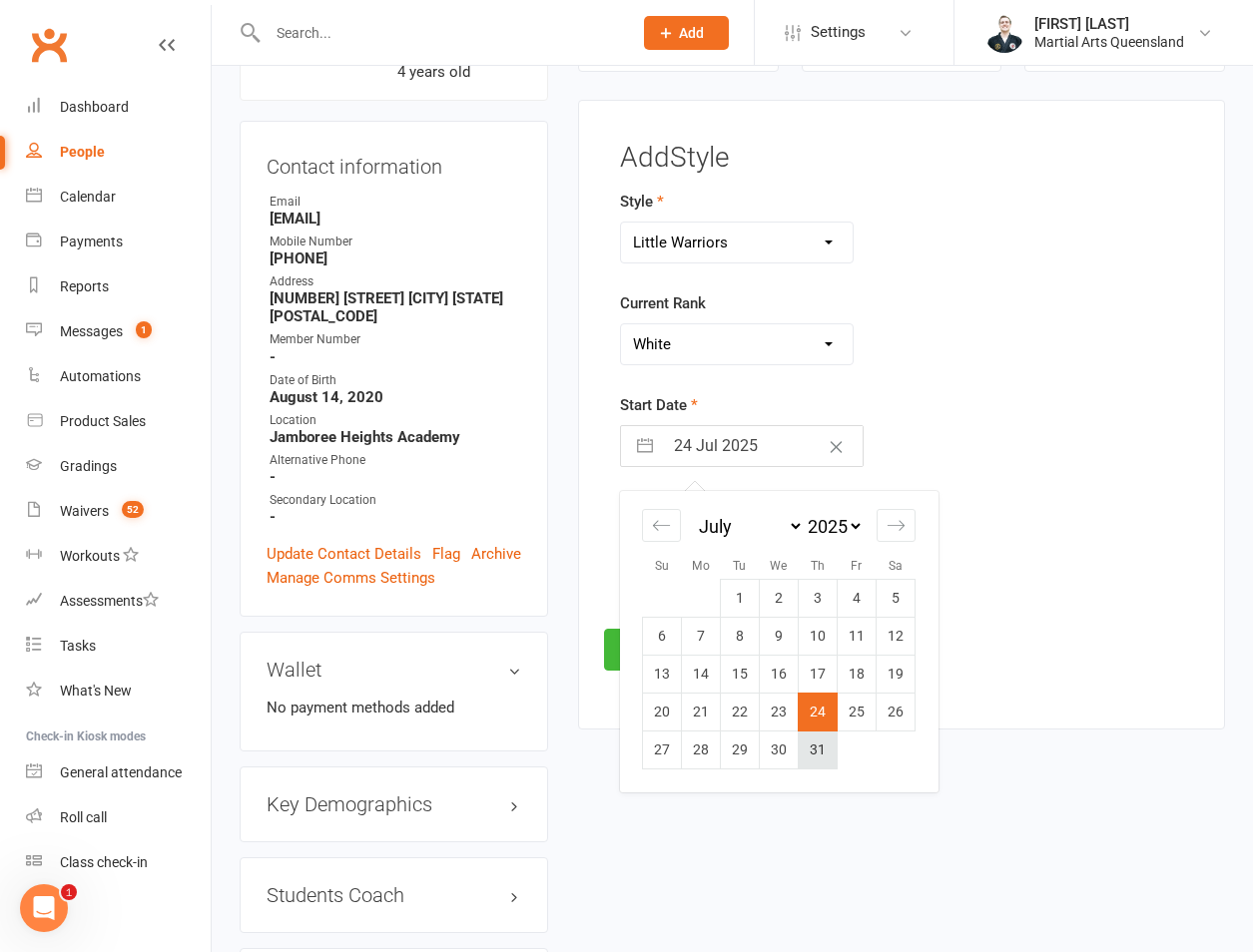 click on "31" at bounding box center (818, 749) 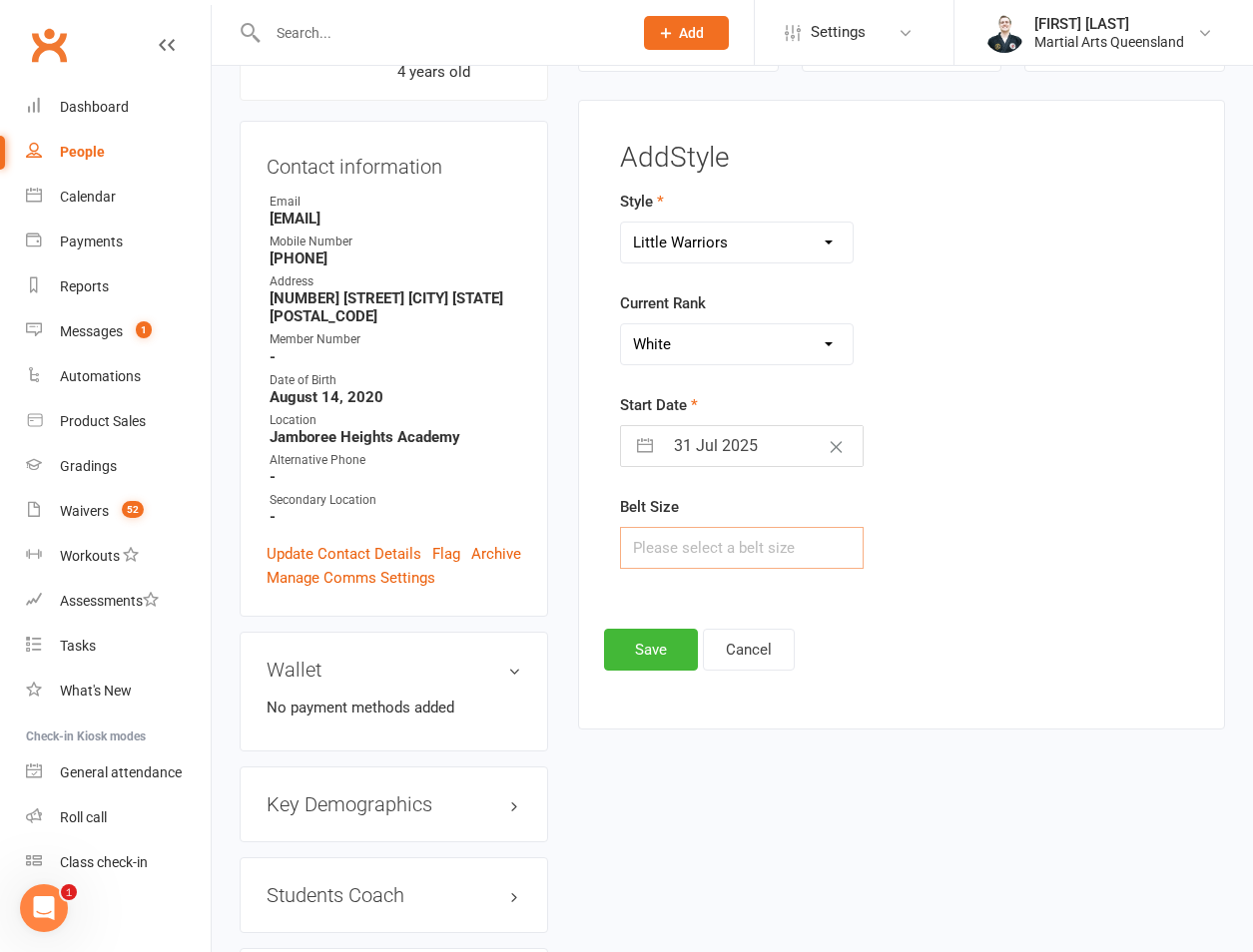 click at bounding box center (742, 548) 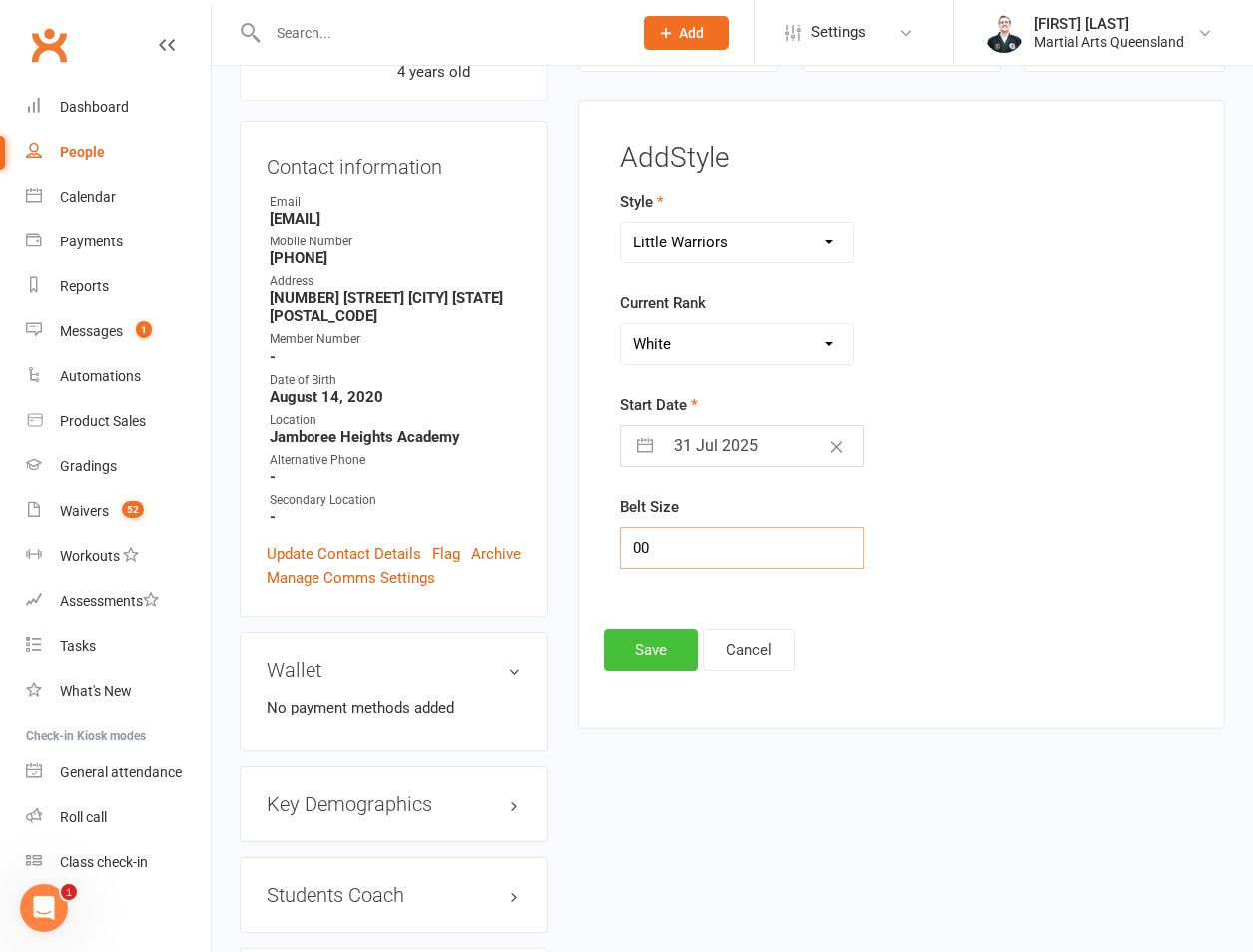 type on "00" 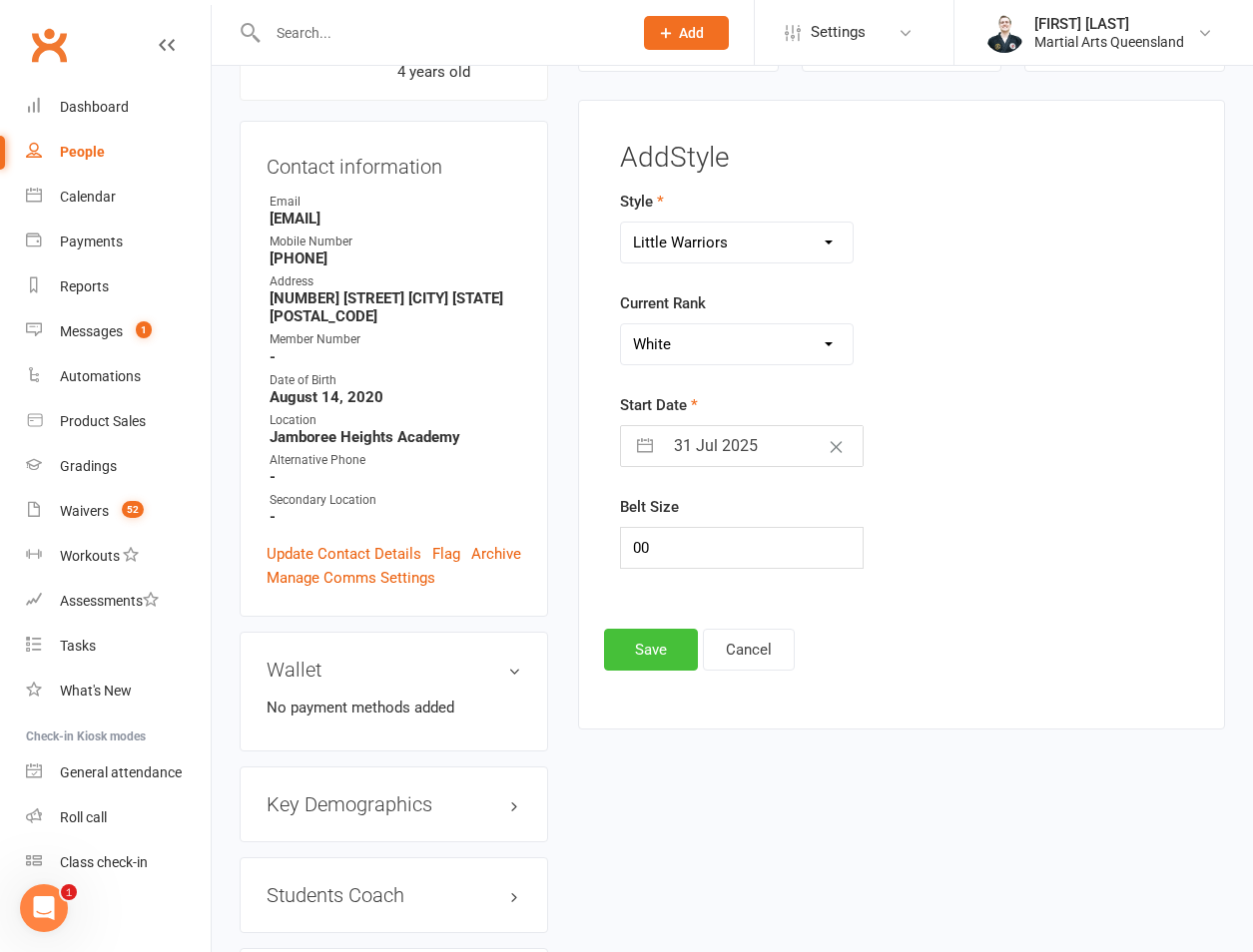click on "Save" at bounding box center (651, 650) 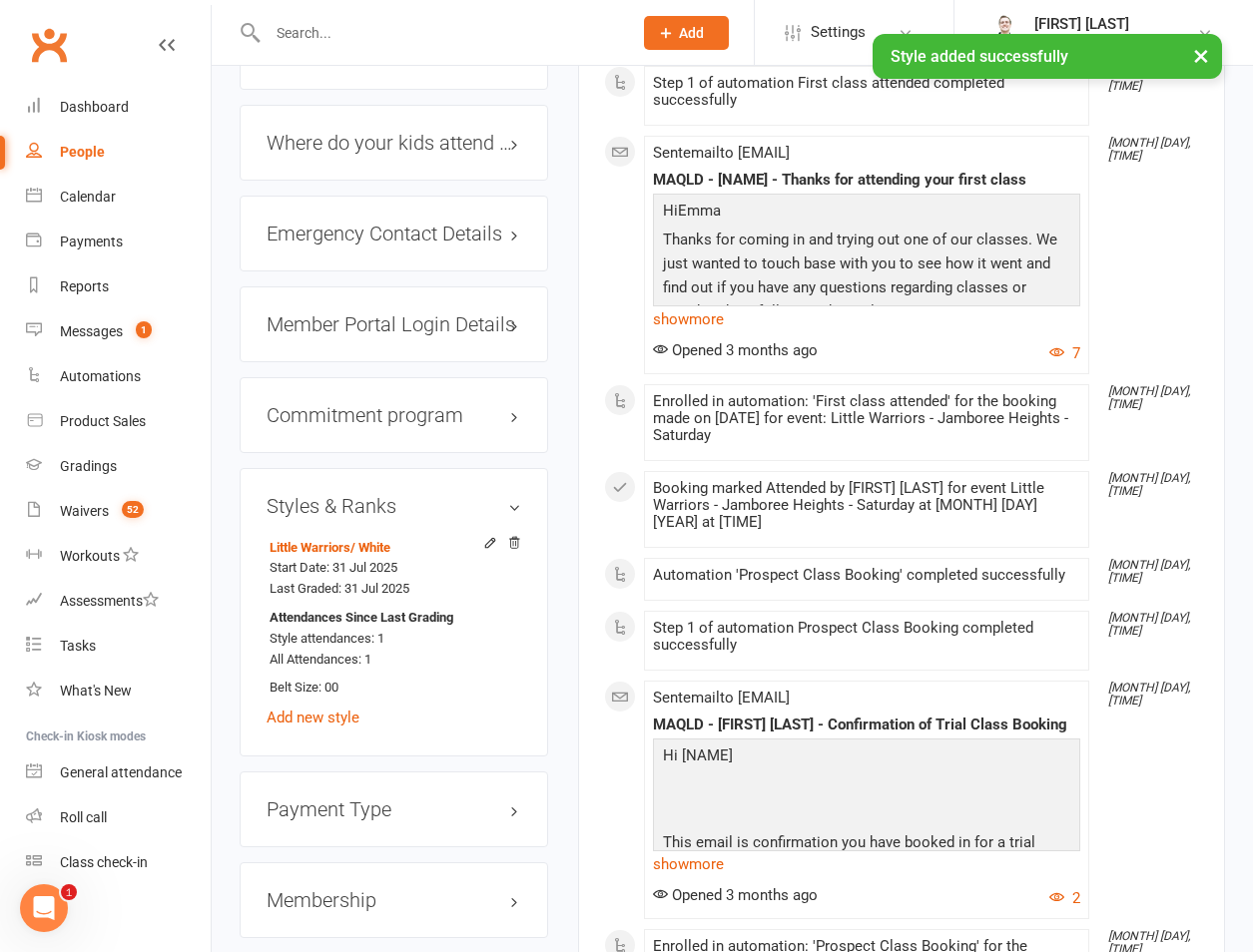 scroll, scrollTop: 2034, scrollLeft: 0, axis: vertical 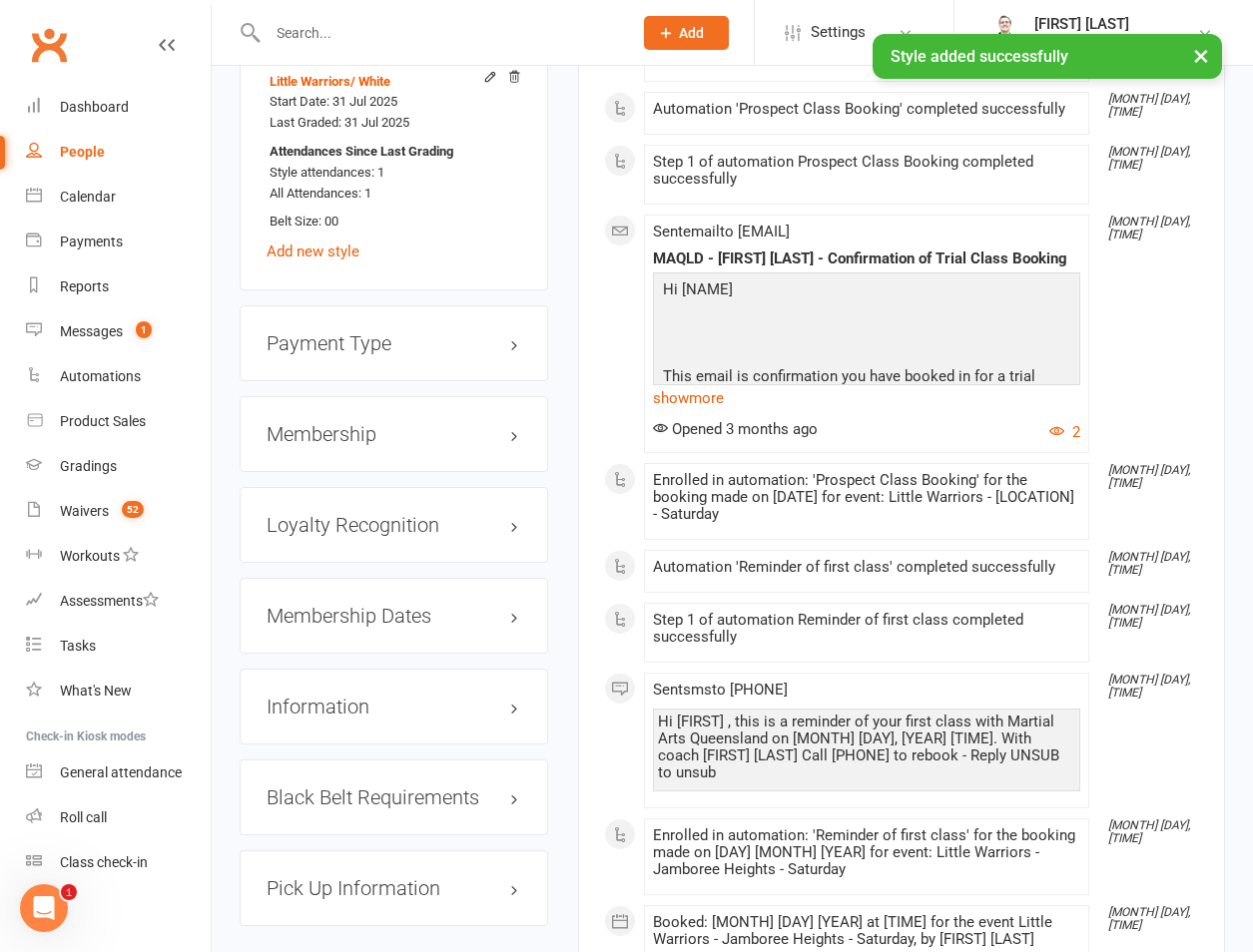 click on "Membership" at bounding box center (393, 434) 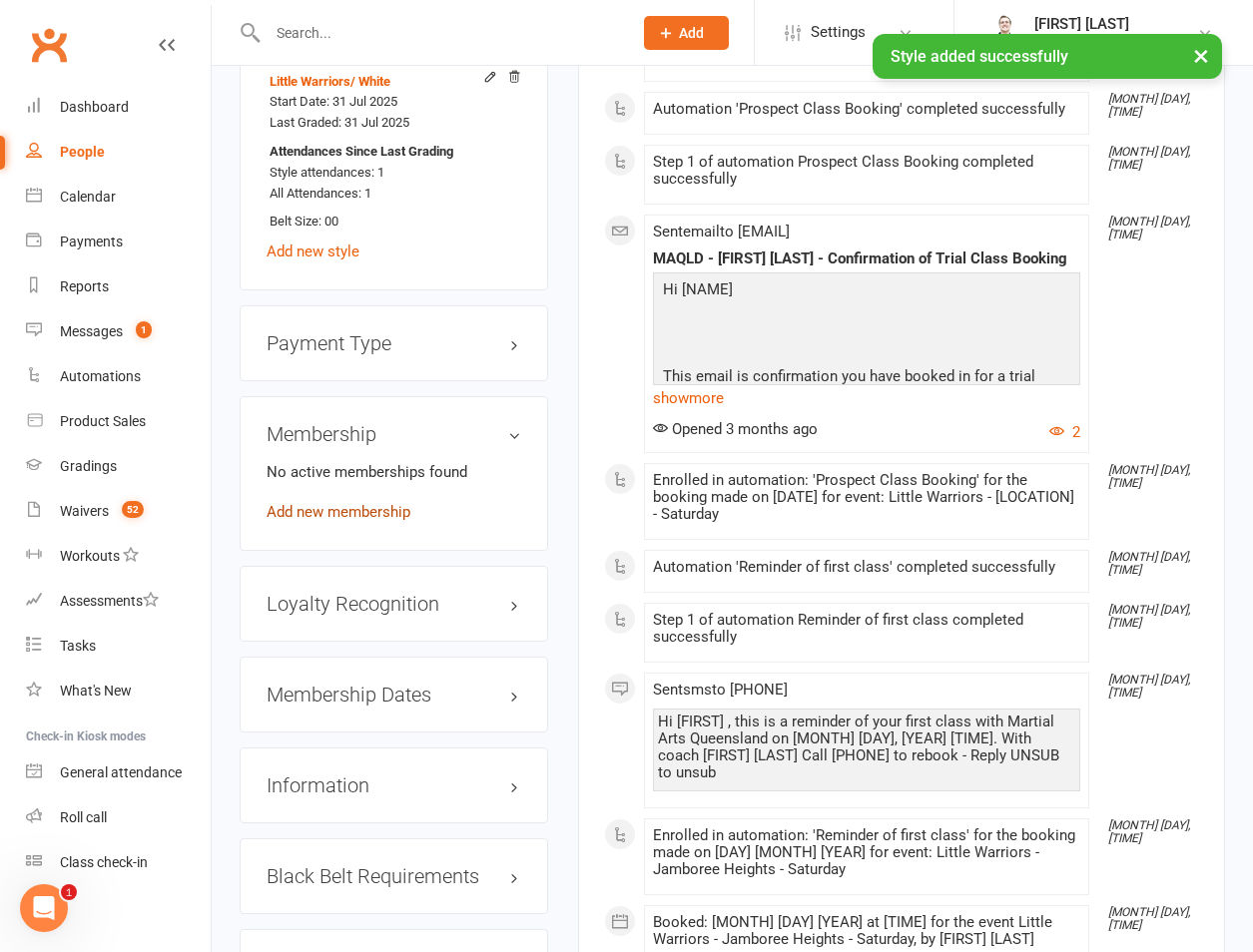 click on "Add new membership" at bounding box center (338, 512) 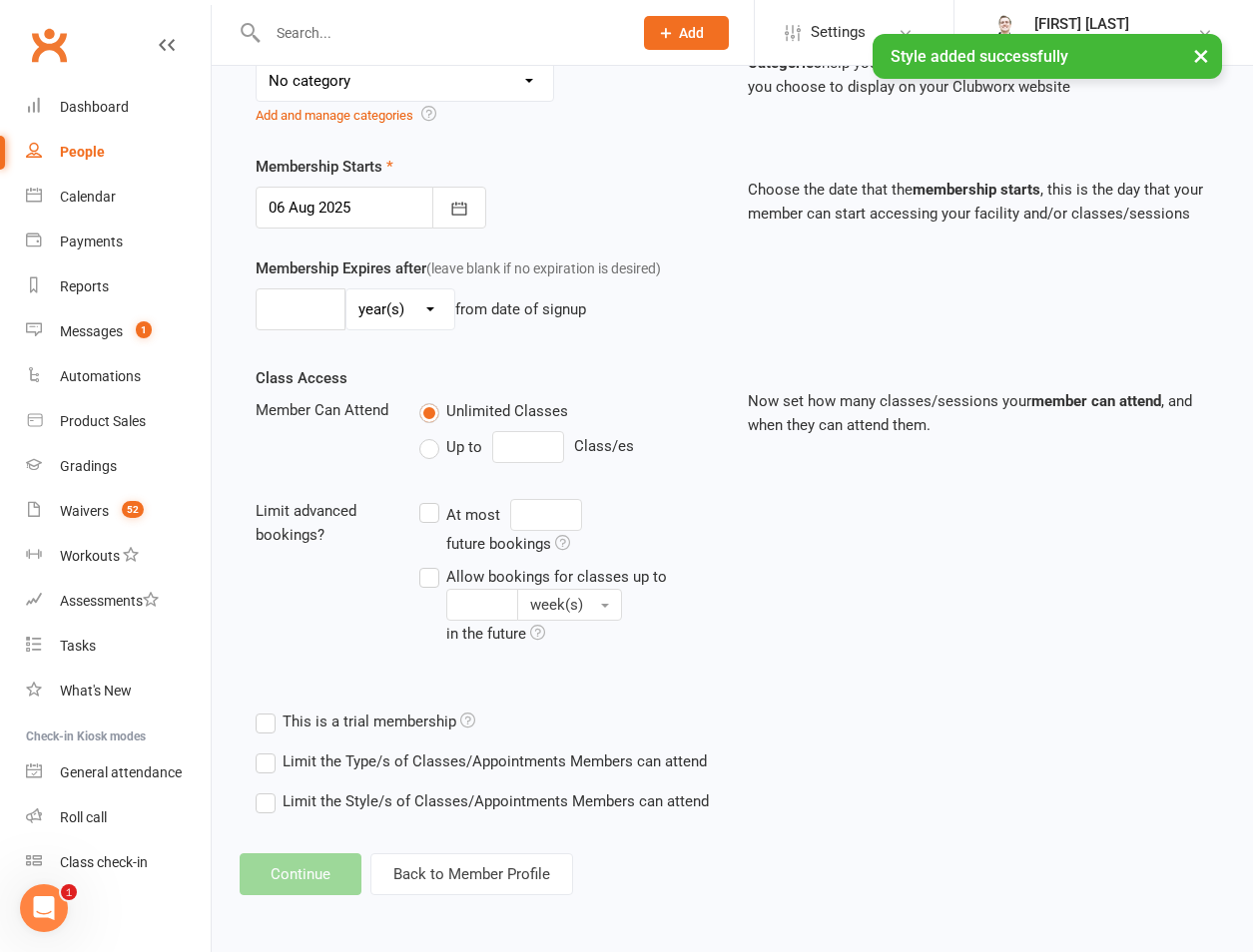 scroll, scrollTop: 0, scrollLeft: 0, axis: both 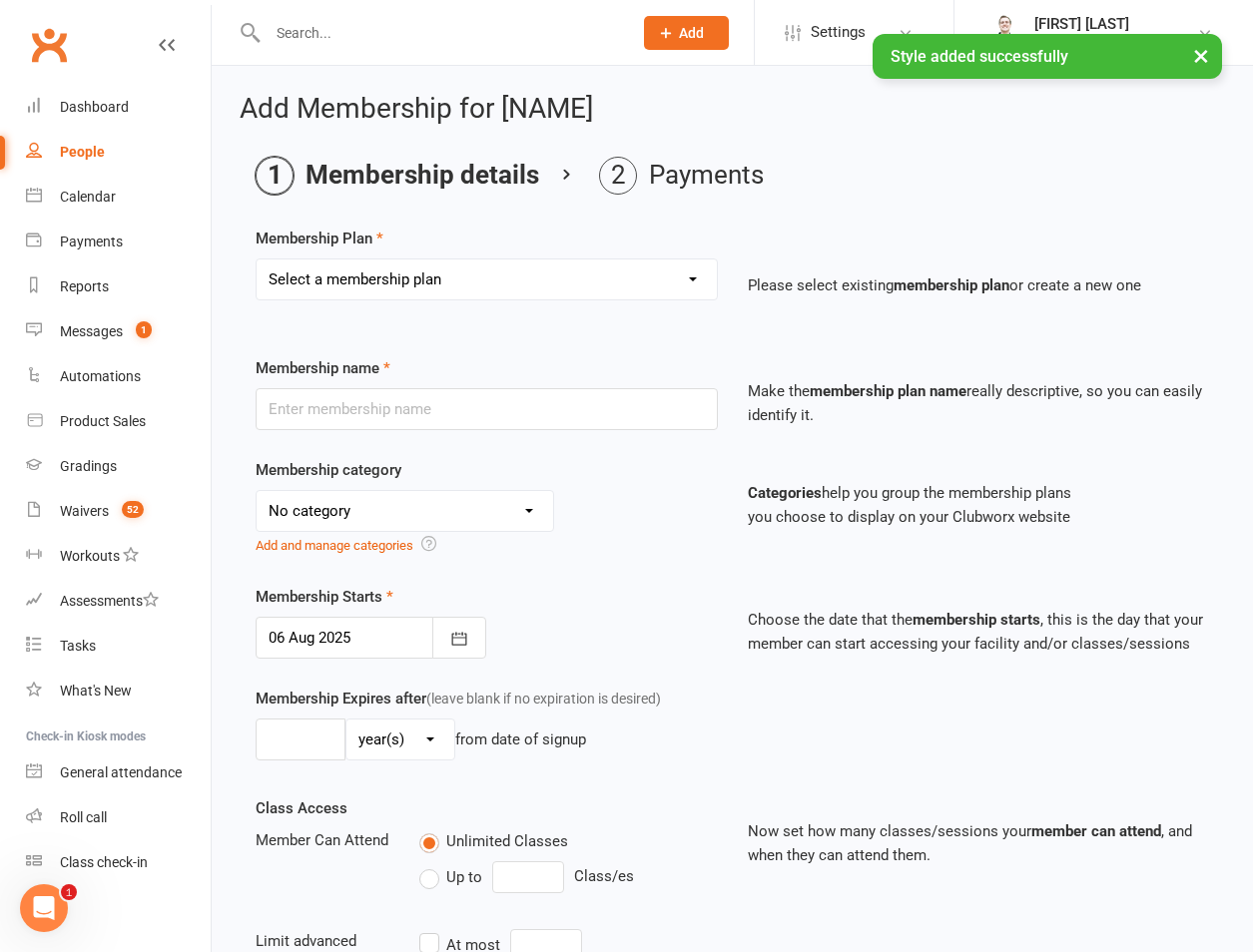 click on "Select a membership plan Create new Membership Plan 1 day per week 2 days per week 1 Hour Preparation for Grading Clinic - Jujitsu 1 Hour Preparation for Grading Clinic - Little Warriors 2 Hour Preparation for Grading Clinic Adults BJJ / MMA / Kickboxing unlimited Adults BJJ Rank Presentation Bushido Club Certificate Online Order Defence/Jujitsu Unlimited FREE for some reason Full Day Holiday Half Day Holiday Jujitsu Make Up Grading for Green & White Belts and Above Jujitsu Make Up Grading for White, Yellow, Orange & White and Orange Belts Kids BJJ Rank Presentation Kids Kickboxing Grading Kids Kickboxing Rank Presentation Life Member Make Up Grading: Jujitsu Yellow Belt ands Above Make Up Grading: Little Warrior Prepaid Casual Regular Private Lessons Team member Movie Night with Hawaiian Pizza Movie Night with Loaded Pepperoni Pizza Movie Night with Simply Cheese Pizza St Peter's 1 Day Per Week Holiday Clinic Movie Day" at bounding box center [486, 279] 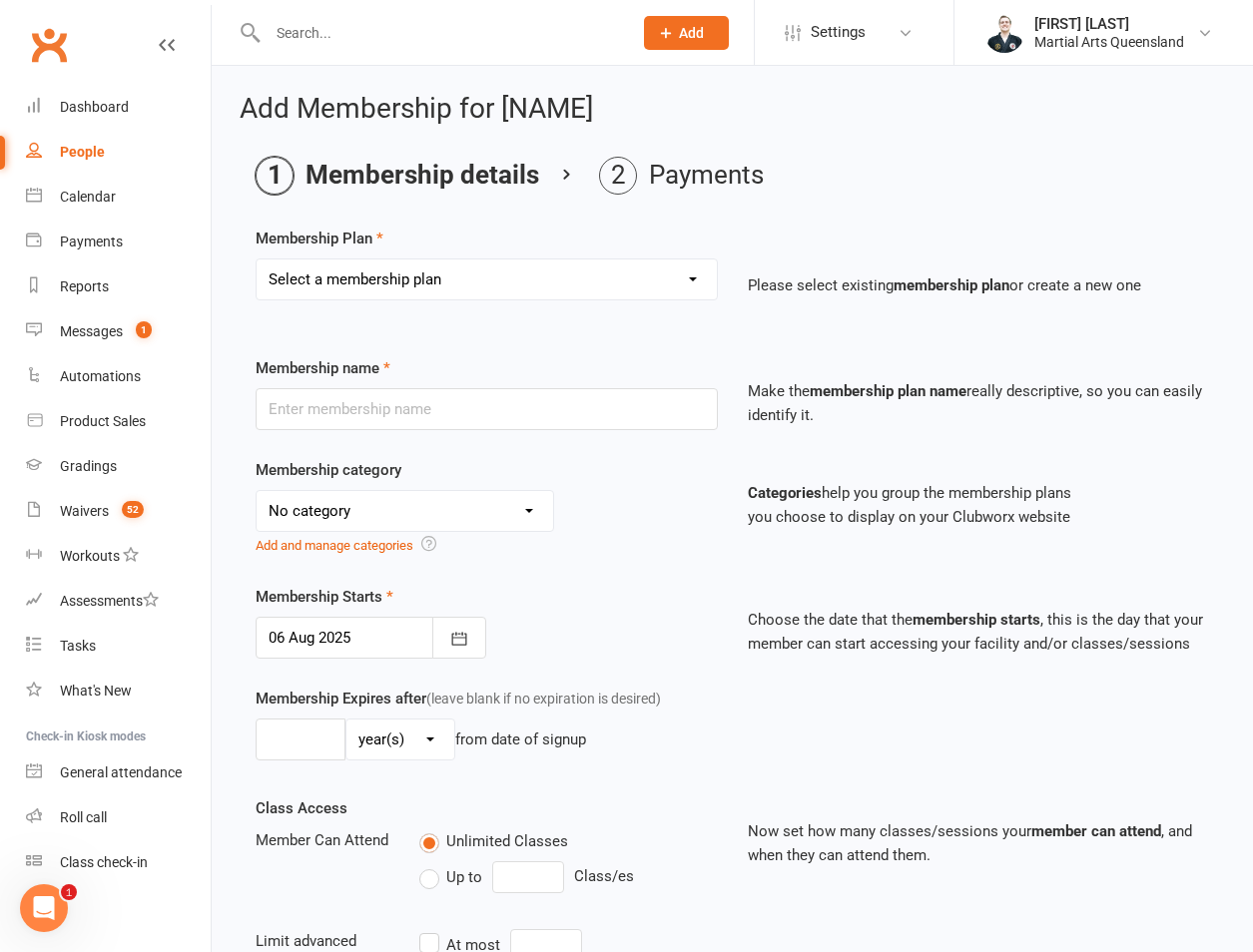 click on "Select a membership plan Create new Membership Plan 1 day per week 2 days per week 1 Hour Preparation for Grading Clinic - Jujitsu 1 Hour Preparation for Grading Clinic - Little Warriors 2 Hour Preparation for Grading Clinic Adults BJJ / MMA / Kickboxing unlimited Adults BJJ Rank Presentation Bushido Club Certificate Online Order Defence/Jujitsu Unlimited FREE for some reason Full Day Holiday Half Day Holiday Jujitsu Make Up Grading for Green & White Belts and Above Jujitsu Make Up Grading for White, Yellow, Orange & White and Orange Belts Kids BJJ Rank Presentation Kids Kickboxing Grading Kids Kickboxing Rank Presentation Life Member Make Up Grading: Jujitsu Yellow Belt ands Above Make Up Grading: Little Warrior Prepaid Casual Regular Private Lessons Team member Movie Night with Hawaiian Pizza Movie Night with Loaded Pepperoni Pizza Movie Night with Simply Cheese Pizza St Peter's 1 Day Per Week Holiday Clinic Movie Day" at bounding box center (486, 279) 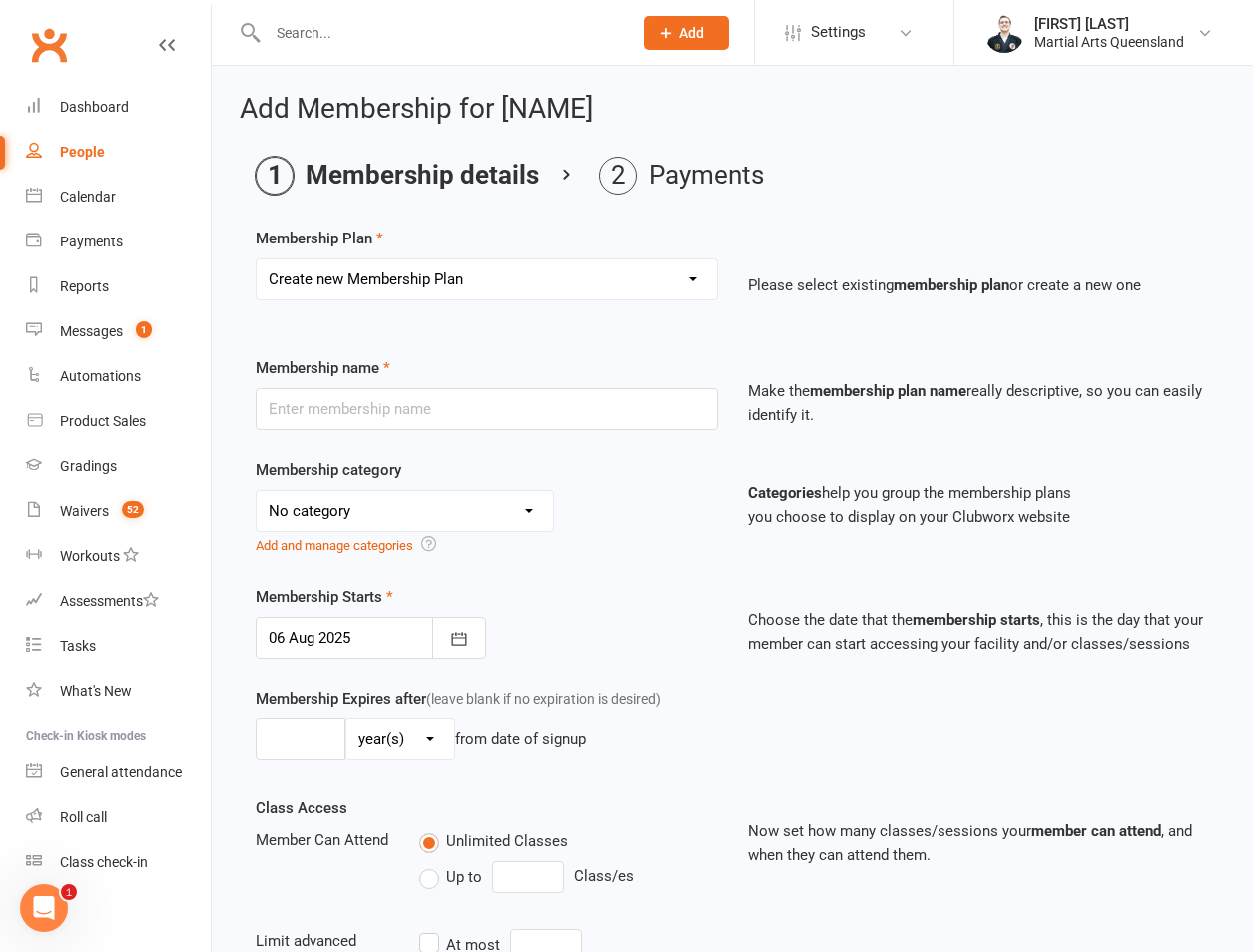 click on "Select a membership plan Create new Membership Plan 1 day per week 2 days per week 1 Hour Preparation for Grading Clinic - Jujitsu 1 Hour Preparation for Grading Clinic - Little Warriors 2 Hour Preparation for Grading Clinic Adults BJJ / MMA / Kickboxing unlimited Adults BJJ Rank Presentation Bushido Club Certificate Online Order Defence/Jujitsu Unlimited FREE for some reason Full Day Holiday Half Day Holiday Jujitsu Make Up Grading for Green & White Belts and Above Jujitsu Make Up Grading for White, Yellow, Orange & White and Orange Belts Kids BJJ Rank Presentation Kids Kickboxing Grading Kids Kickboxing Rank Presentation Life Member Make Up Grading: Jujitsu Yellow Belt ands Above Make Up Grading: Little Warrior Prepaid Casual Regular Private Lessons Team member Movie Night with Hawaiian Pizza Movie Night with Loaded Pepperoni Pizza Movie Night with Simply Cheese Pizza St Peter's 1 Day Per Week Holiday Clinic Movie Day" at bounding box center [486, 279] 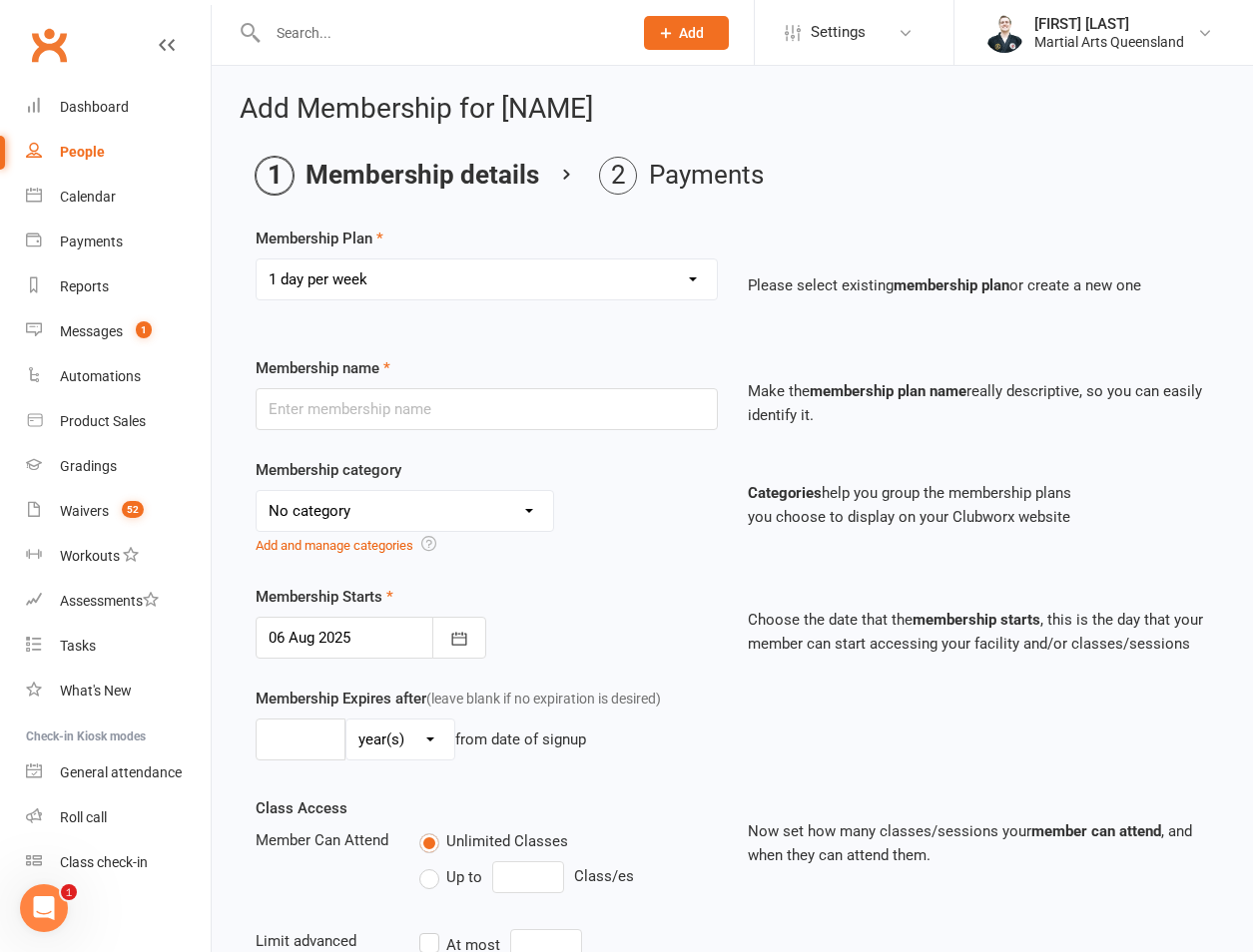 click on "Select a membership plan Create new Membership Plan 1 day per week 2 days per week 1 Hour Preparation for Grading Clinic - Jujitsu 1 Hour Preparation for Grading Clinic - Little Warriors 2 Hour Preparation for Grading Clinic Adults BJJ / MMA / Kickboxing unlimited Adults BJJ Rank Presentation Bushido Club Certificate Online Order Defence/Jujitsu Unlimited FREE for some reason Full Day Holiday Half Day Holiday Jujitsu Make Up Grading for Green & White Belts and Above Jujitsu Make Up Grading for White, Yellow, Orange & White and Orange Belts Kids BJJ Rank Presentation Kids Kickboxing Grading Kids Kickboxing Rank Presentation Life Member Make Up Grading: Jujitsu Yellow Belt ands Above Make Up Grading: Little Warrior Prepaid Casual Regular Private Lessons Team member Movie Night with Hawaiian Pizza Movie Night with Loaded Pepperoni Pizza Movie Night with Simply Cheese Pizza St Peter's 1 Day Per Week Holiday Clinic Movie Day" at bounding box center (486, 279) 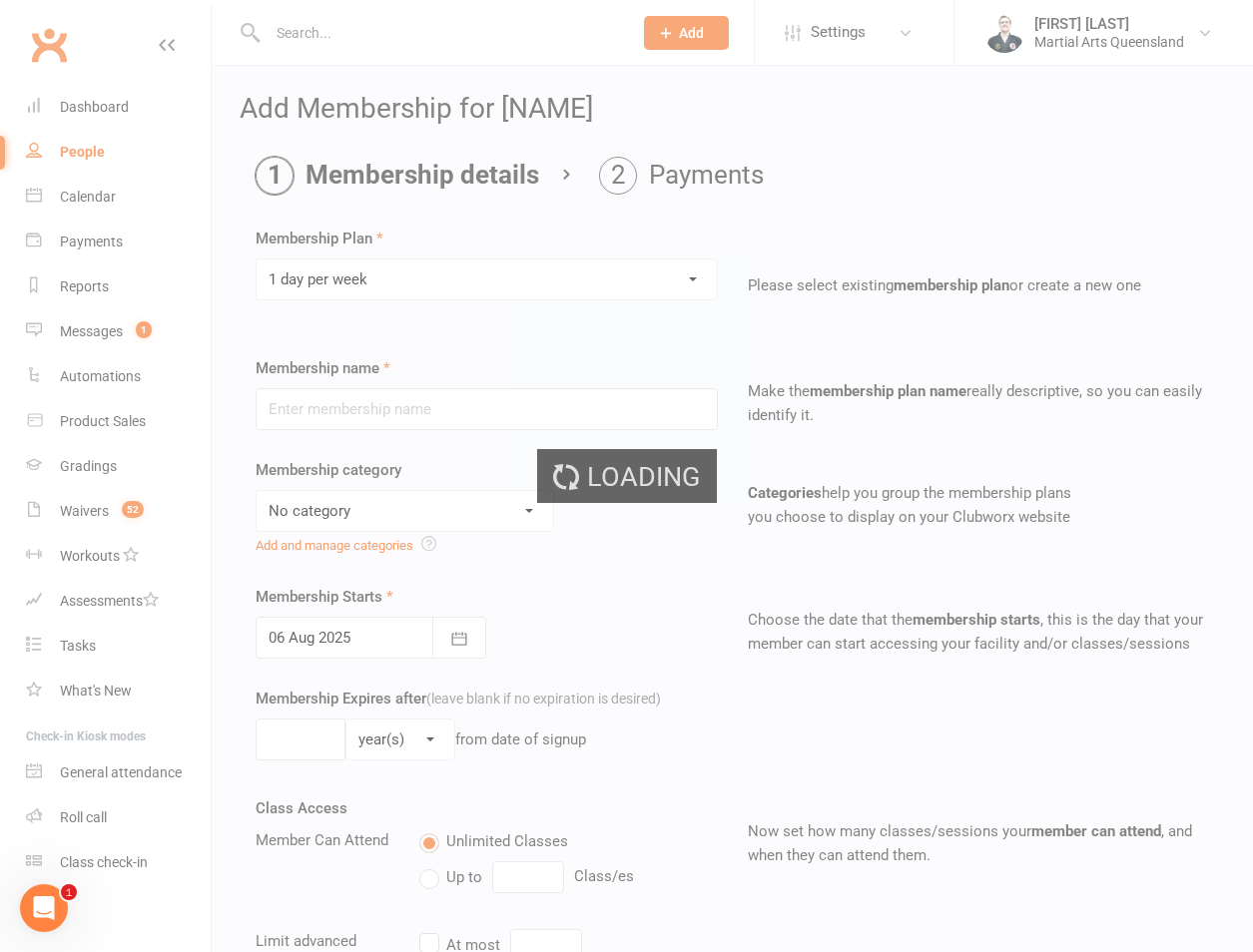 type on "1 day per week" 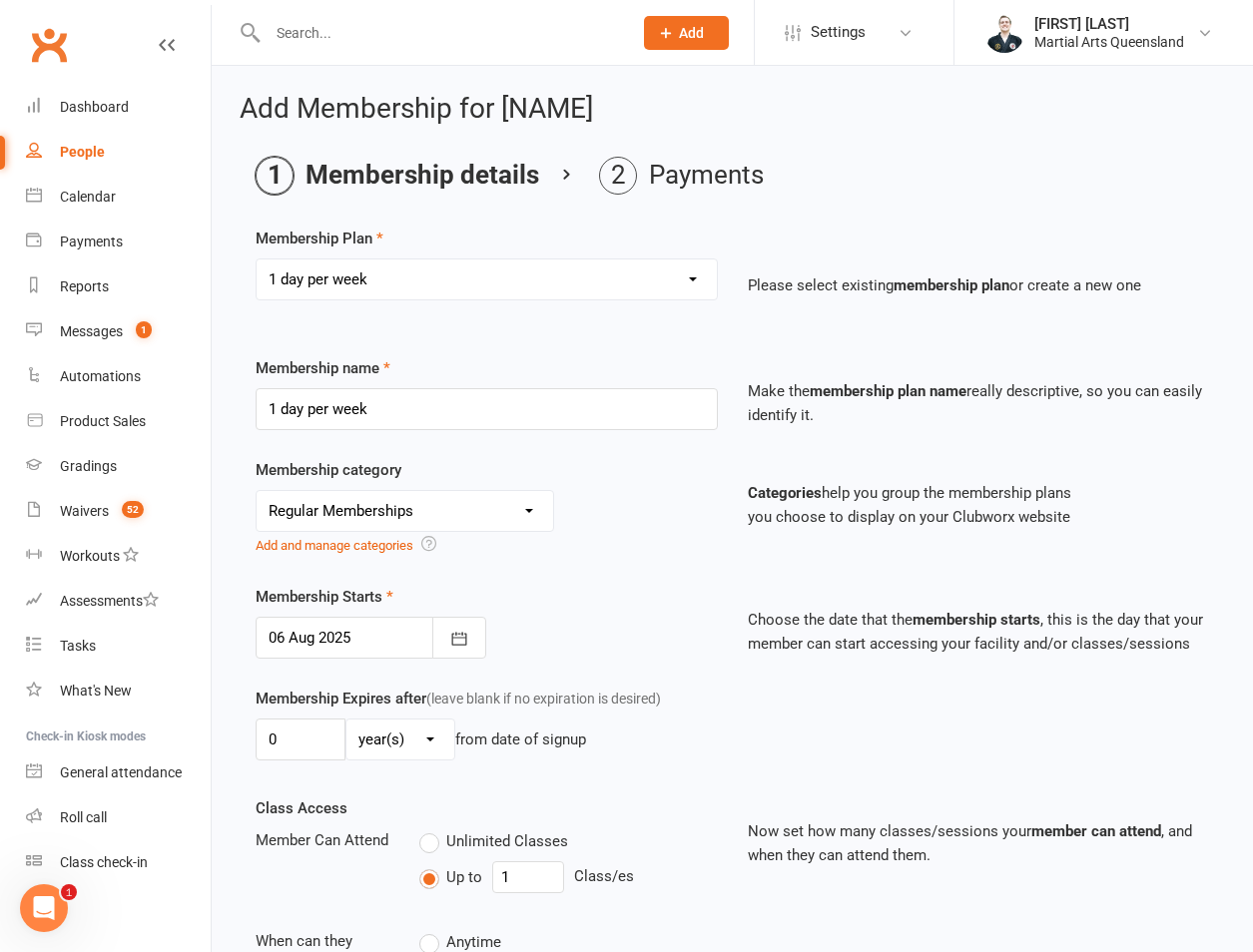 click at bounding box center (370, 638) 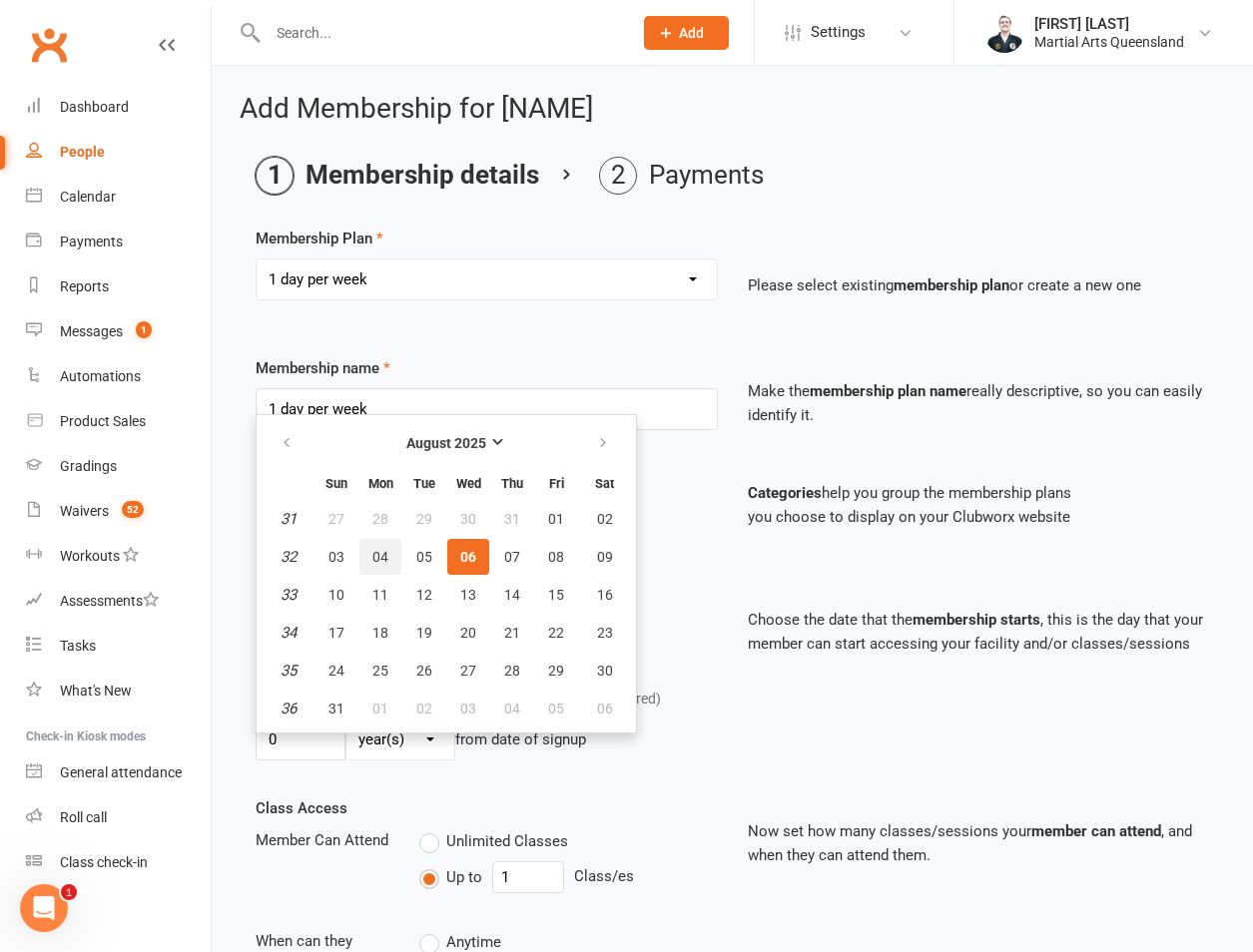 click on "04" at bounding box center [380, 557] 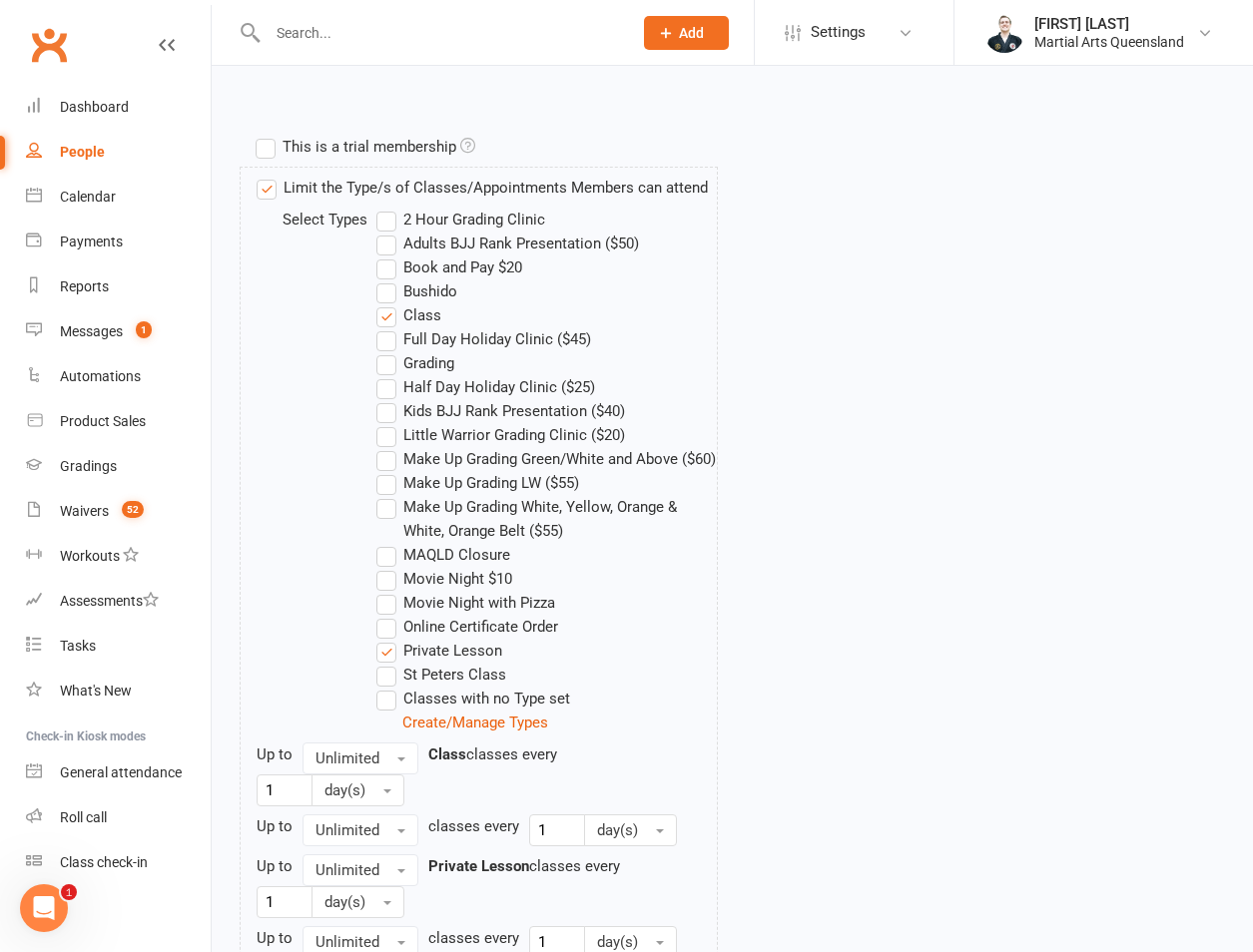 scroll, scrollTop: 1425, scrollLeft: 0, axis: vertical 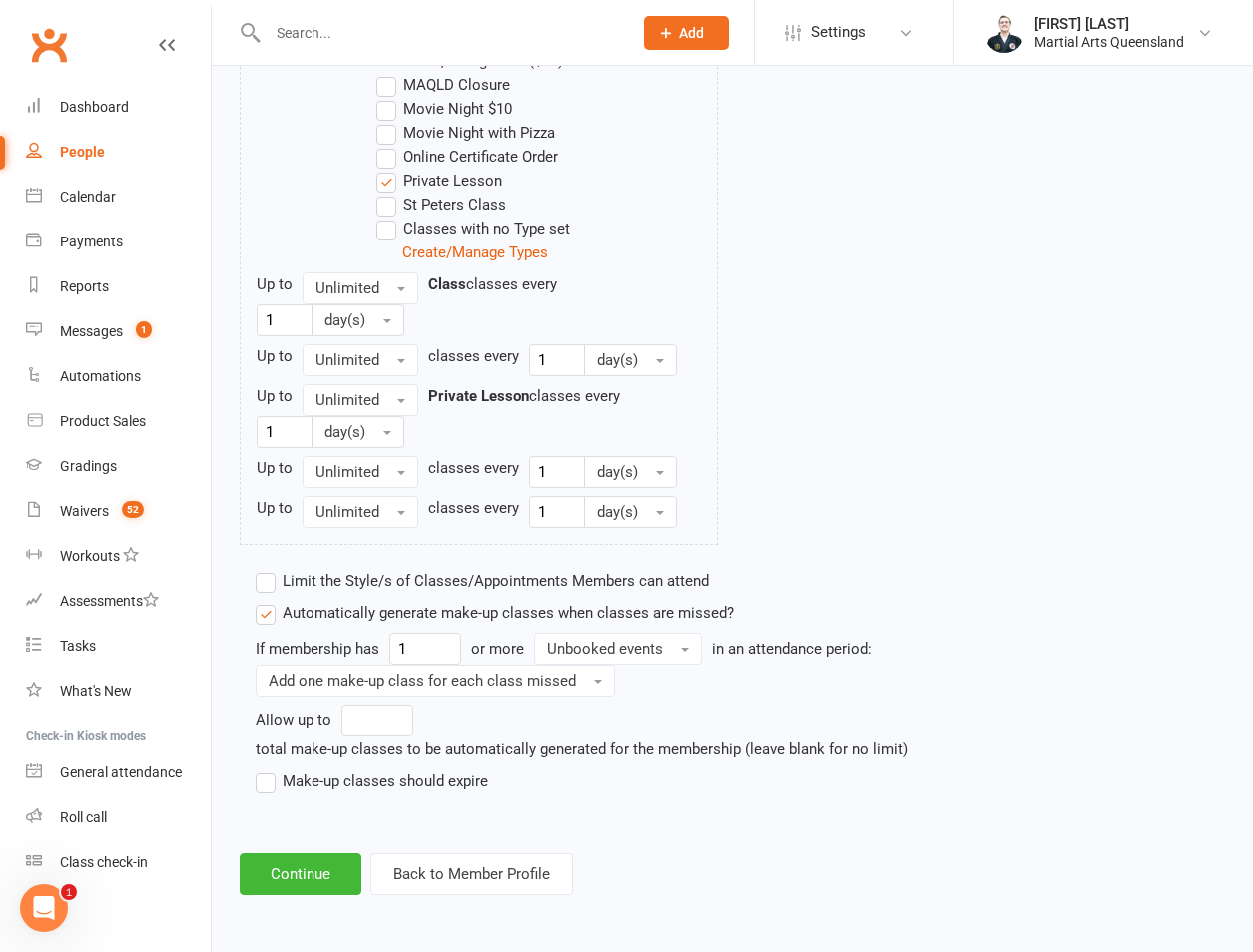 click on "Make-up classes should expire" at bounding box center (371, 781) 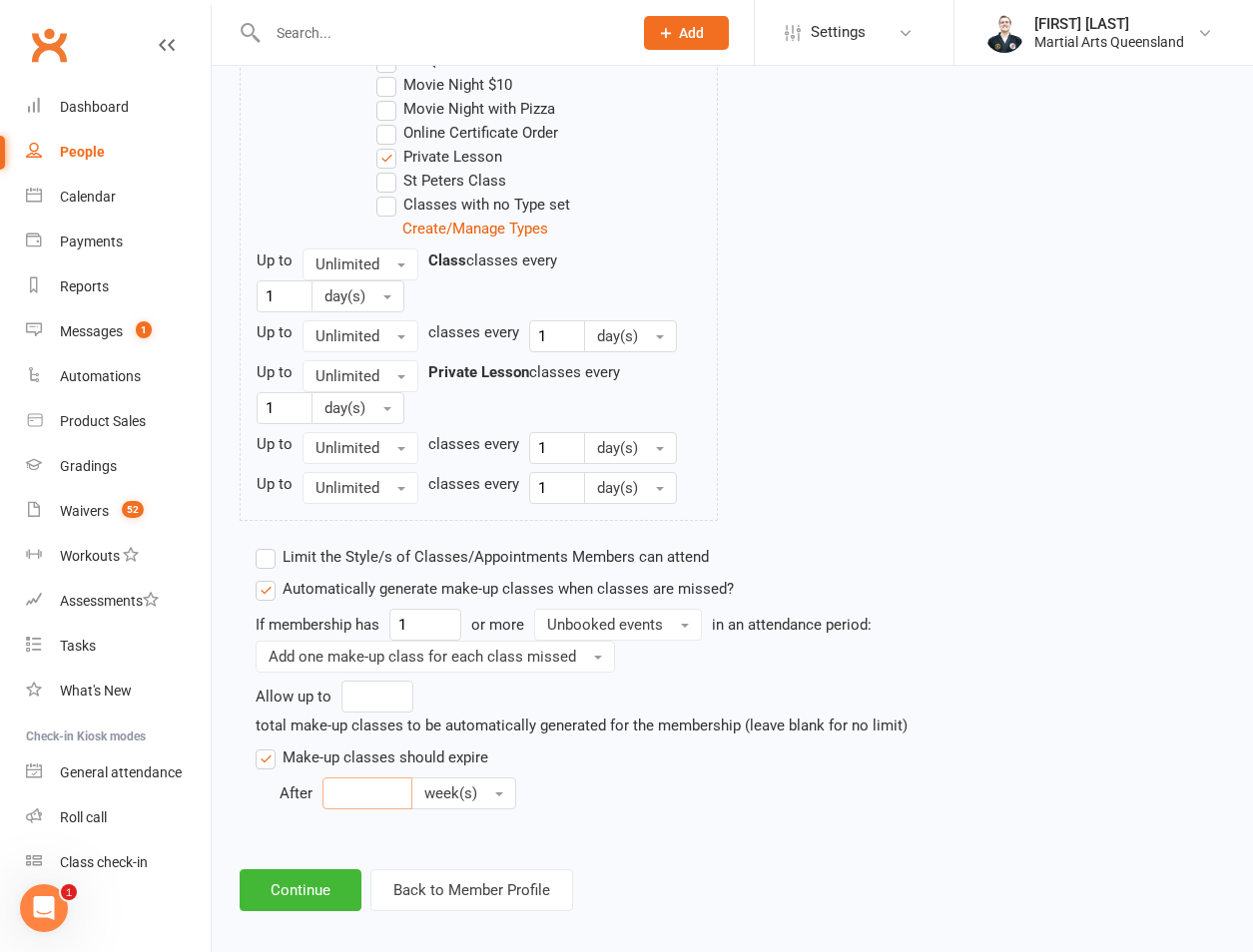 click at bounding box center [367, 793] 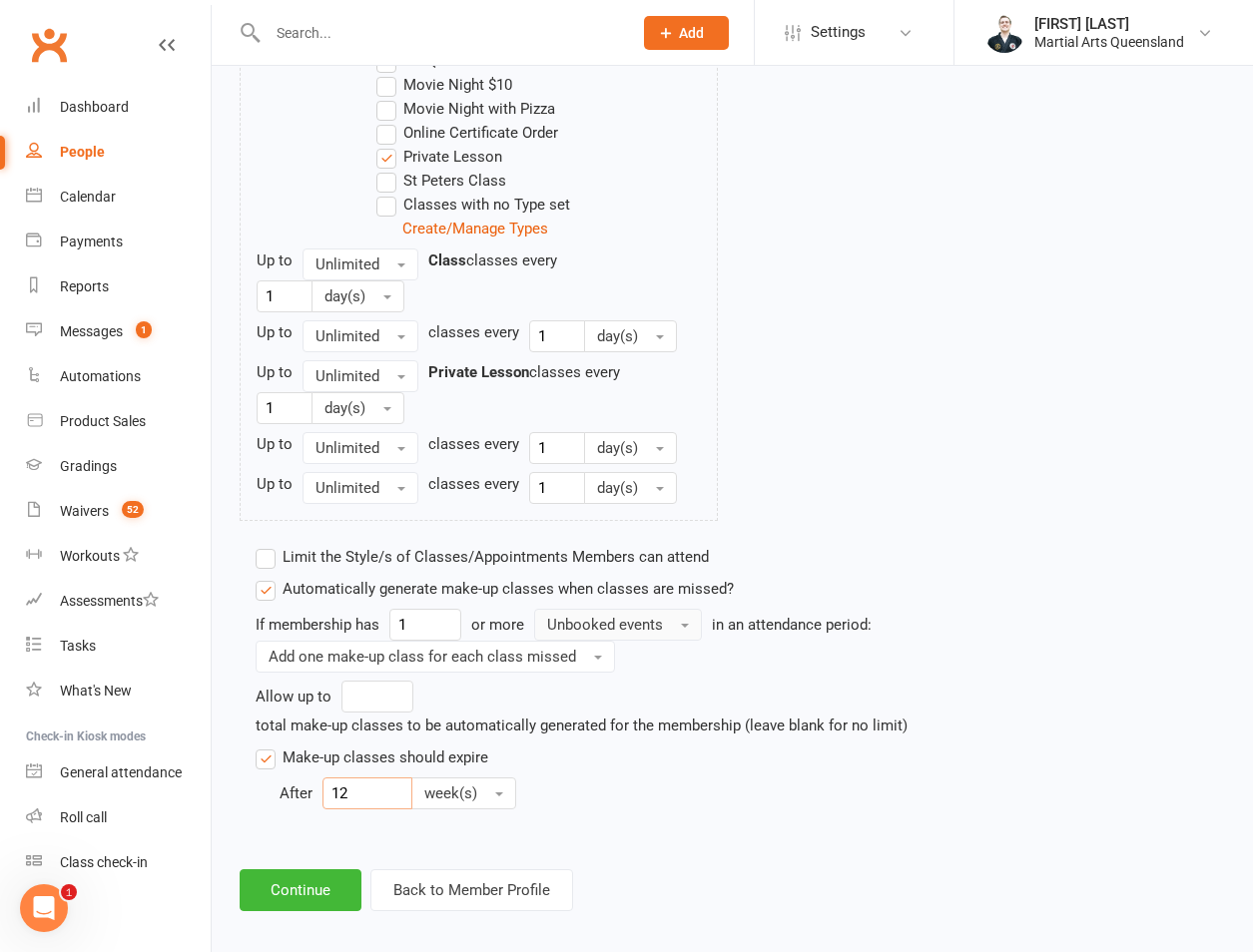 type on "12" 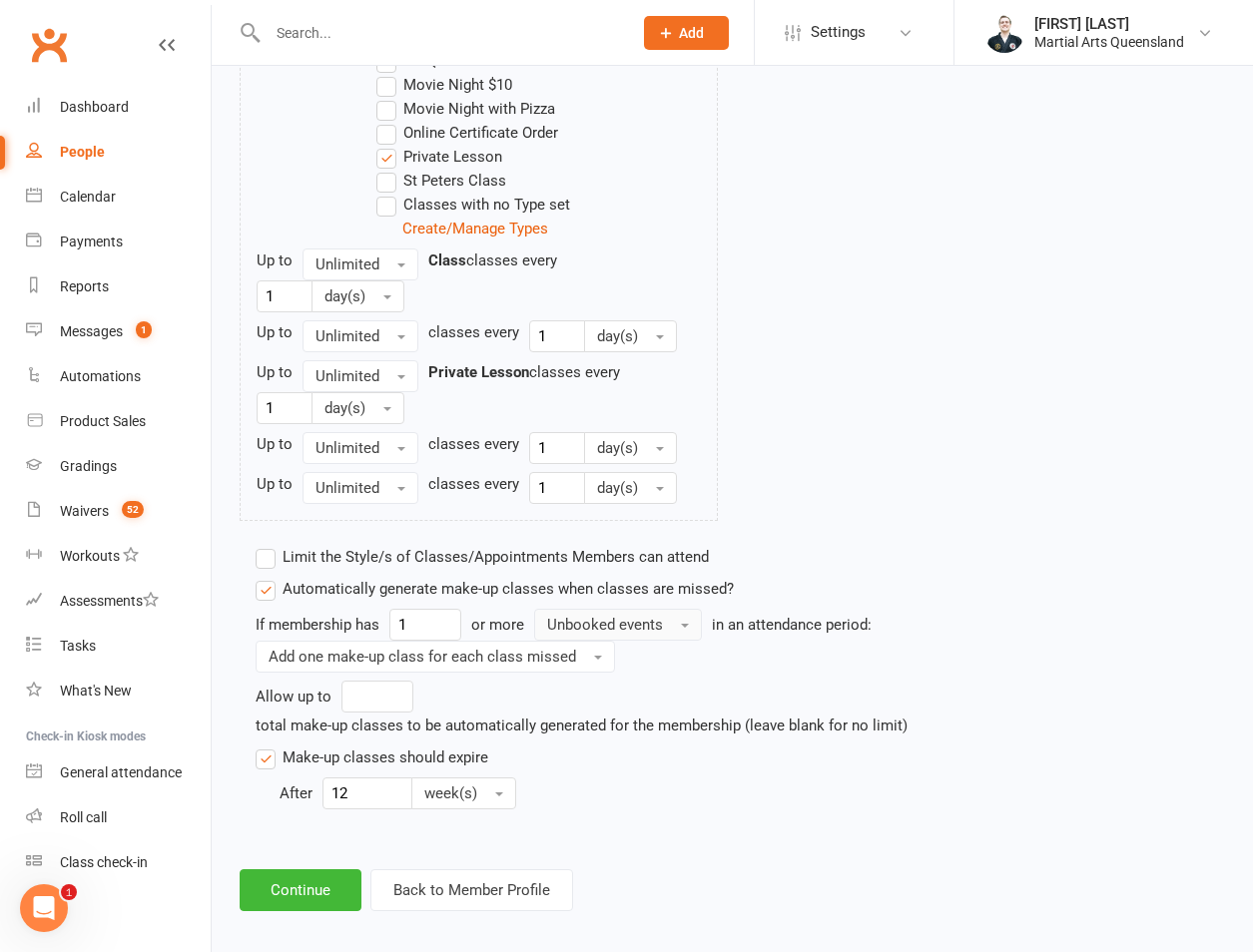click on "Unbooked events" at bounding box center (605, 625) 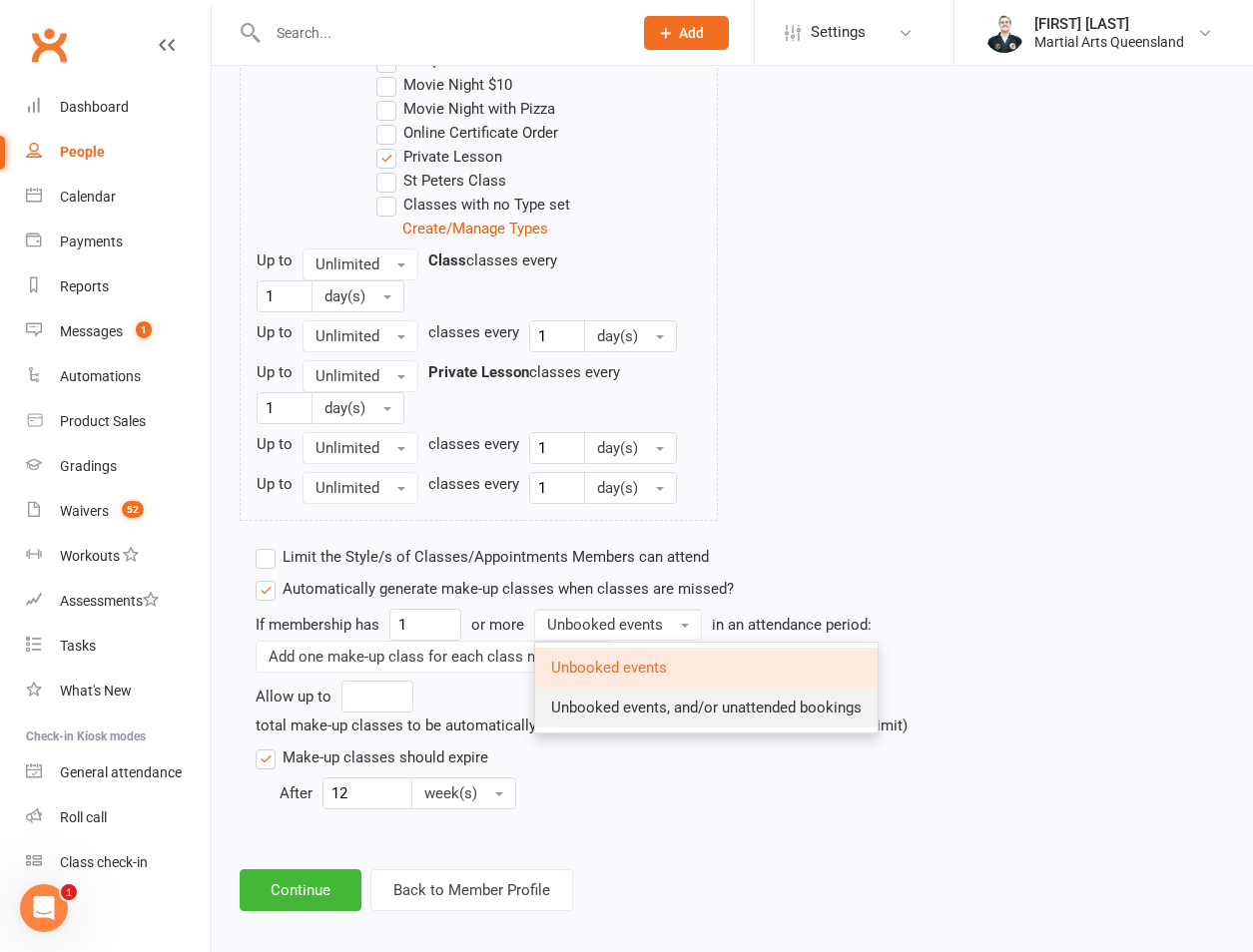 click on "Unbooked events, and/or unattended bookings" at bounding box center (706, 708) 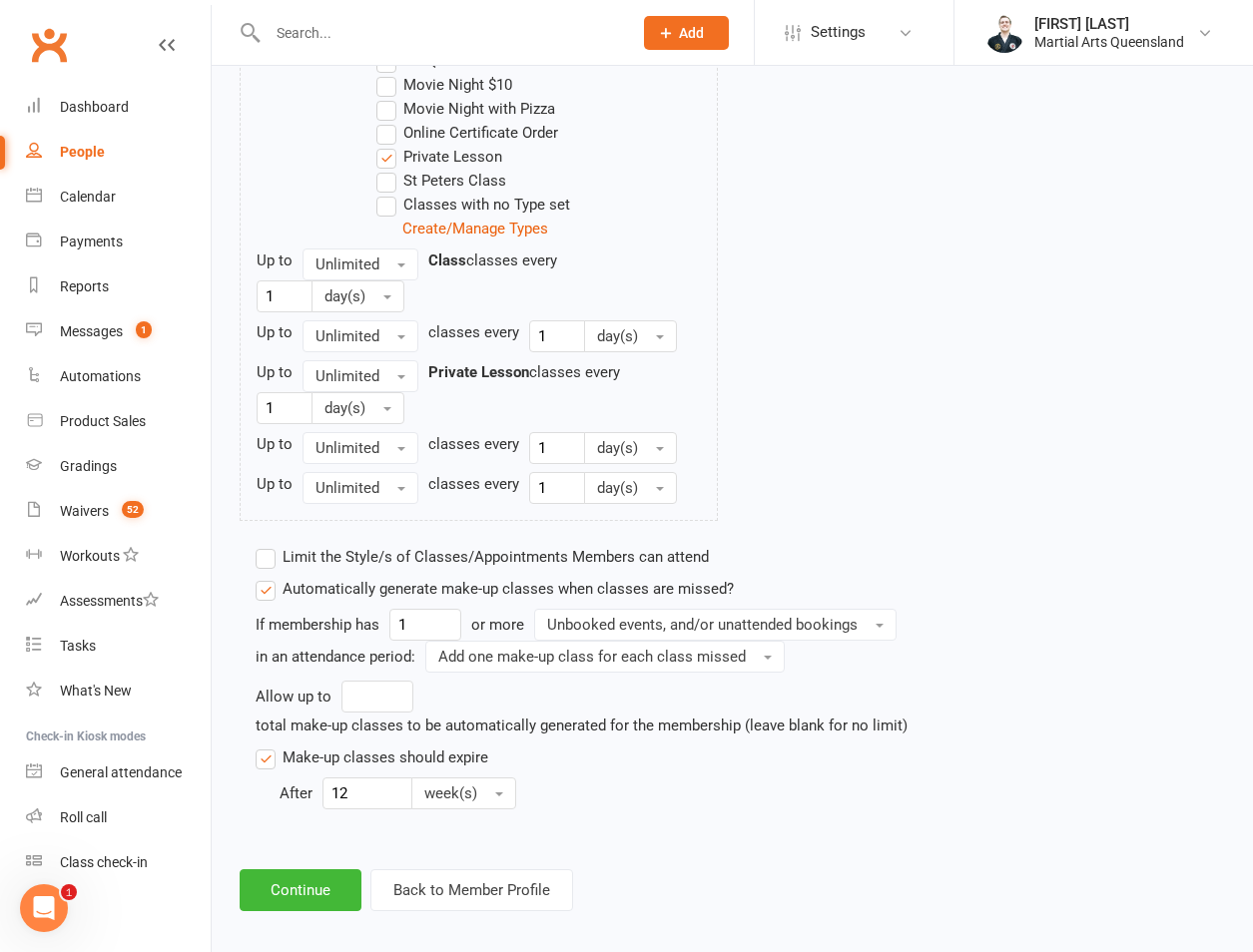 click on "Limit the Style/s of Classes/Appointments Members can attend" at bounding box center [482, 557] 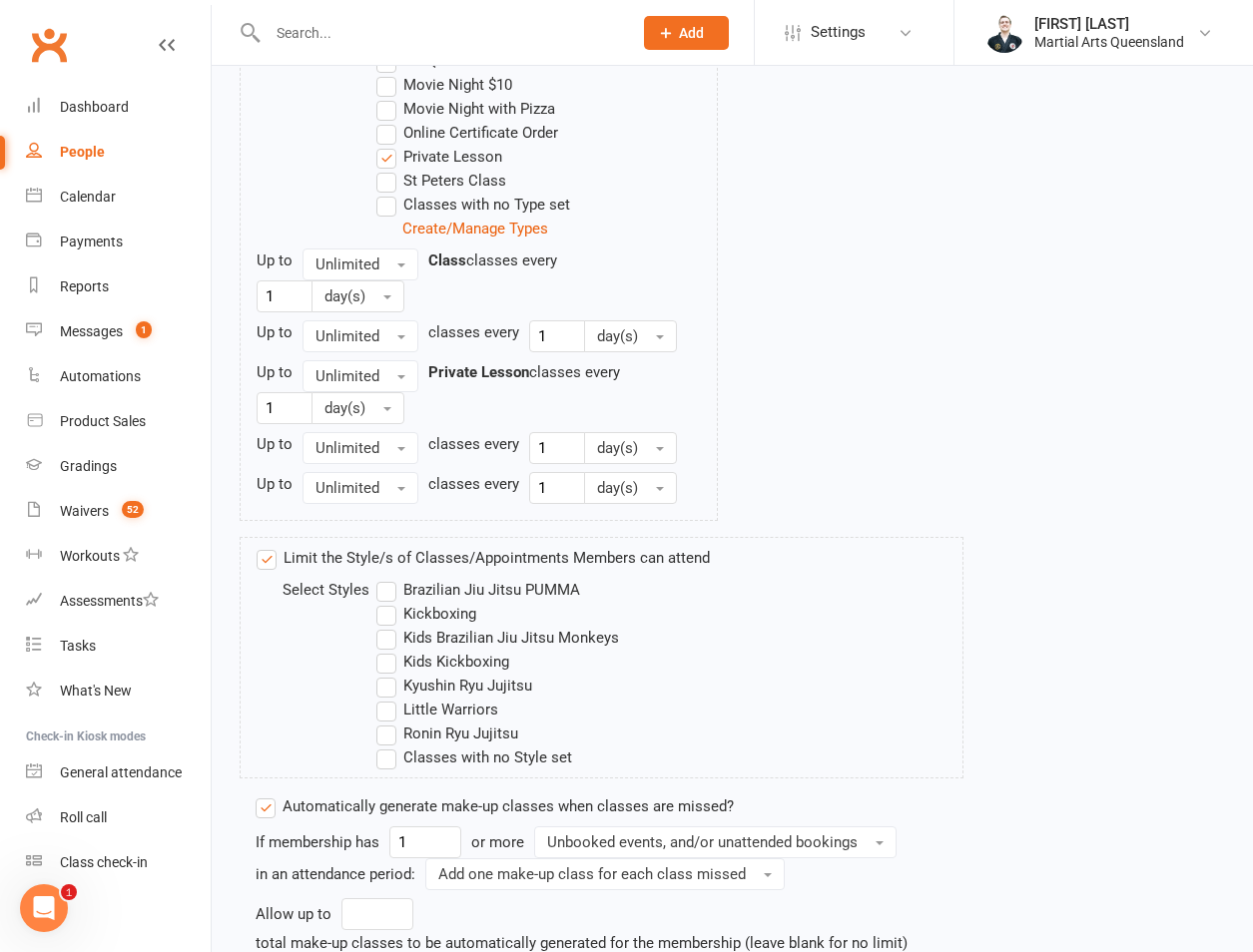 click on "Little Warriors" at bounding box center (437, 710) 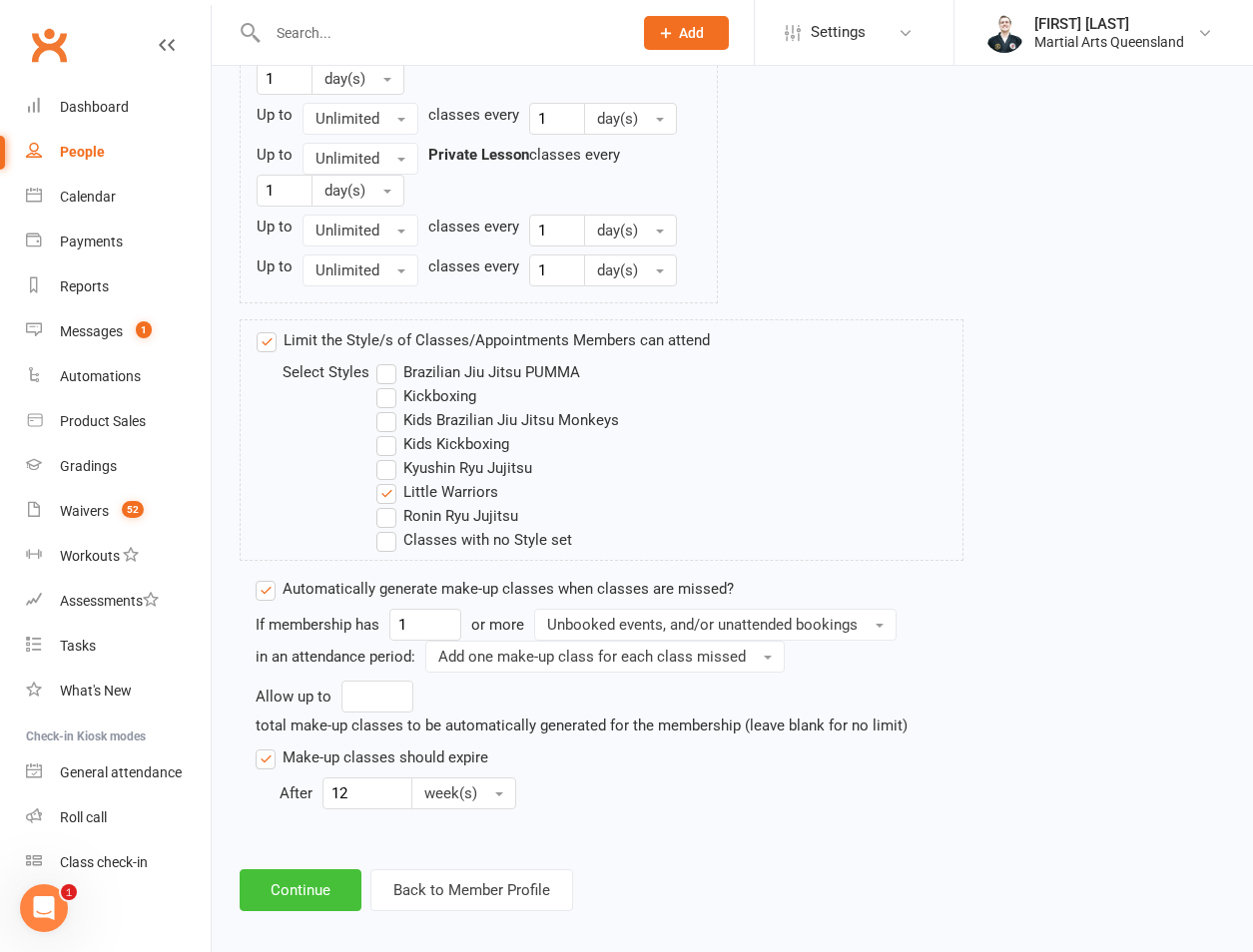scroll, scrollTop: 1682, scrollLeft: 0, axis: vertical 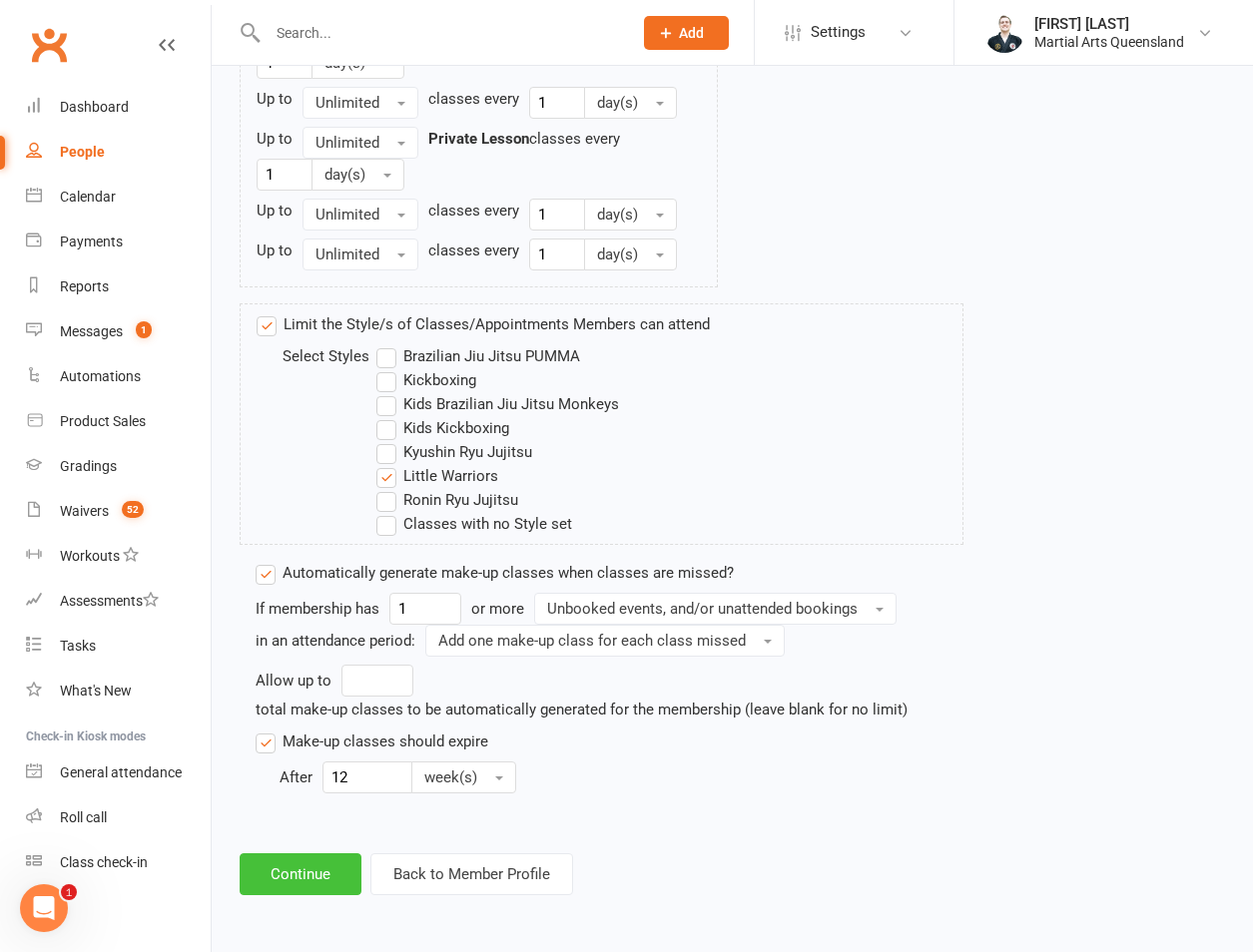 click on "Continue" at bounding box center [301, 874] 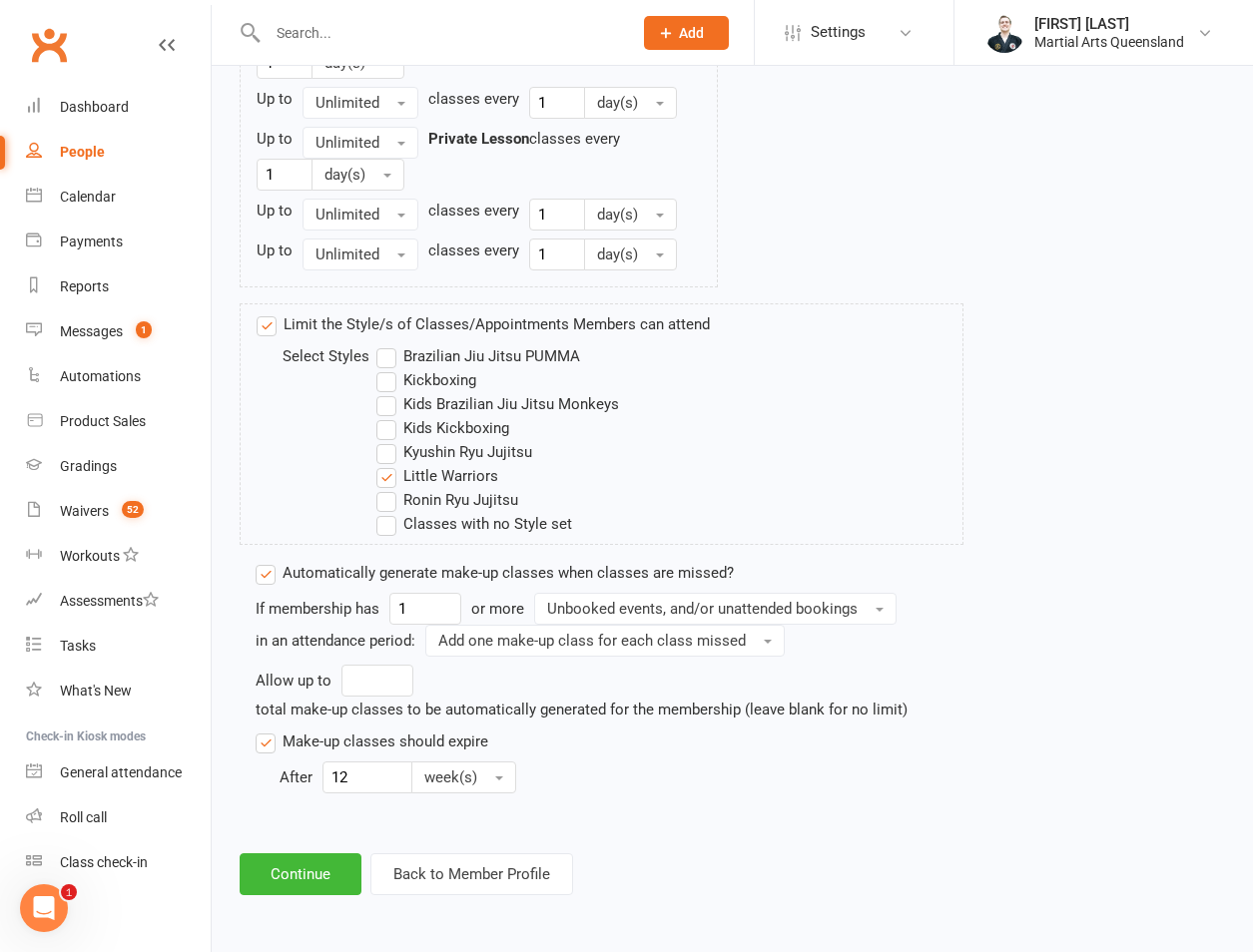 scroll, scrollTop: 0, scrollLeft: 0, axis: both 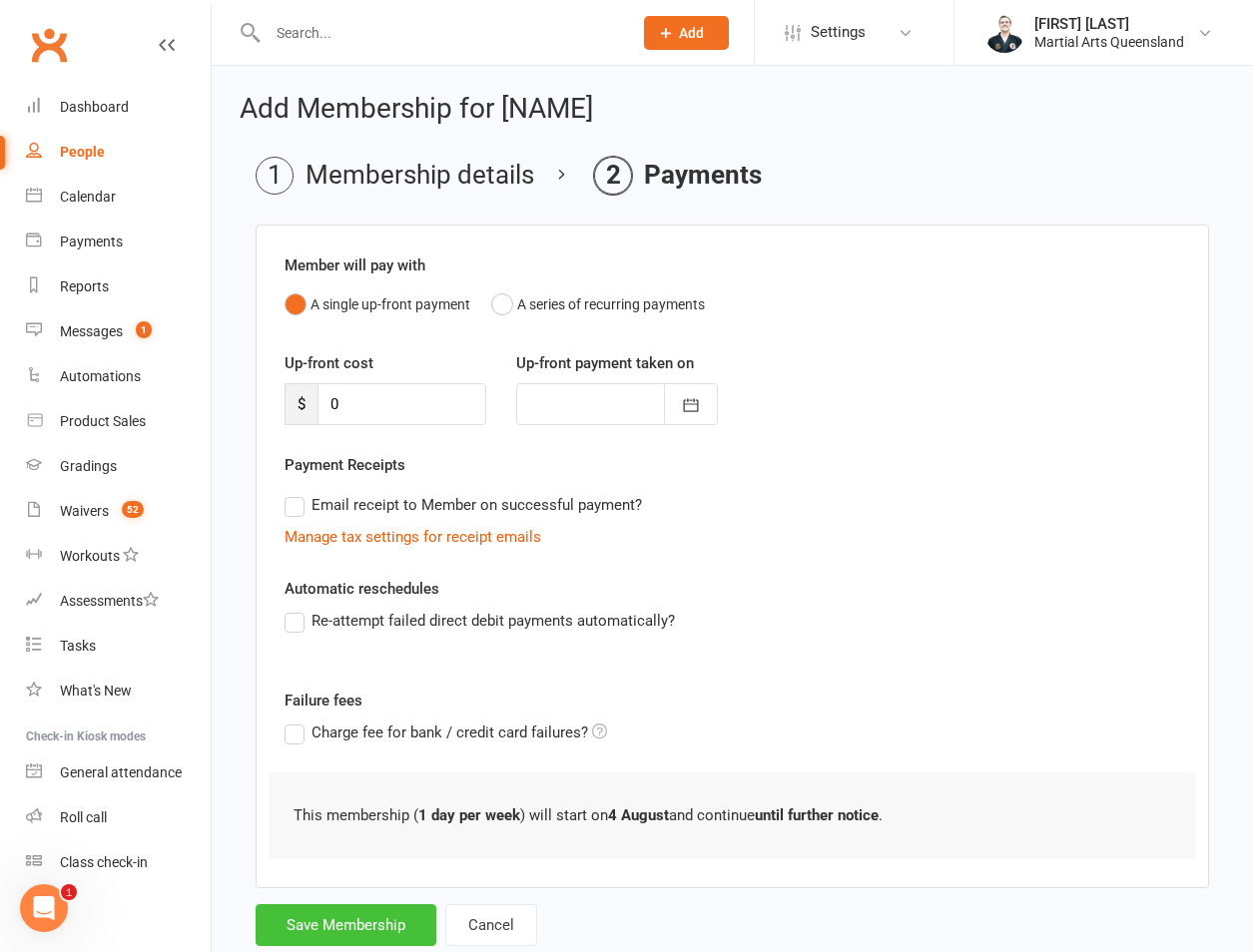 click on "Save Membership" at bounding box center [345, 925] 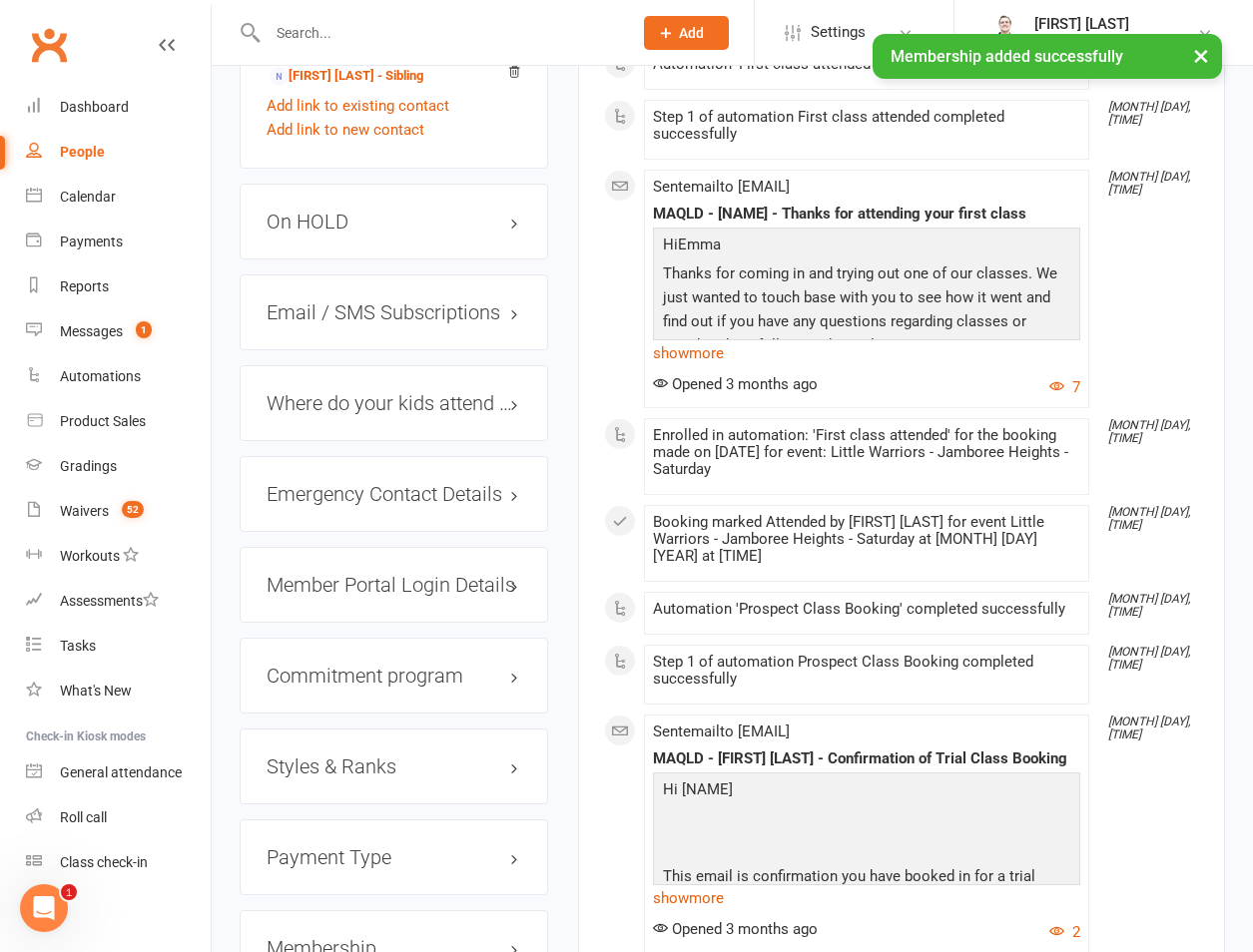 scroll, scrollTop: 2196, scrollLeft: 0, axis: vertical 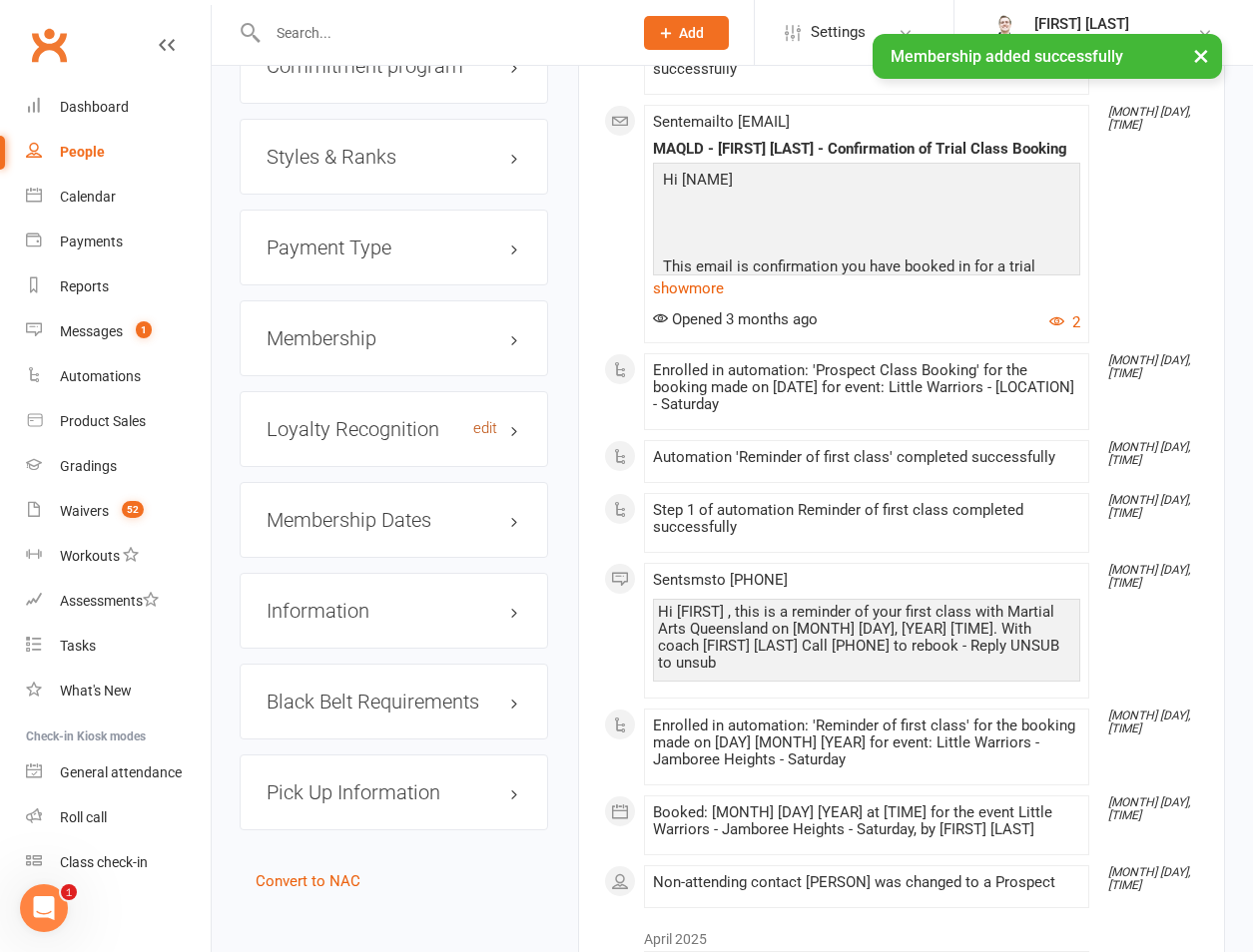 click on "edit" at bounding box center (485, 428) 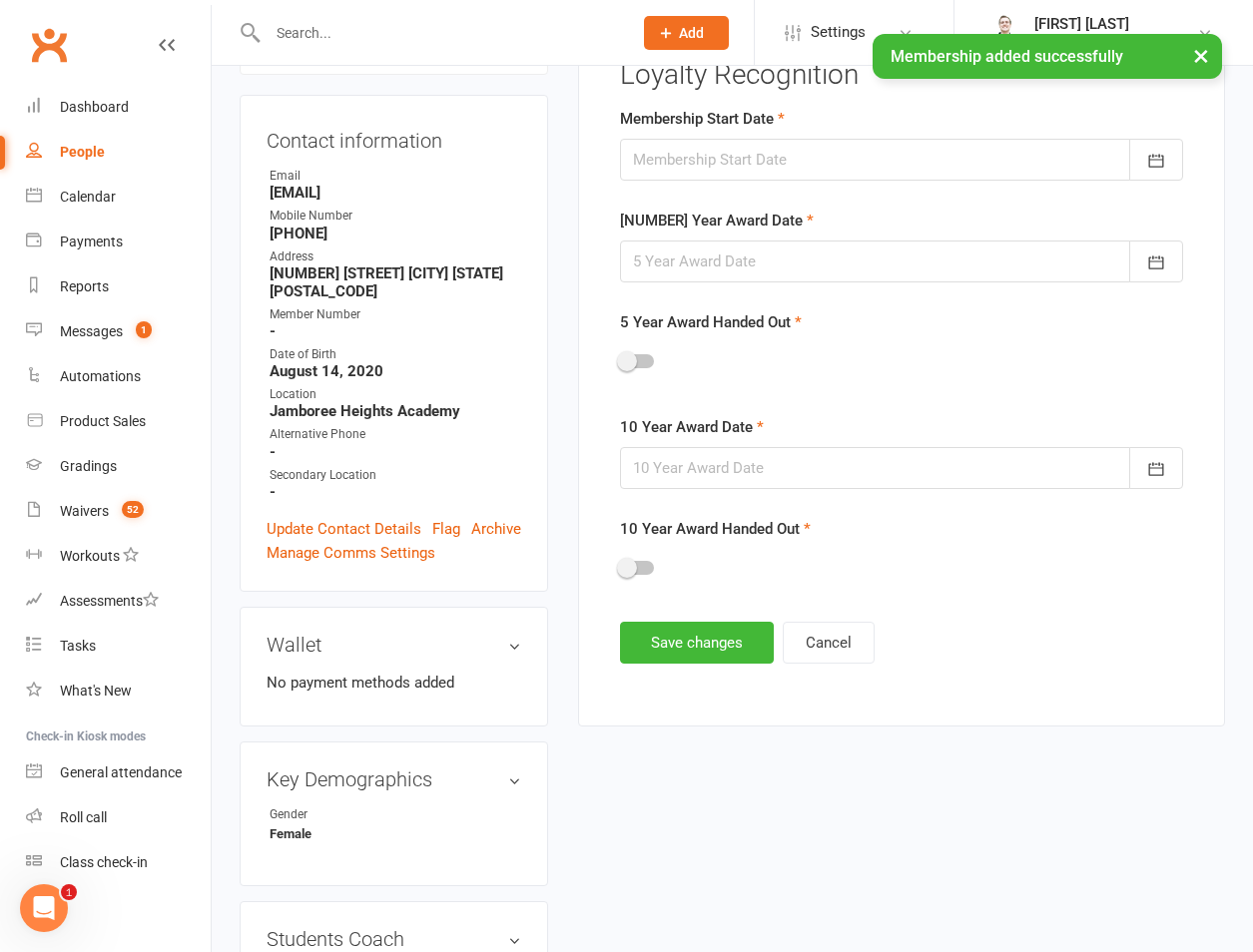 scroll, scrollTop: 171, scrollLeft: 0, axis: vertical 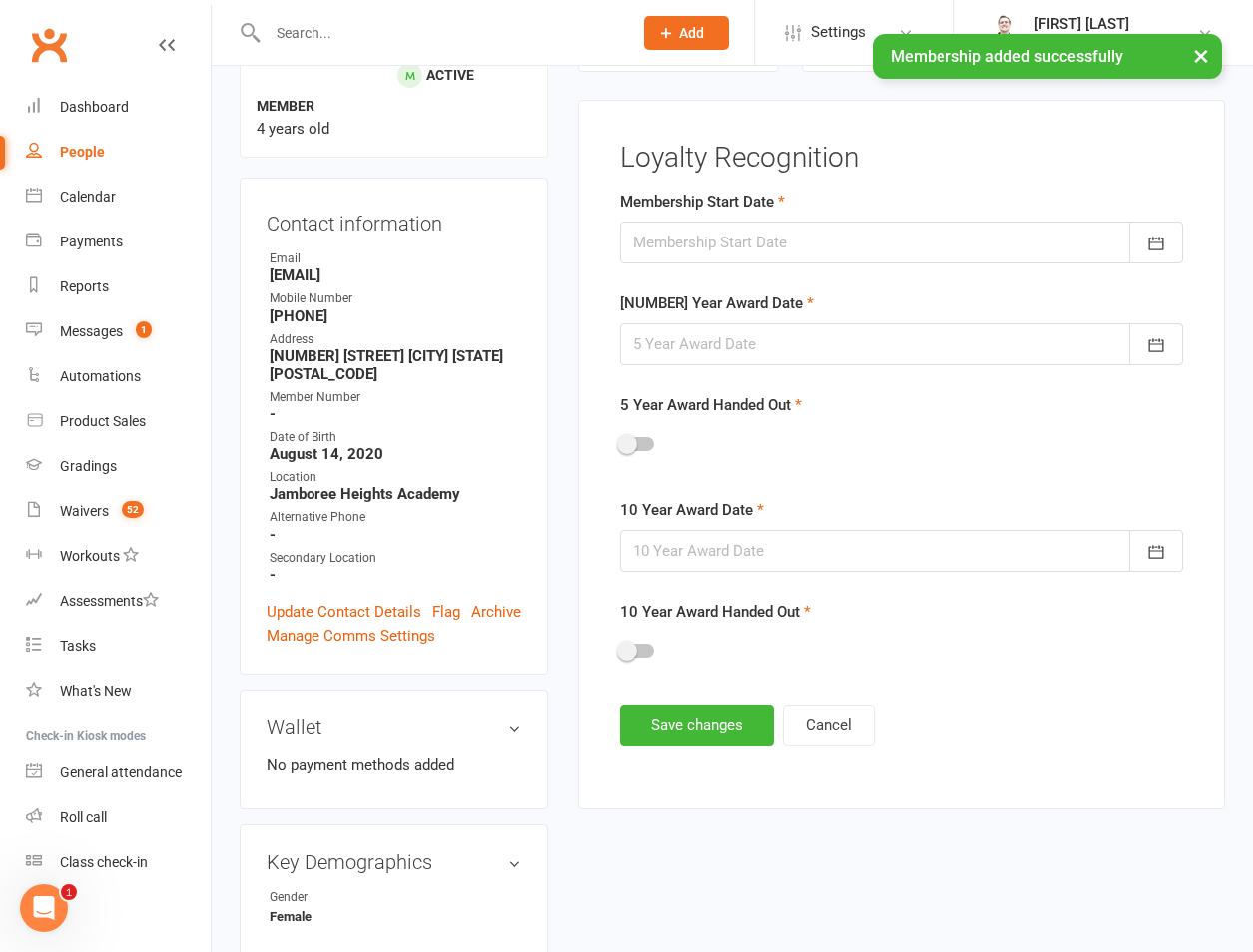 click at bounding box center (902, 242) 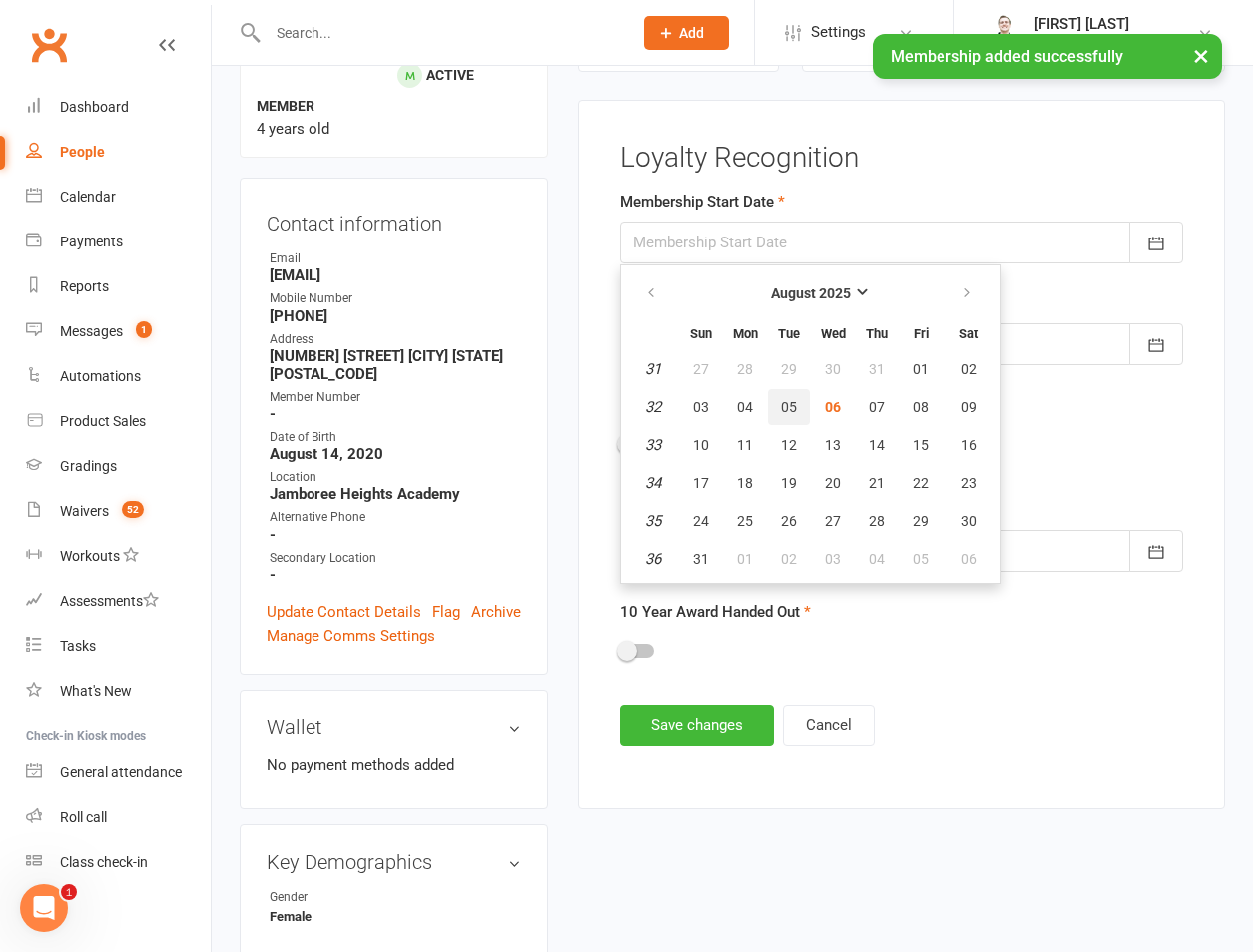 click on "05" at bounding box center [789, 407] 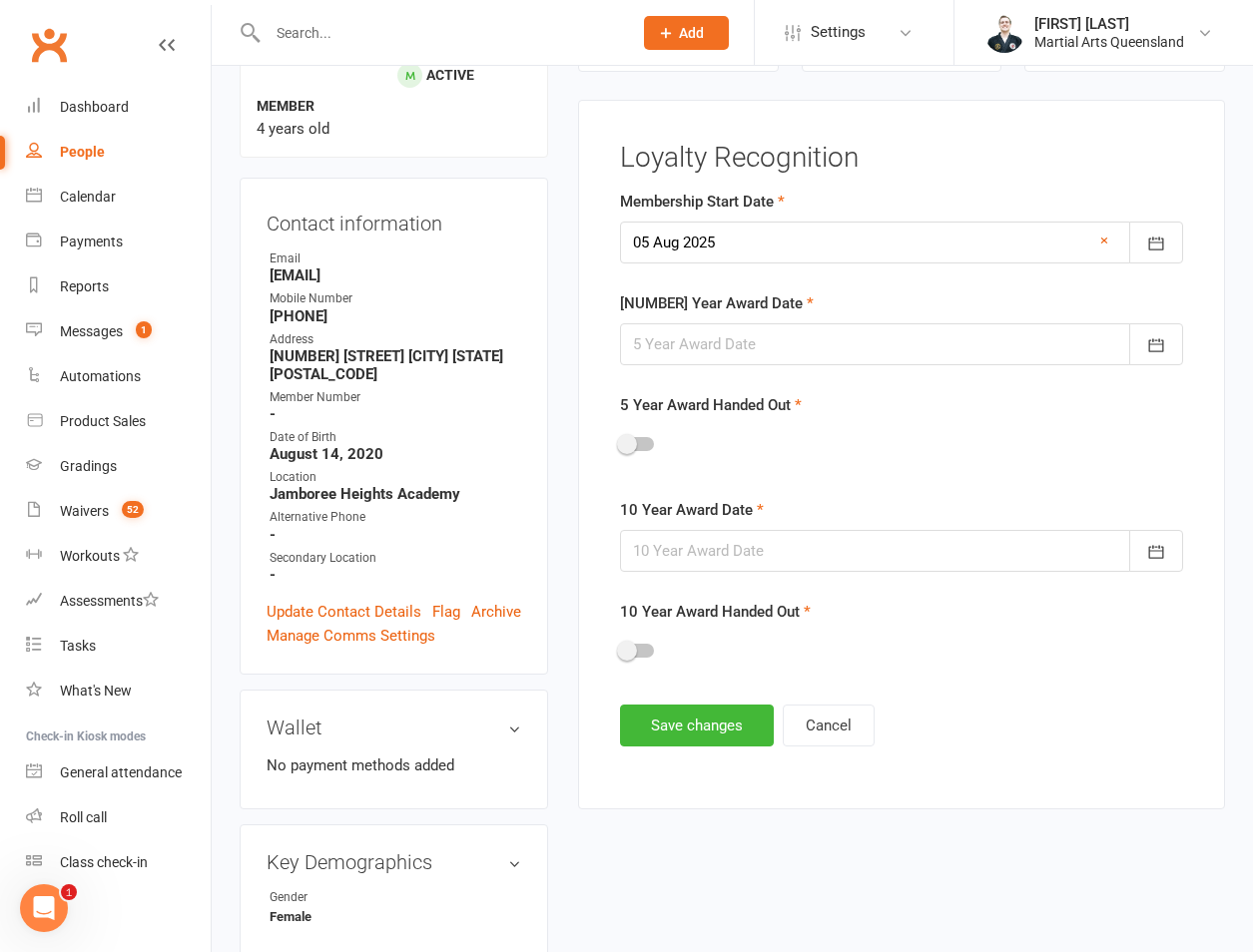 click at bounding box center (902, 242) 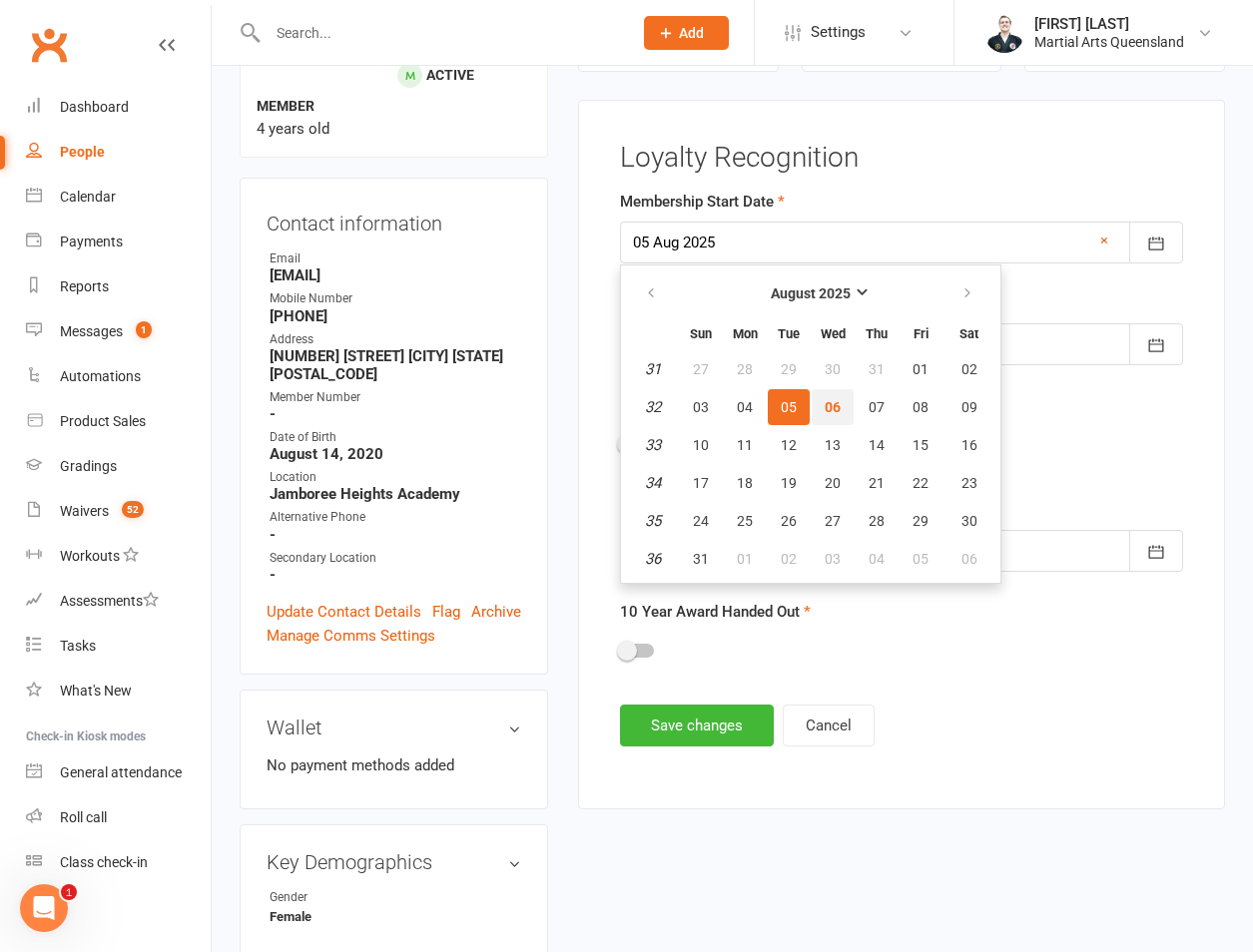 click on "06" at bounding box center [833, 407] 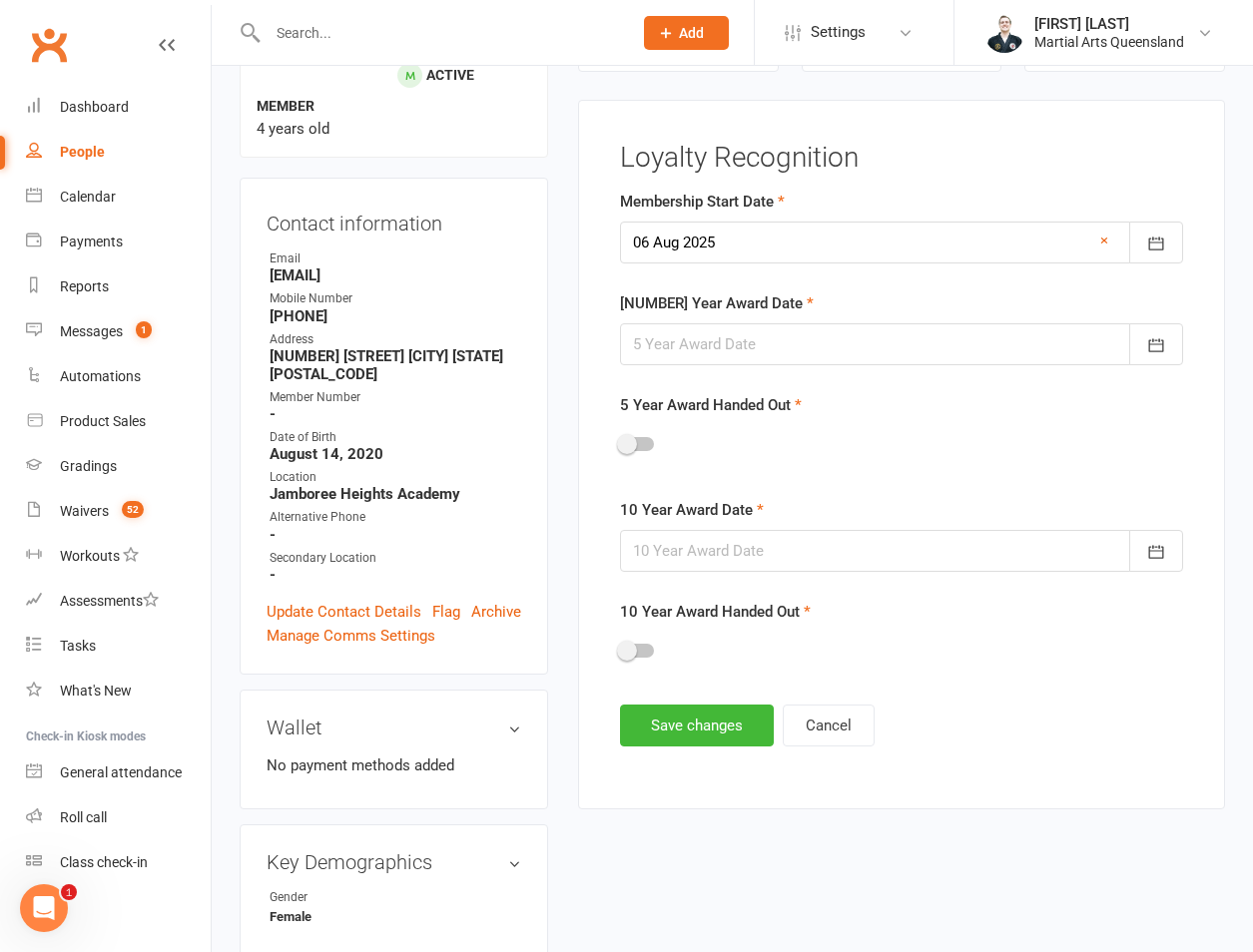 drag, startPoint x: 808, startPoint y: 341, endPoint x: 796, endPoint y: 401, distance: 61.188234 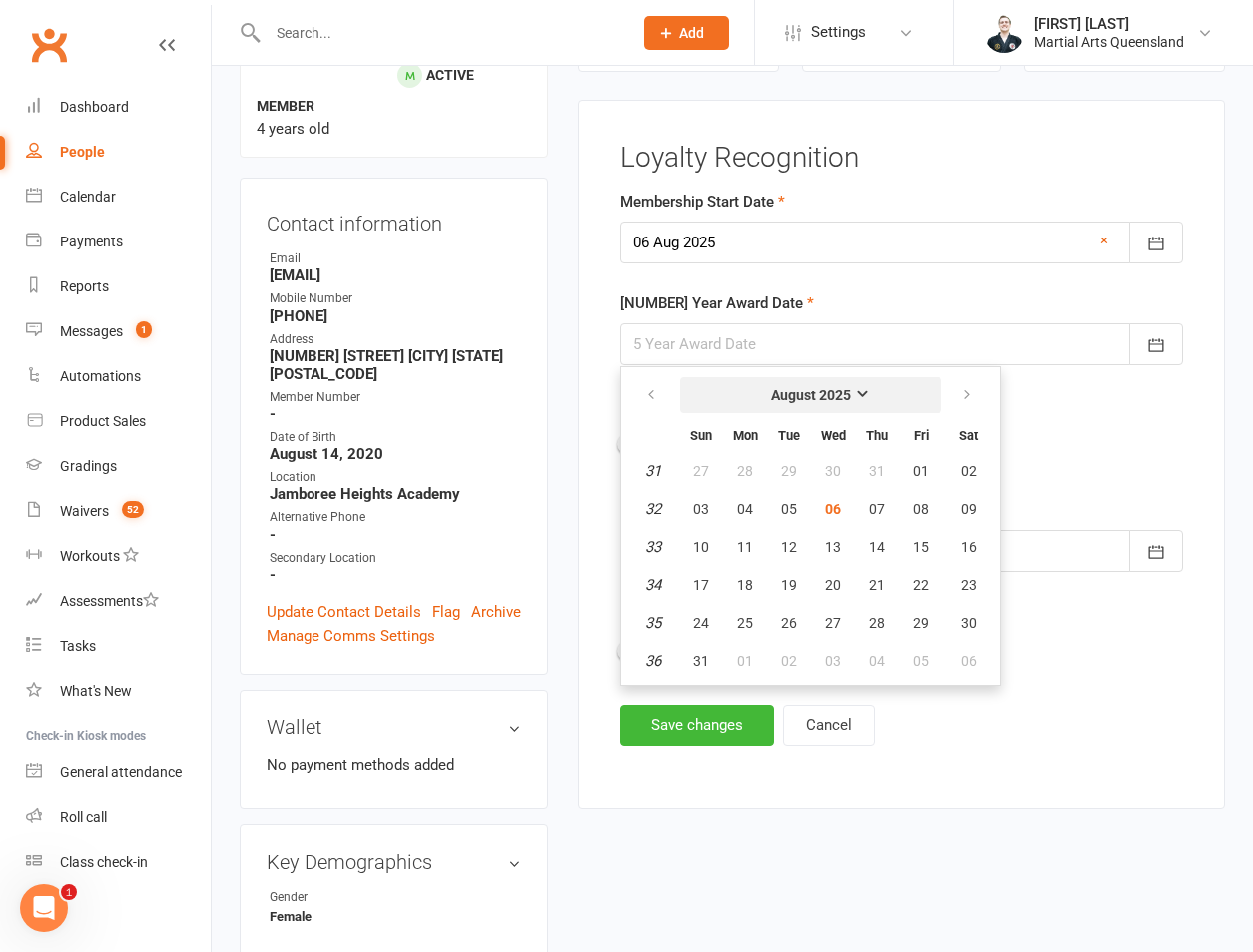 click on "August 2025" at bounding box center (811, 395) 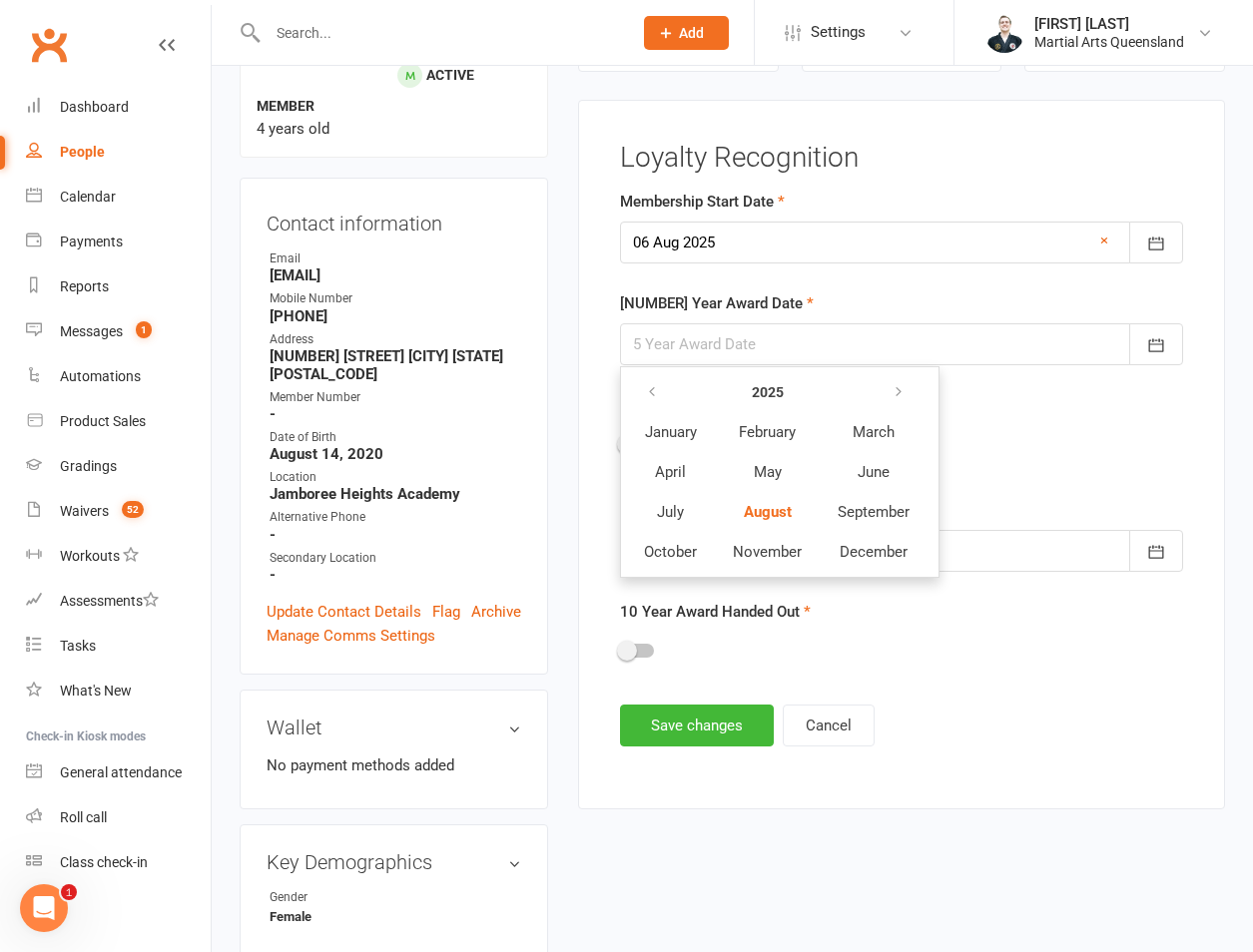 click on "2025" at bounding box center [767, 392] 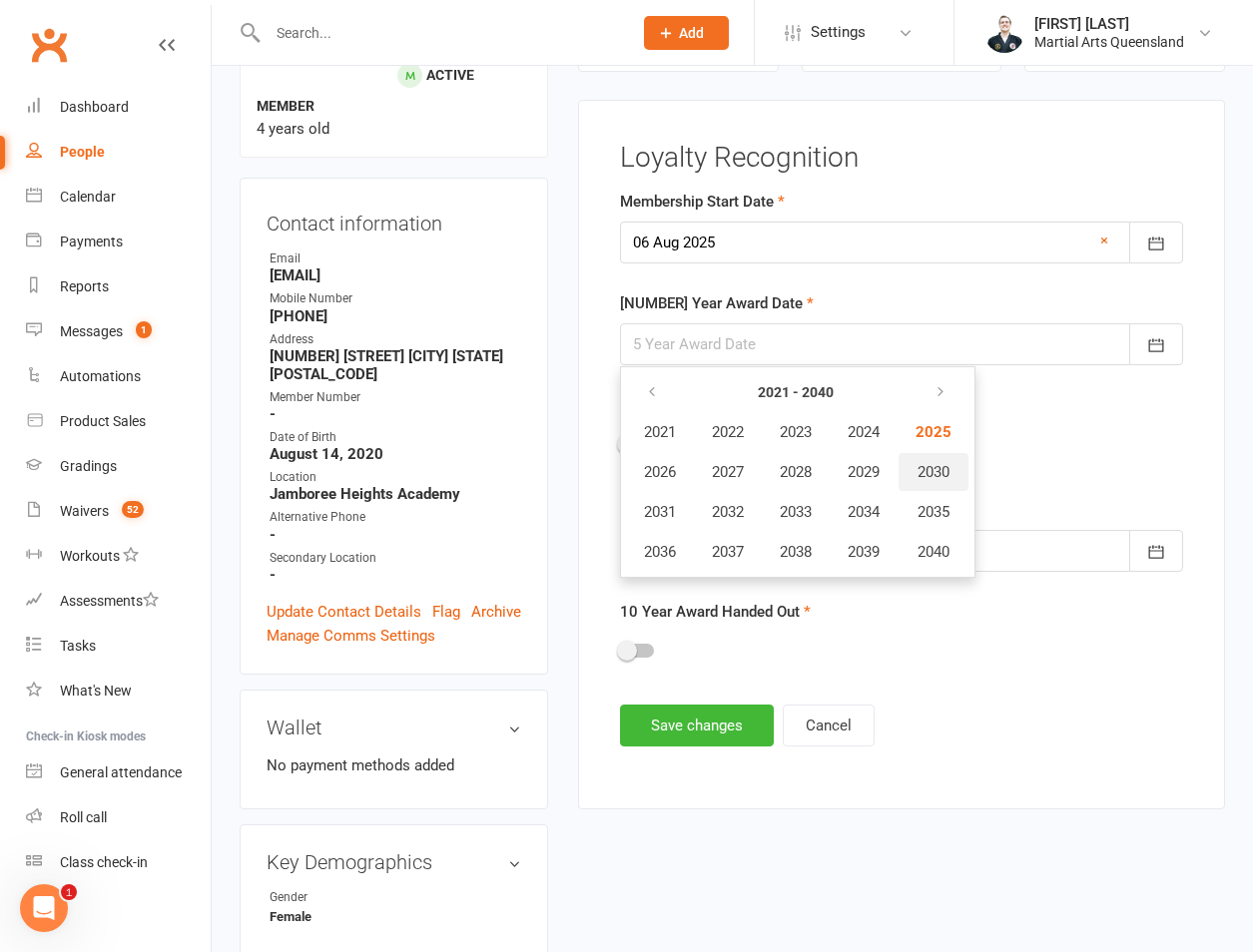click on "2030" at bounding box center (934, 472) 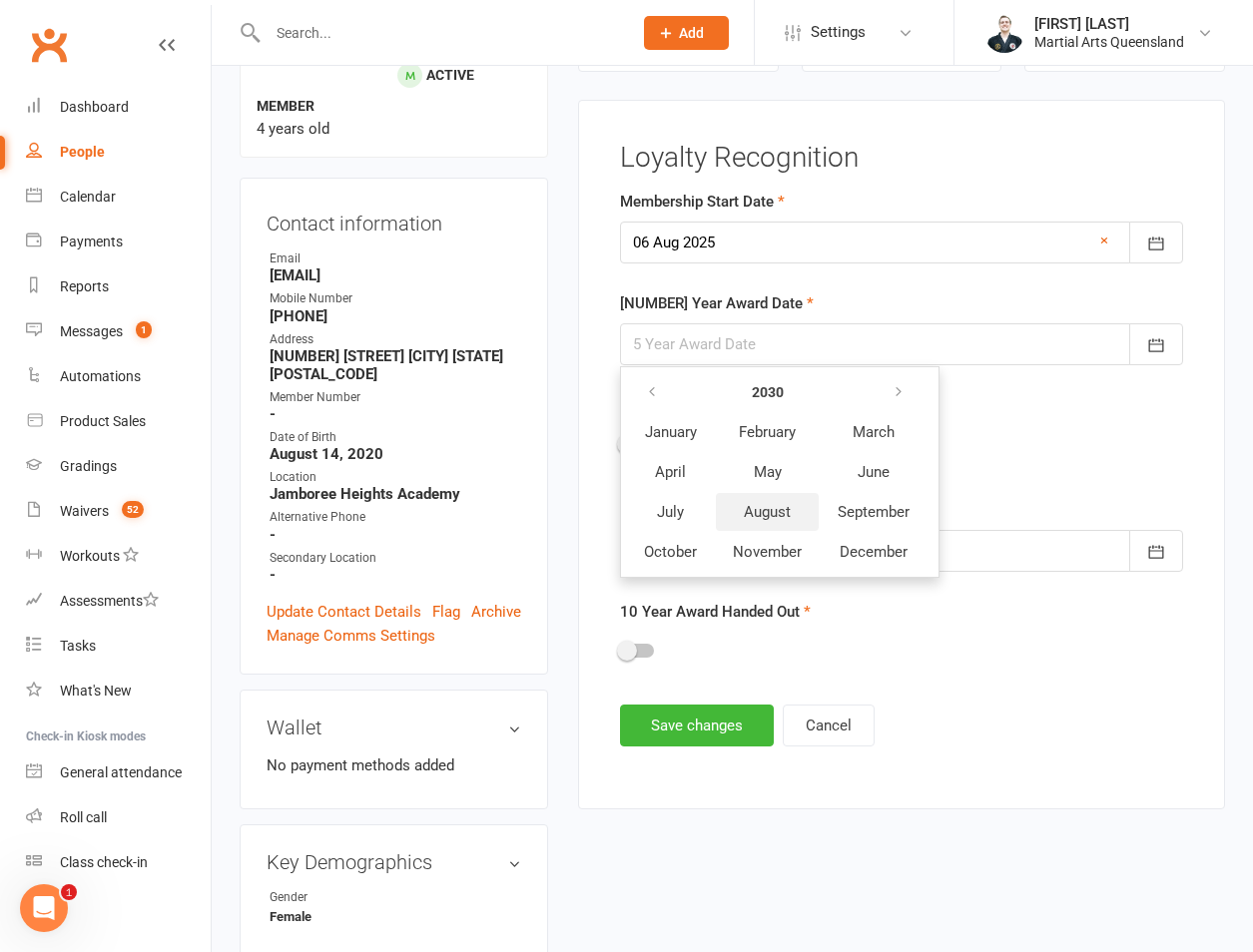 click on "August" at bounding box center (767, 512) 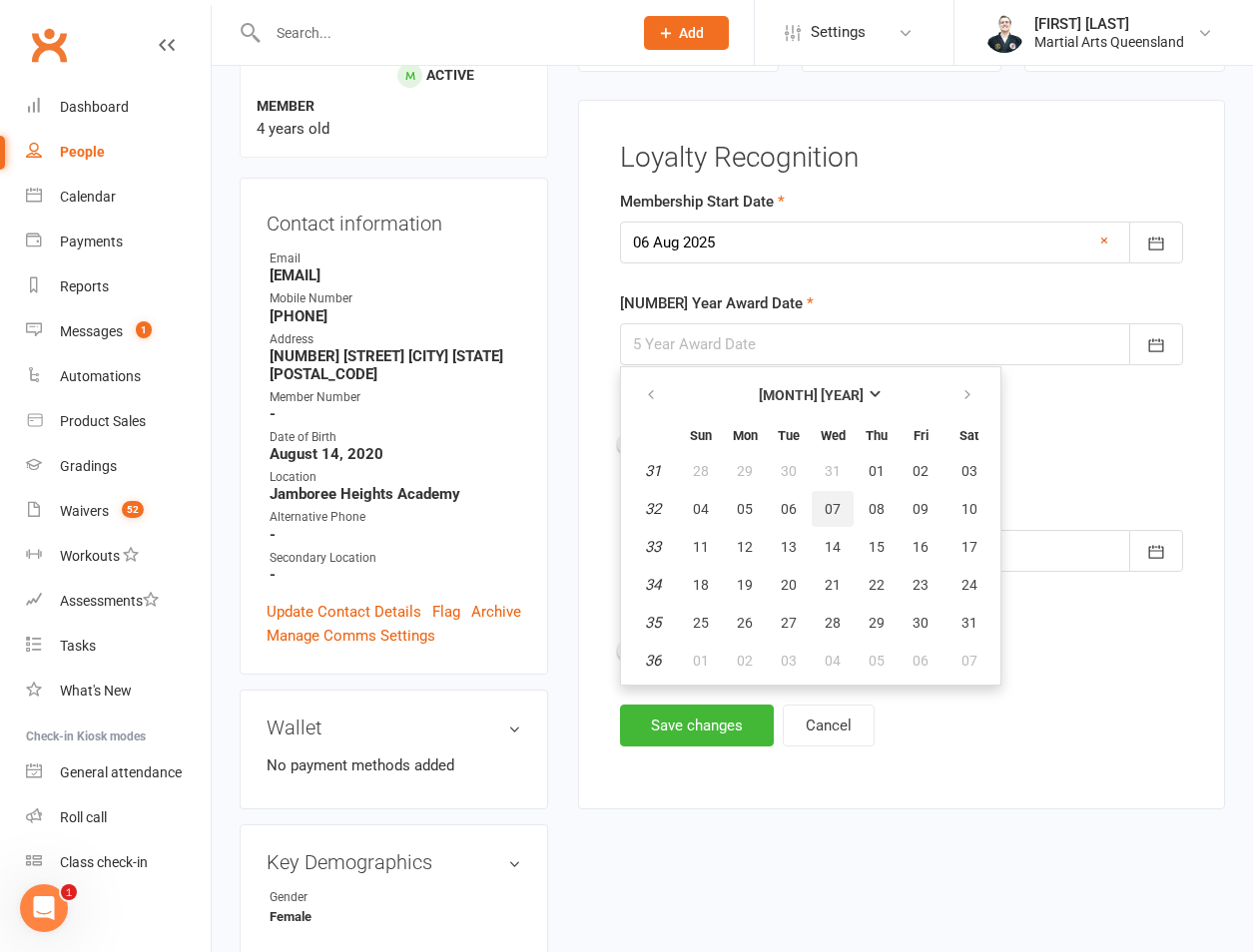 click on "07" at bounding box center (833, 509) 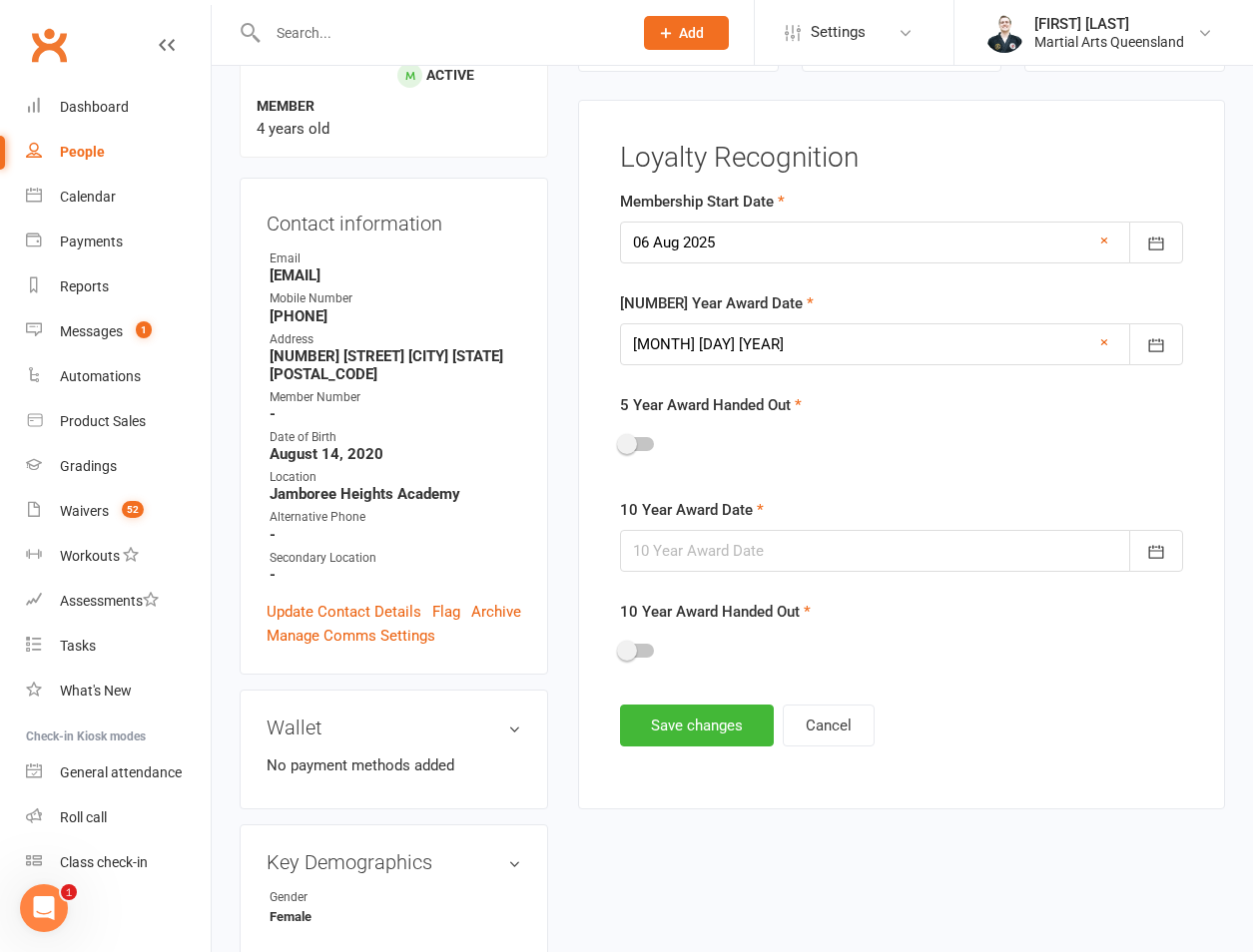 drag, startPoint x: 790, startPoint y: 350, endPoint x: 817, endPoint y: 341, distance: 28.460499 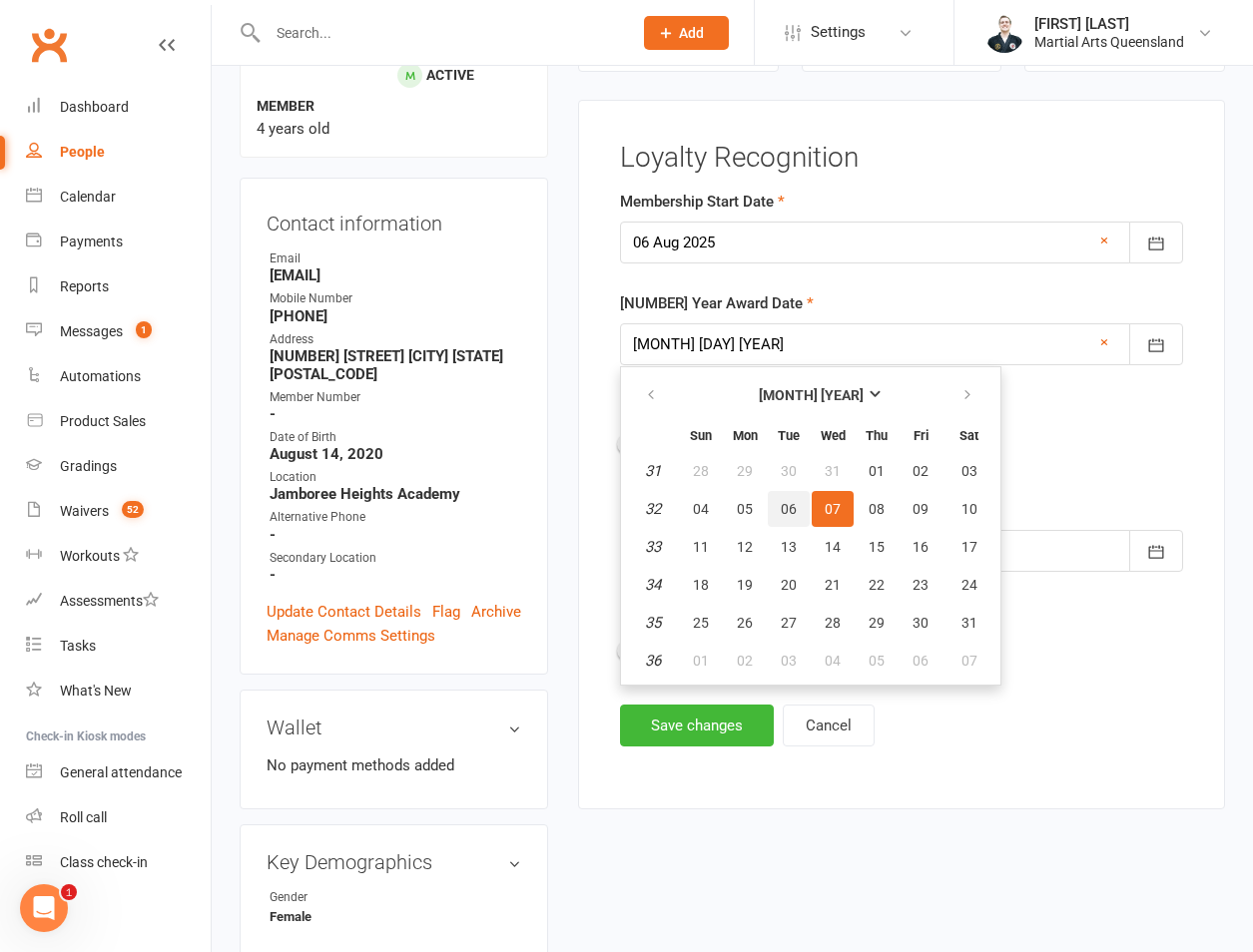 click on "06" at bounding box center (789, 509) 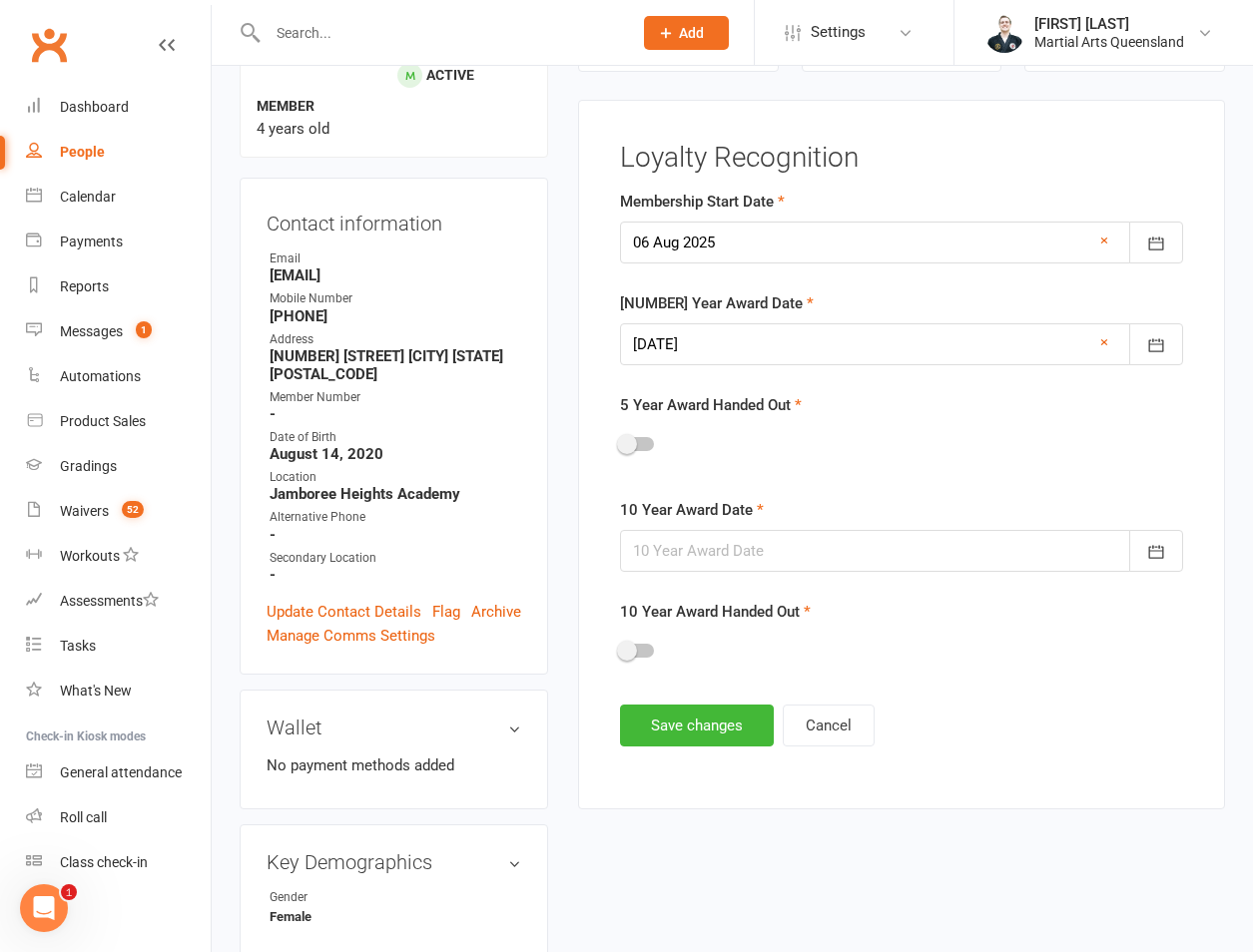 drag, startPoint x: 772, startPoint y: 542, endPoint x: 775, endPoint y: 557, distance: 15.297059 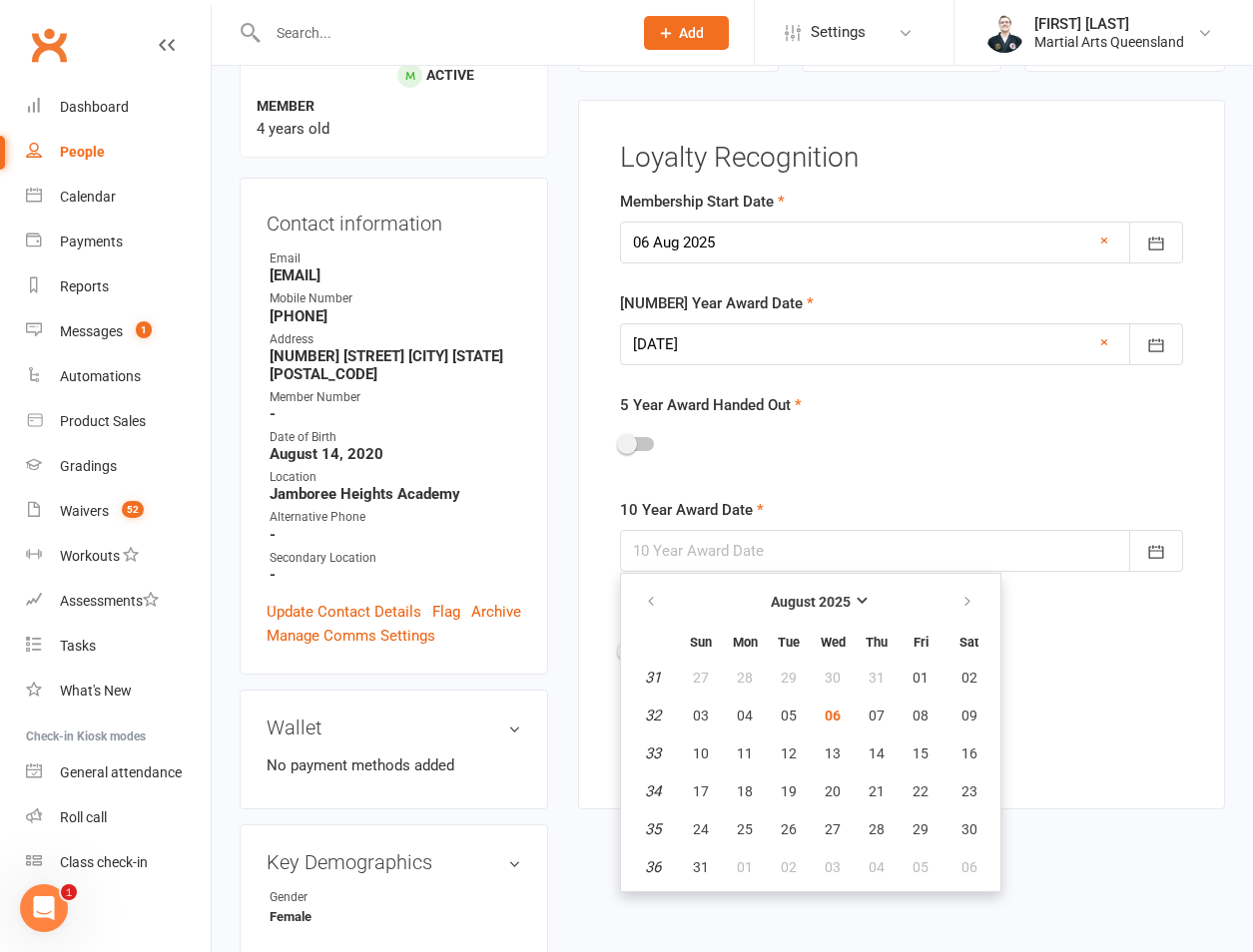 click on "August 2025" at bounding box center (811, 602) 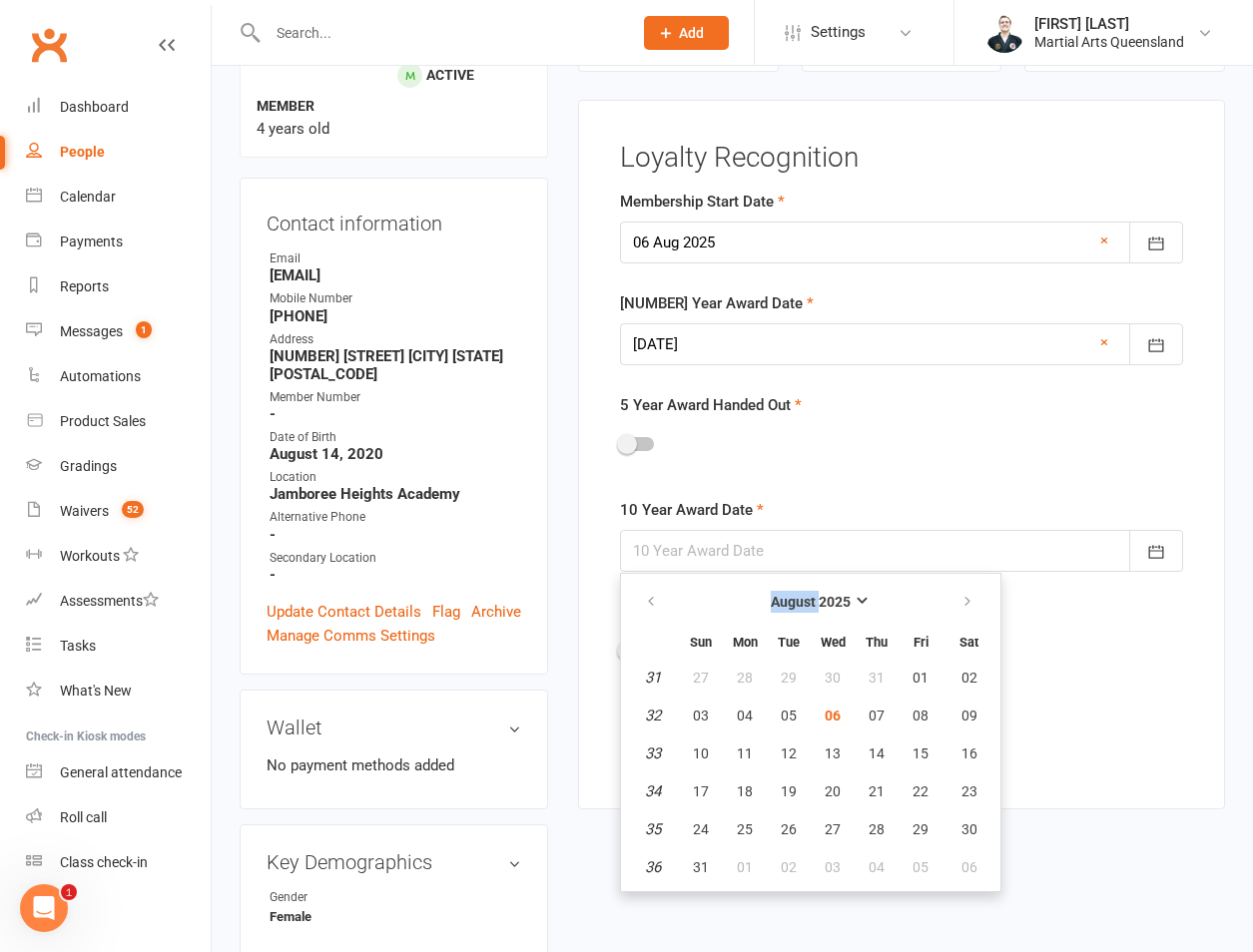 click on "August 2025" at bounding box center (811, 602) 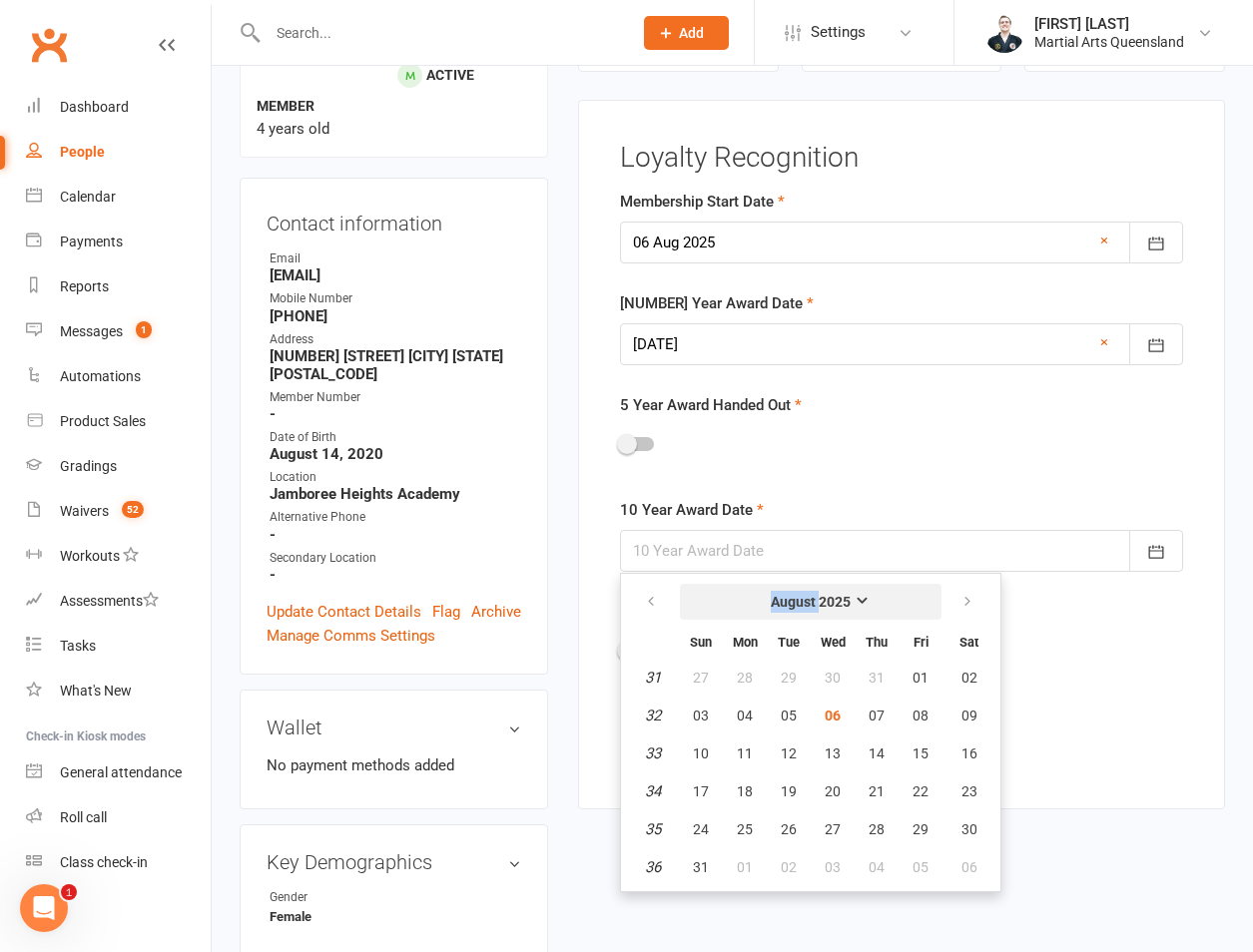 click on "August 2025" at bounding box center (811, 602) 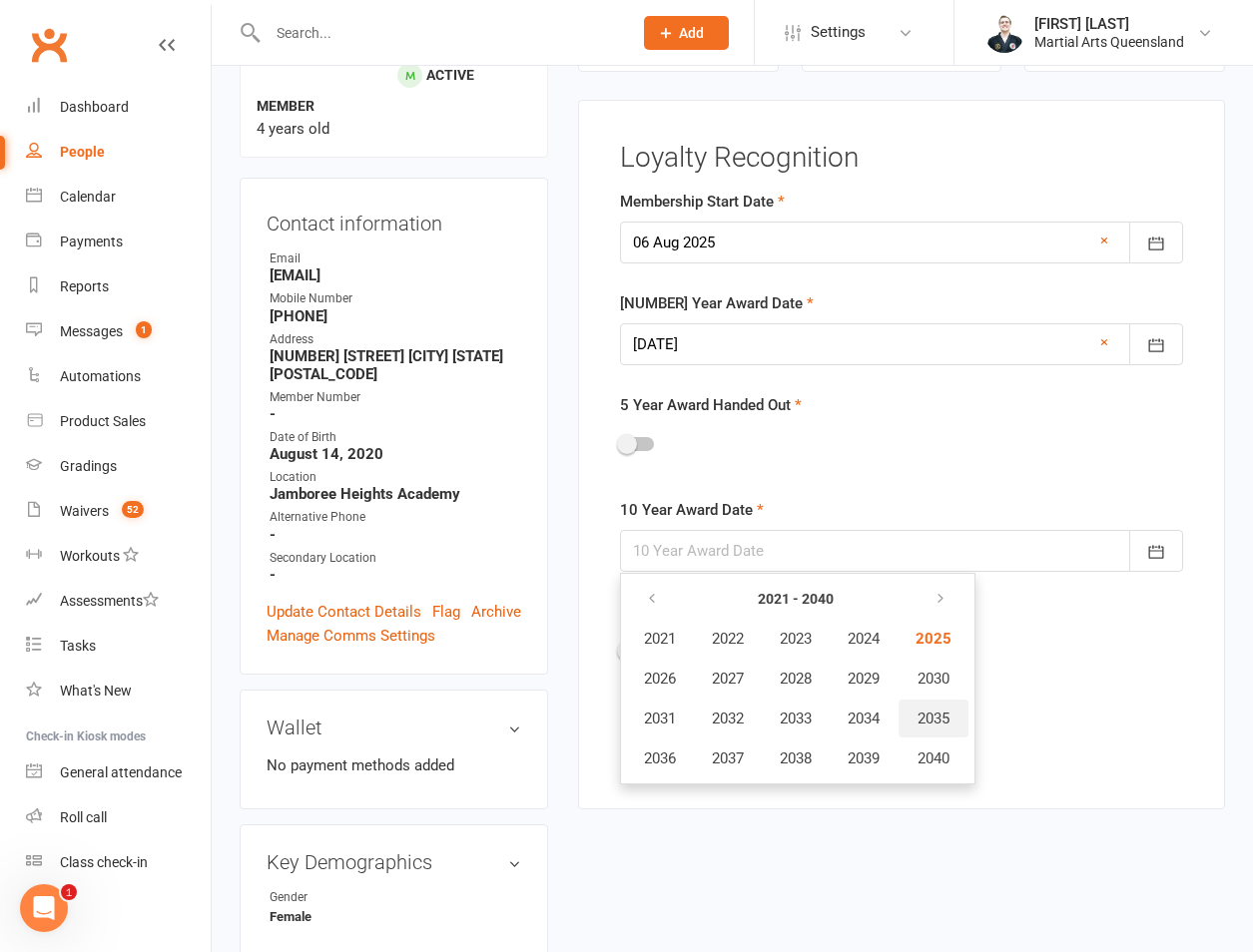 click on "2035" at bounding box center (934, 718) 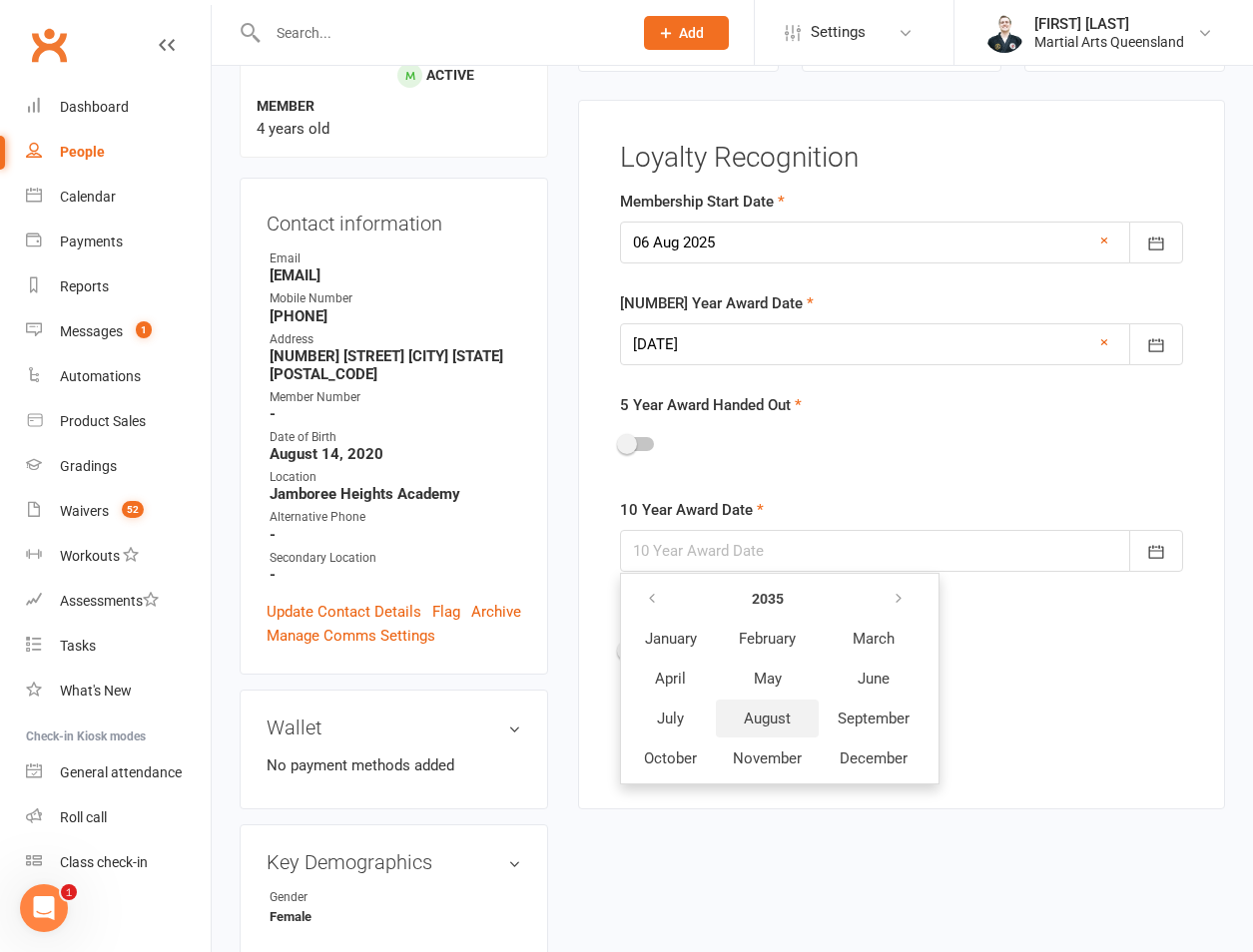 click on "August" at bounding box center [767, 718] 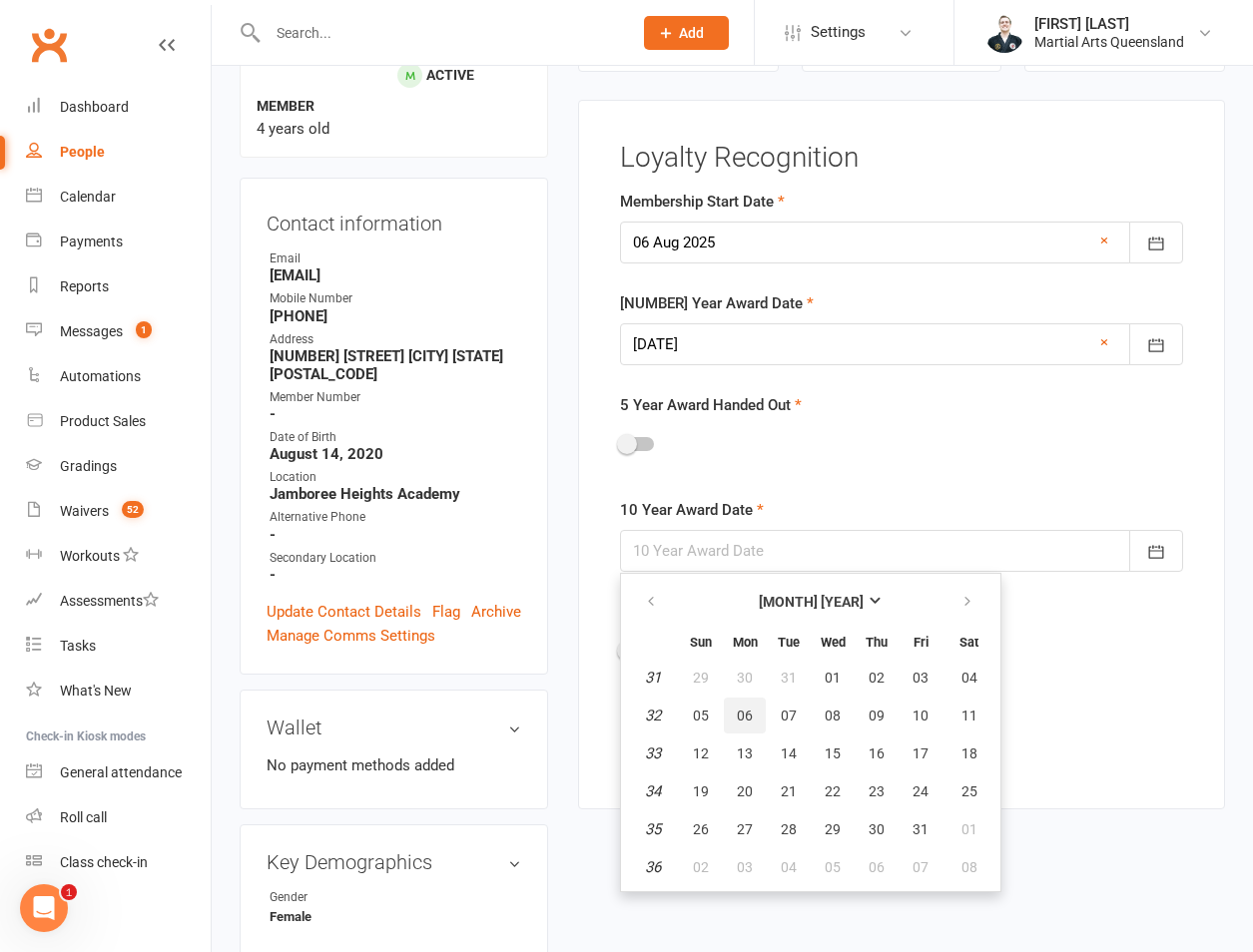 click on "06" at bounding box center (745, 715) 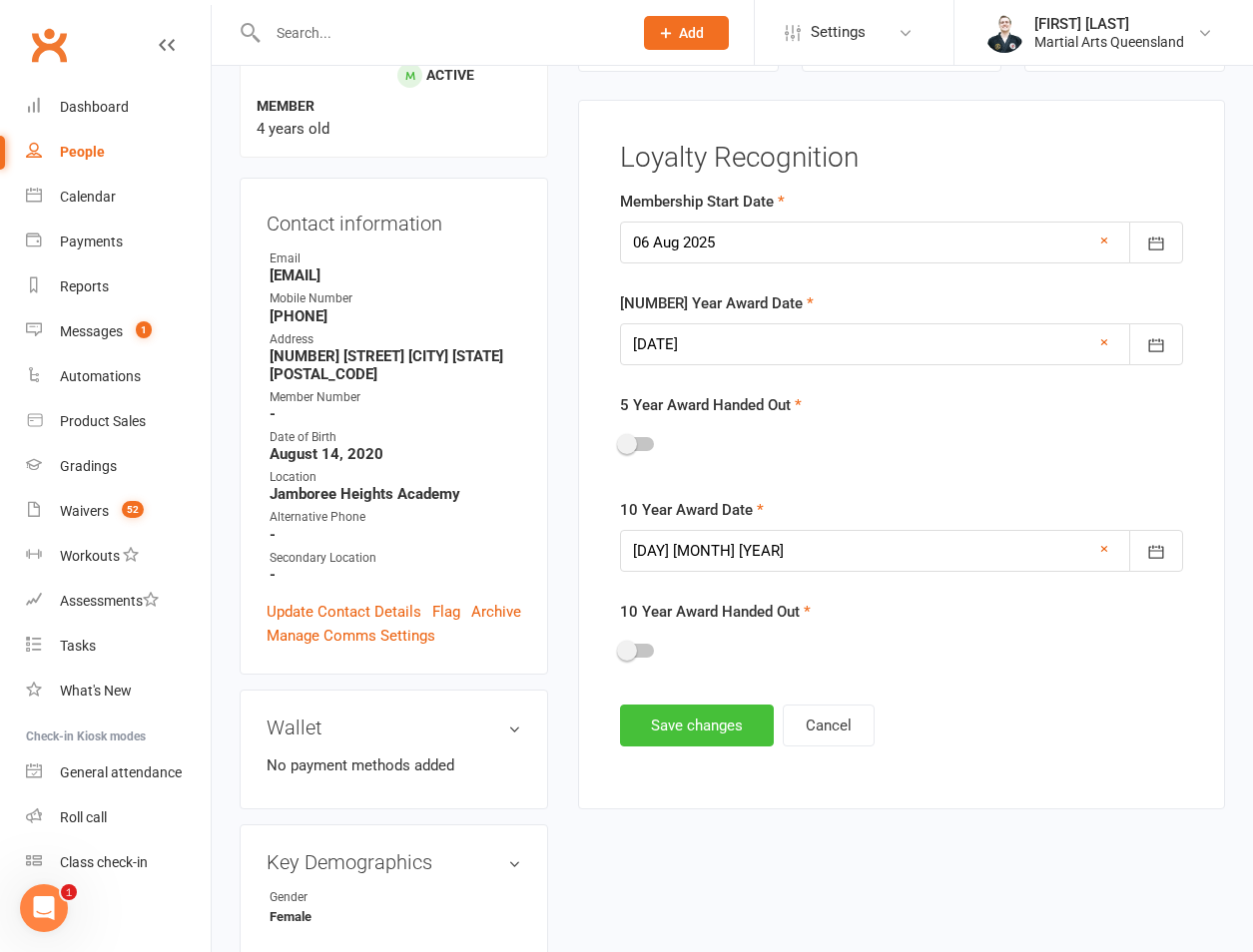 click on "Save changes" at bounding box center (697, 725) 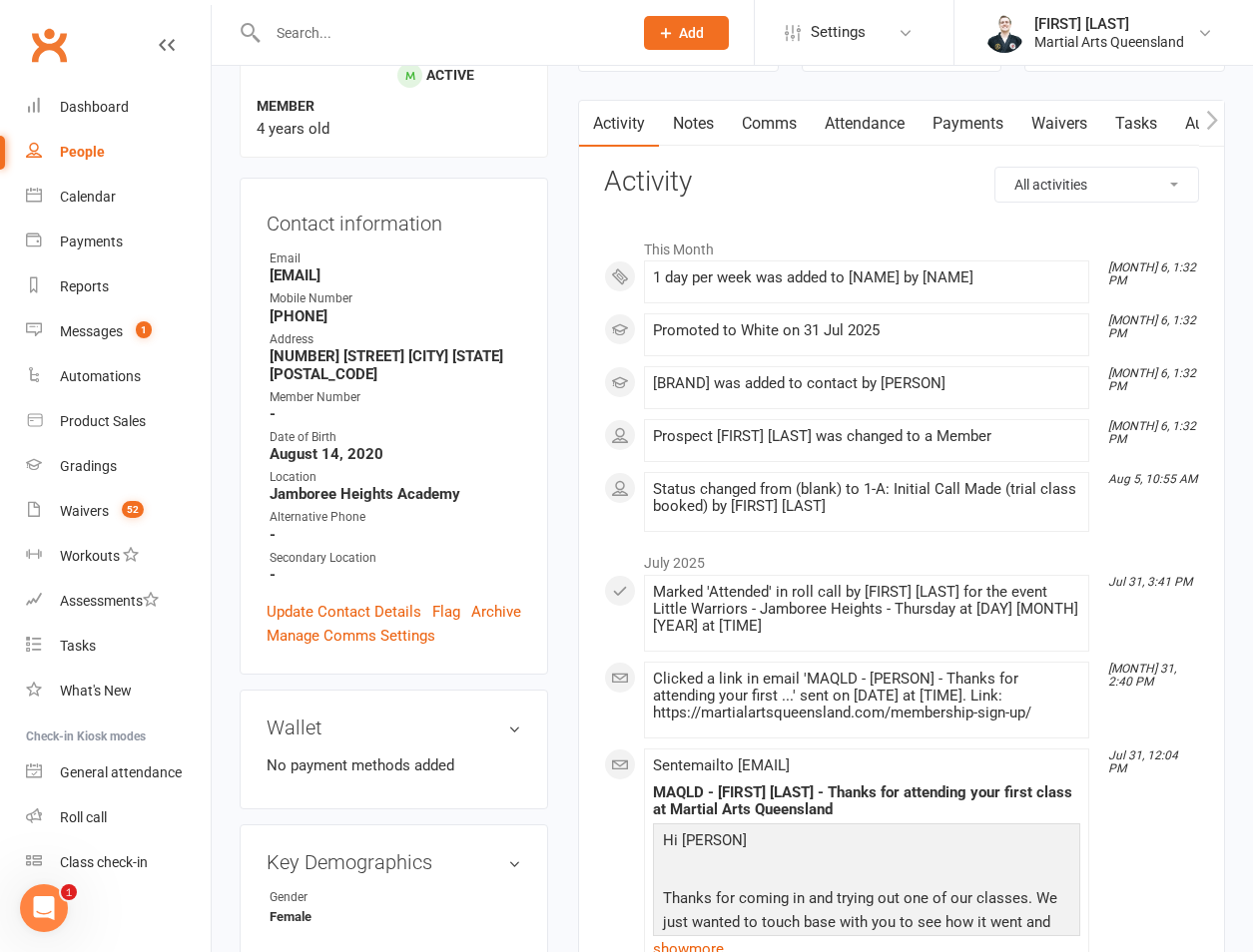 click at bounding box center [439, 33] 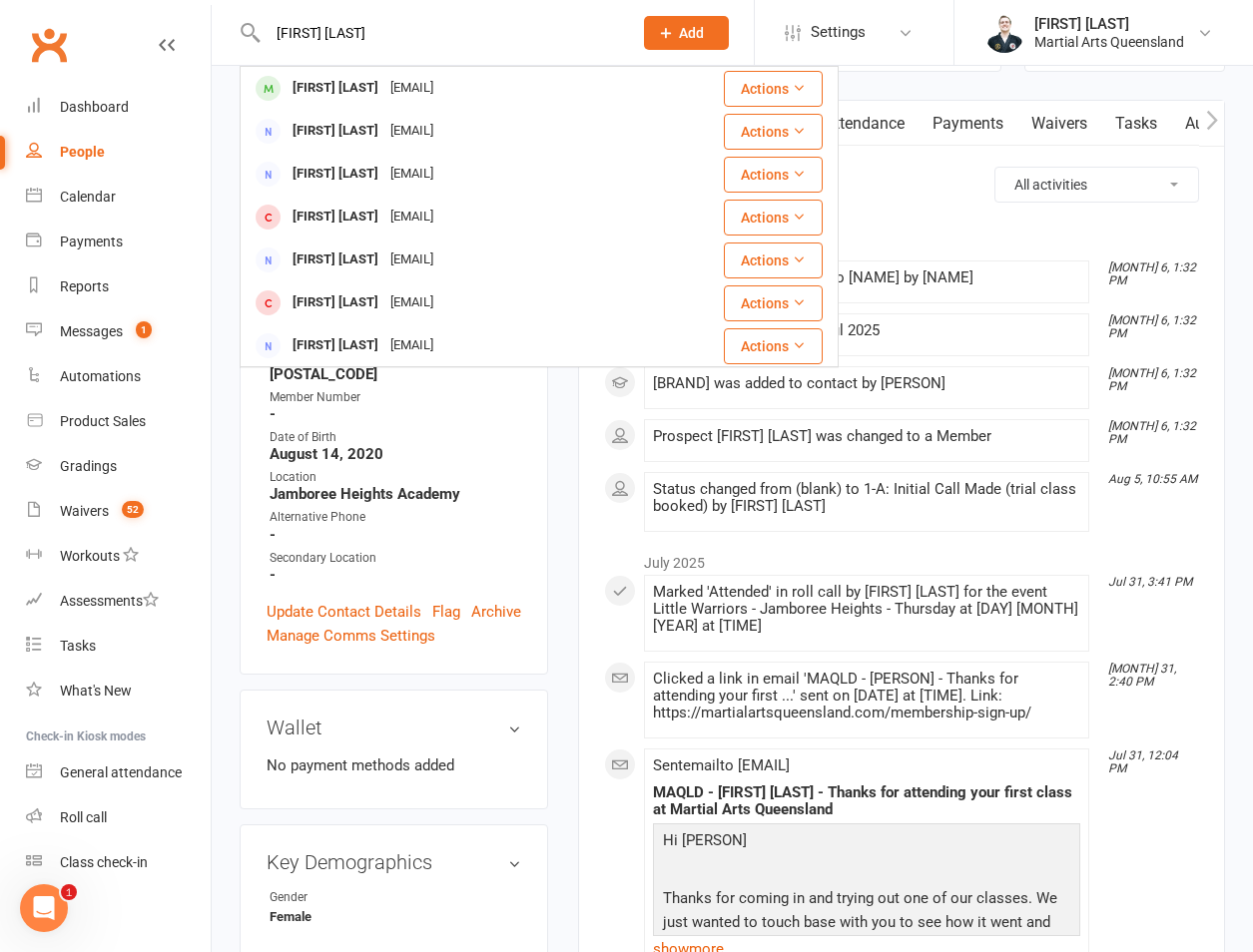 type on "[FIRST] [LAST]" 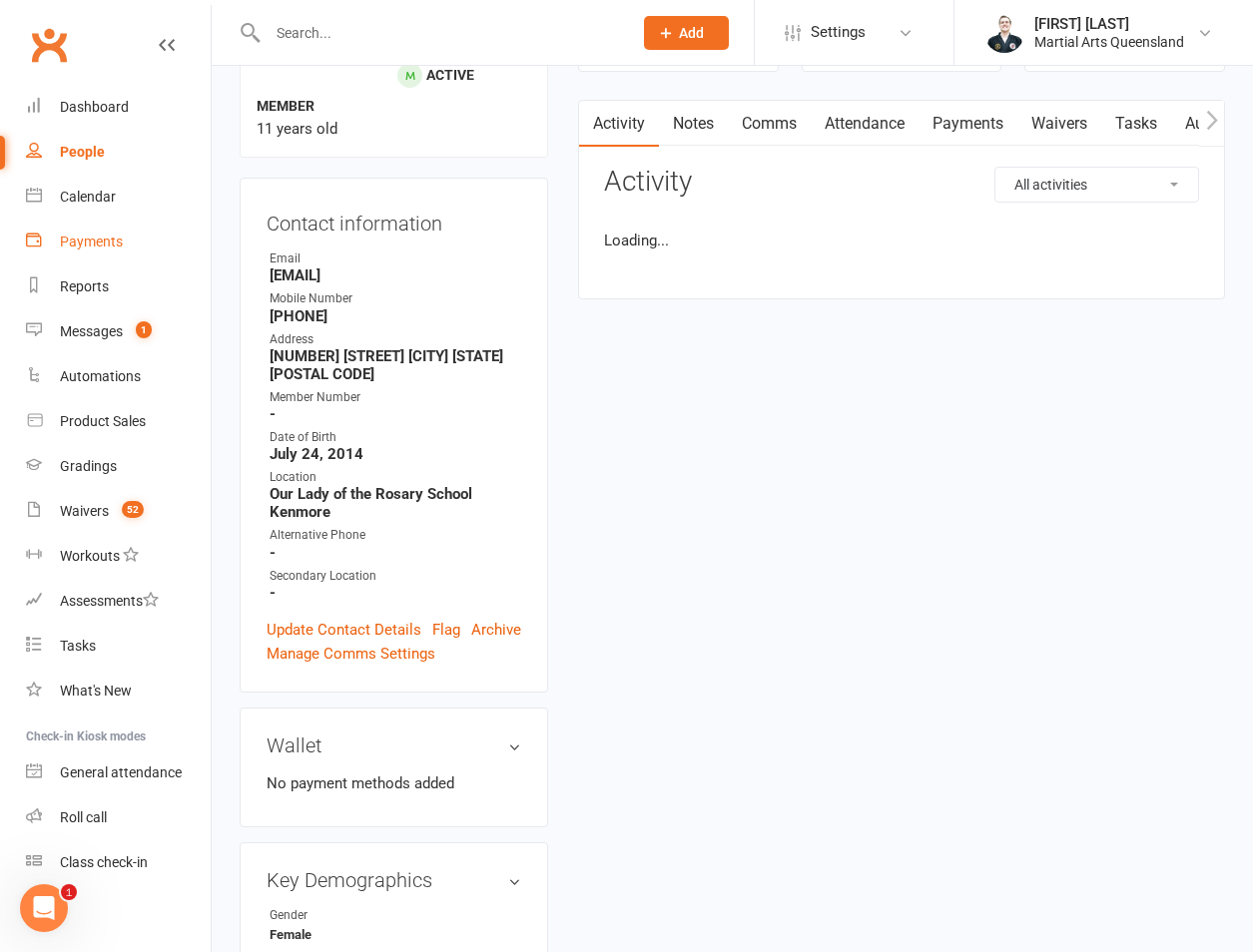scroll, scrollTop: 0, scrollLeft: 0, axis: both 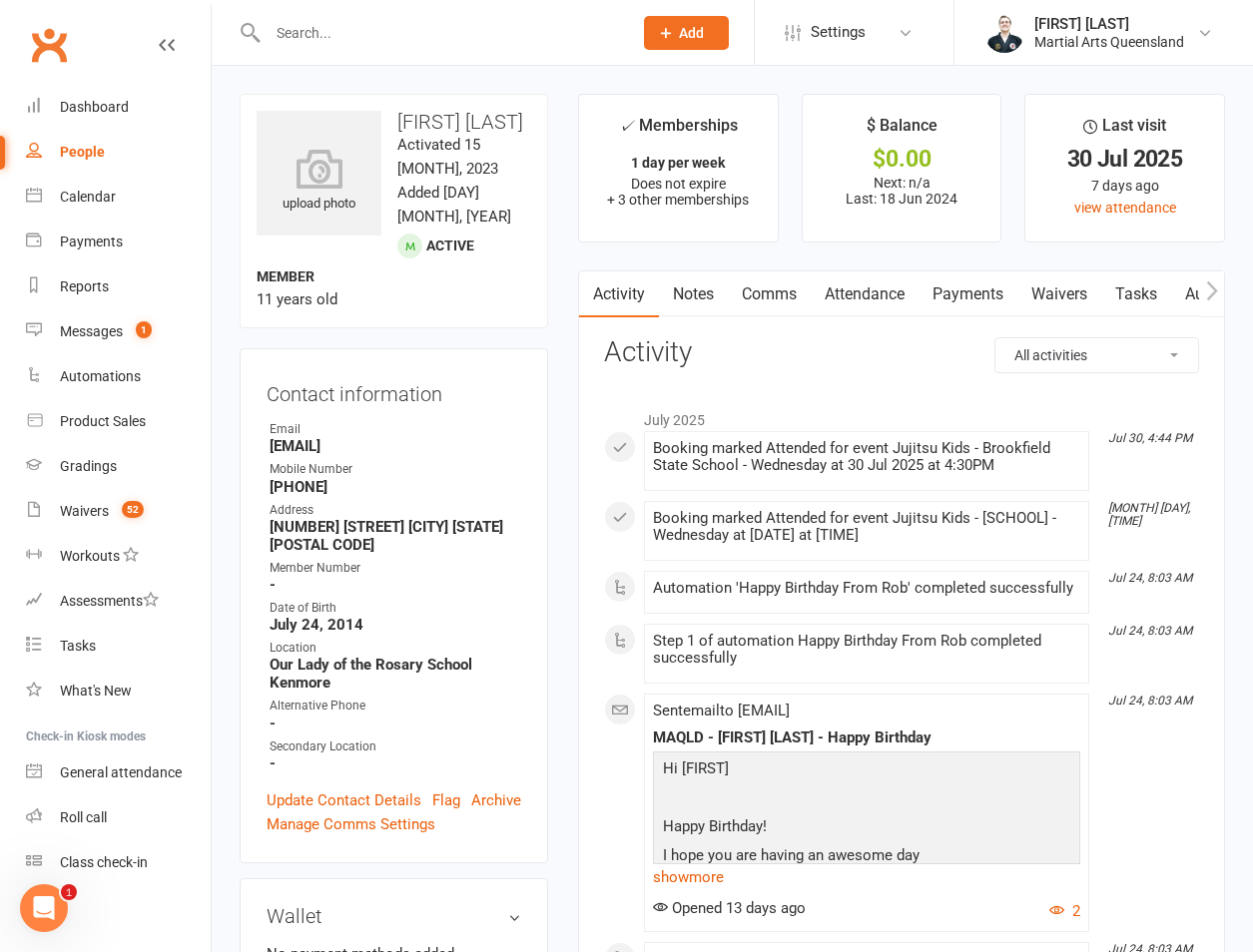 click at bounding box center [439, 33] 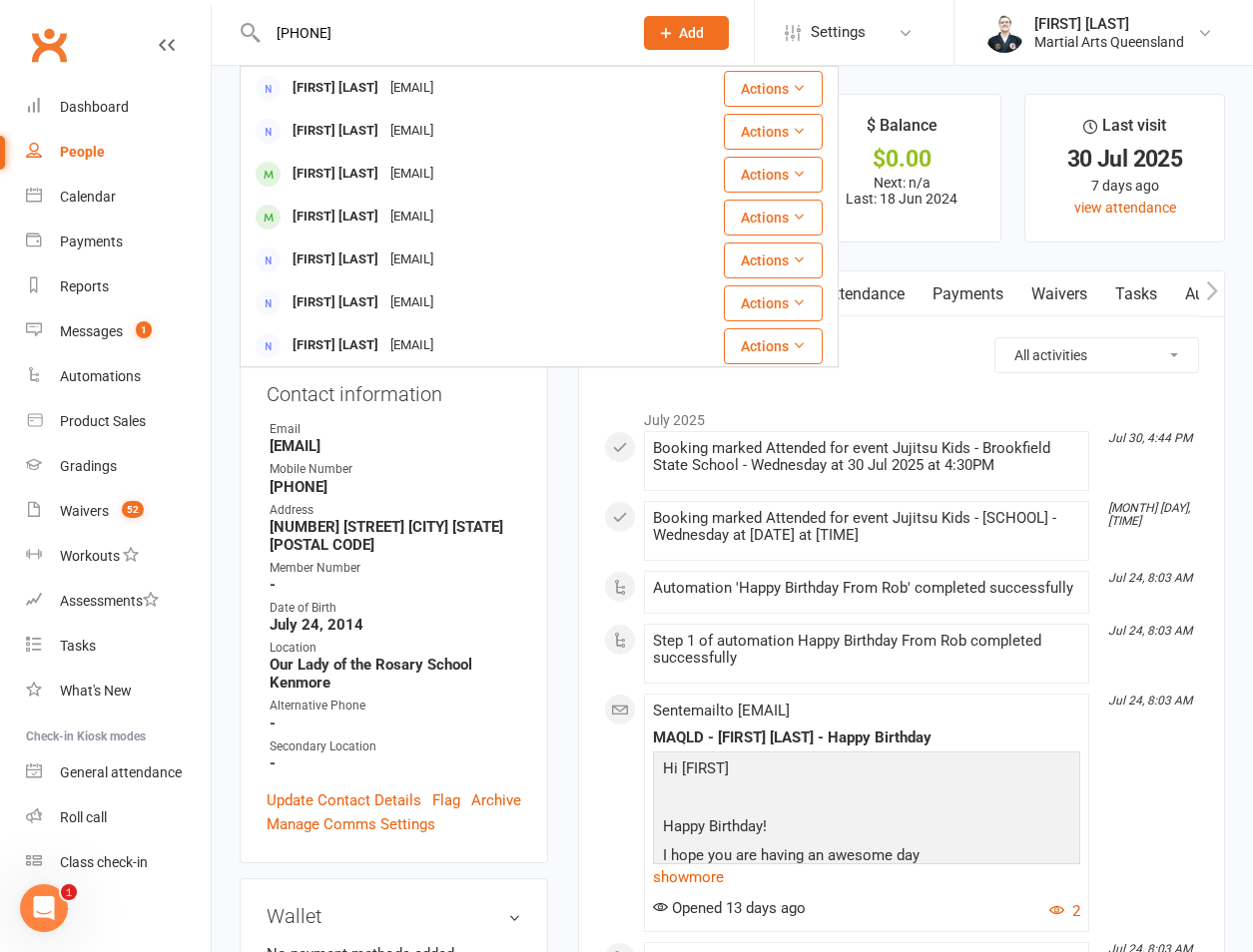 type on "[PHONE]" 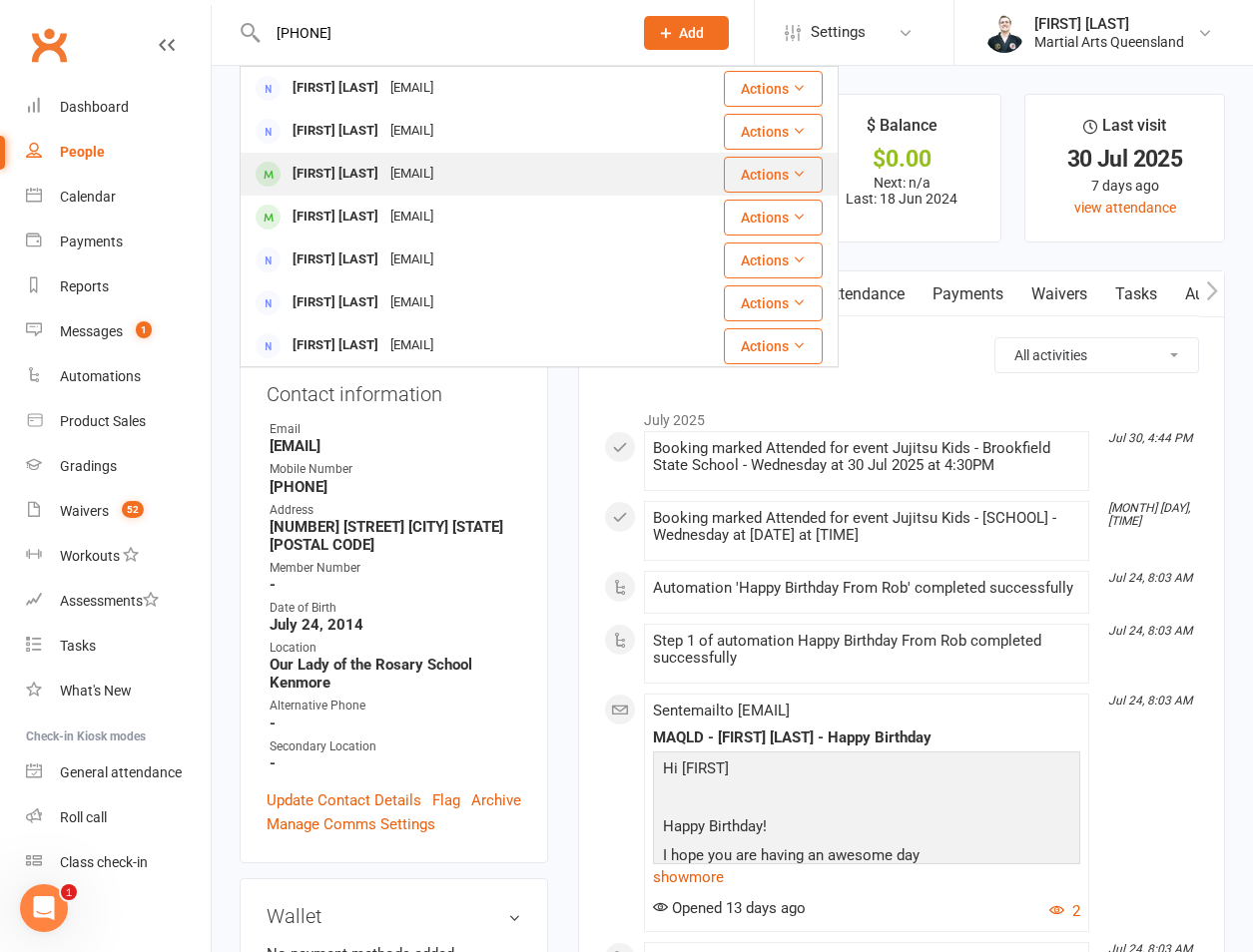 click on "[FIRST] [LAST]" at bounding box center (335, 174) 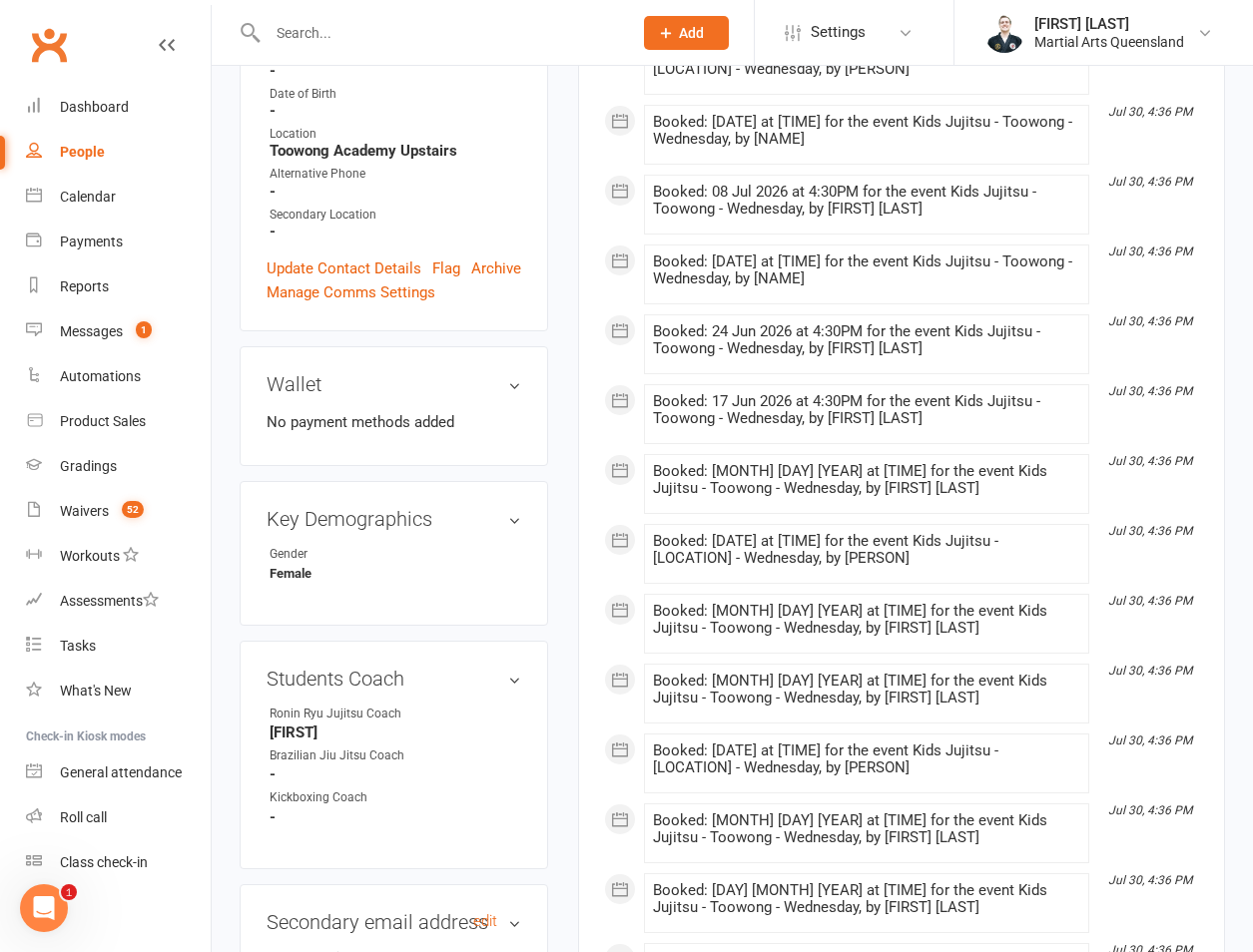 scroll, scrollTop: 931, scrollLeft: 0, axis: vertical 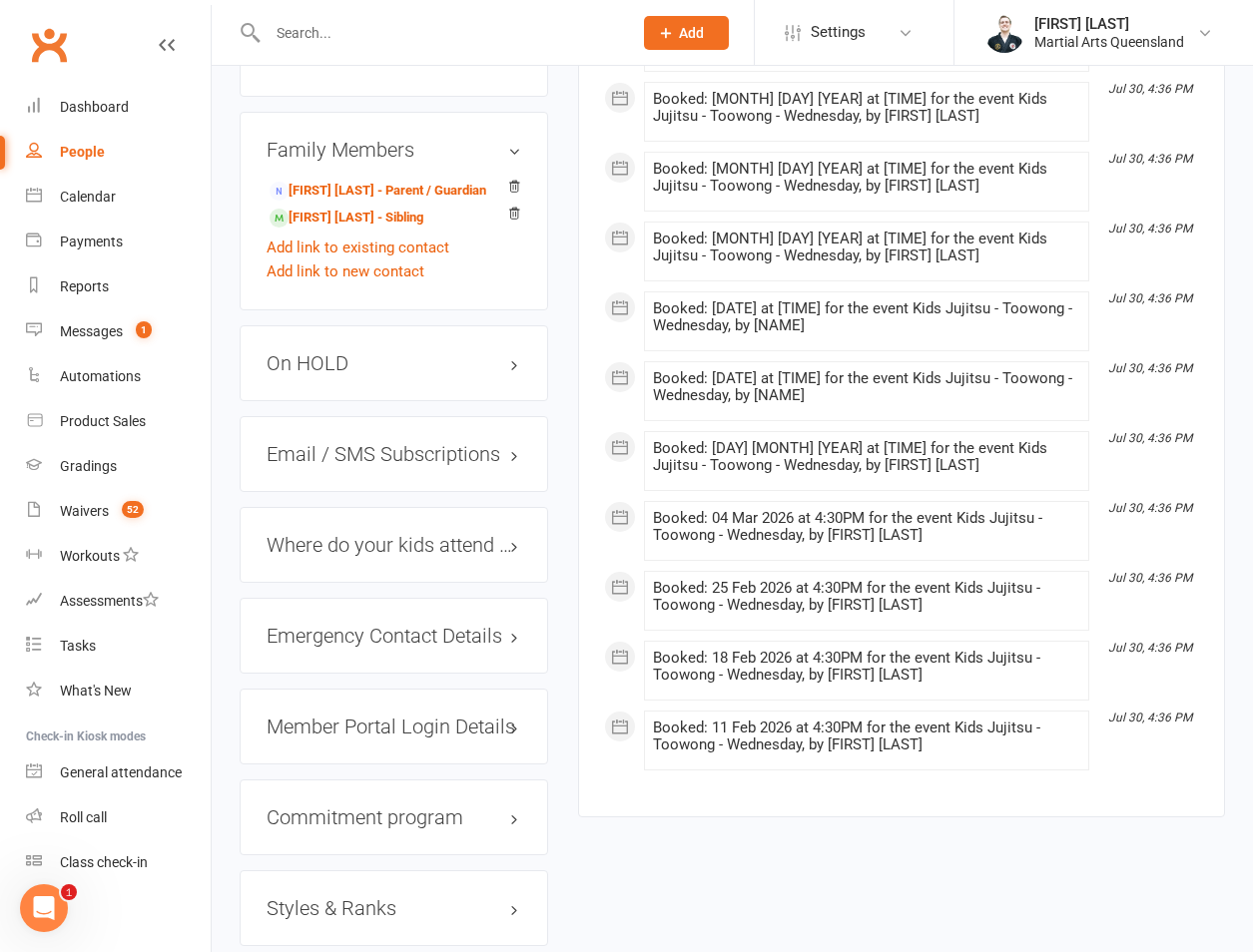 click on "On HOLD" at bounding box center [393, 363] 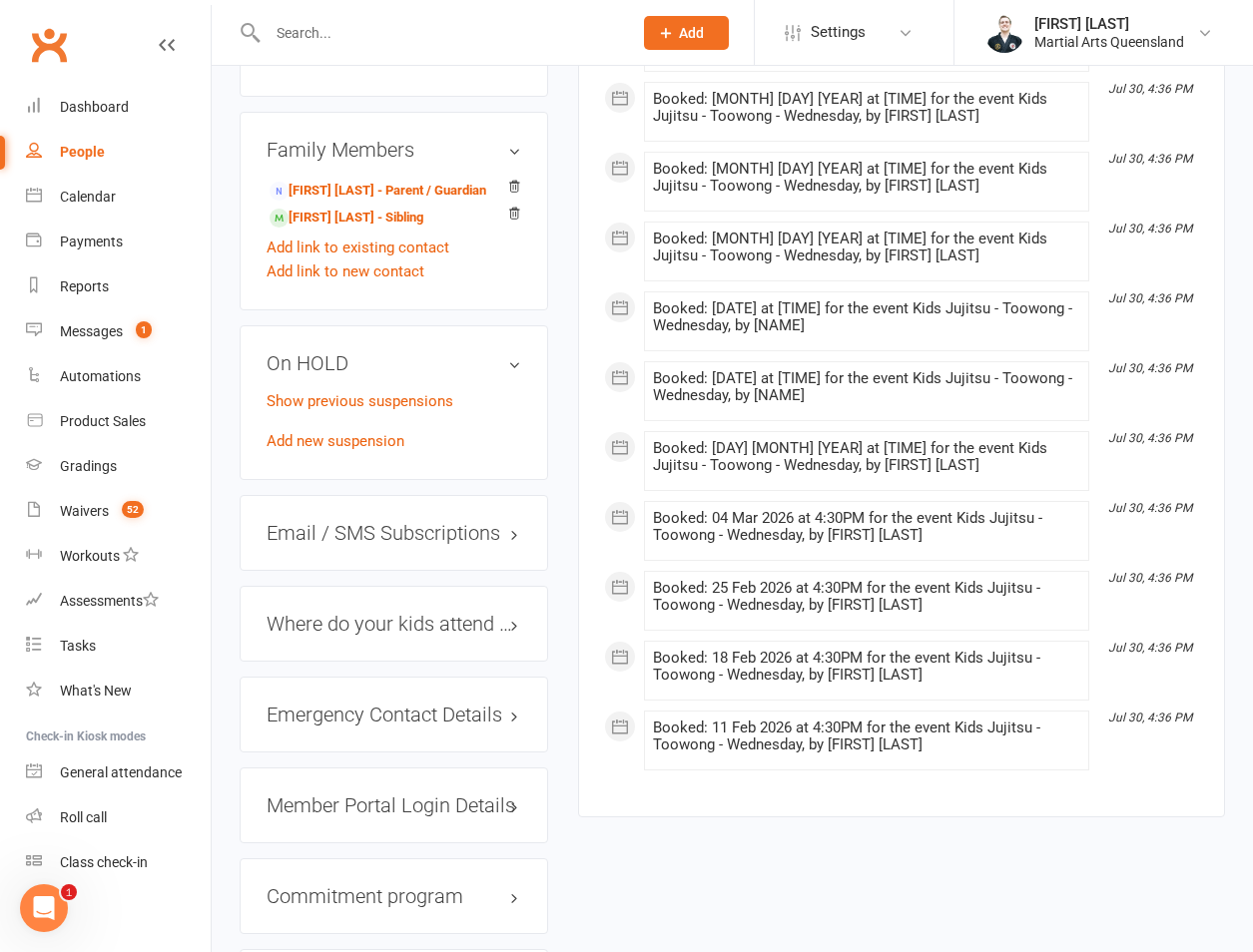 click on "Show previous suspensions Add new suspension" at bounding box center [393, 421] 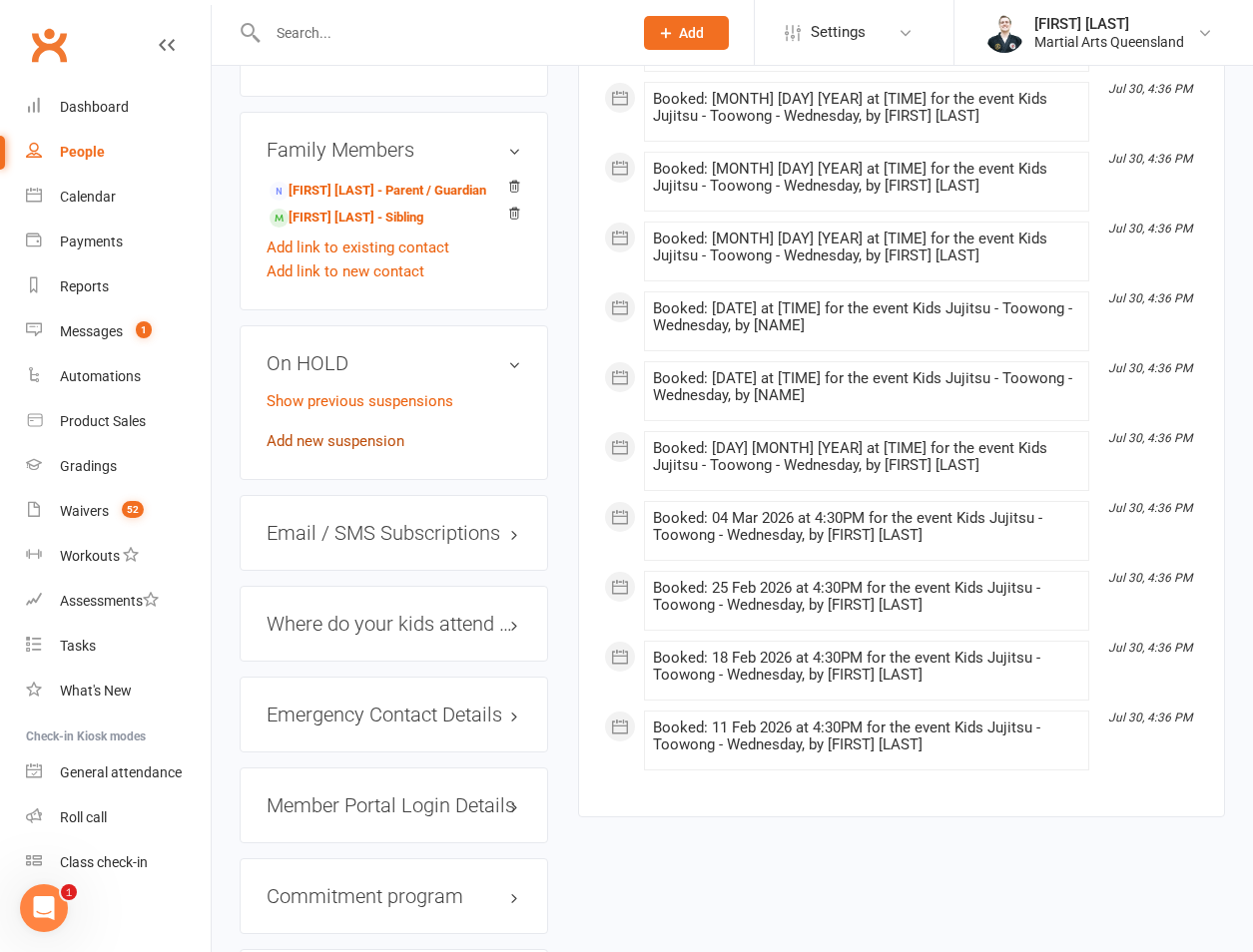 click on "Add new suspension" at bounding box center (335, 441) 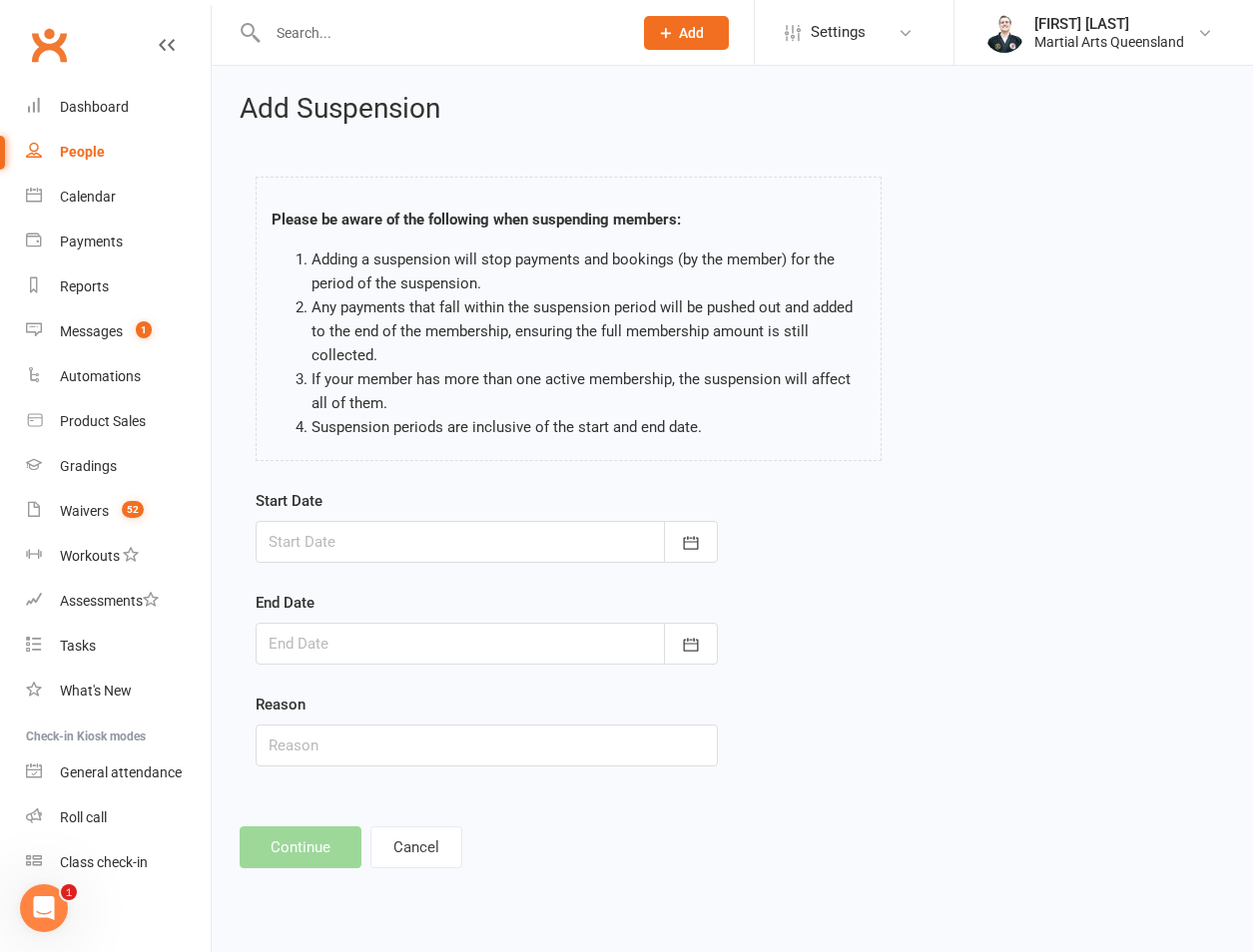 scroll, scrollTop: 0, scrollLeft: 0, axis: both 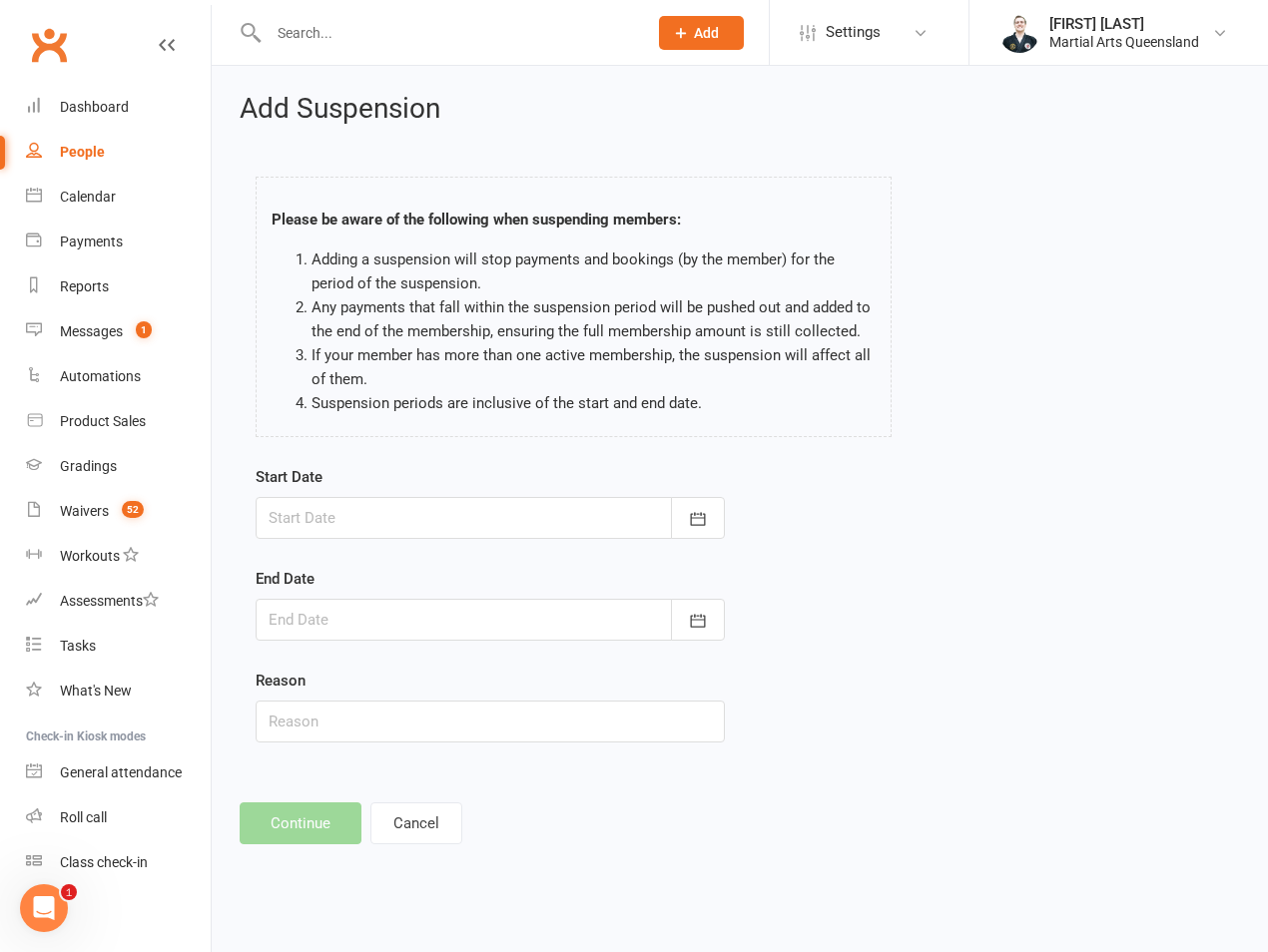 click on "Start Date
August 2025
Sun Mon Tue Wed Thu Fri Sat
31
27
28
29
30
31
01
02
32
03
04
05
06
07
08
09
33
10
11
12
13
14
15
16
34
17
18
19
20
21
22
23
35
24
25
26
27
28
29
30
36
31" at bounding box center [490, 604] 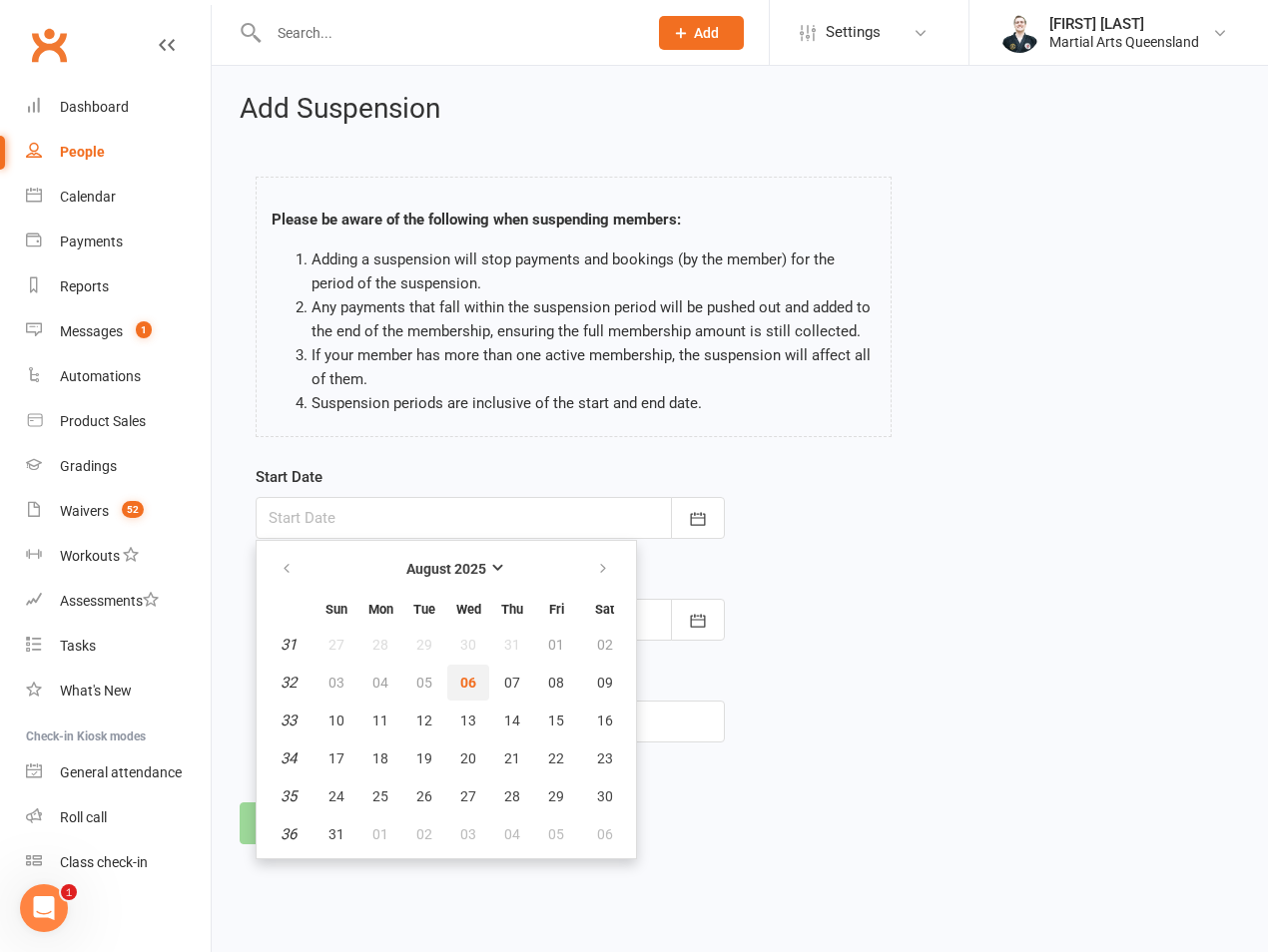 click on "06" at bounding box center (468, 683) 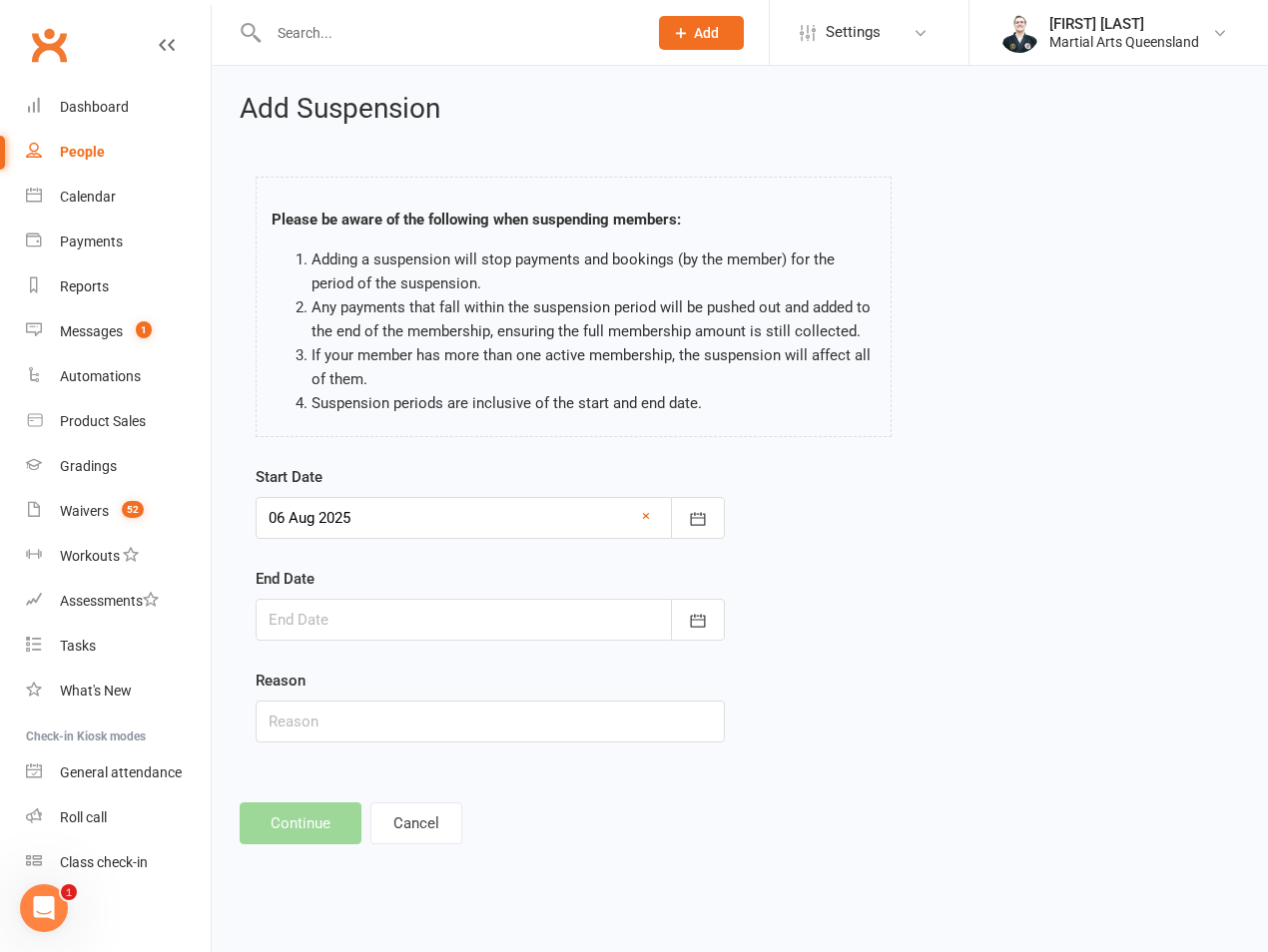 click at bounding box center (490, 620) 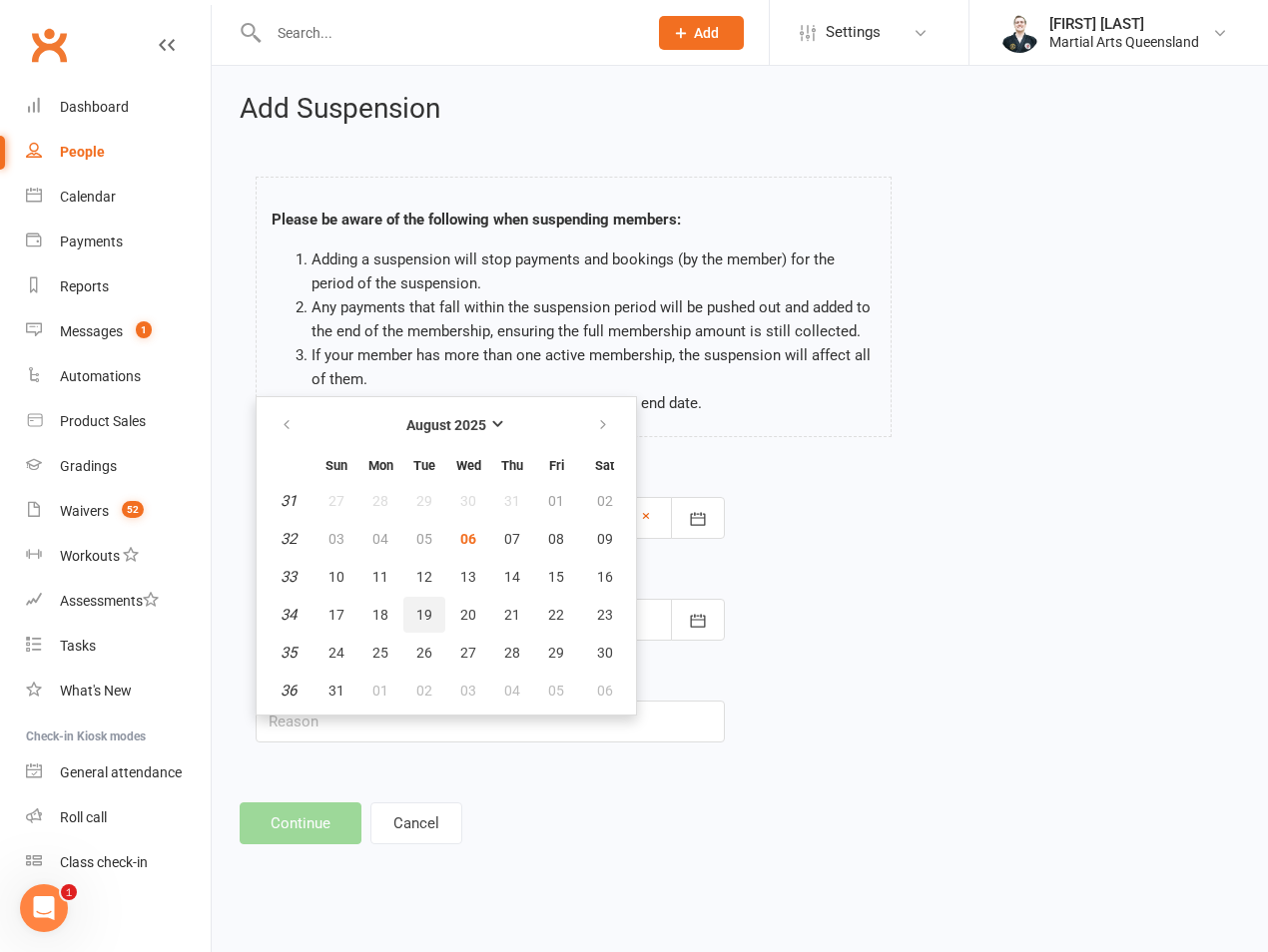 click on "19" at bounding box center (424, 615) 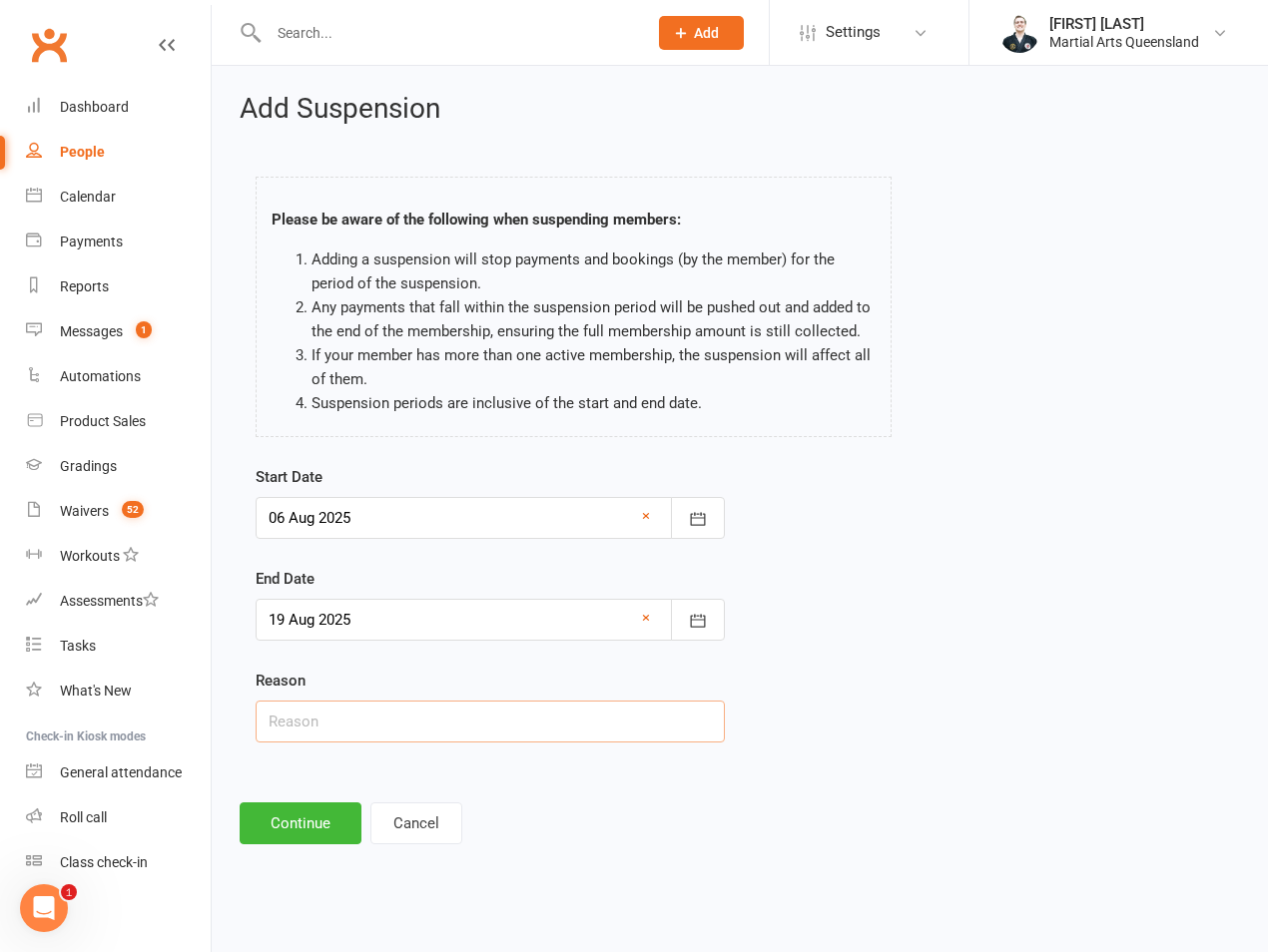 click at bounding box center (490, 721) 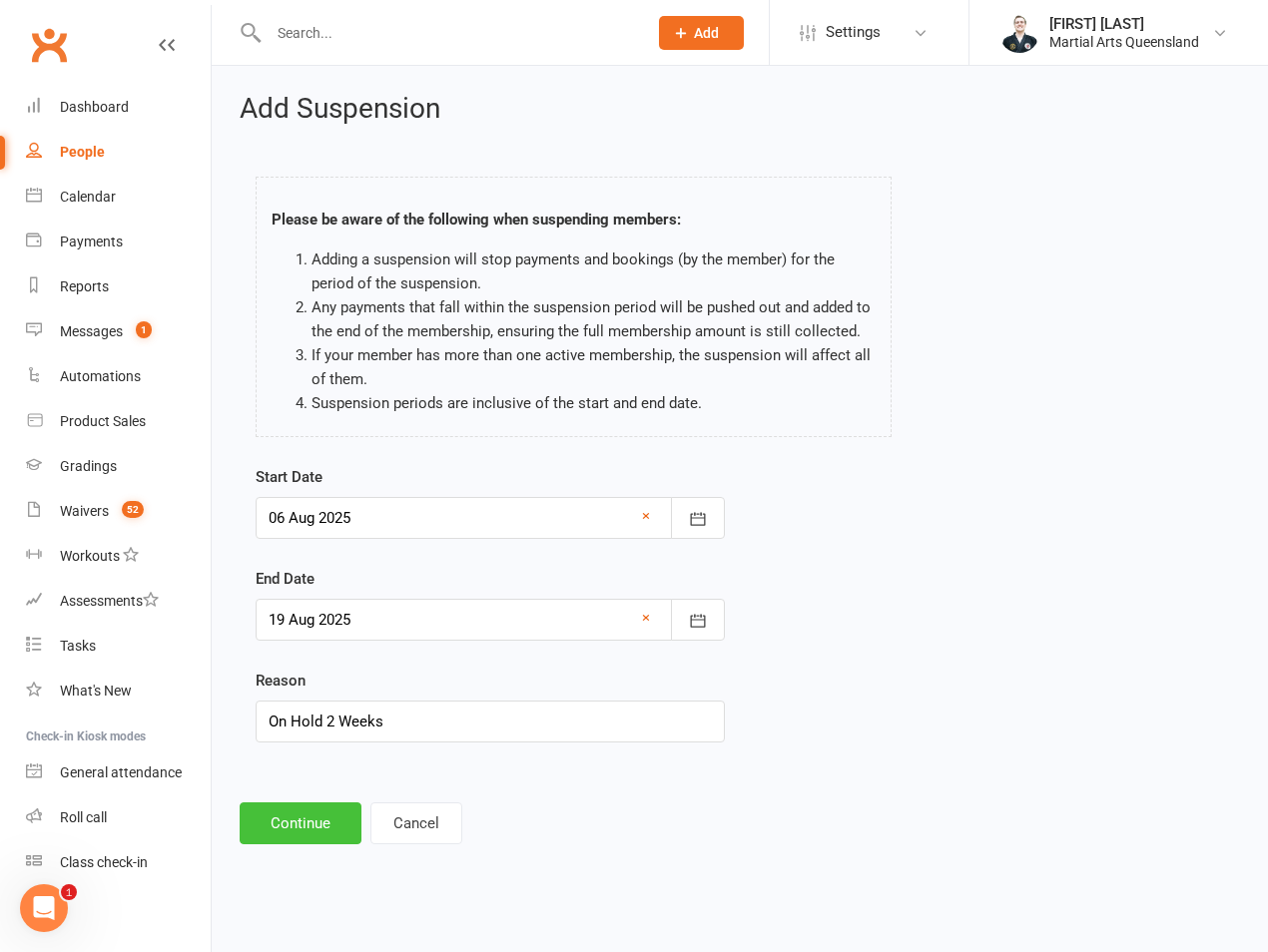 click on "Continue" at bounding box center [301, 823] 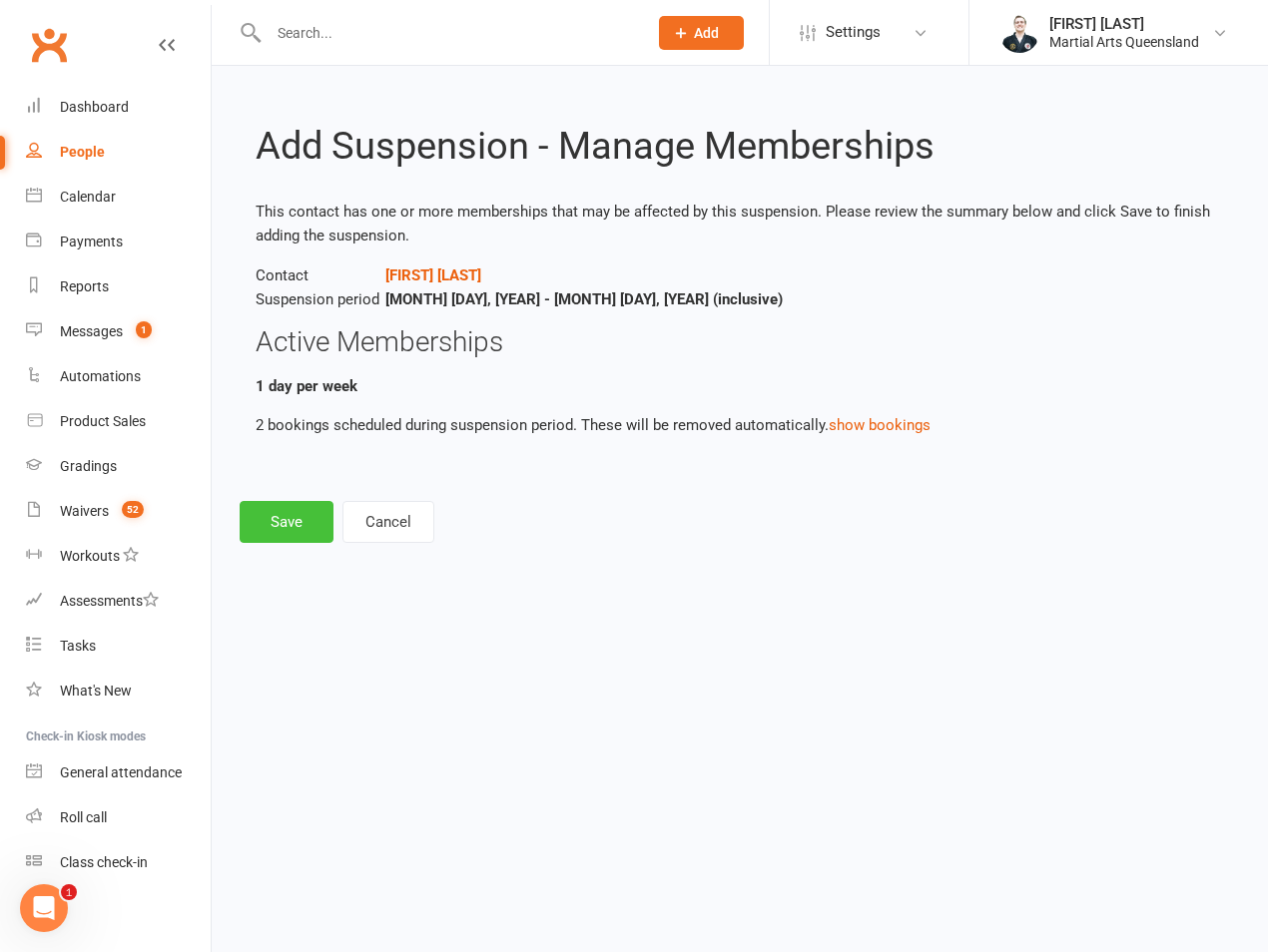 click on "Save" at bounding box center (287, 522) 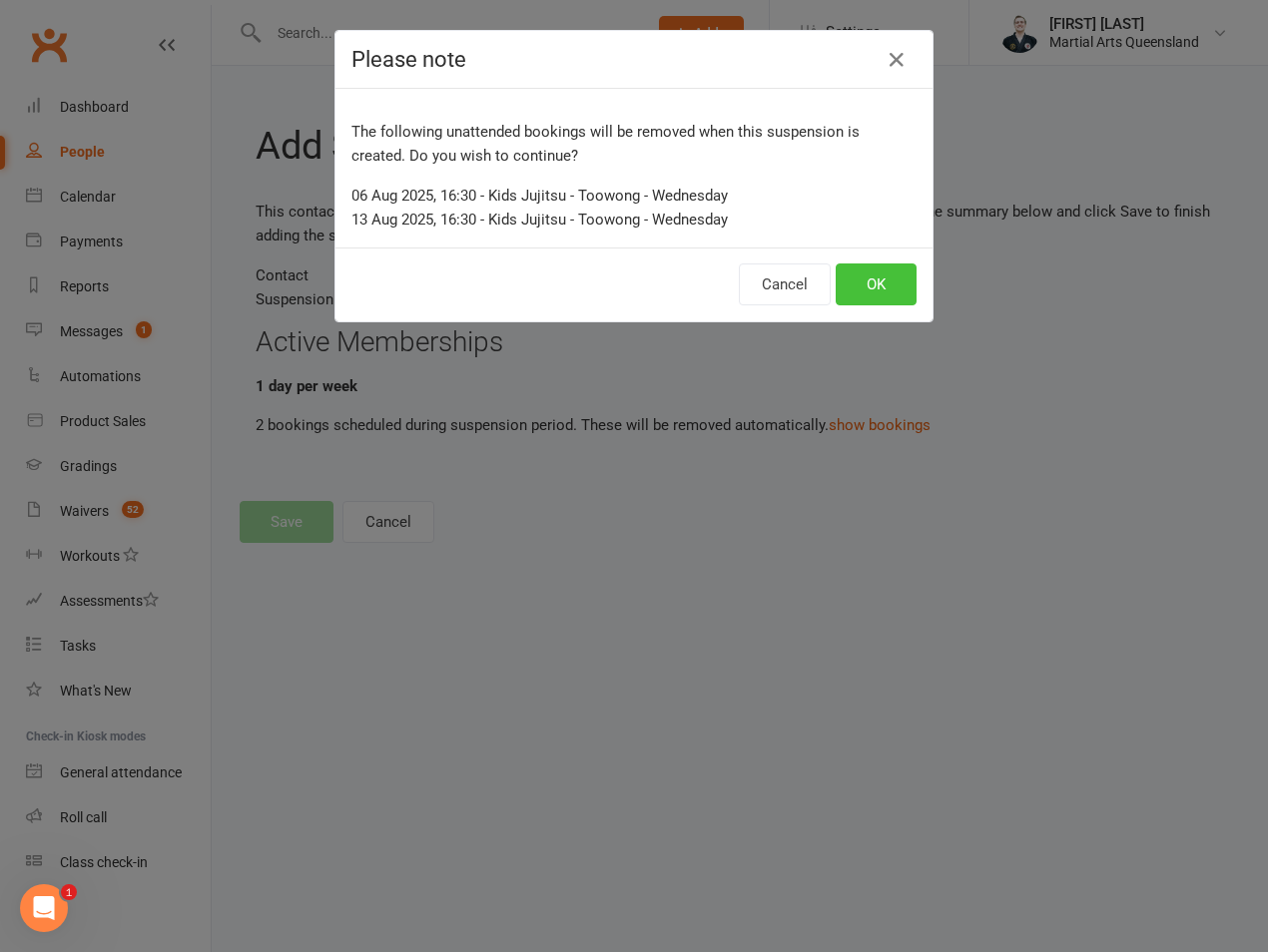 click on "OK" at bounding box center [876, 284] 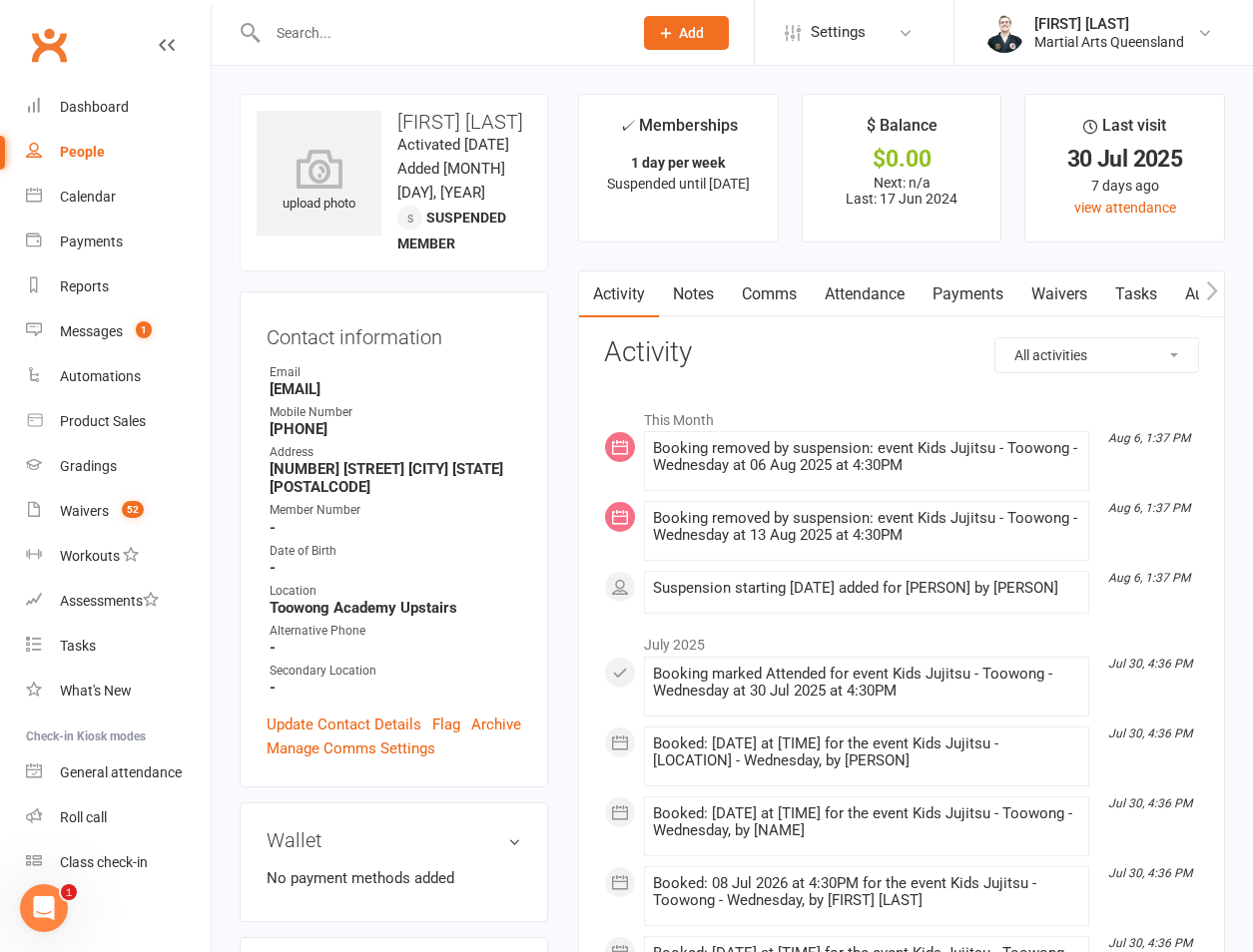 click at bounding box center [428, 32] 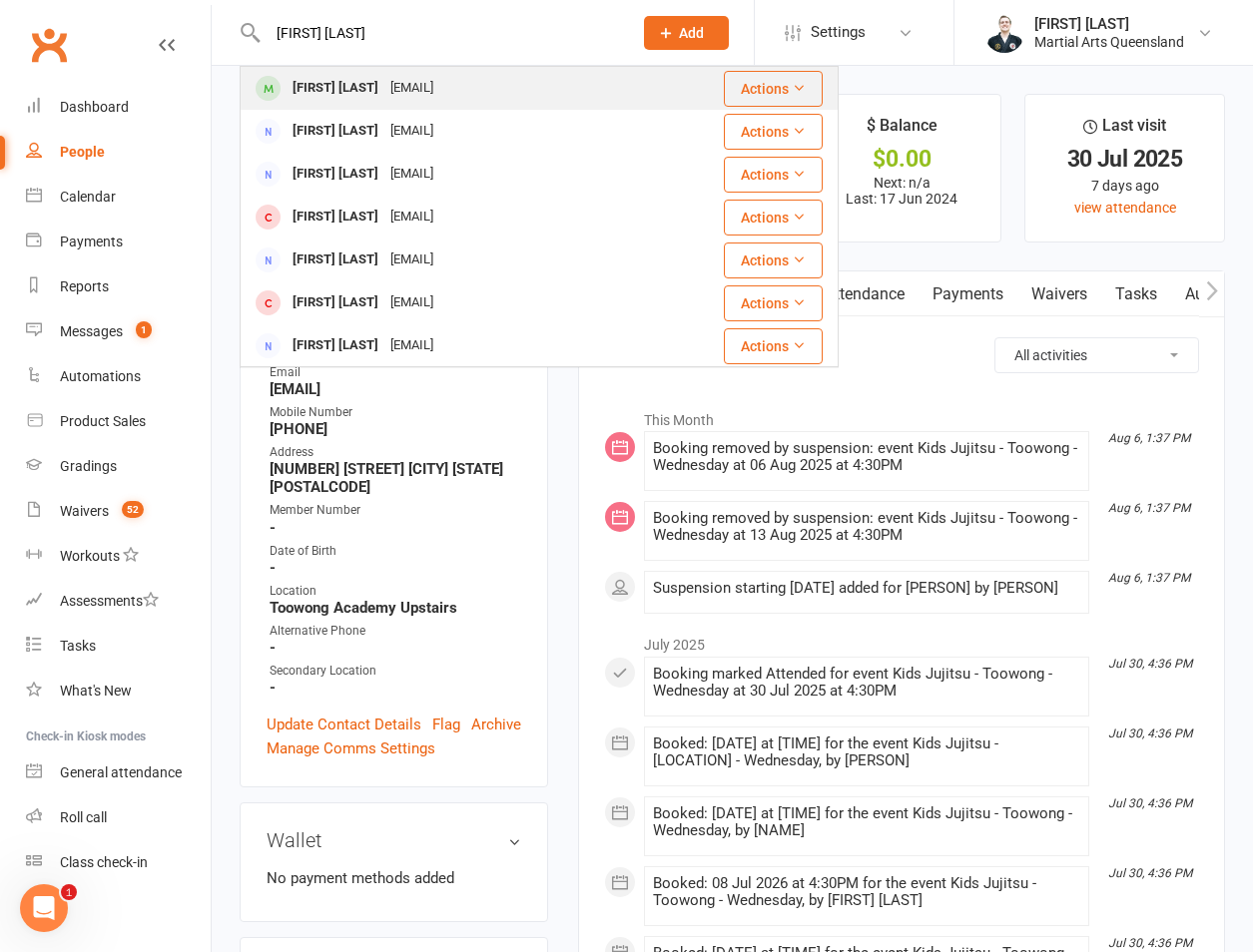 type on "[FIRST] [LAST]" 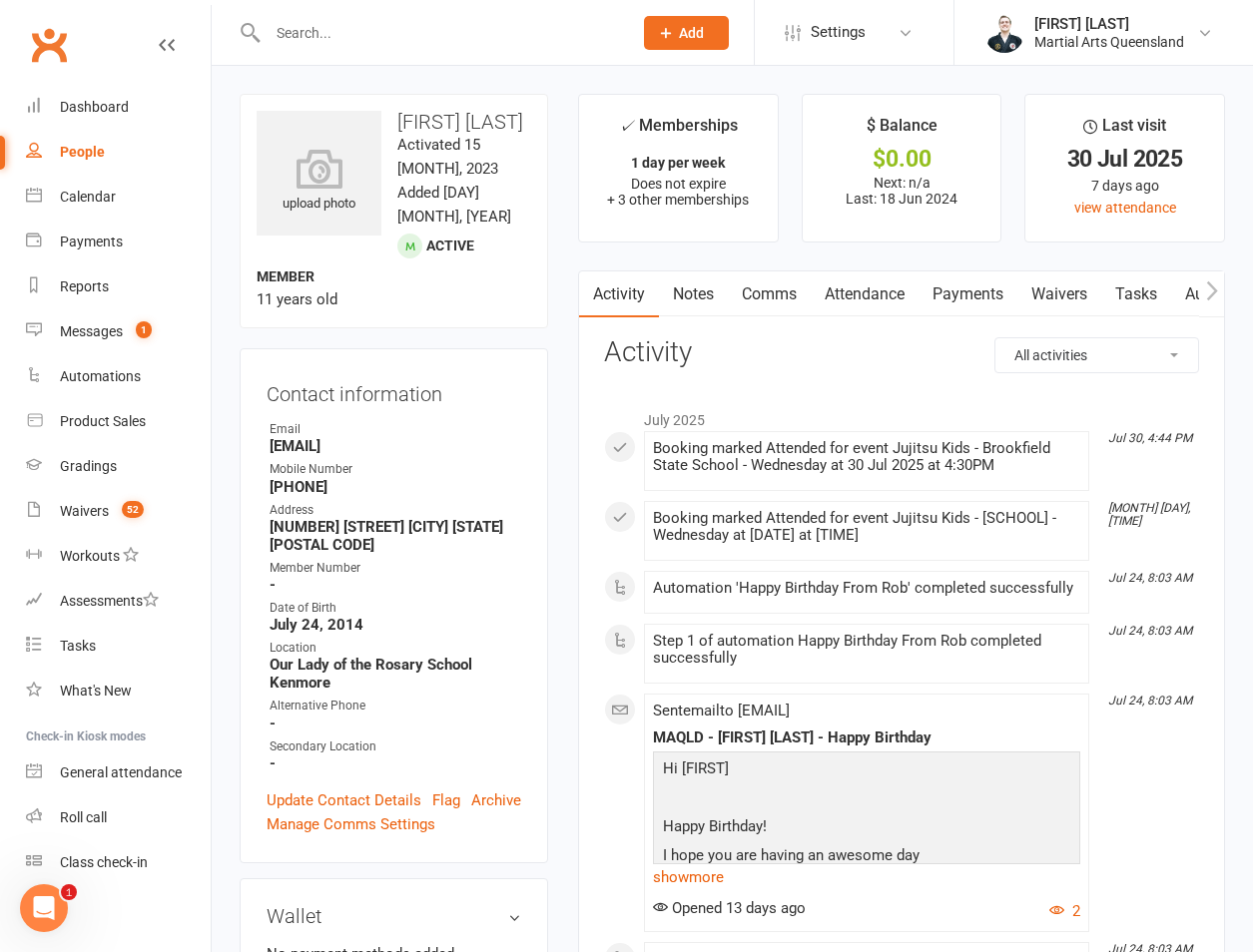 click on "Attendance" at bounding box center [865, 294] 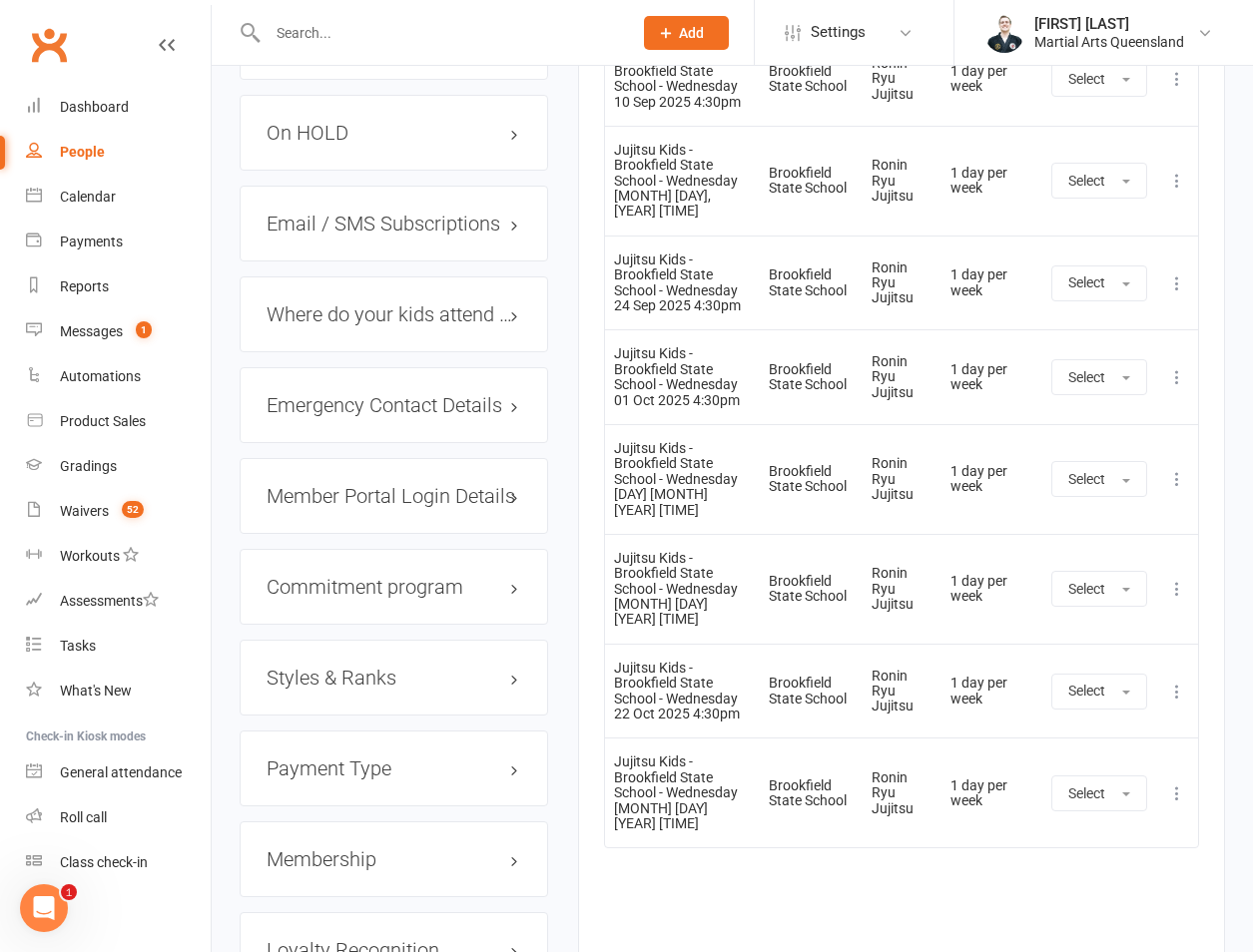 scroll, scrollTop: 1863, scrollLeft: 0, axis: vertical 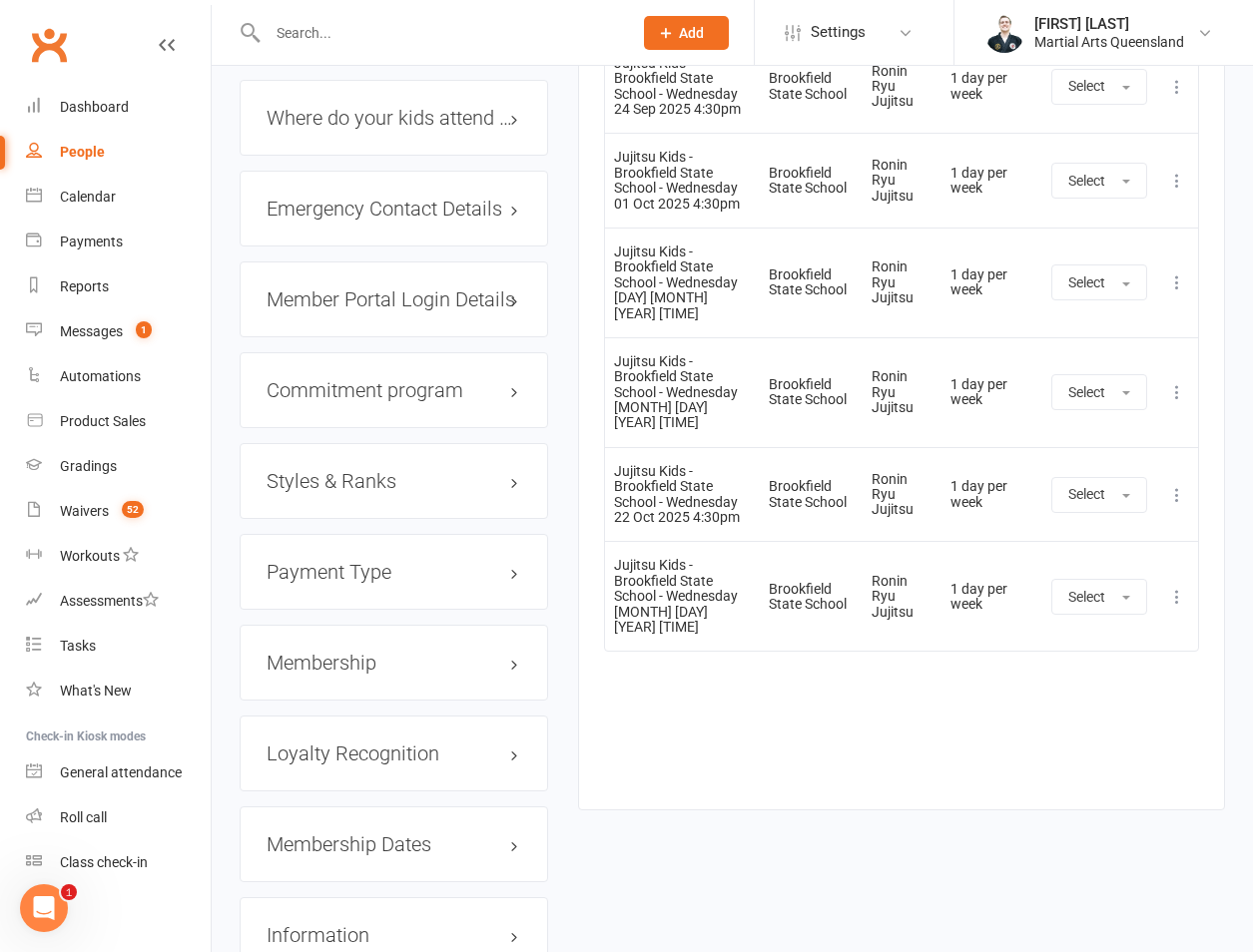 click on "Membership" at bounding box center [393, 663] 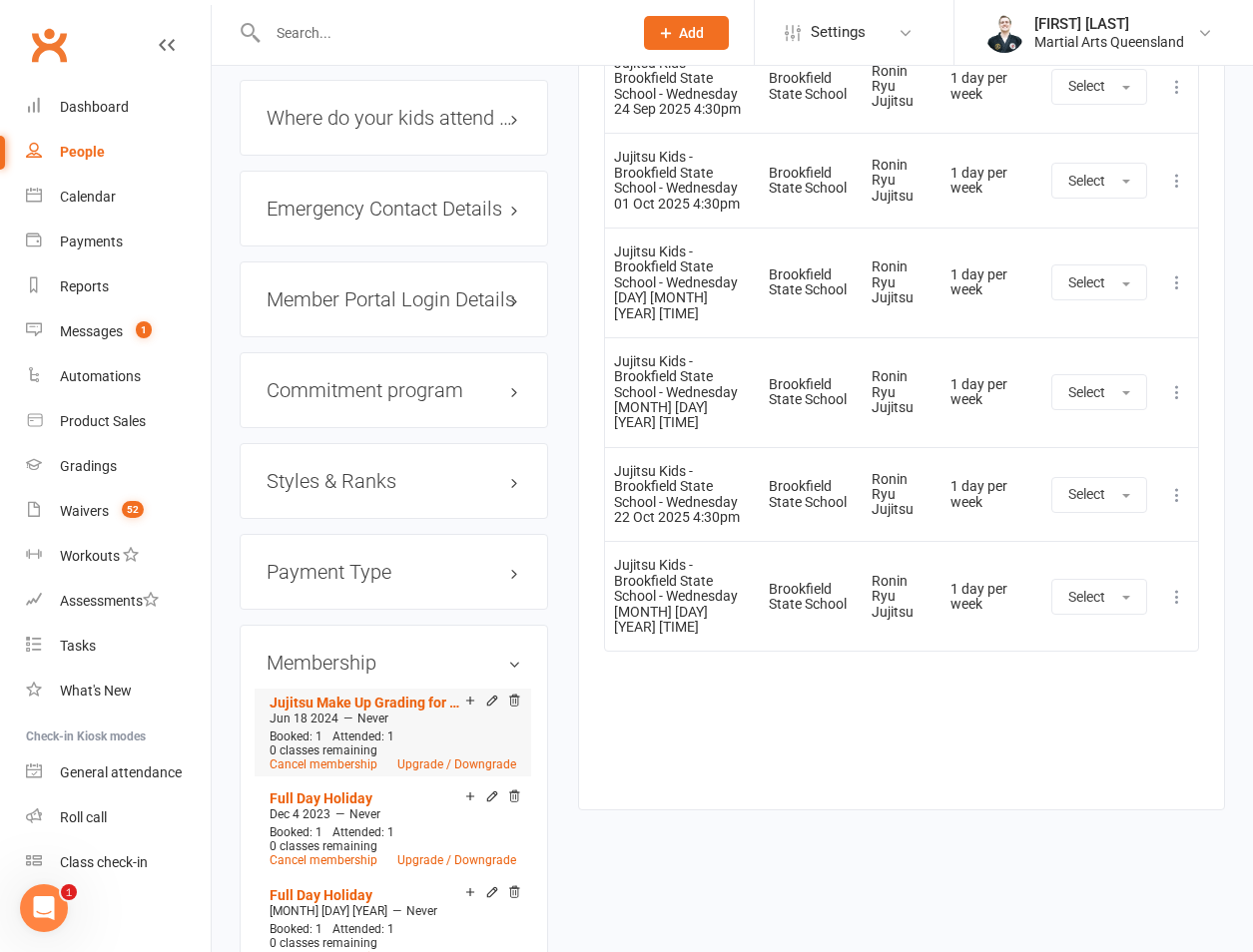 click at bounding box center [514, 703] 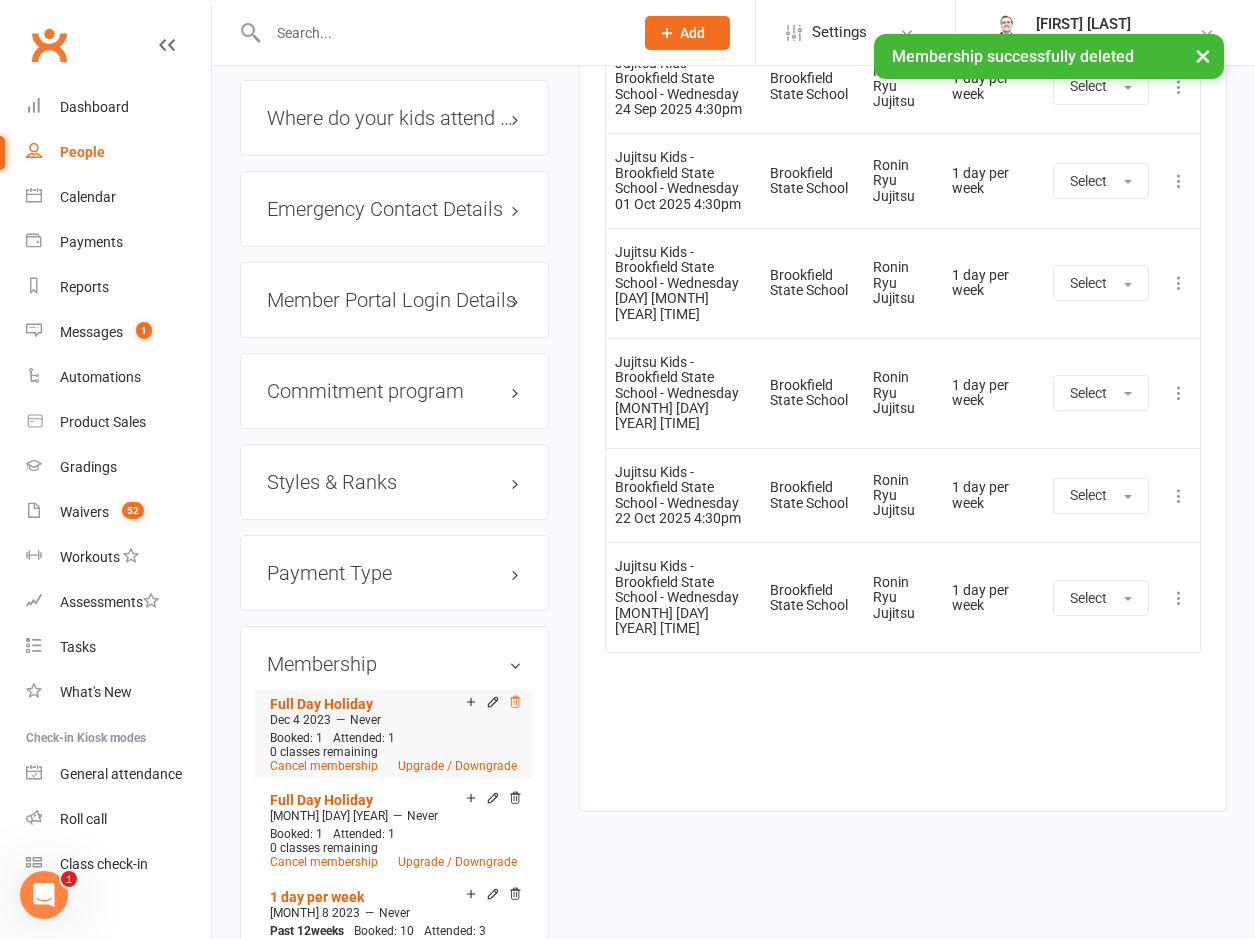 click 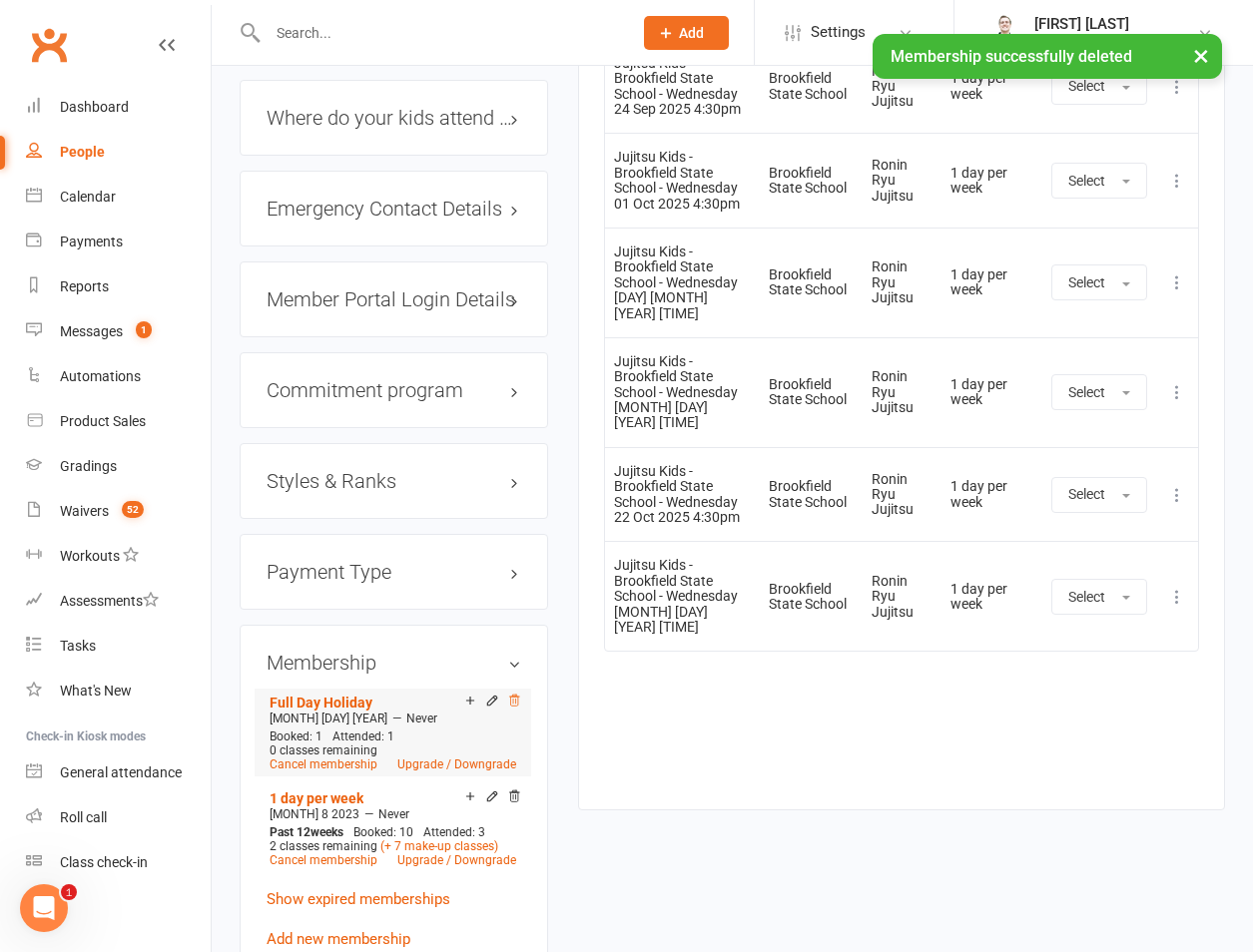 click 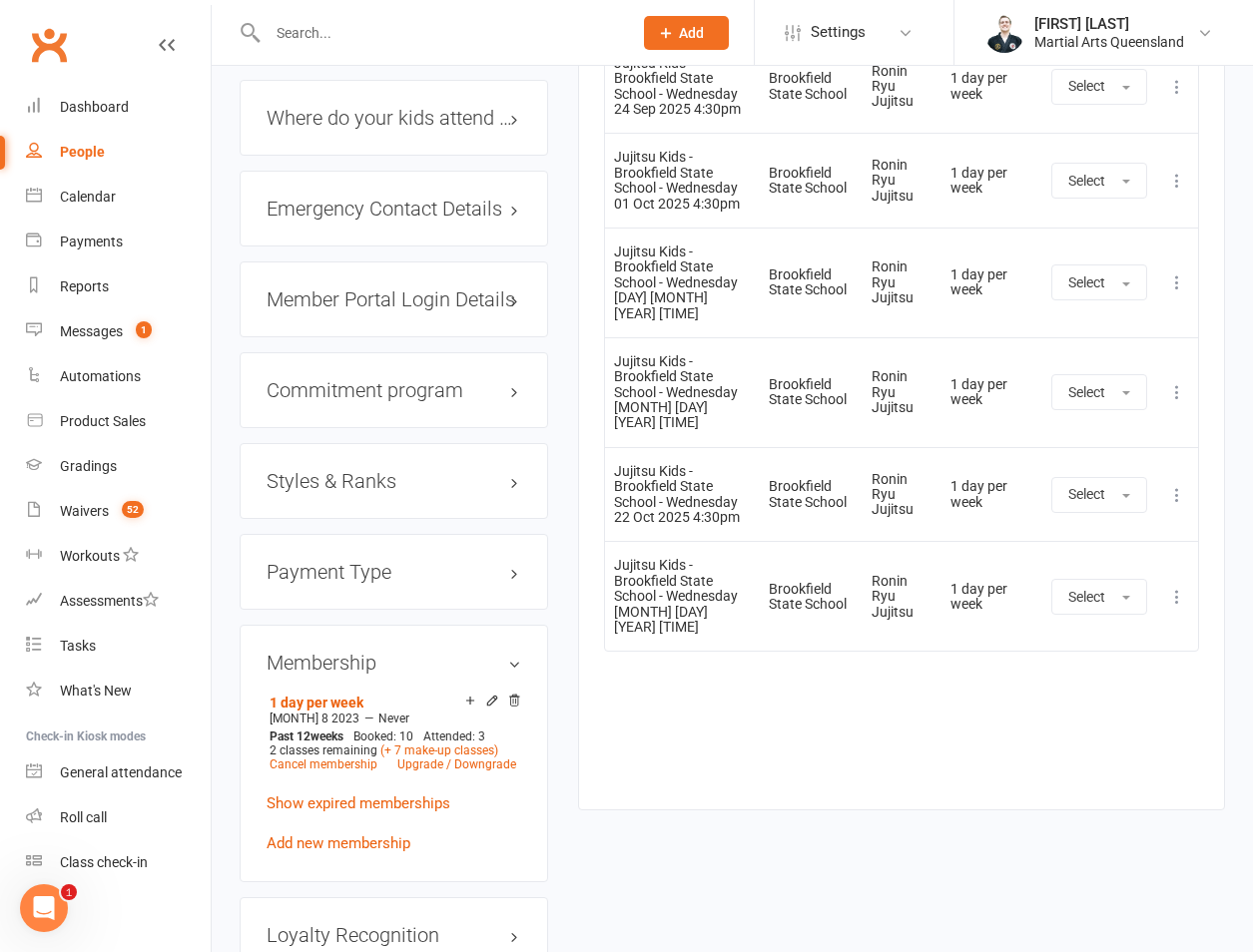 scroll, scrollTop: 1397, scrollLeft: 0, axis: vertical 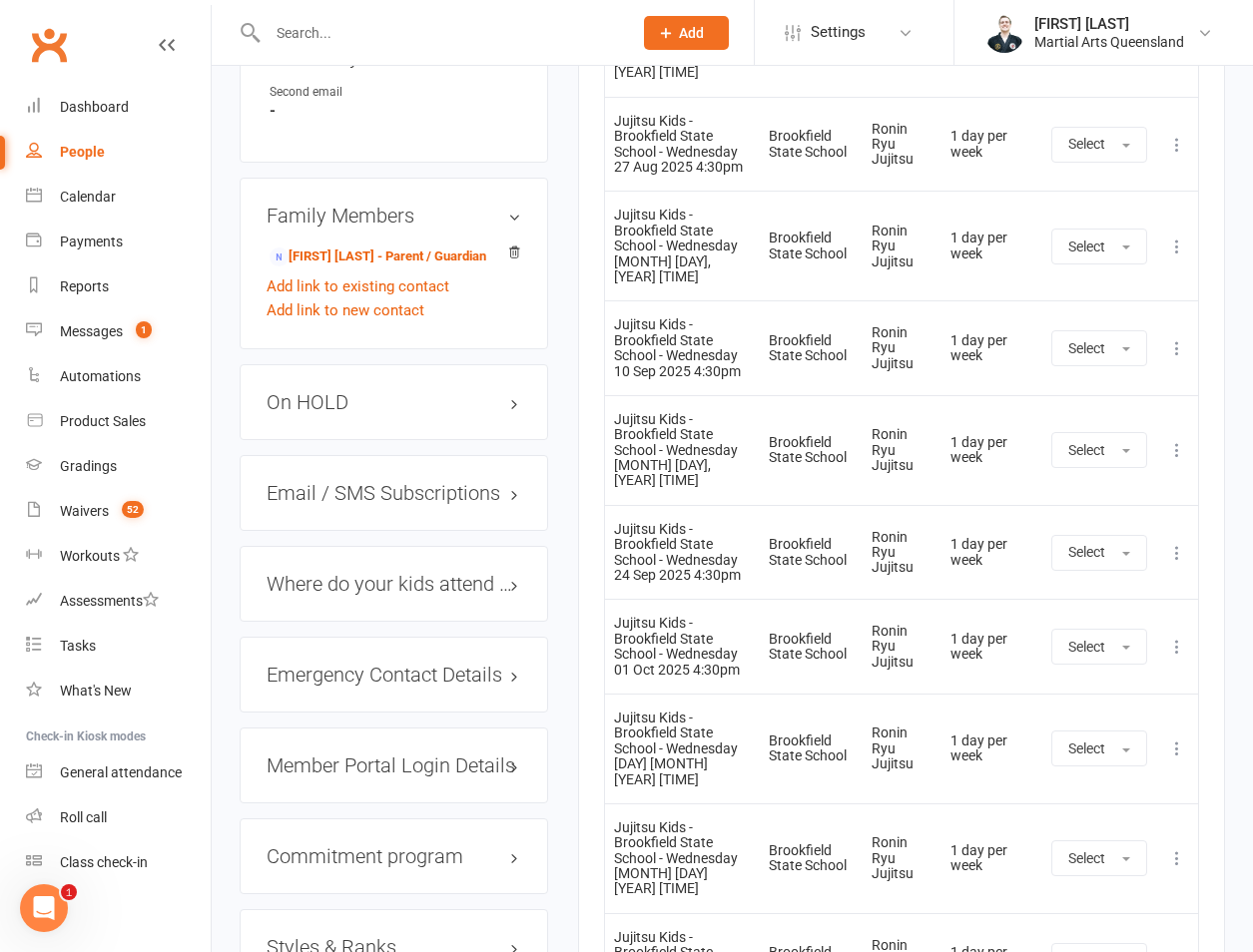 click on "On HOLD" at bounding box center (393, 402) 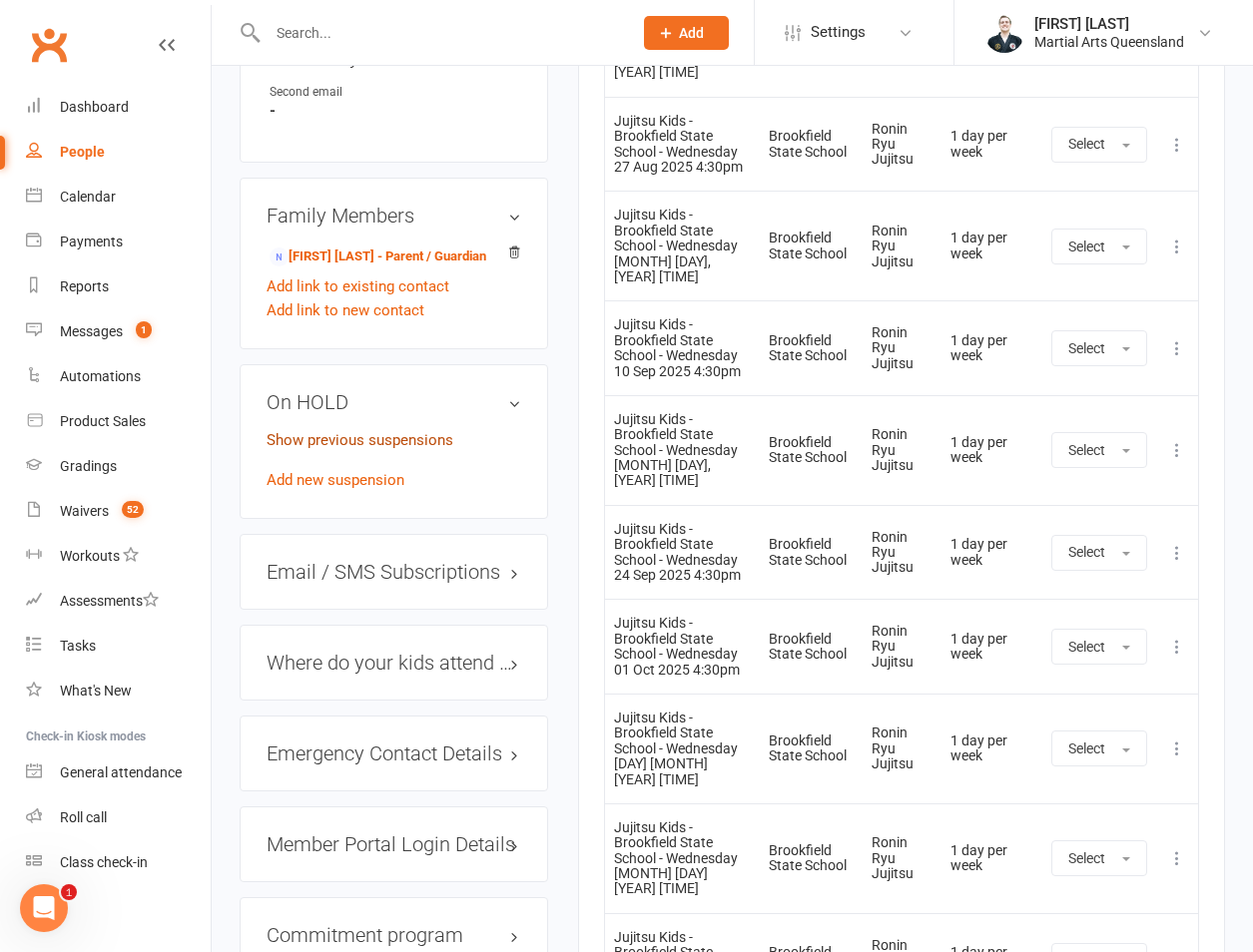 click on "Show previous suspensions" at bounding box center (359, 440) 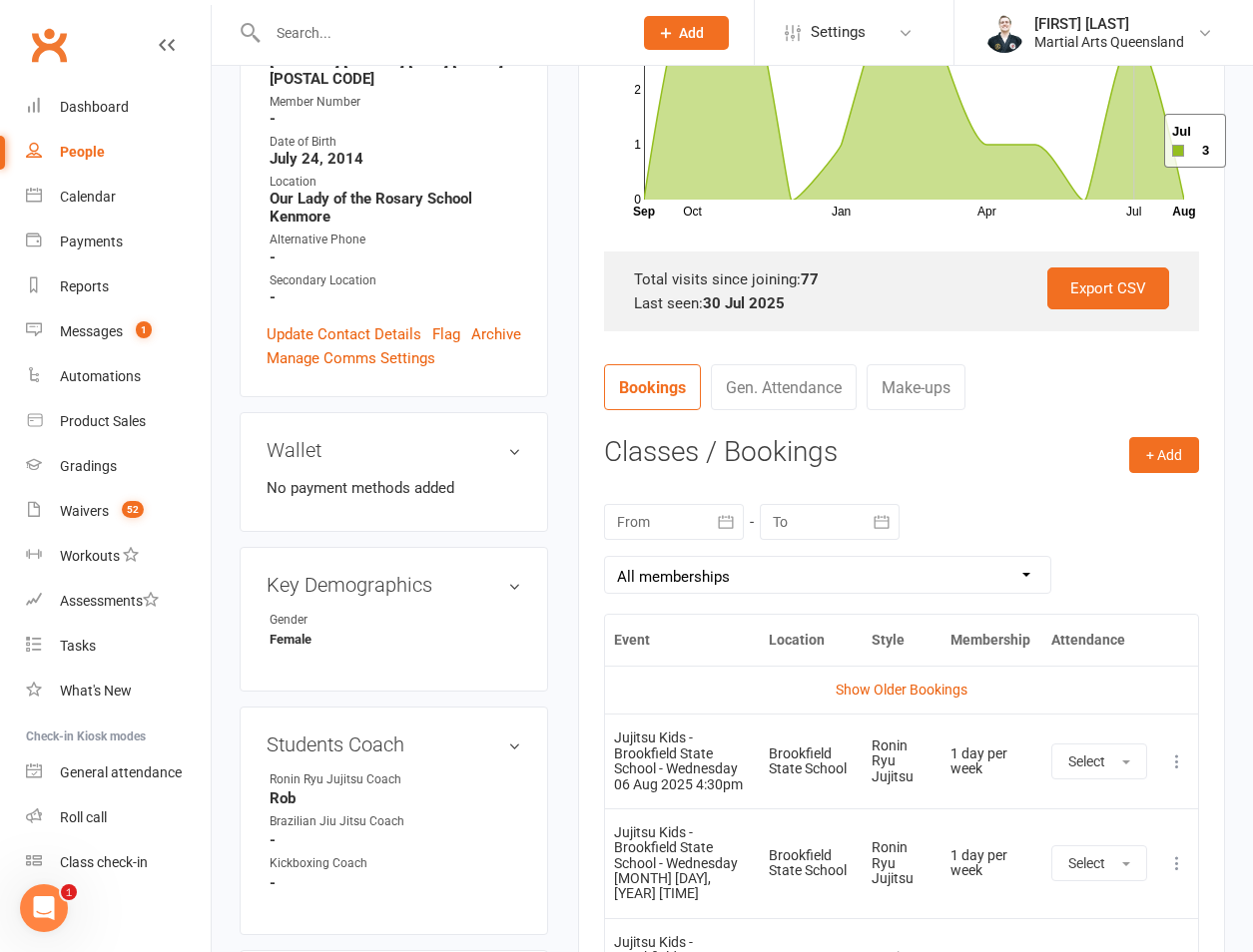 scroll, scrollTop: 0, scrollLeft: 0, axis: both 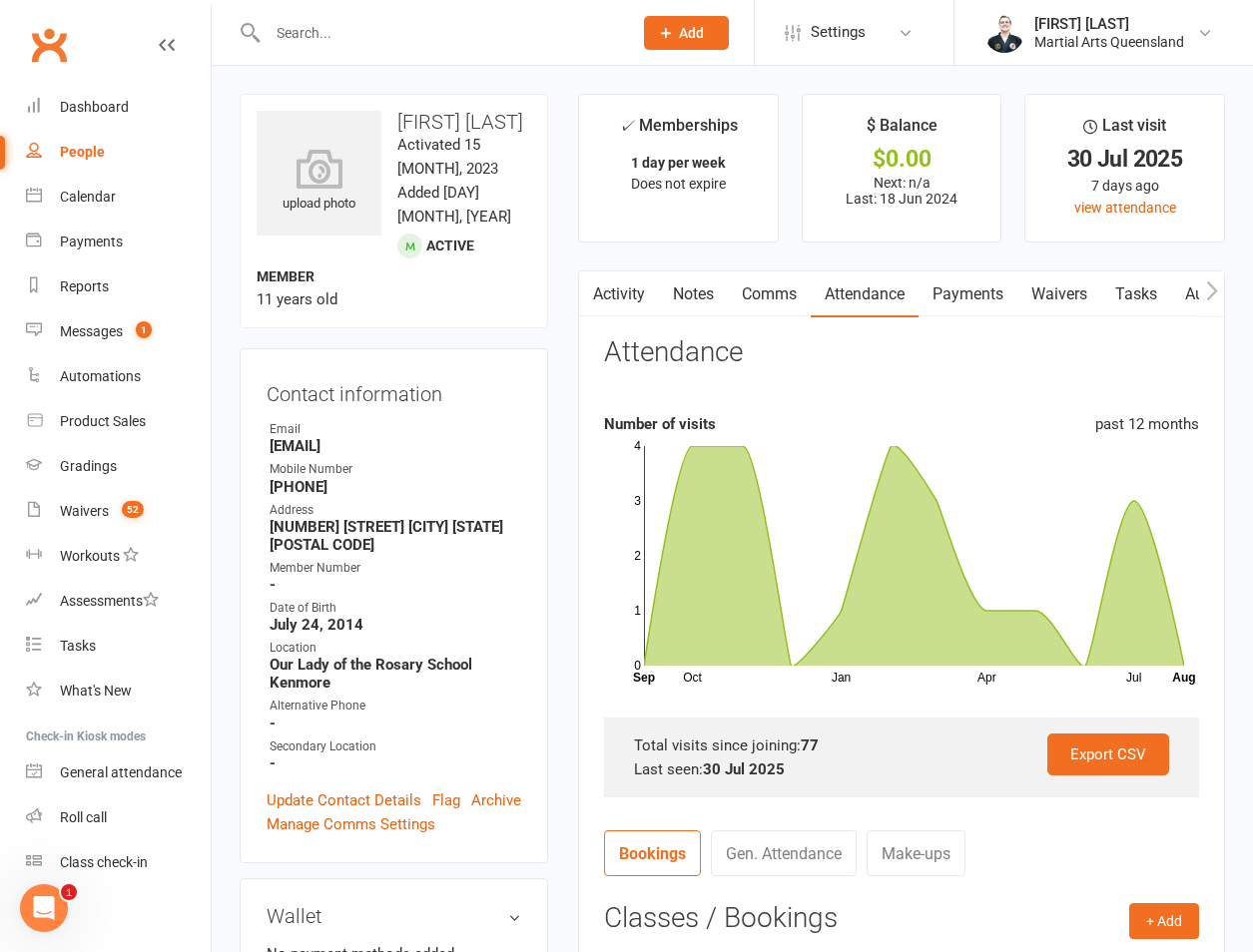 click at bounding box center (439, 33) 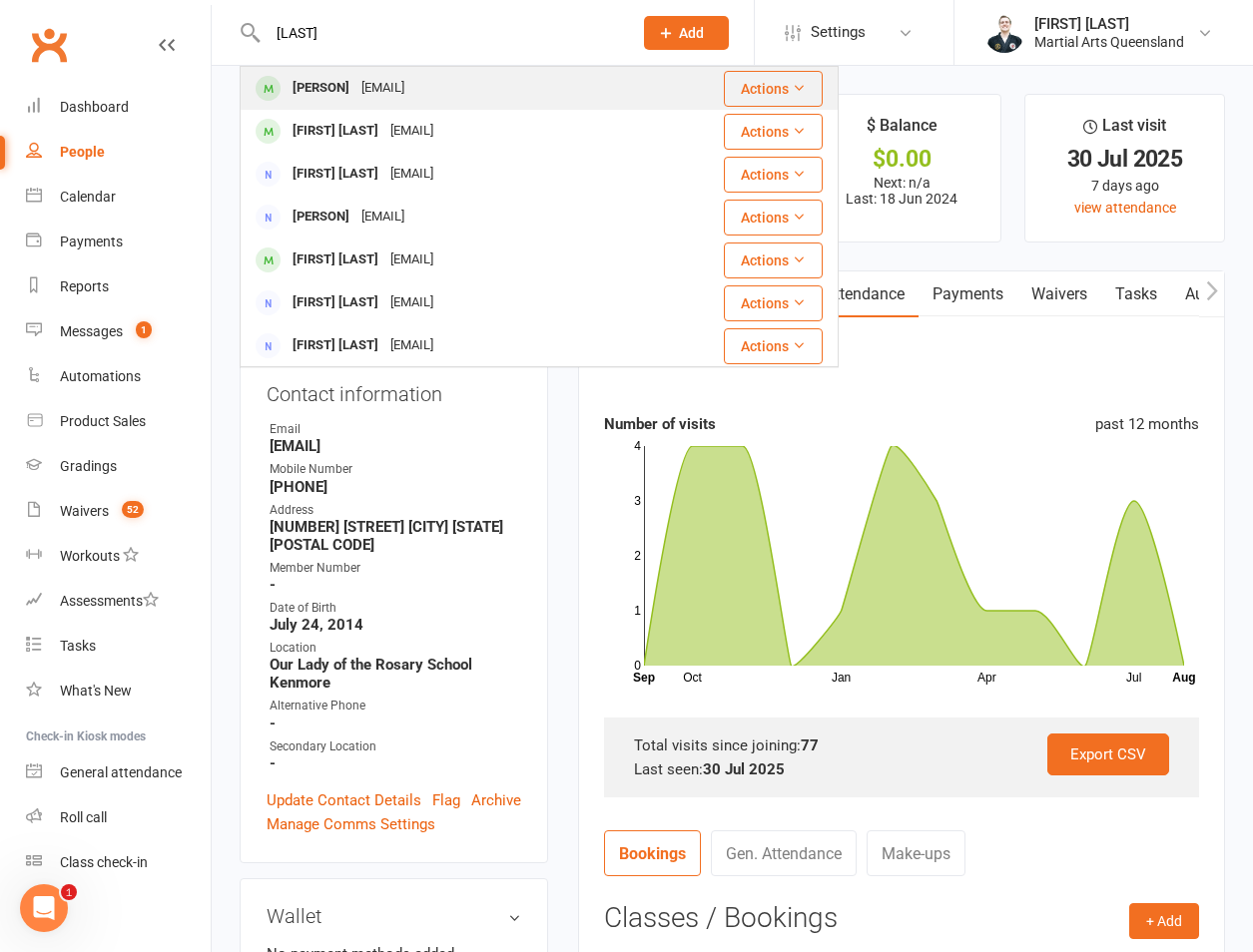type on "[LAST]" 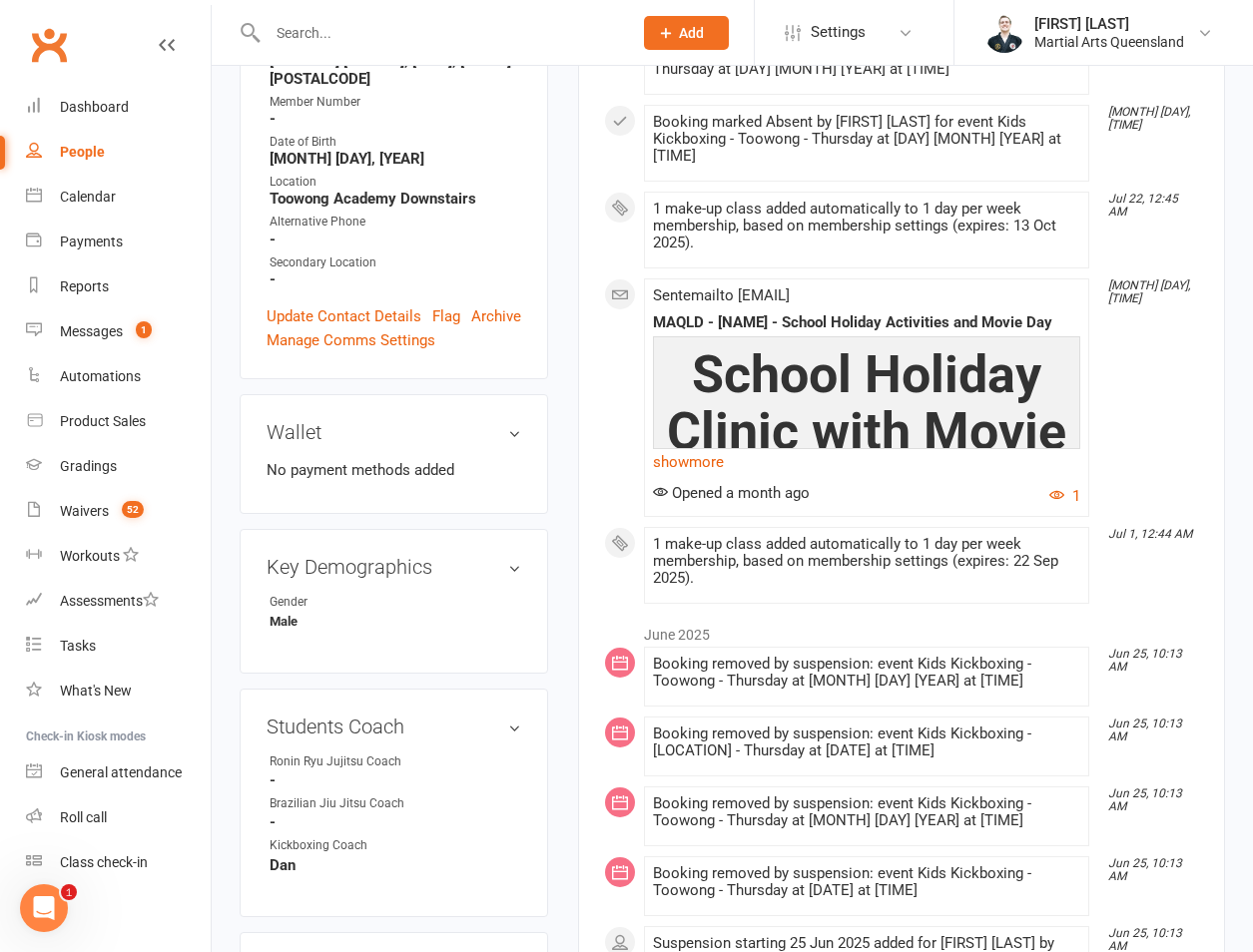 scroll, scrollTop: 931, scrollLeft: 0, axis: vertical 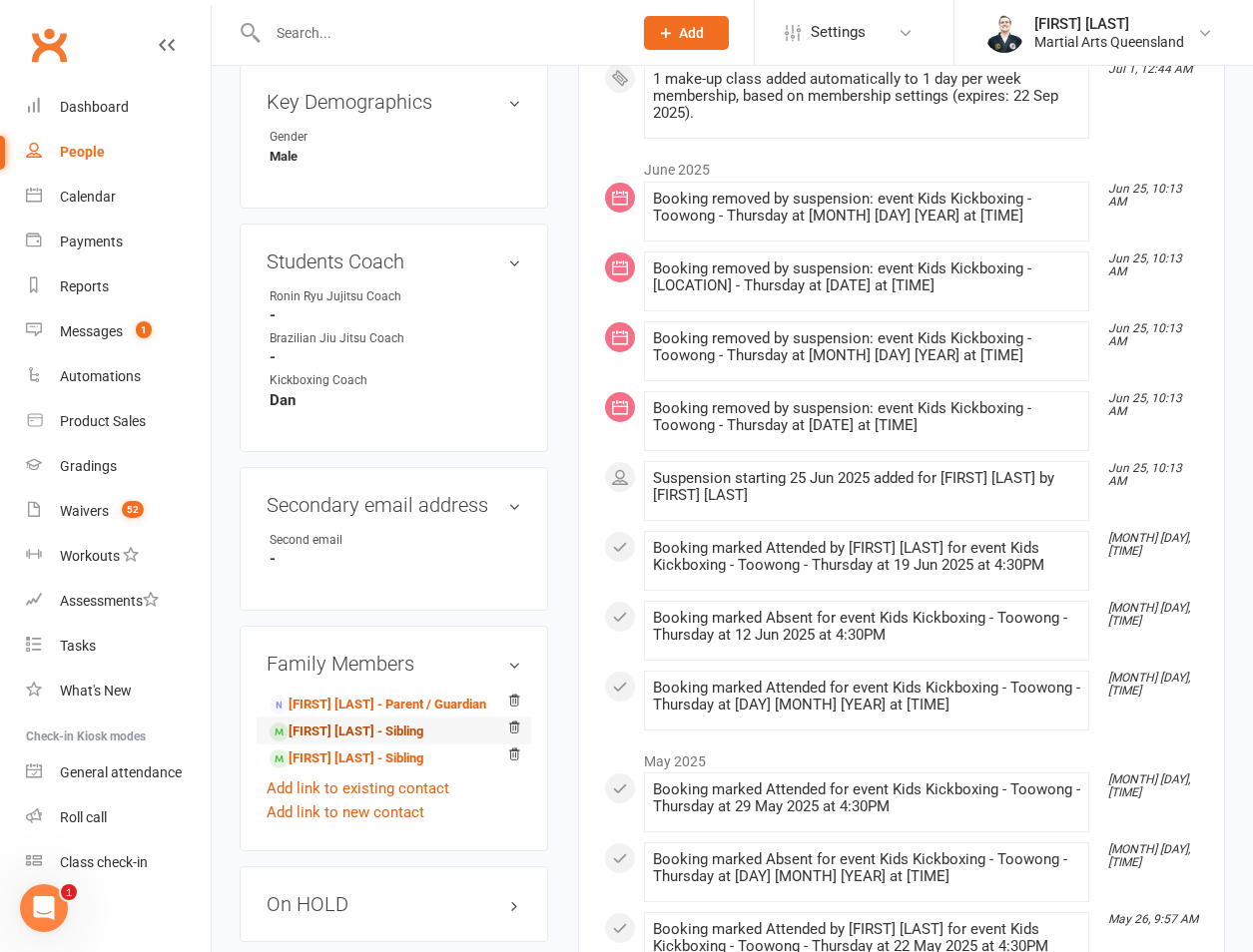 click on "[FIRST] [LAST] - Sibling" at bounding box center [346, 731] 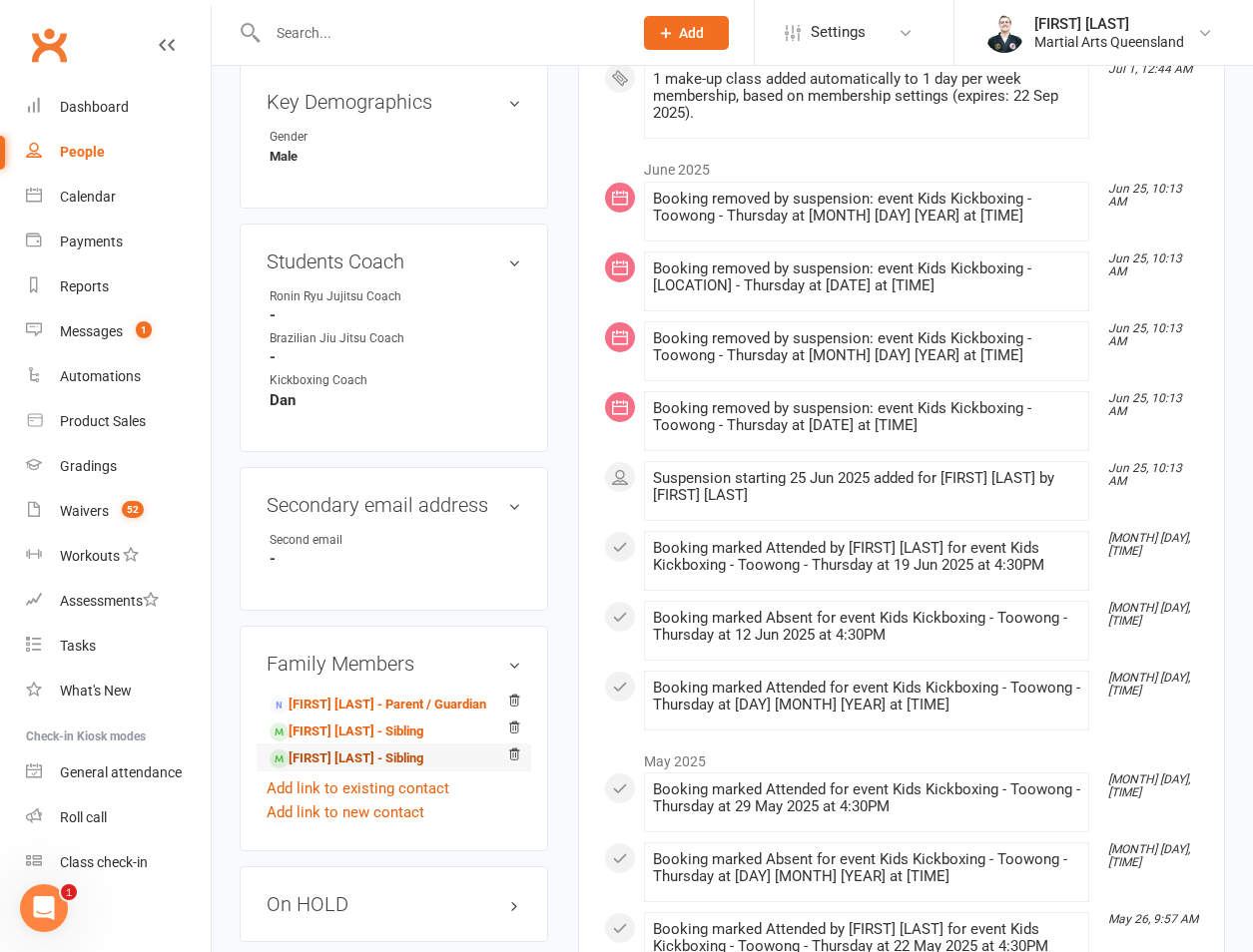 click on "[FIRST] [LAST] - Sibling" at bounding box center (346, 758) 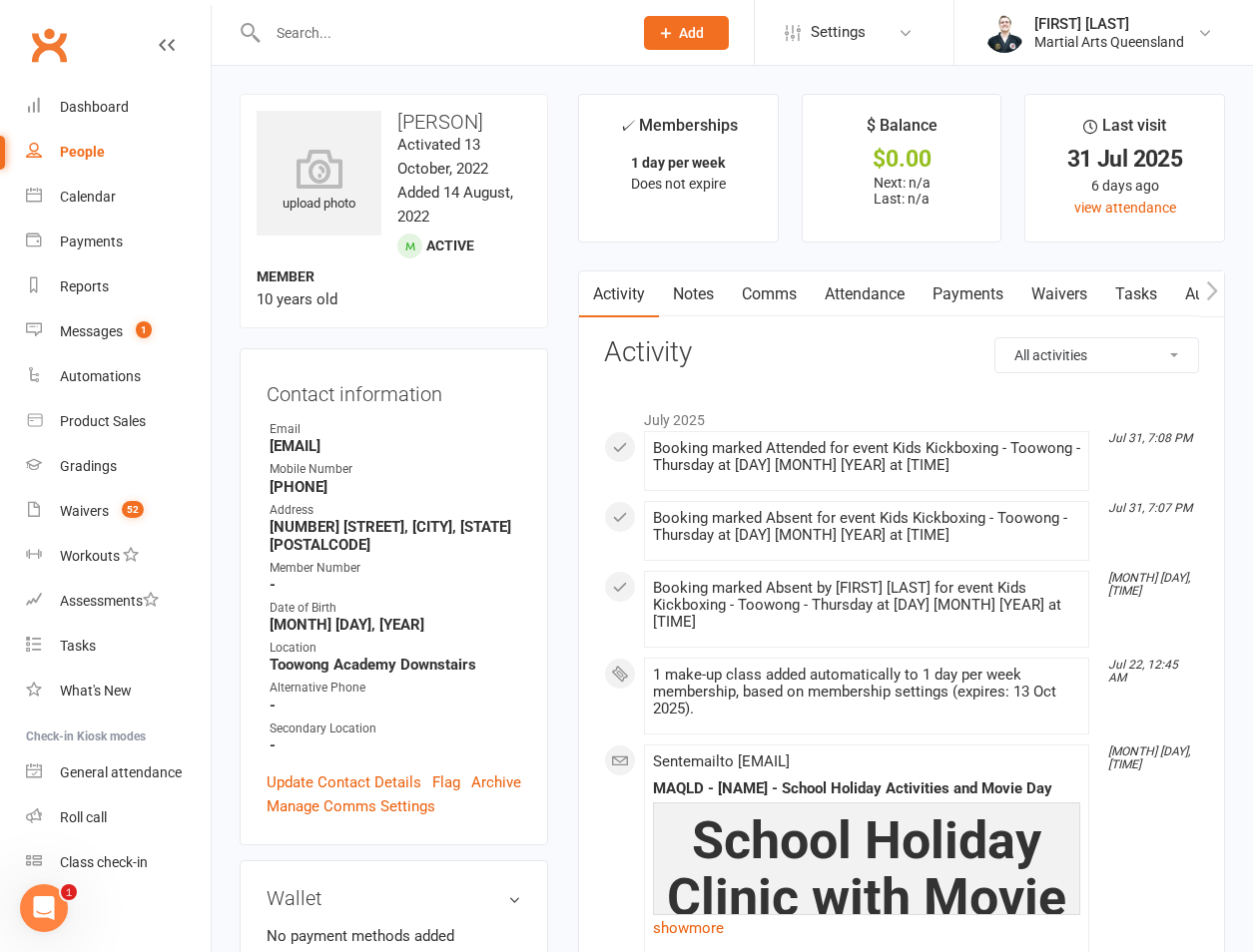scroll, scrollTop: 2225, scrollLeft: 0, axis: vertical 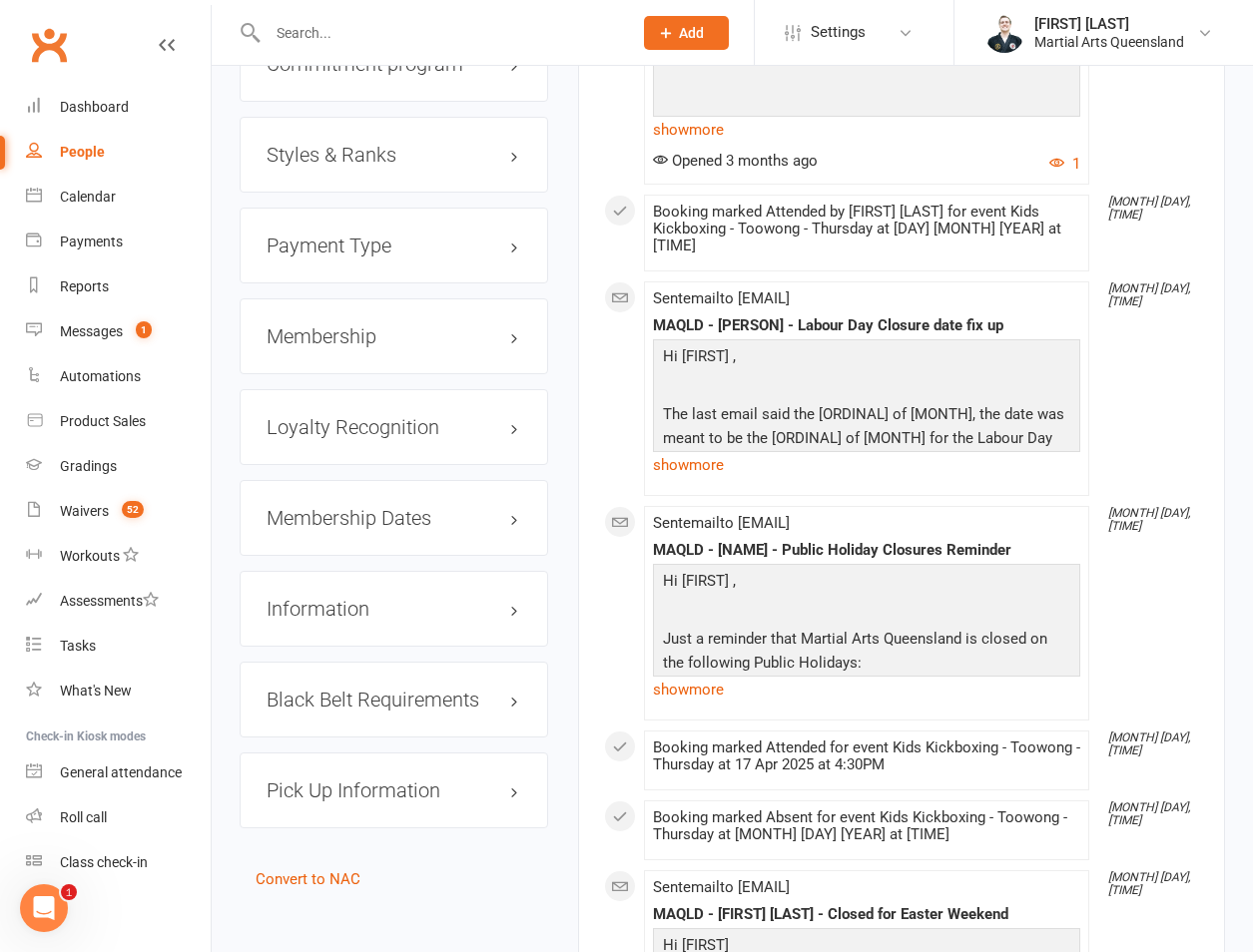 click on "Membership" at bounding box center (393, 336) 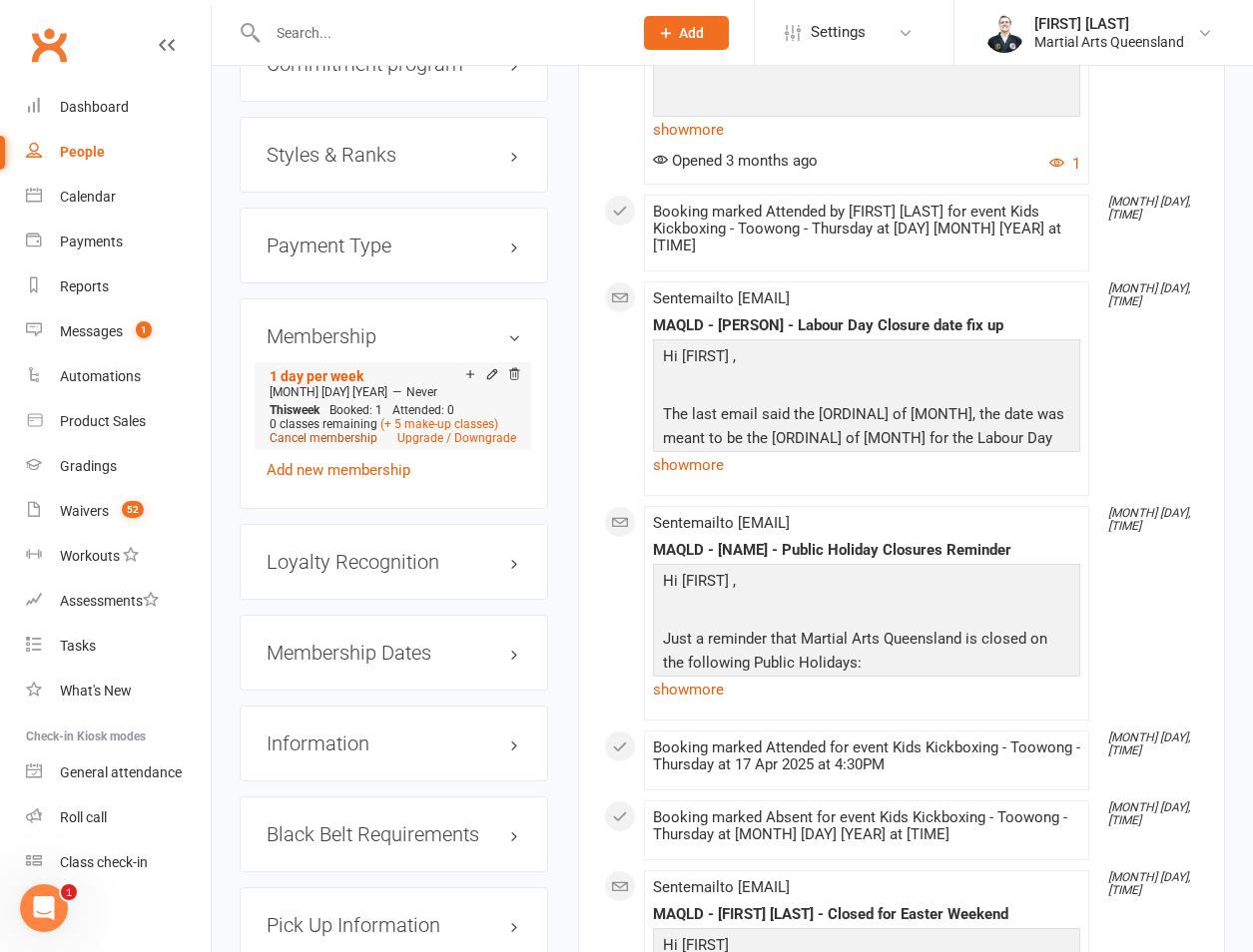 click on "Cancel membership" at bounding box center [323, 438] 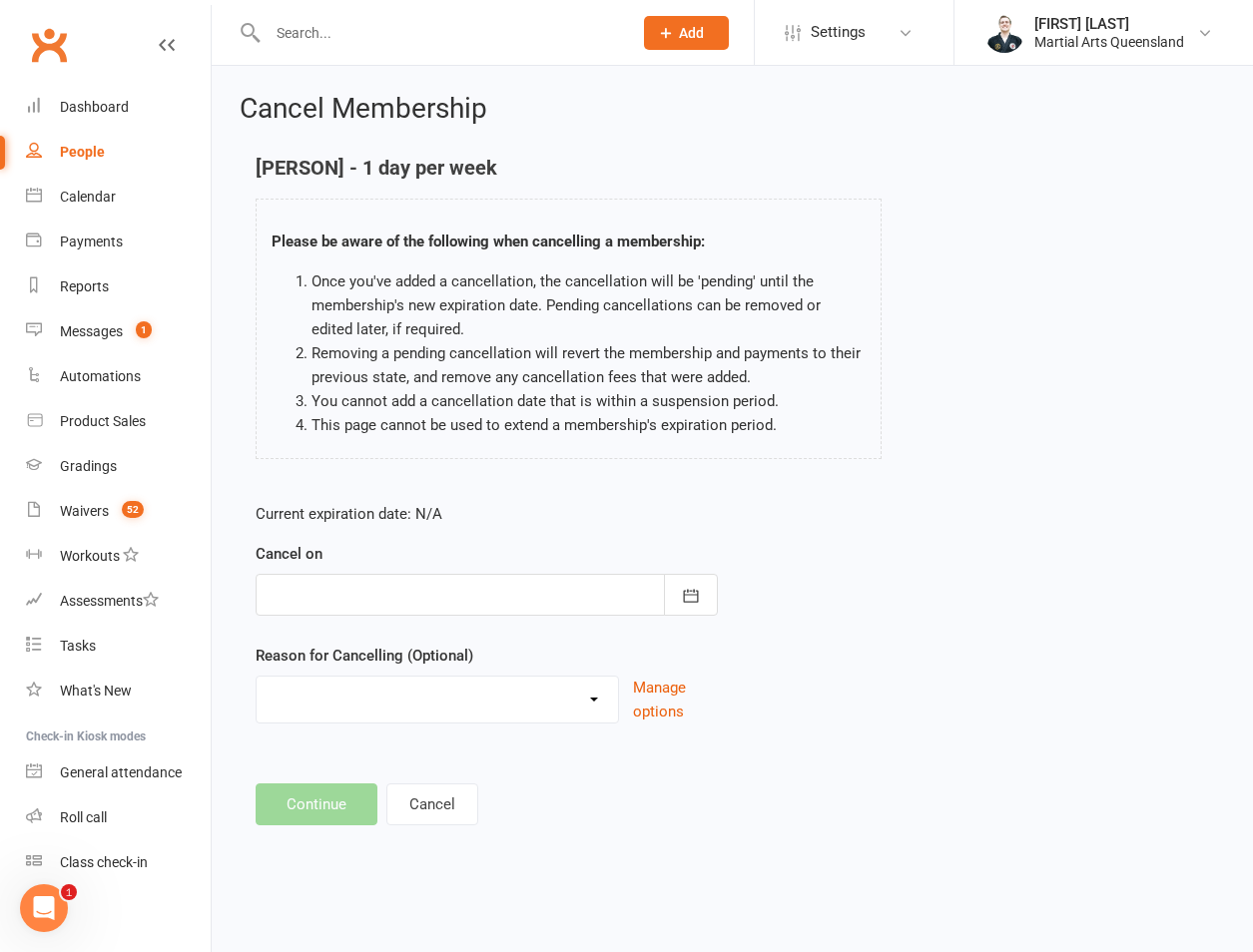 scroll, scrollTop: 0, scrollLeft: 0, axis: both 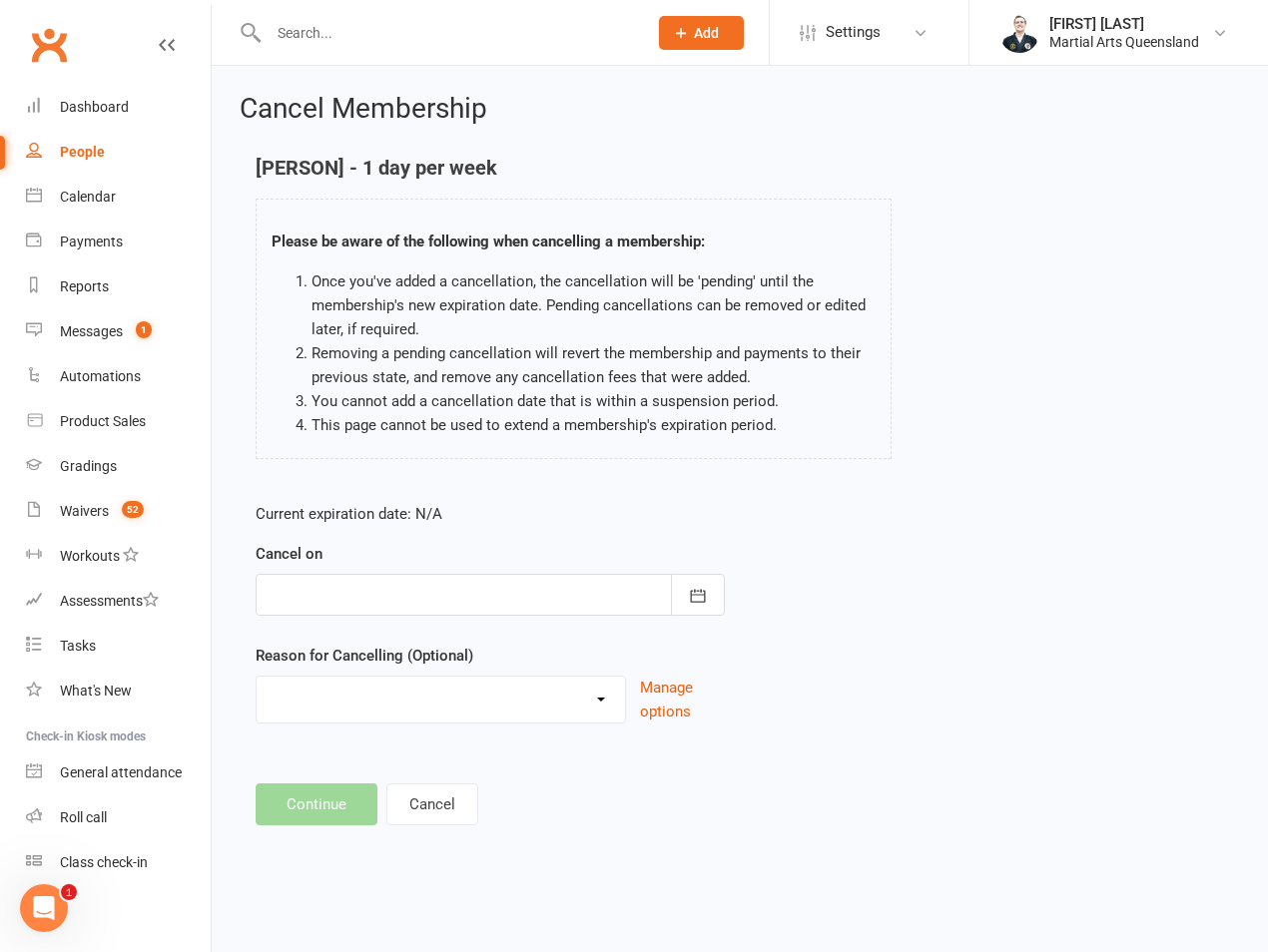 click at bounding box center [490, 595] 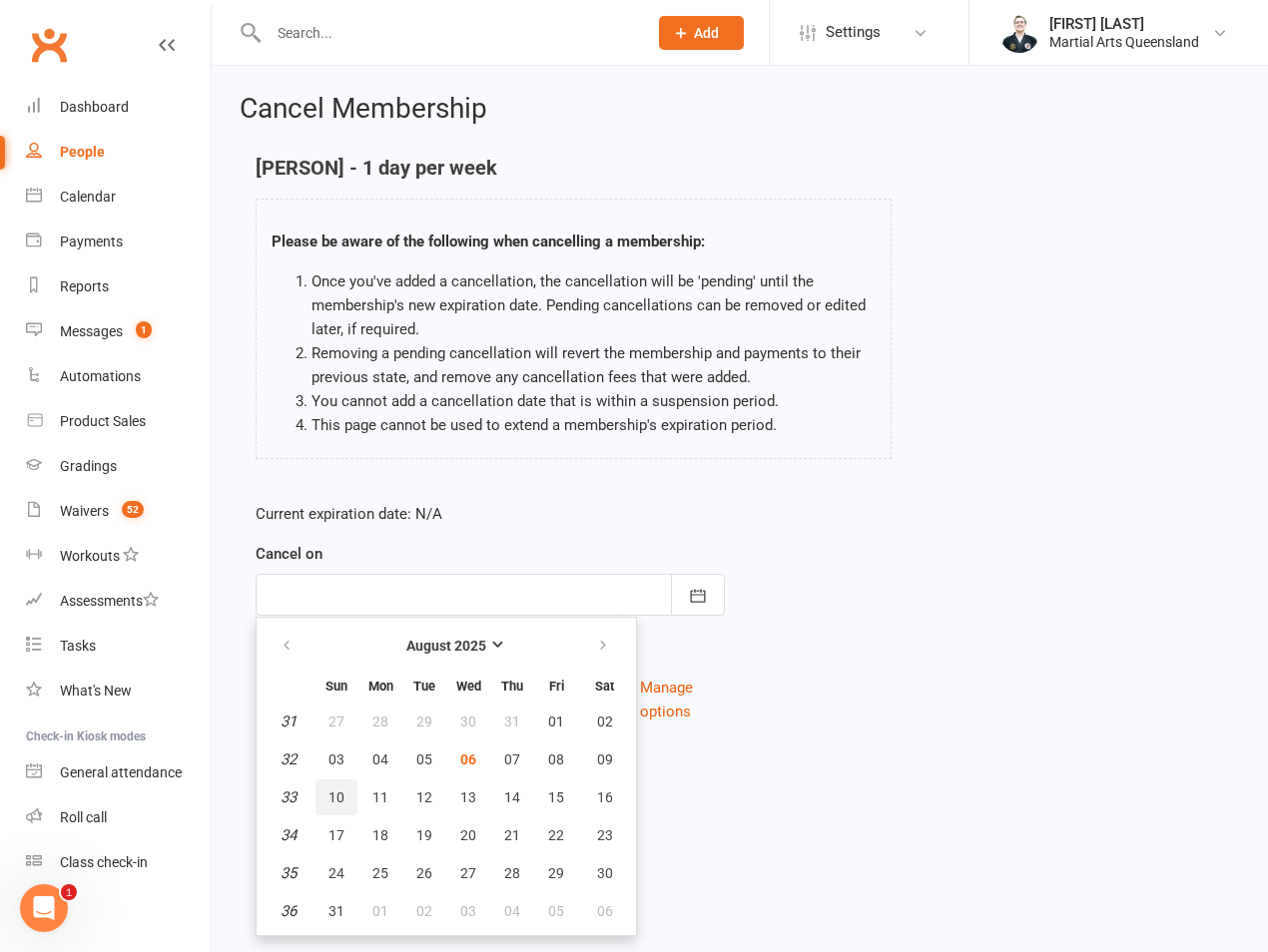 click on "10" at bounding box center [336, 797] 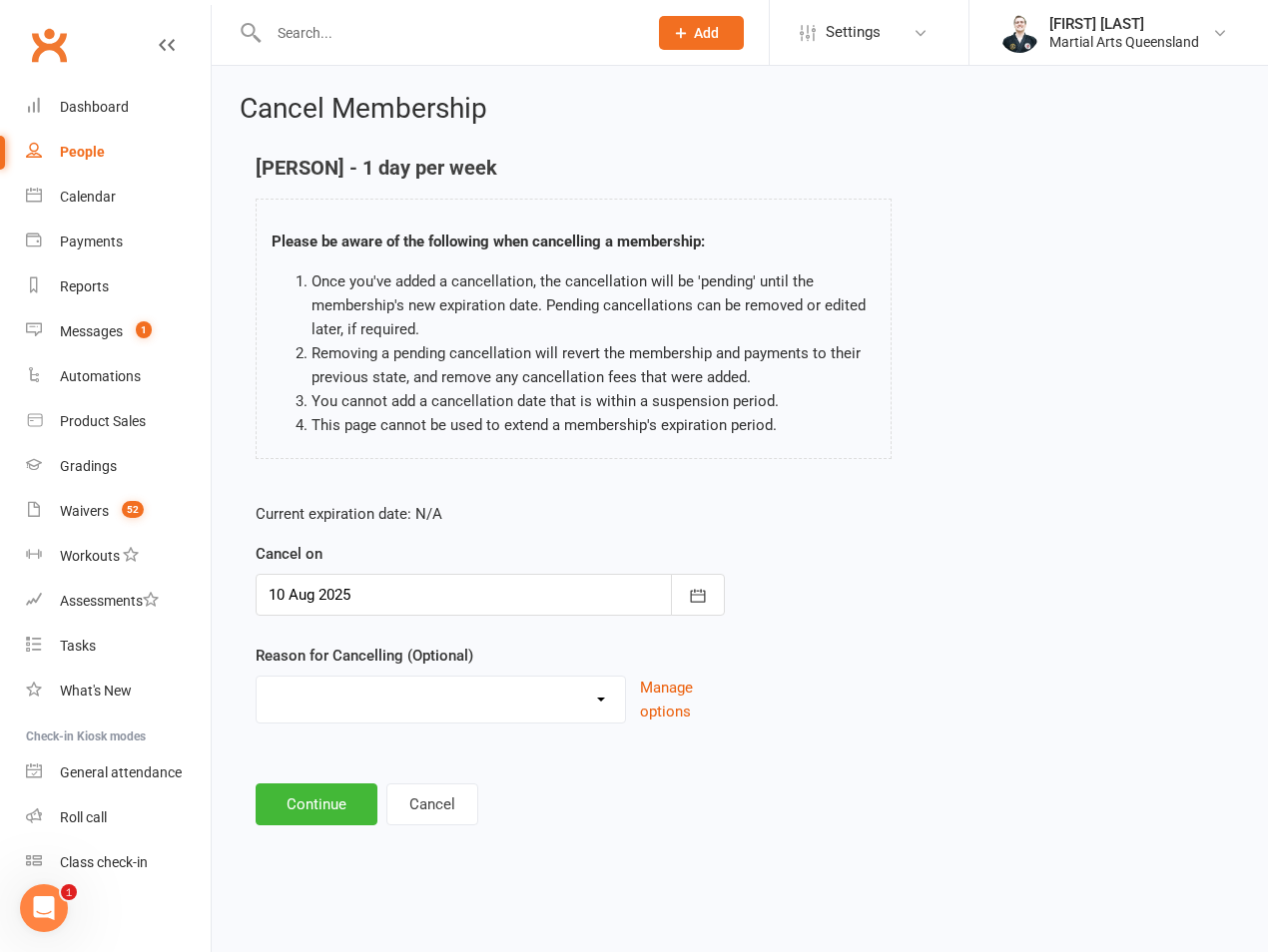 click on "Holiday Injury Lost Interest Moving None Given Other Commitments Taking a break Too Busy Other reason" at bounding box center (440, 700) 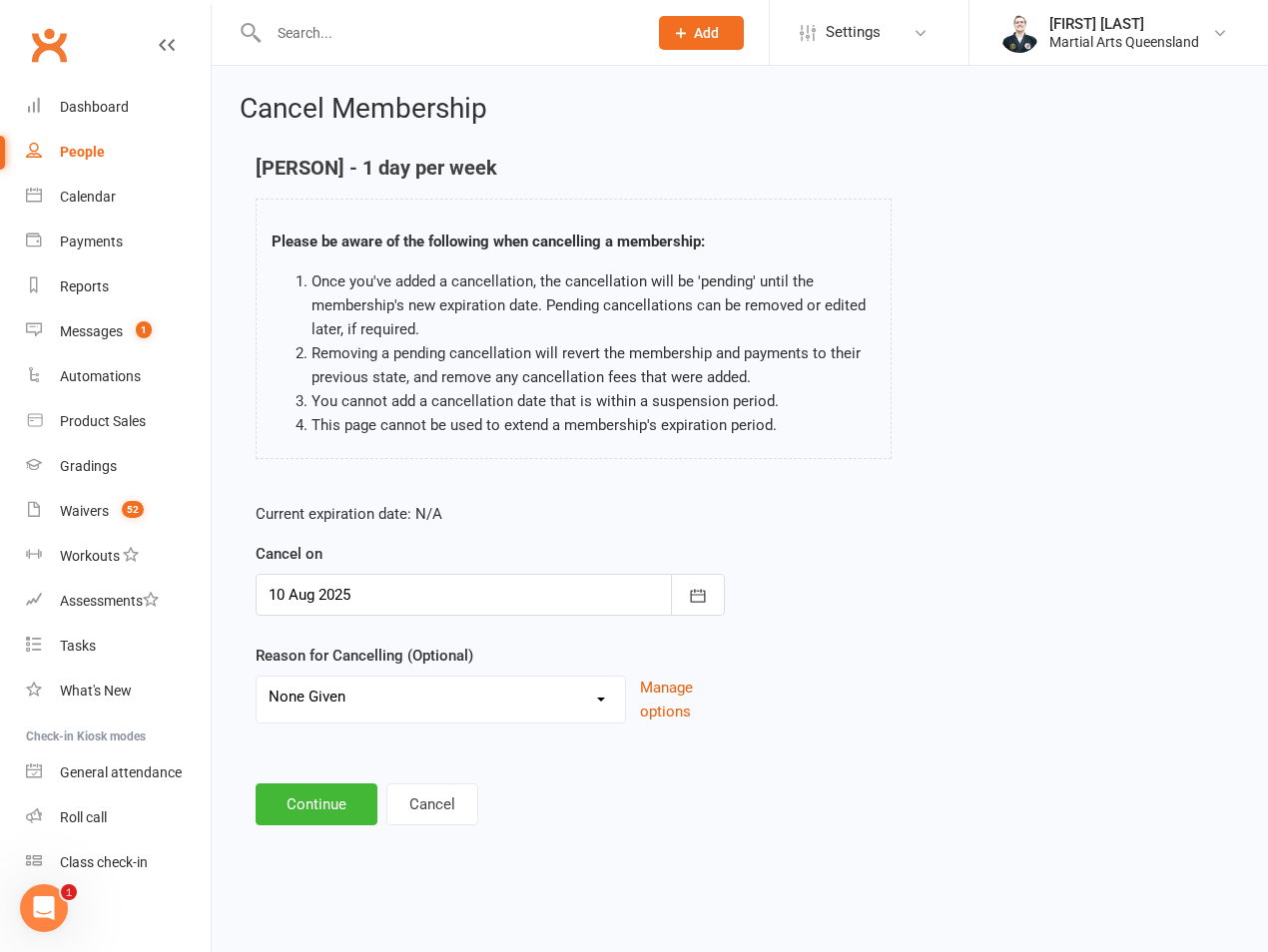 click on "Holiday Injury Lost Interest Moving None Given Other Commitments Taking a break Too Busy Other reason" at bounding box center (440, 697) 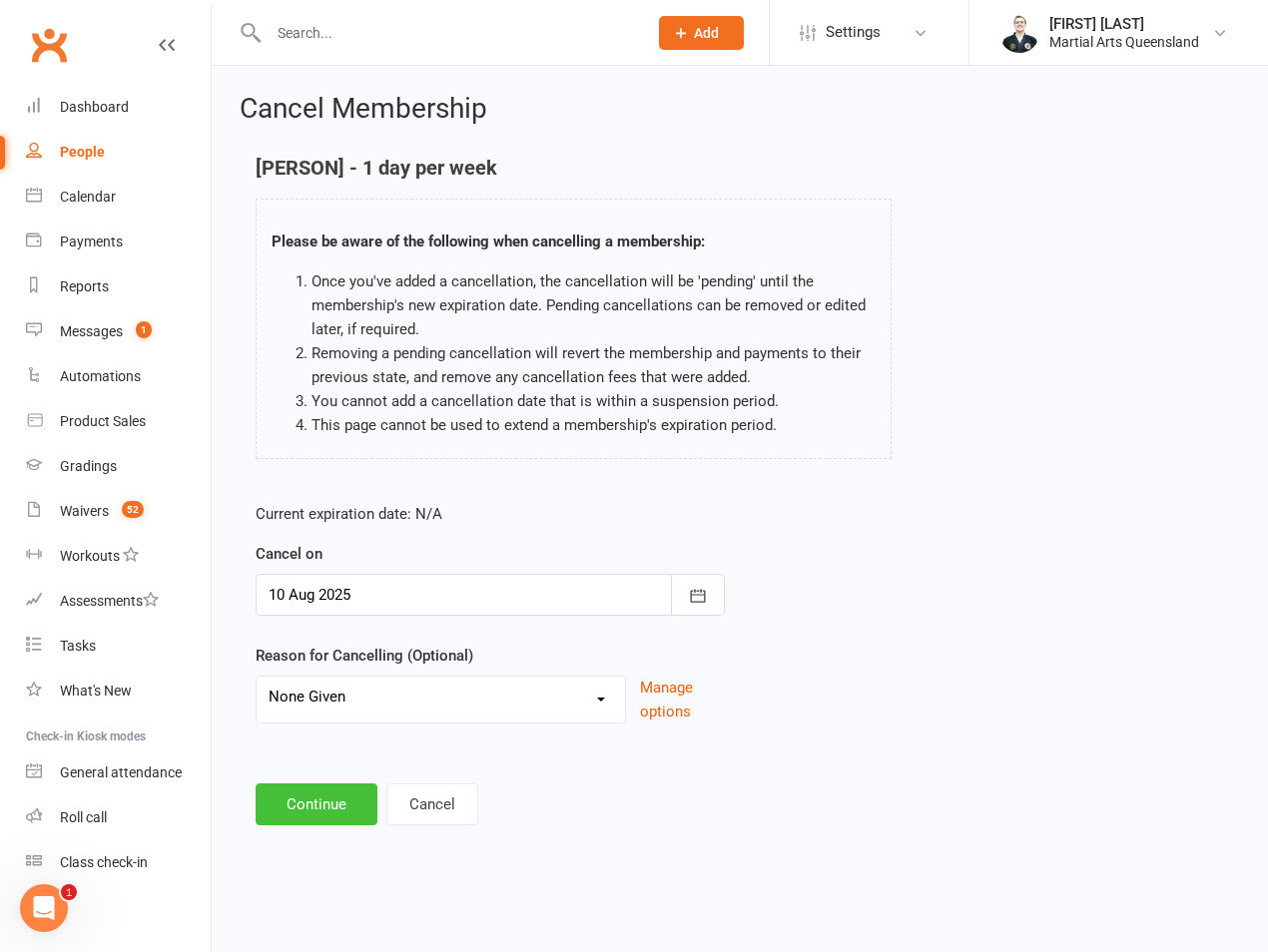 click on "Continue" at bounding box center (317, 804) 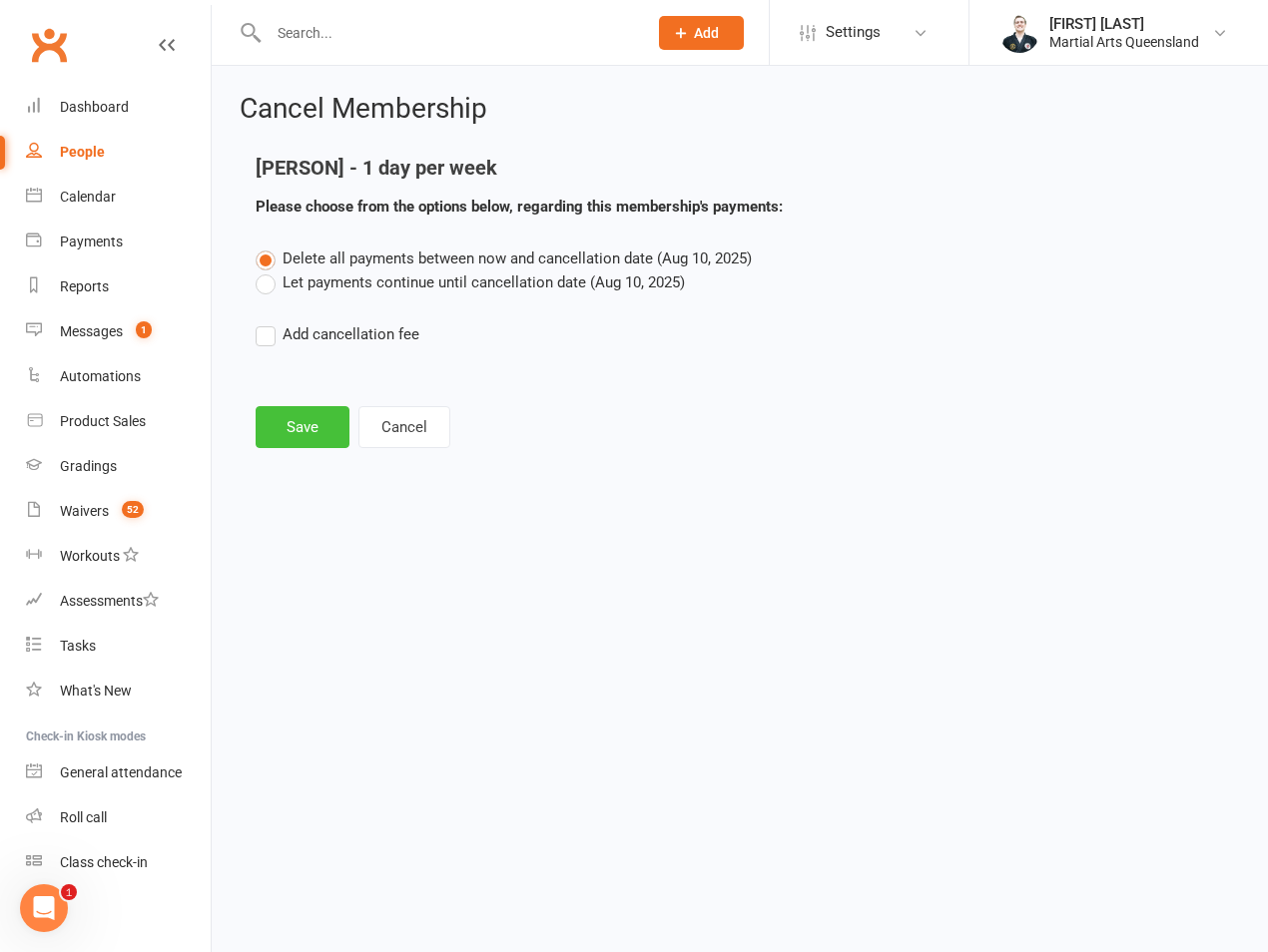 click on "Save" at bounding box center (303, 427) 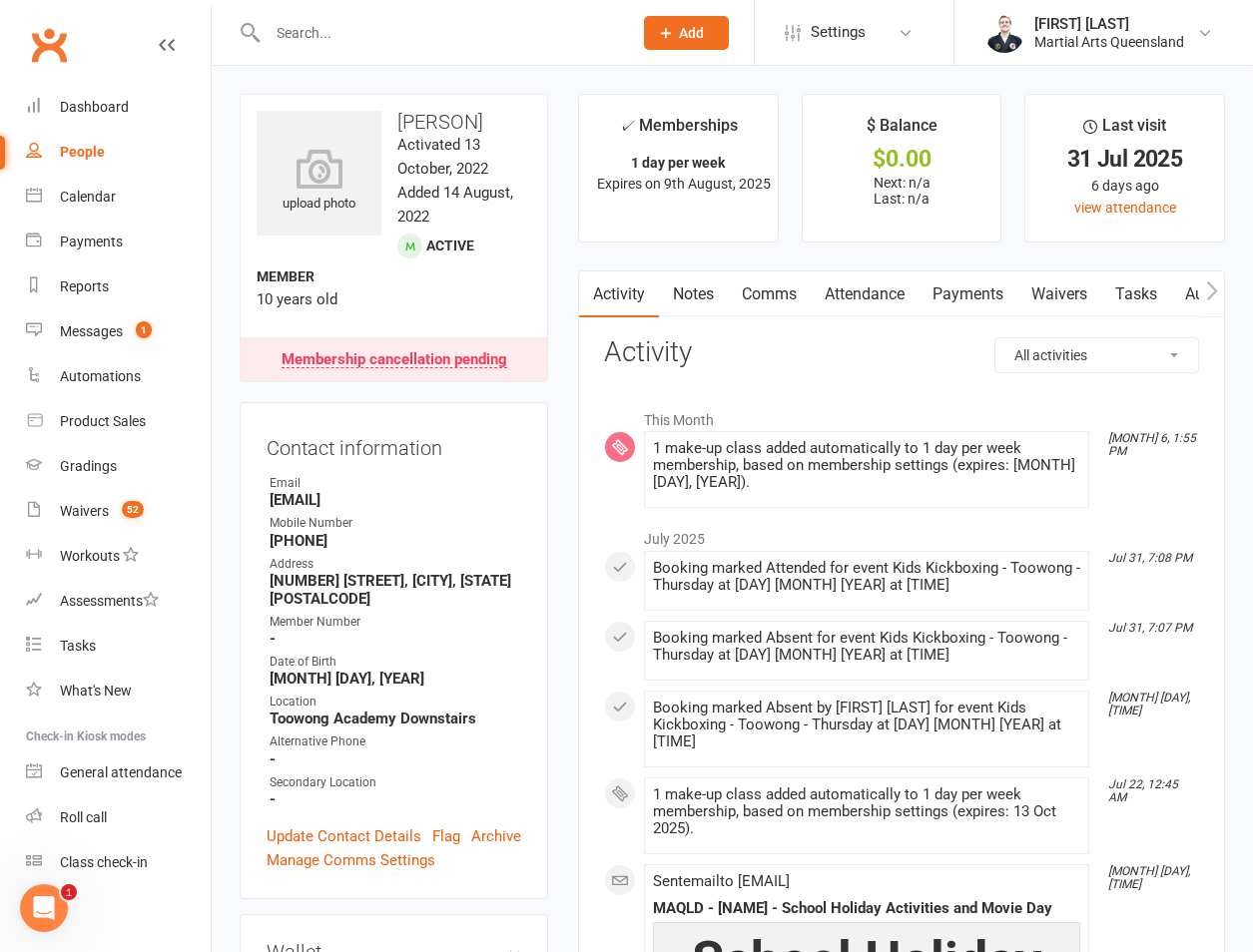 drag, startPoint x: 886, startPoint y: 278, endPoint x: 859, endPoint y: 284, distance: 27.658633 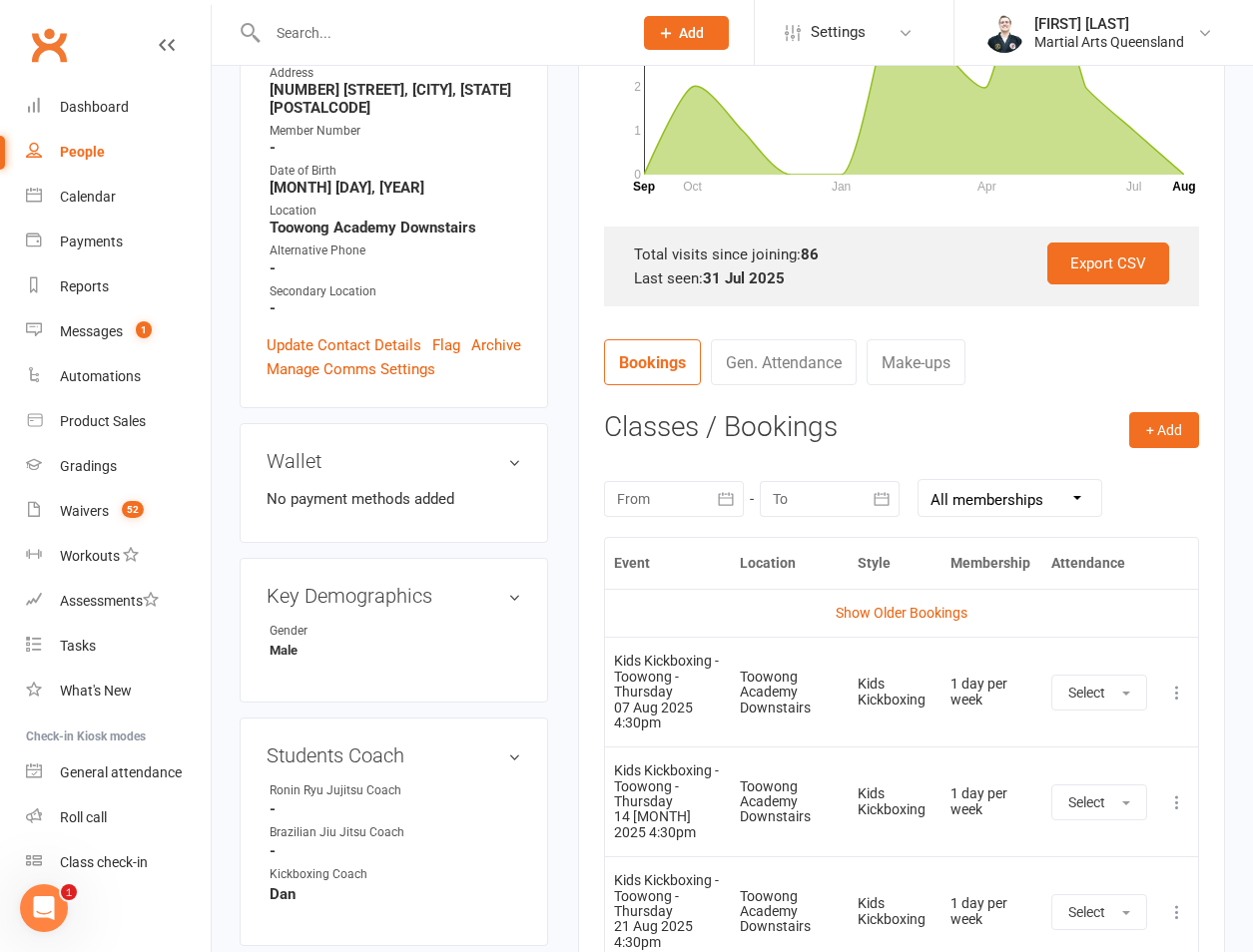 scroll, scrollTop: 931, scrollLeft: 0, axis: vertical 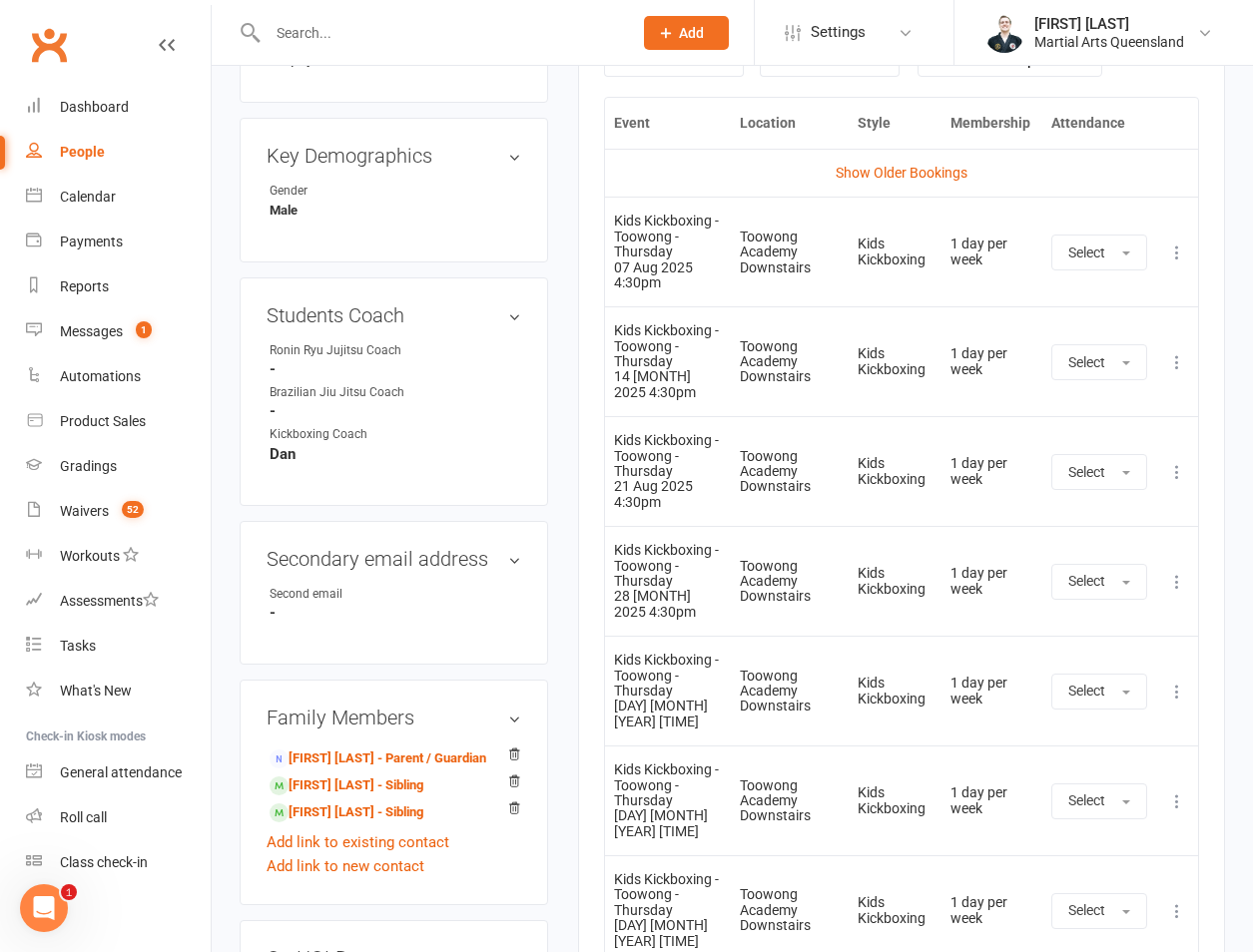 click at bounding box center [1177, 362] 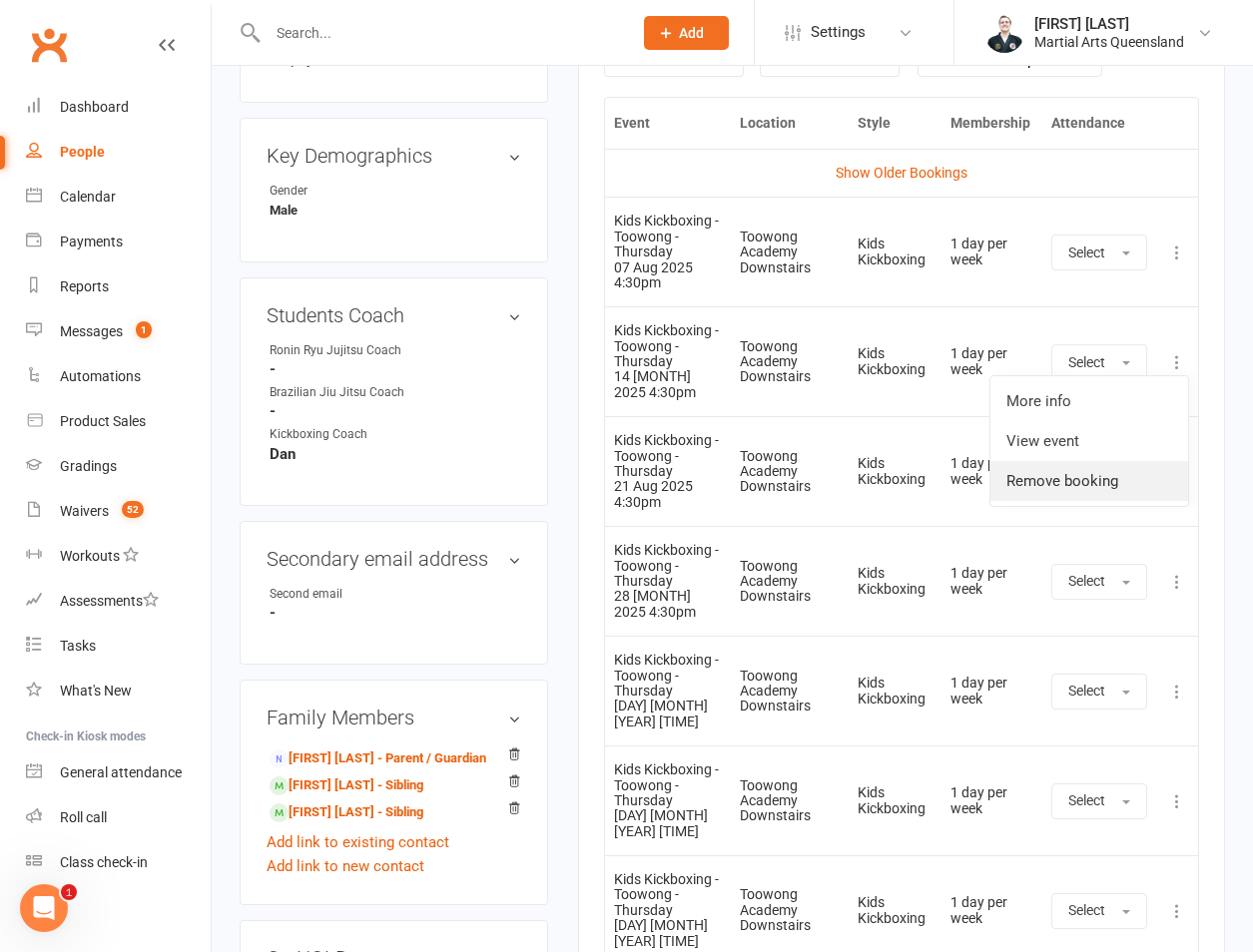 click on "Remove booking" at bounding box center (1089, 481) 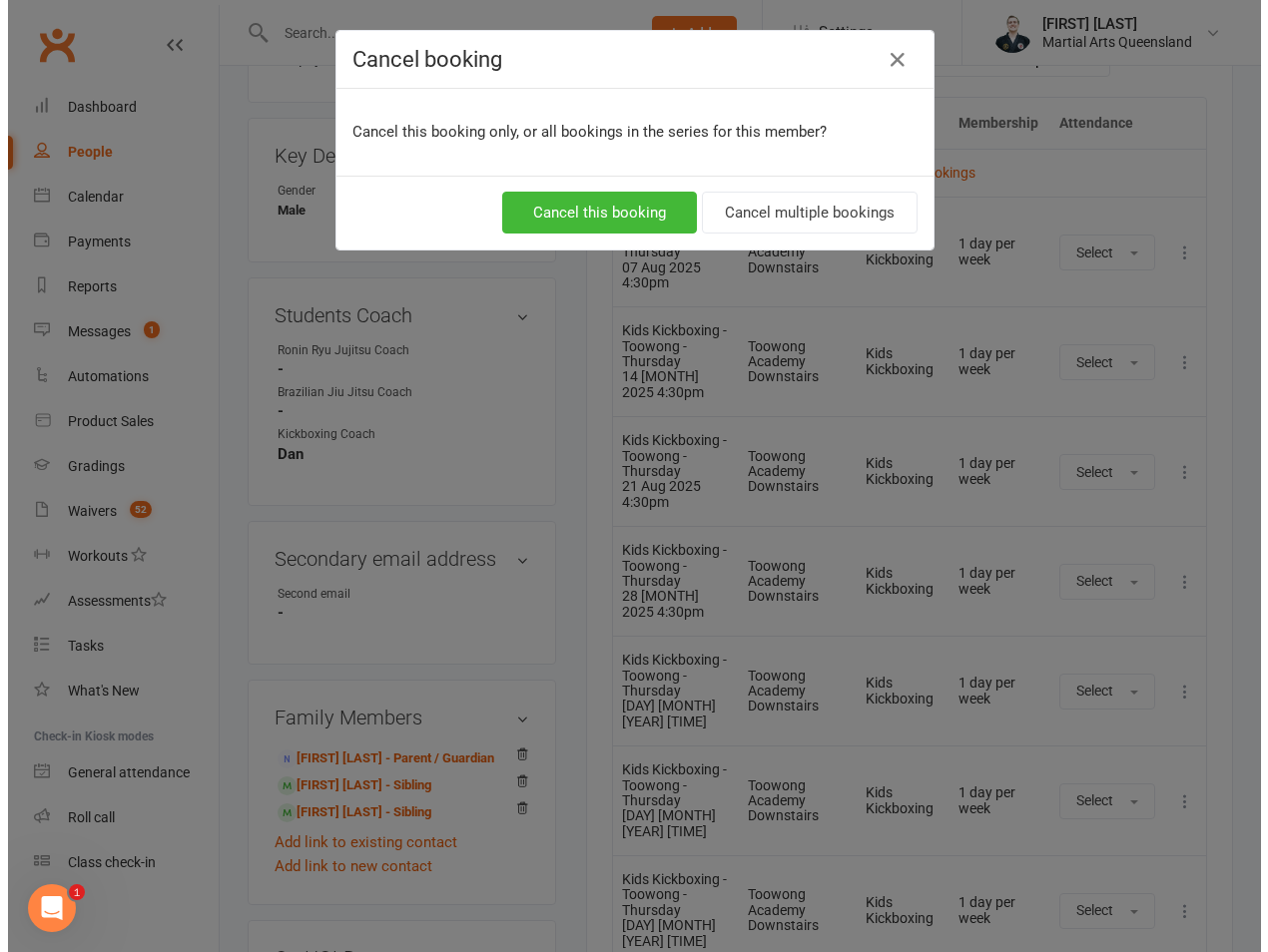 scroll, scrollTop: 907, scrollLeft: 0, axis: vertical 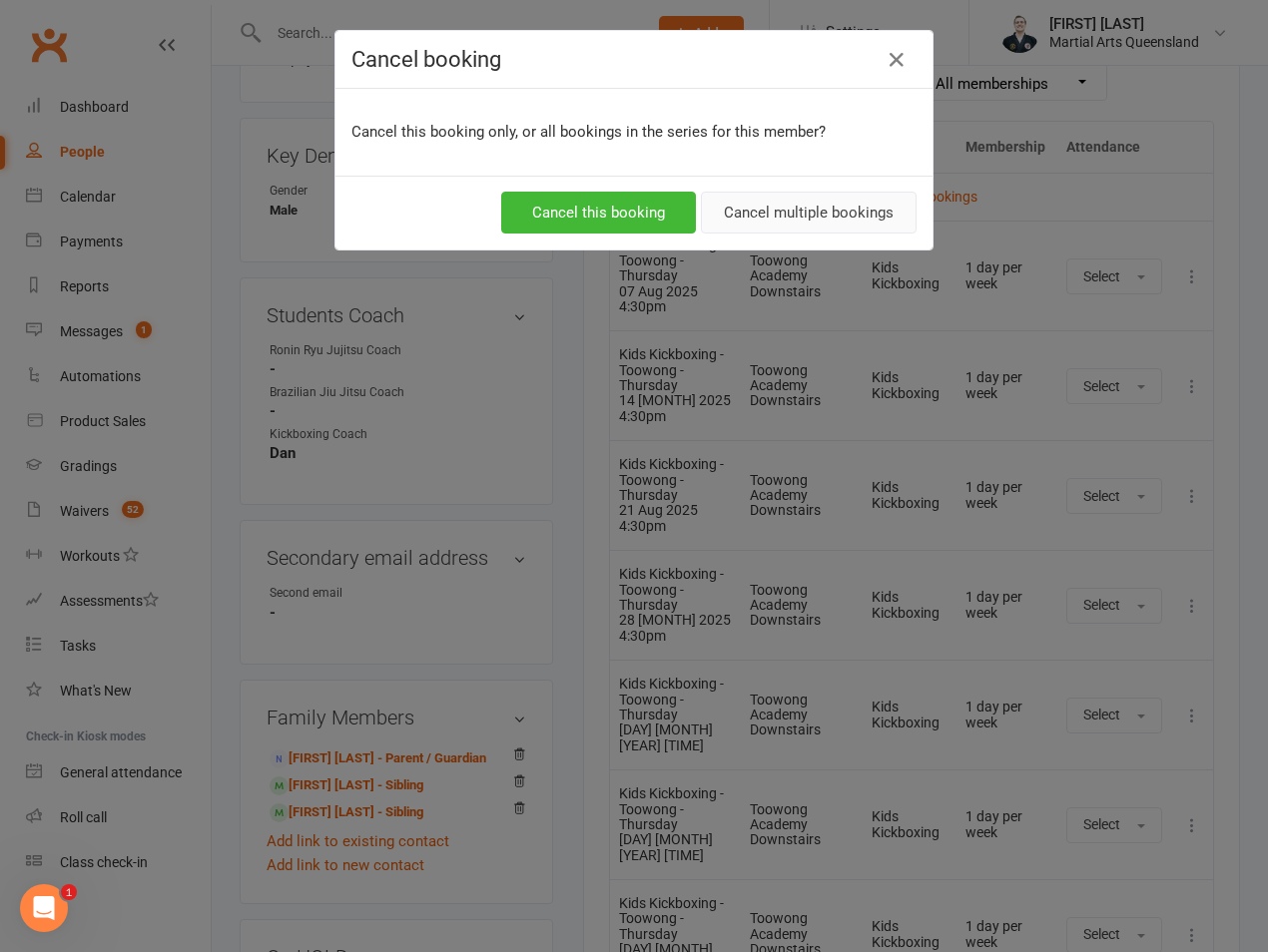 click on "Cancel multiple bookings" at bounding box center (809, 213) 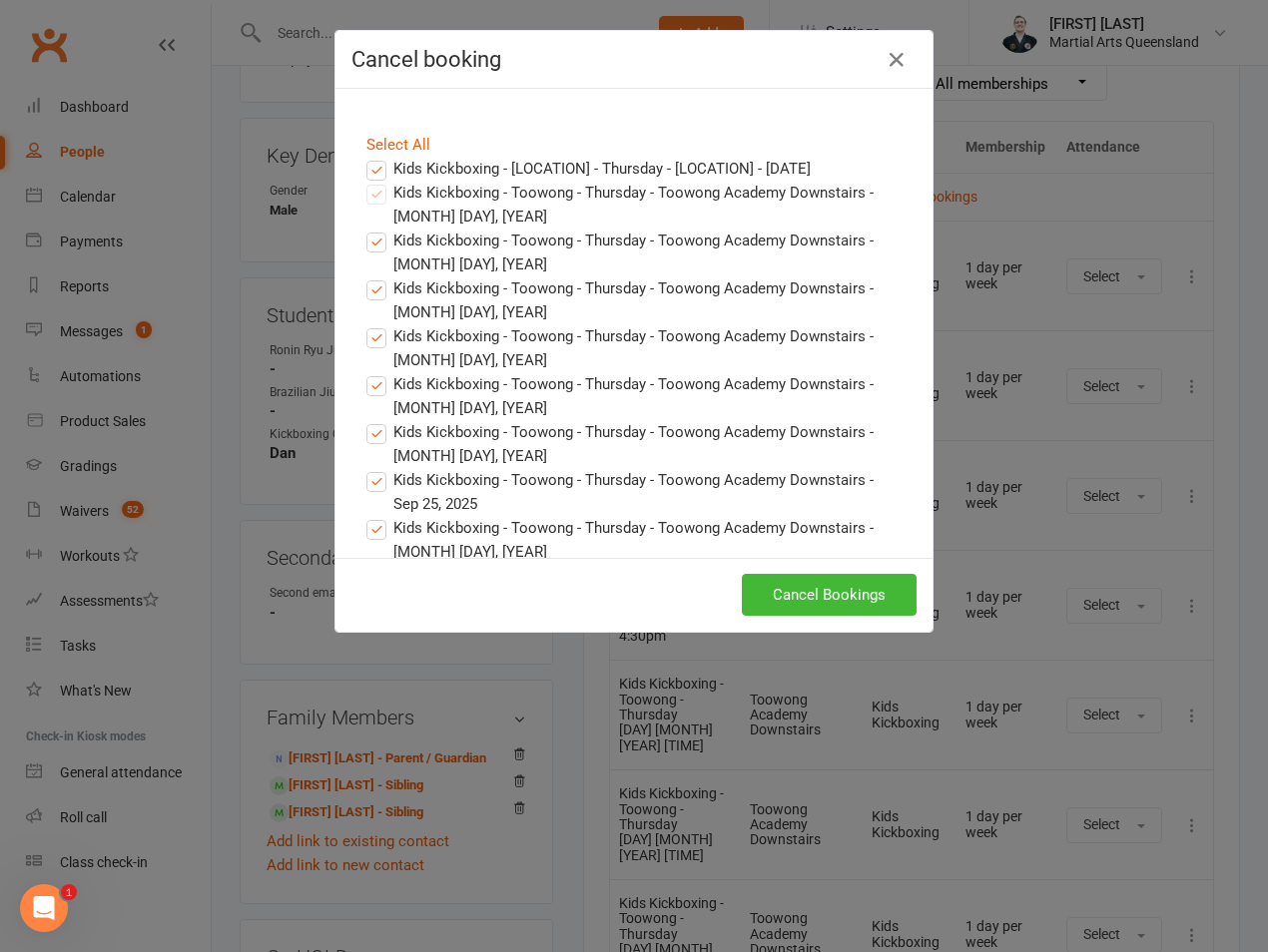 click on "Kids Kickboxing - [LOCATION] - Thursday - [LOCATION] - [DATE]" at bounding box center [588, 169] 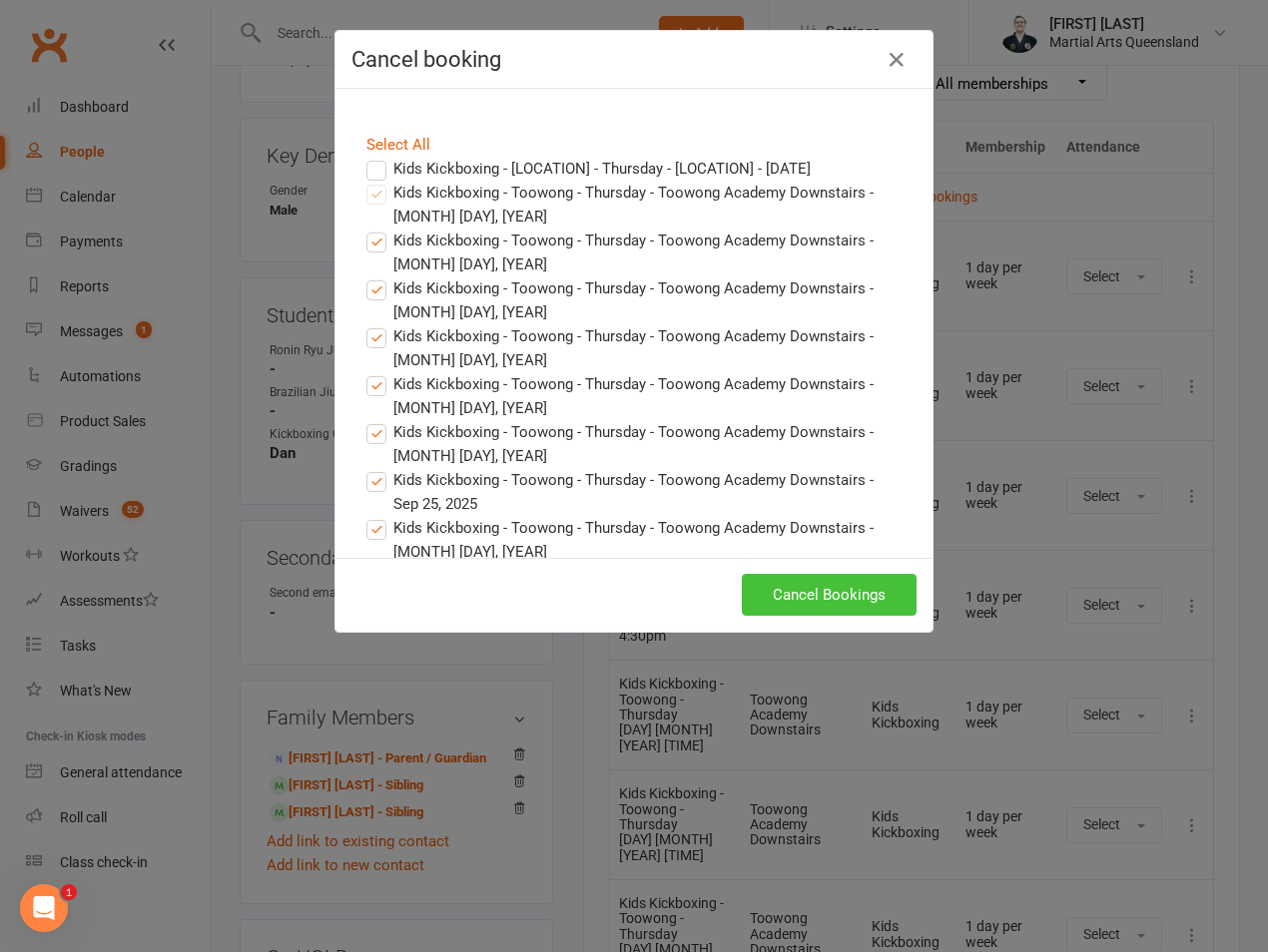 click on "Cancel Bookings" at bounding box center [829, 595] 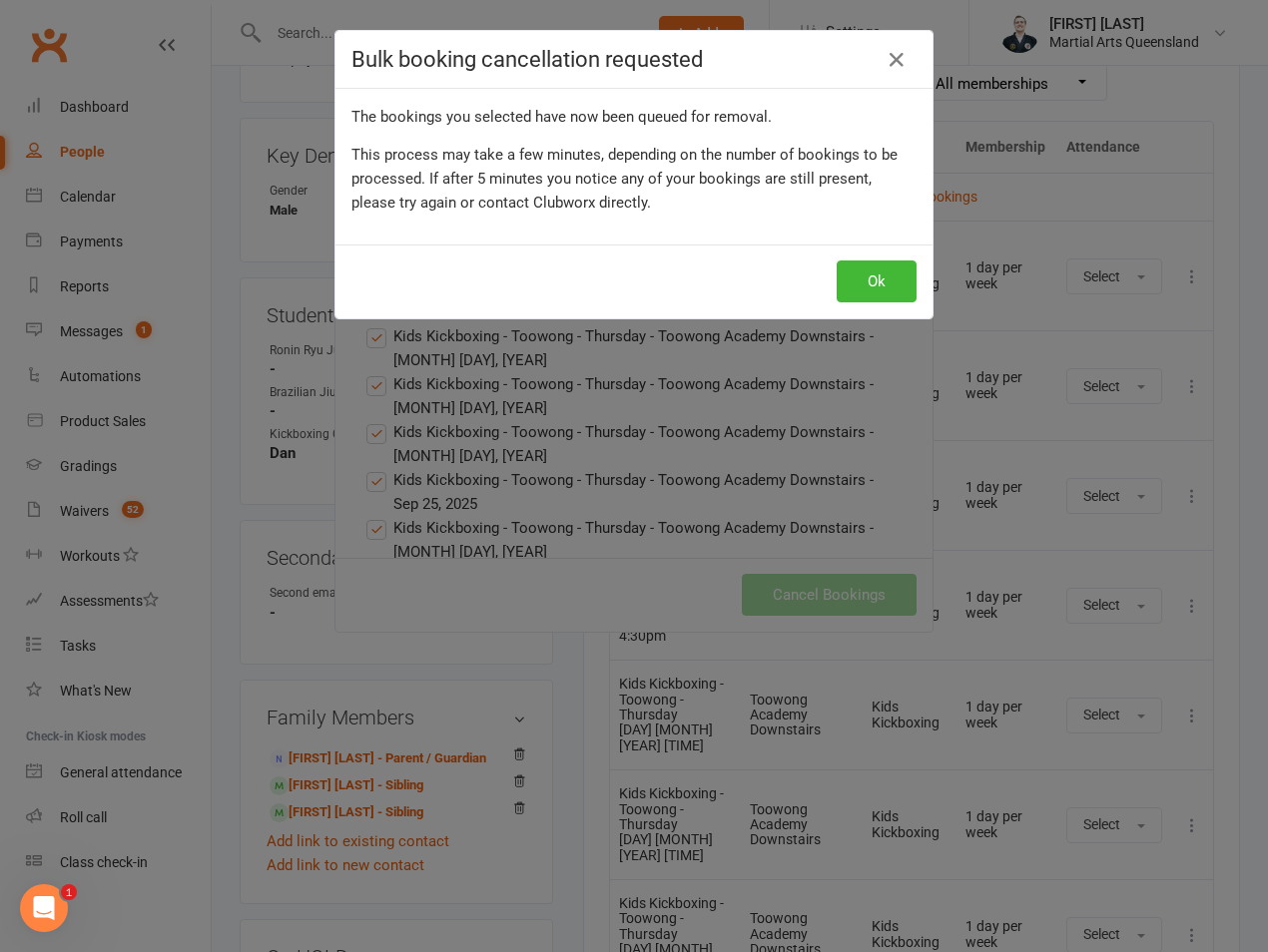 click on "Ok" at bounding box center [634, 281] 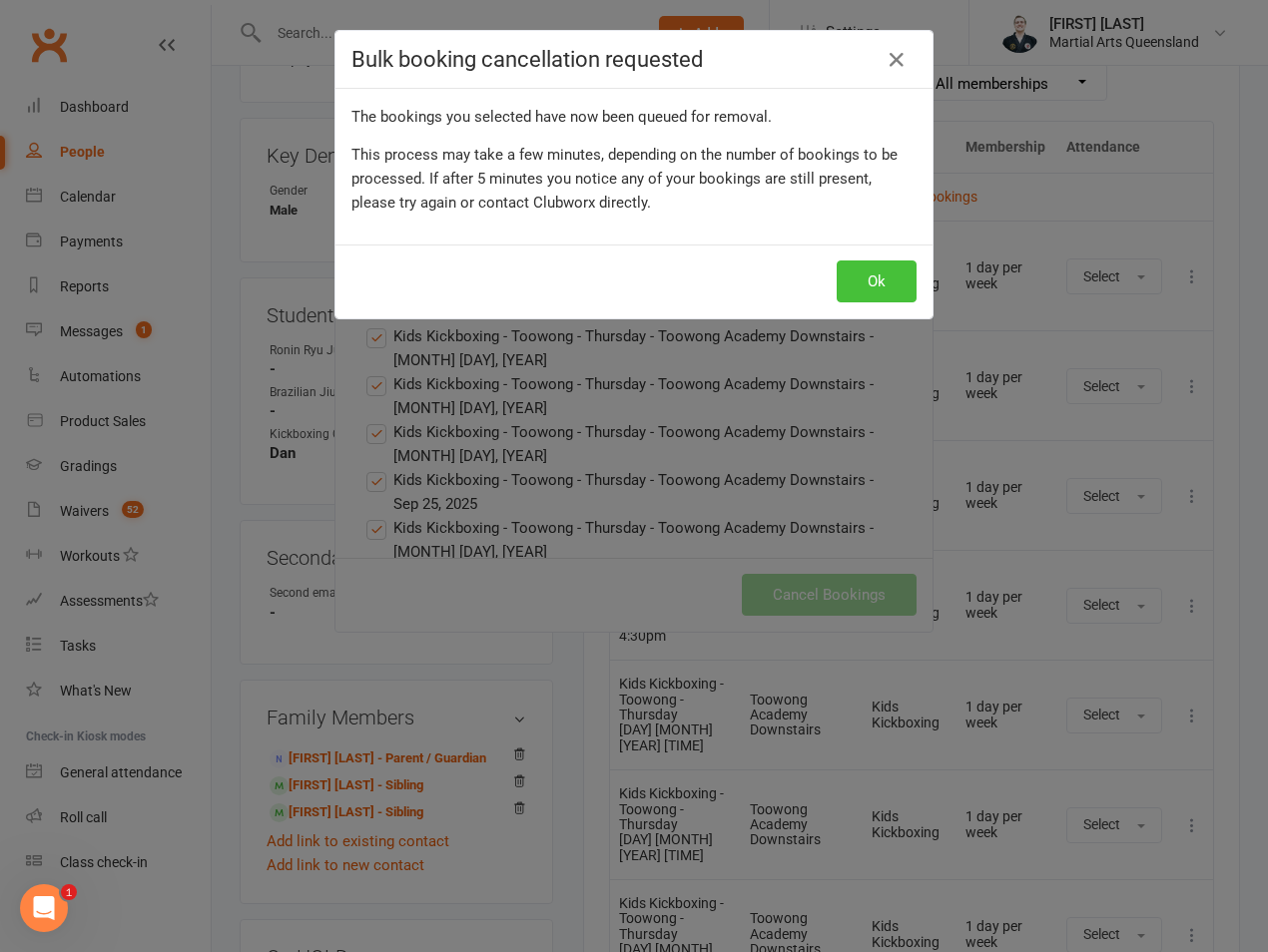 click on "Ok" at bounding box center (877, 281) 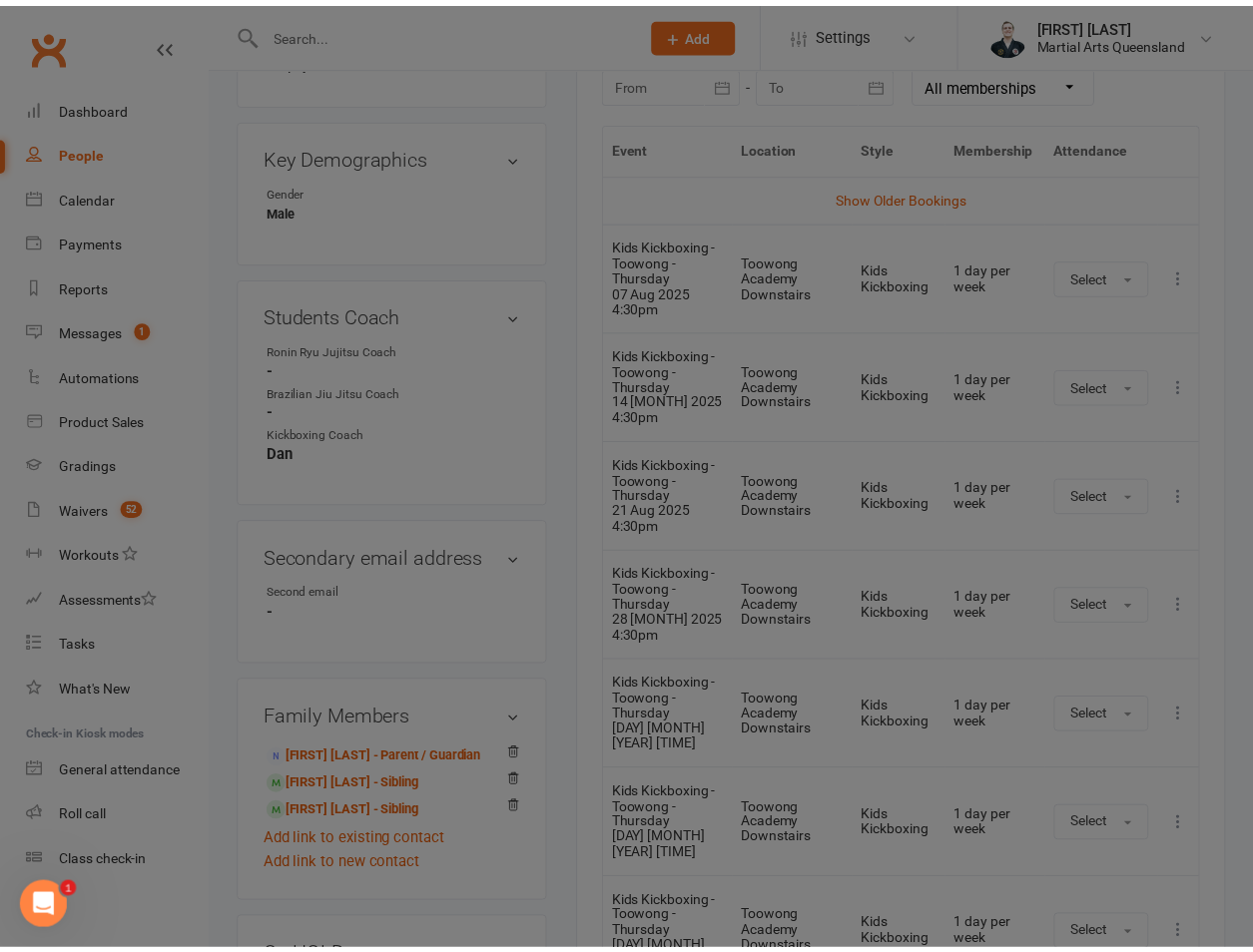 scroll, scrollTop: 931, scrollLeft: 0, axis: vertical 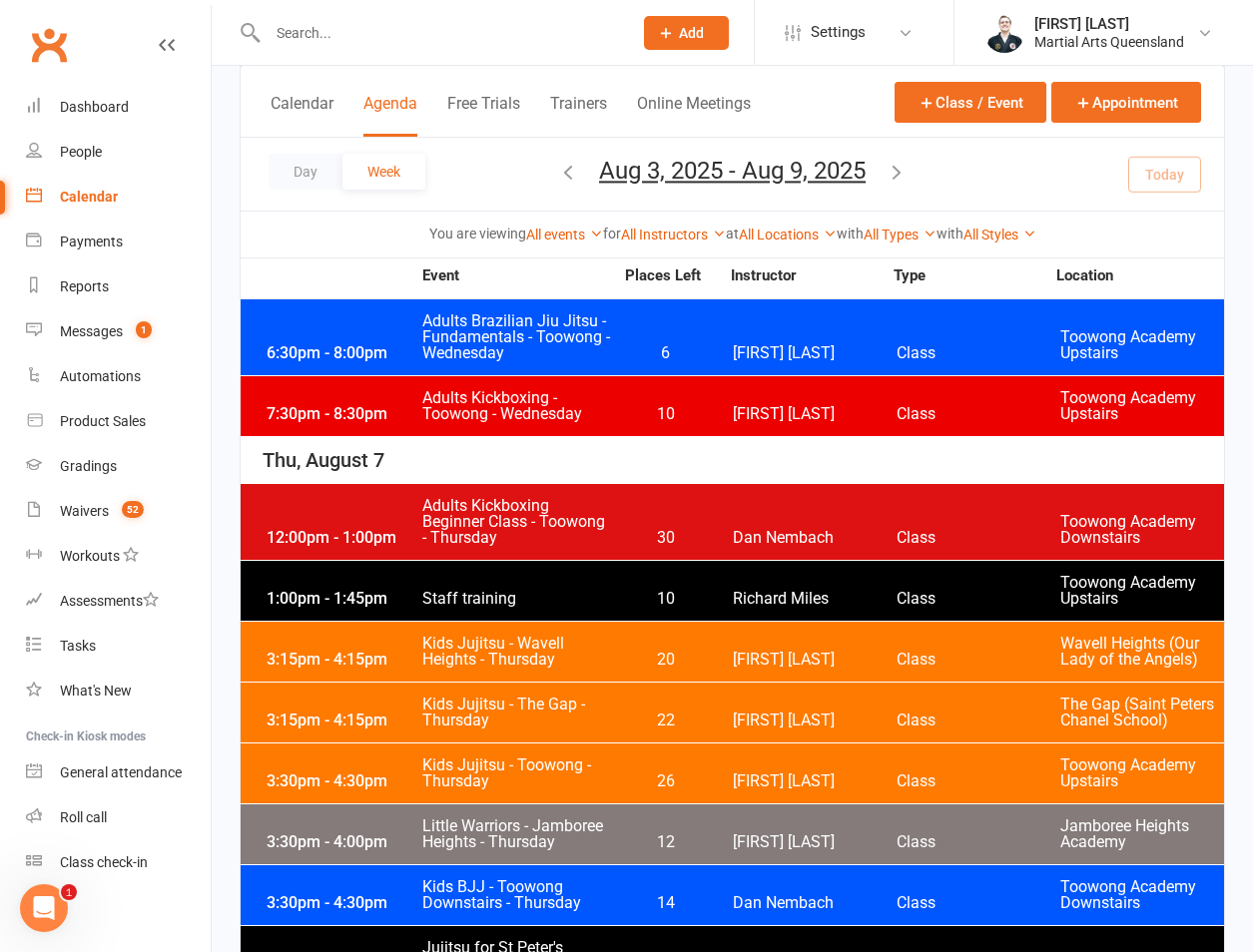 click on "3:15pm - 4:15pm" at bounding box center (341, 720) 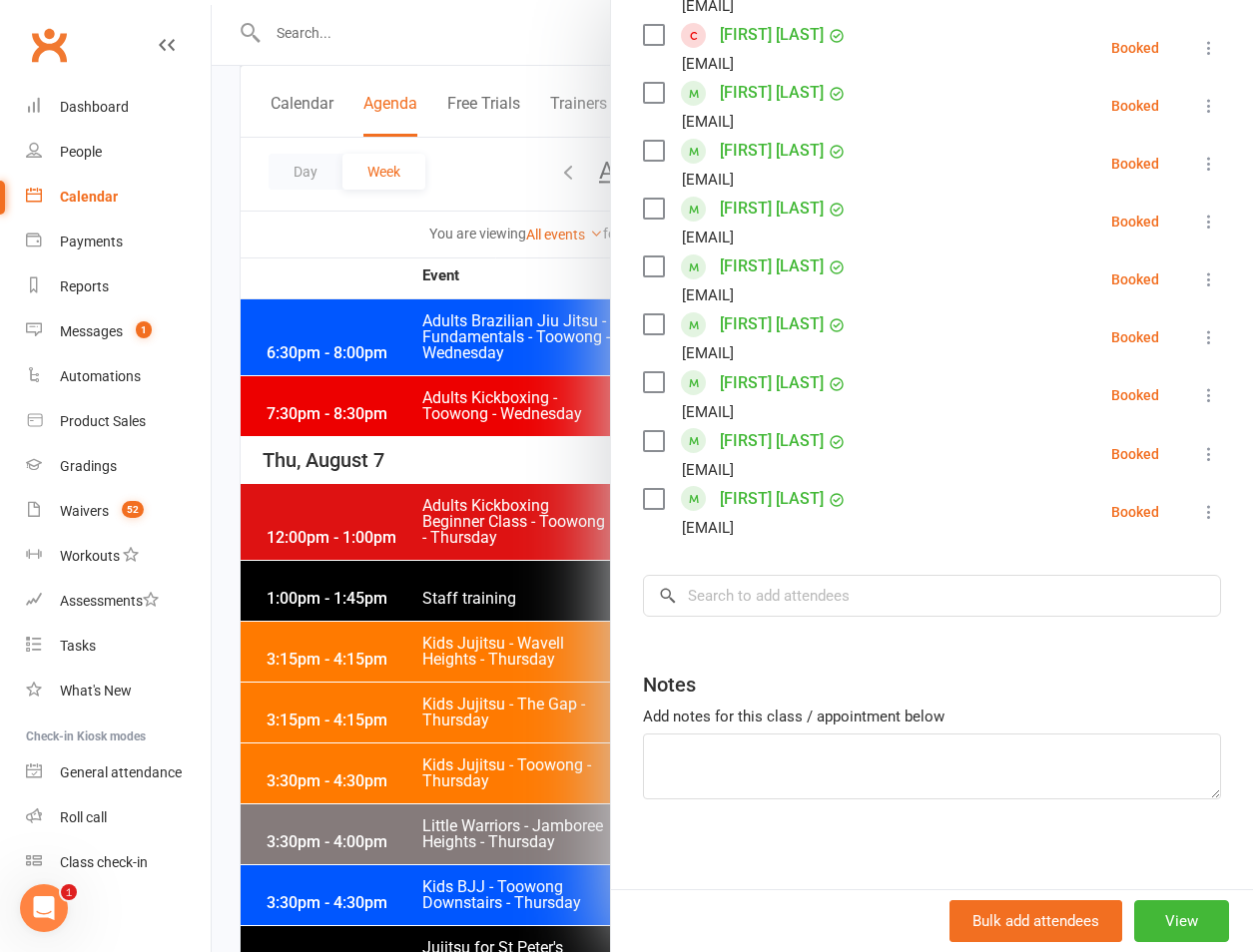 scroll, scrollTop: 883, scrollLeft: 0, axis: vertical 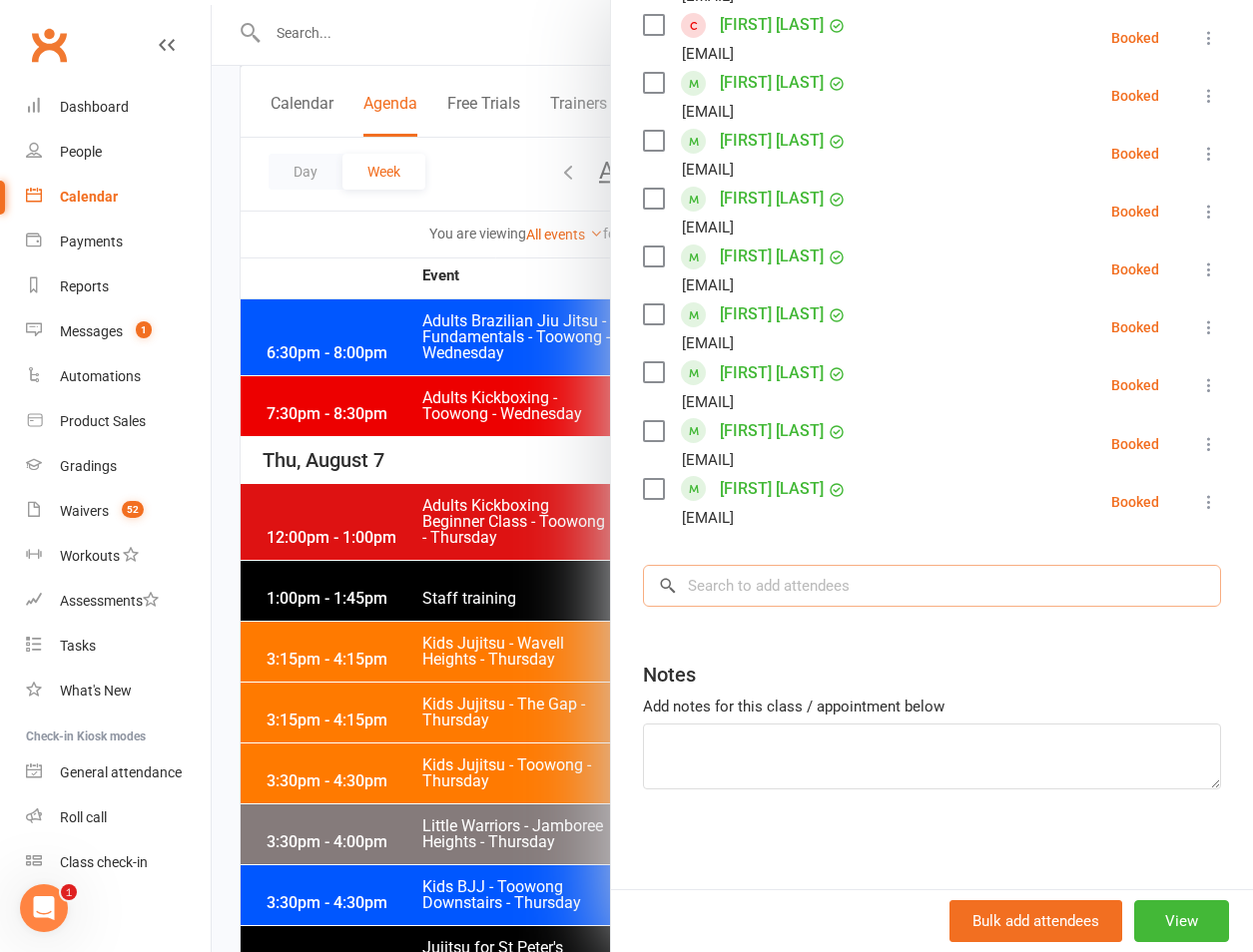 click at bounding box center [932, 586] 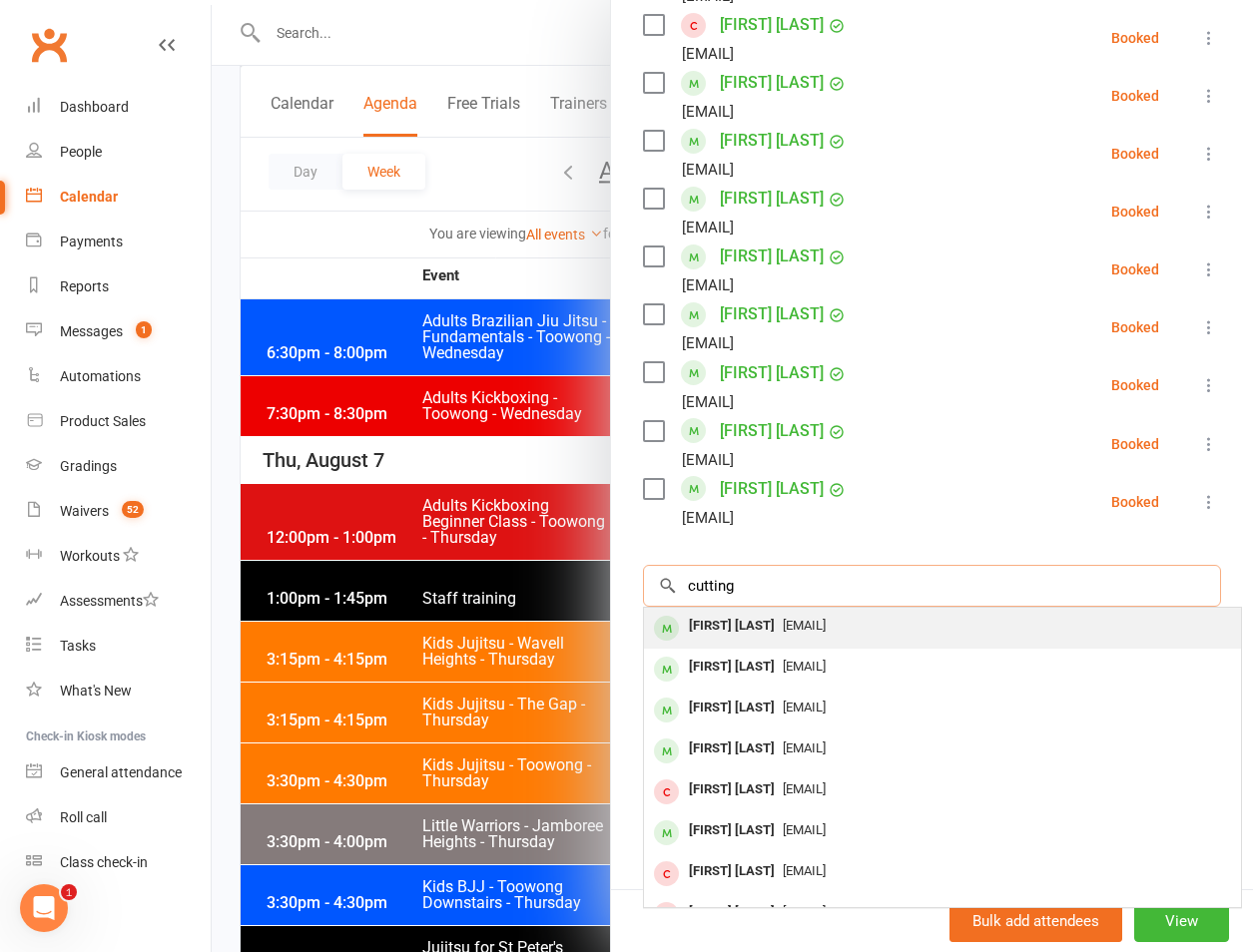 type on "cutting" 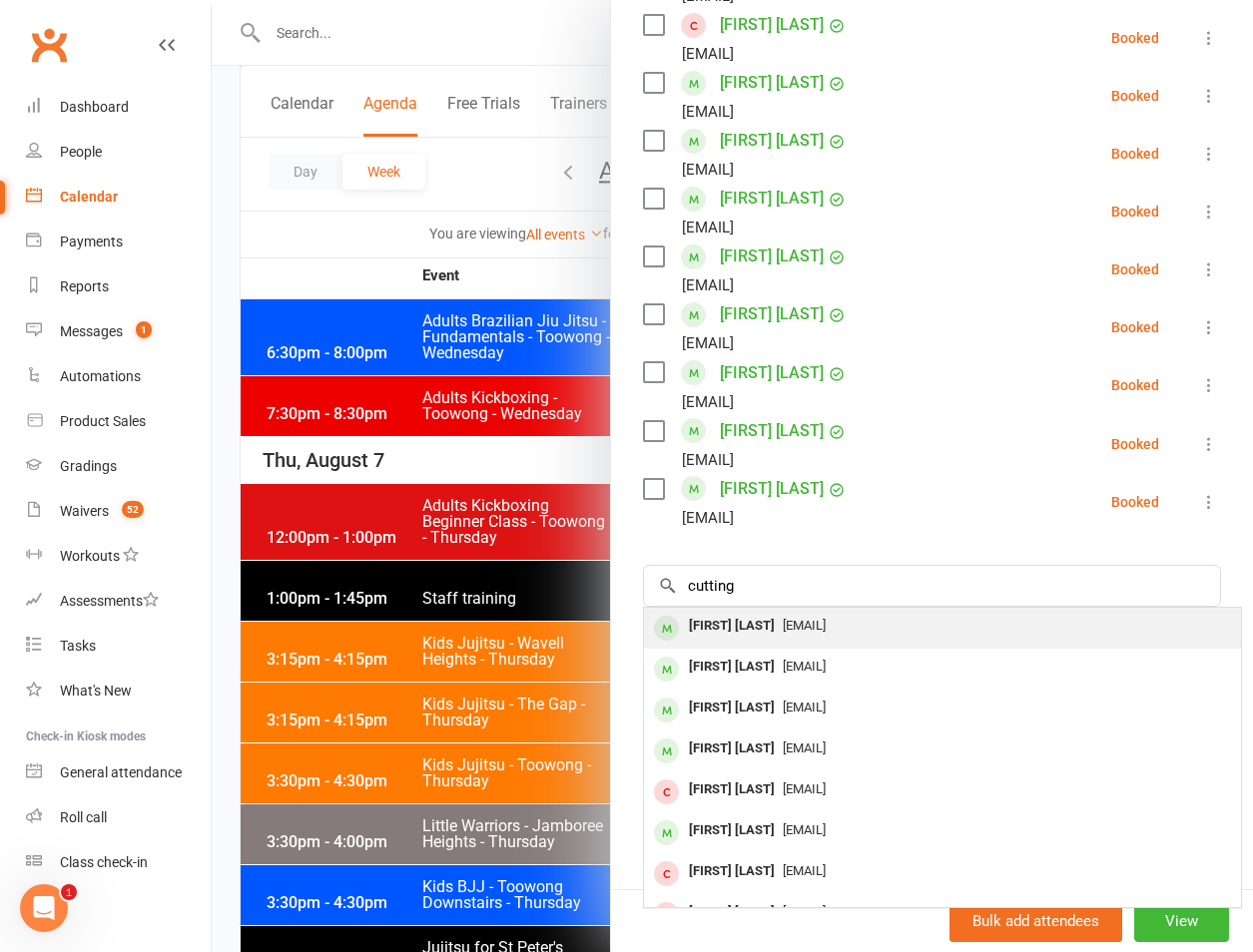 click on "[EMAIL]" at bounding box center (804, 625) 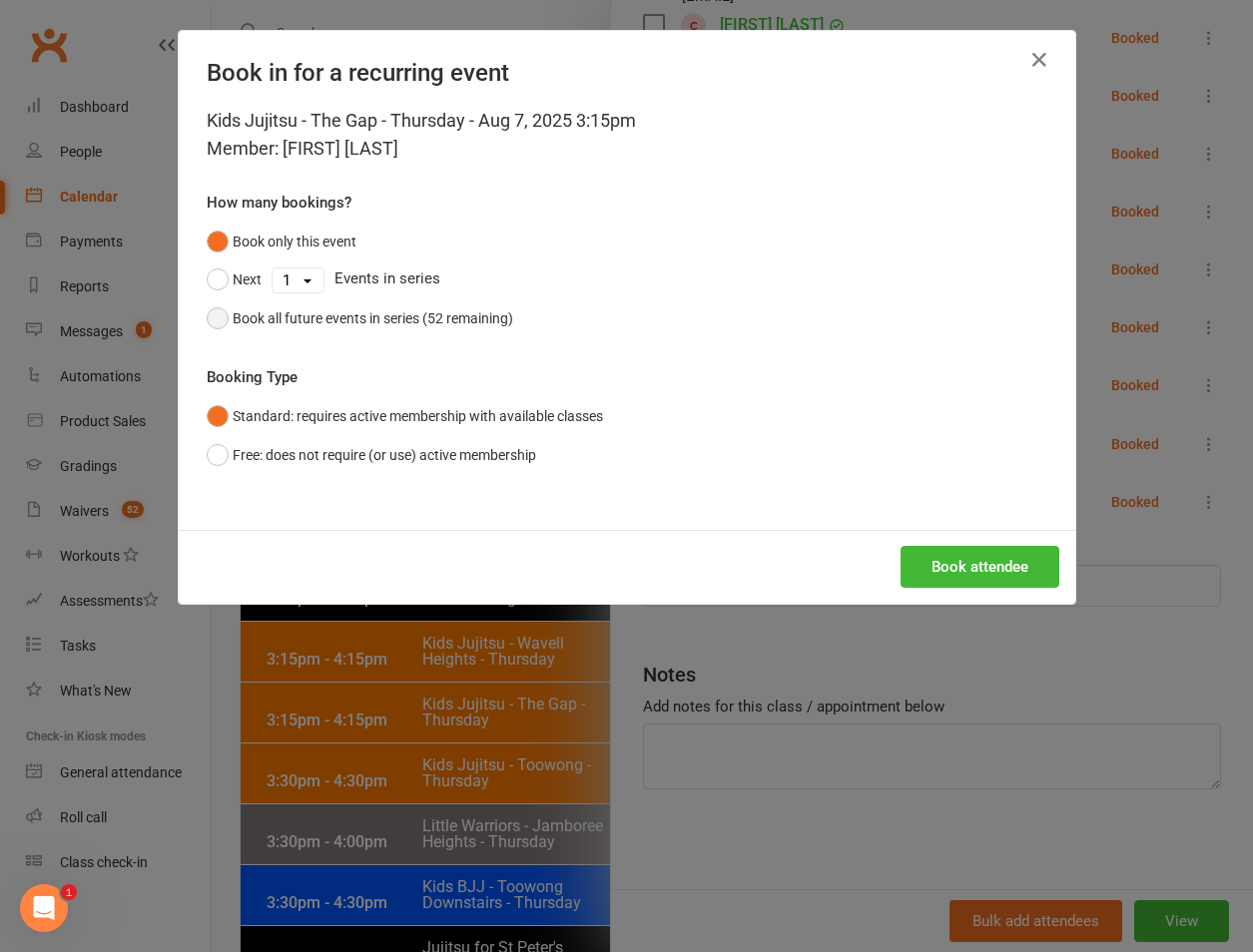 click on "Book all future events in series (52 remaining)" at bounding box center [372, 318] 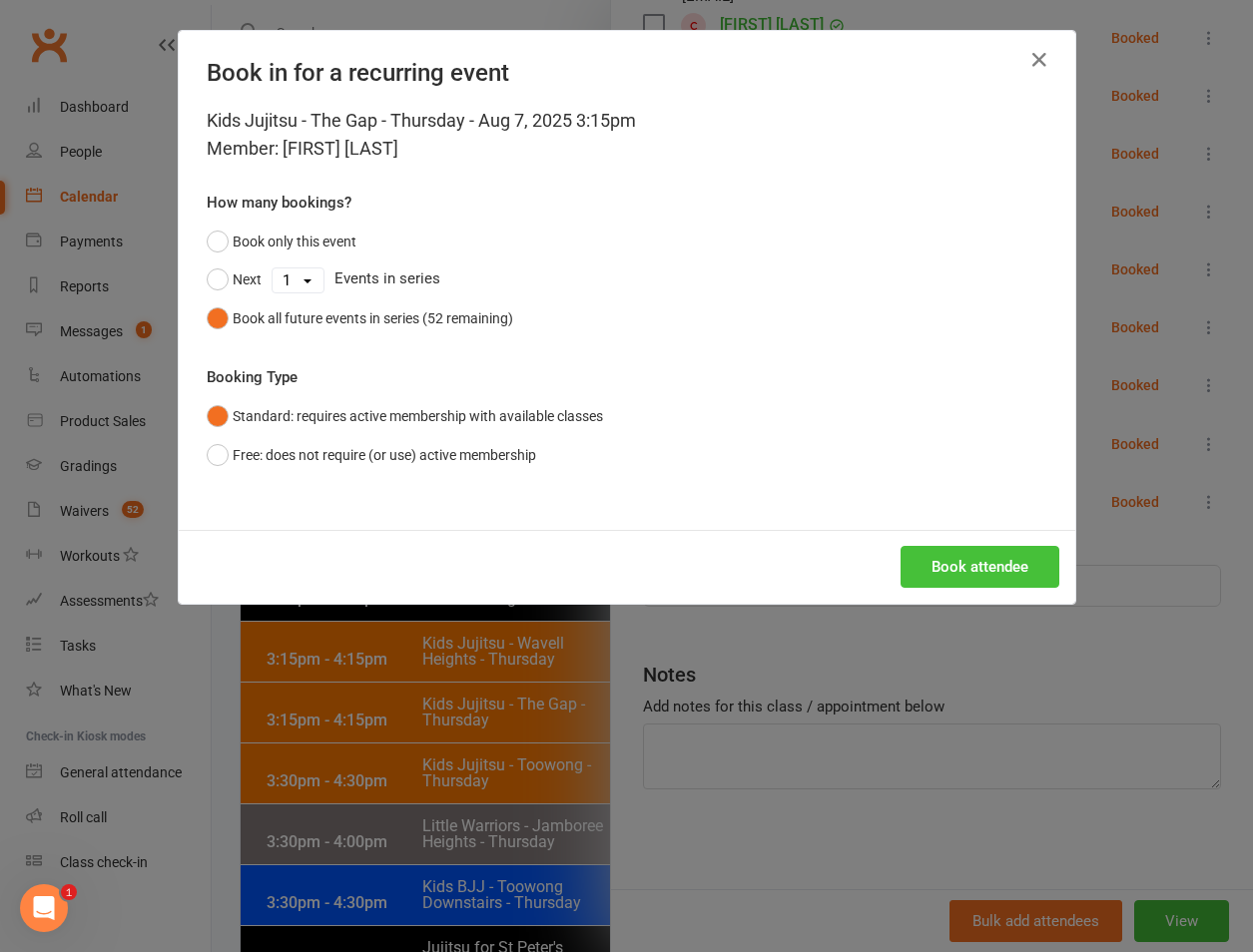 click on "Book attendee" at bounding box center [979, 567] 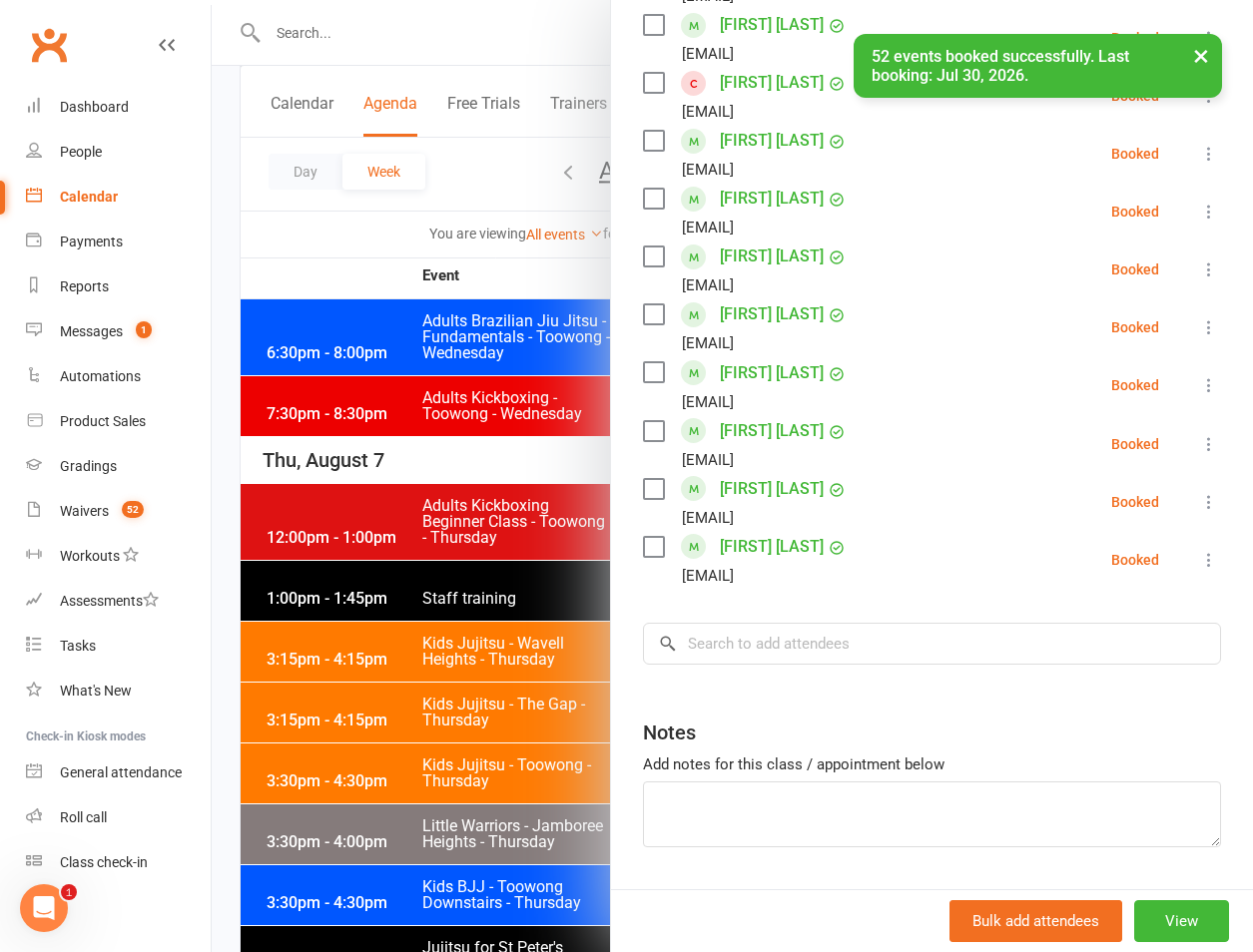 scroll, scrollTop: 941, scrollLeft: 0, axis: vertical 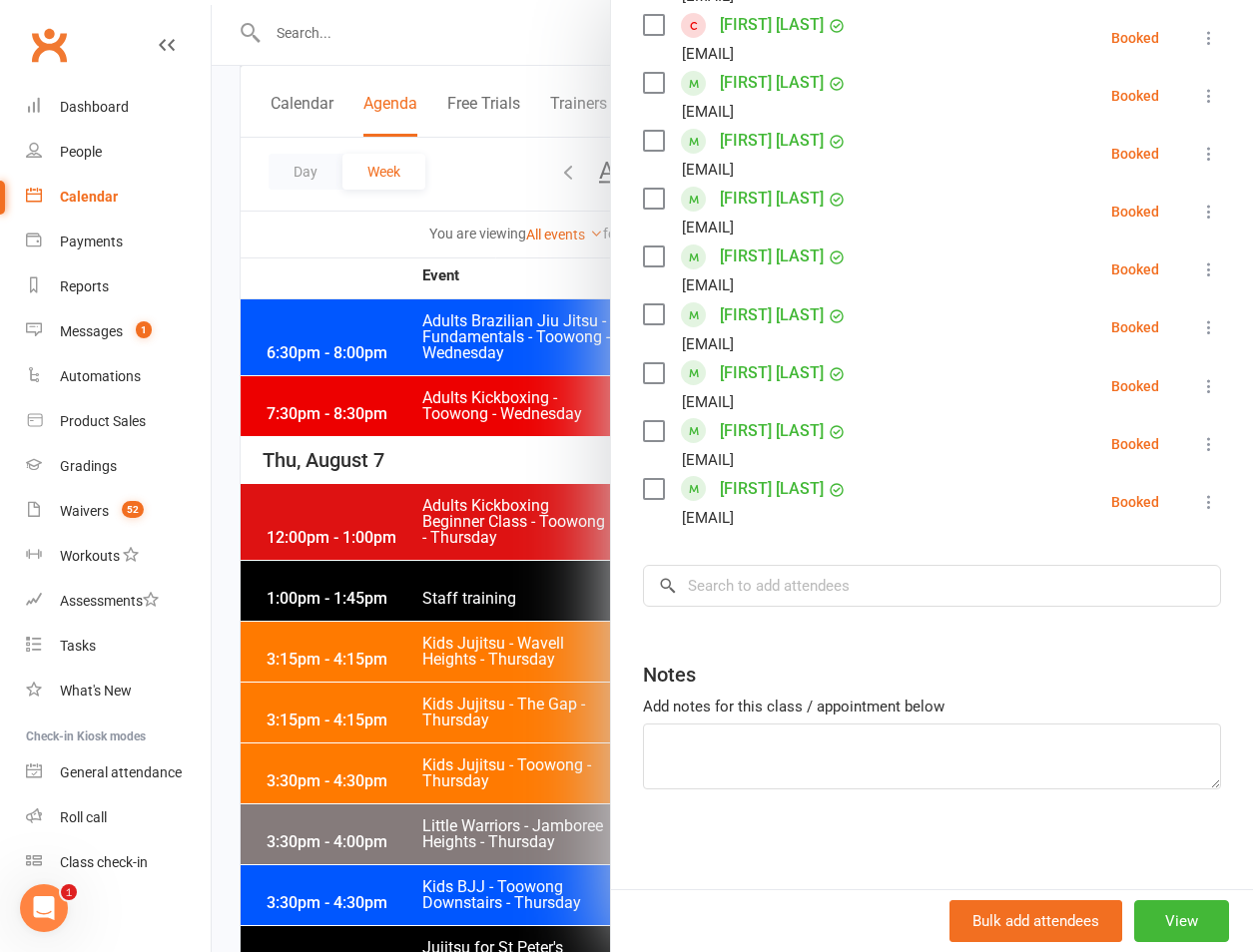 click at bounding box center (732, 476) 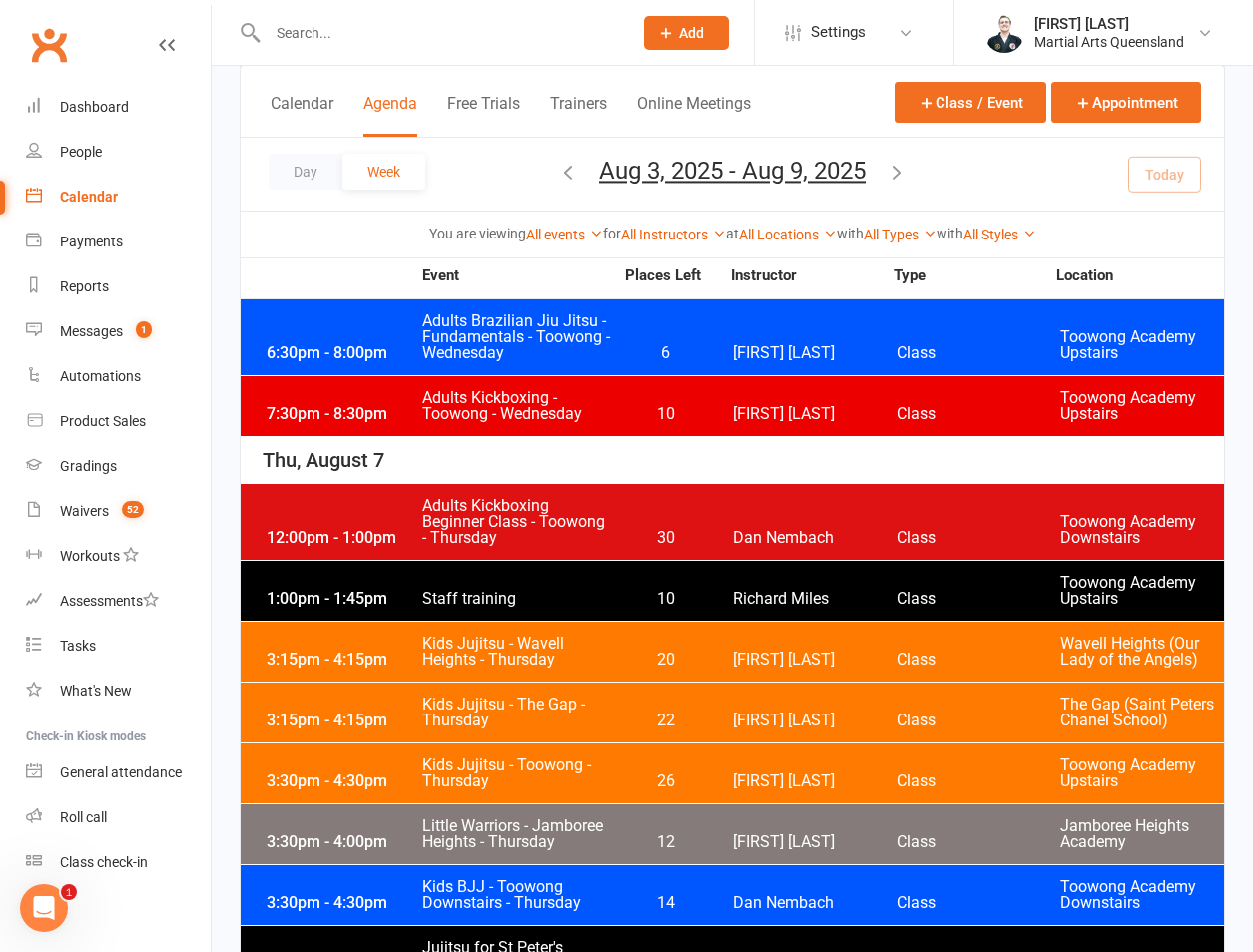 scroll, scrollTop: 3725, scrollLeft: 0, axis: vertical 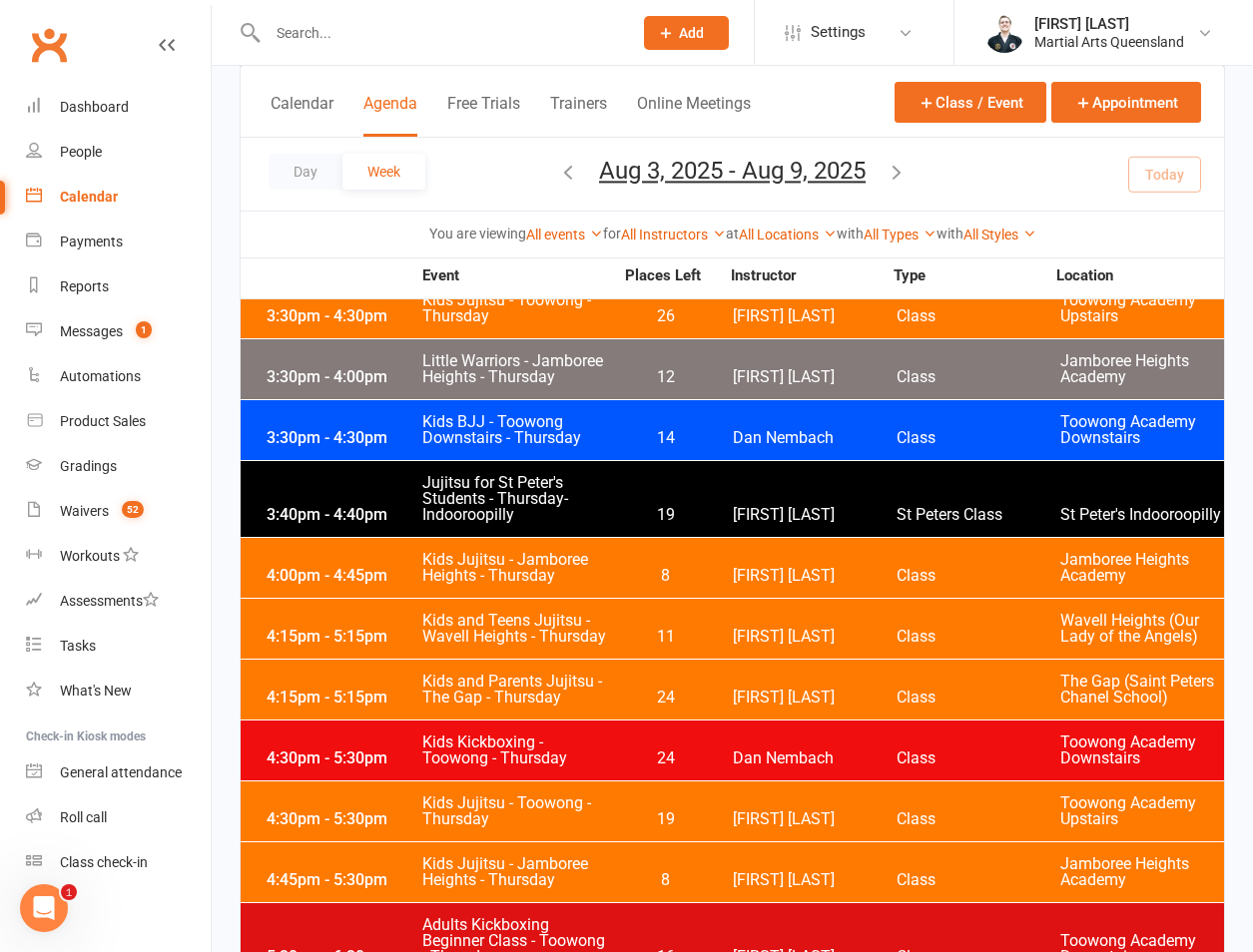 click on "Little Warriors - Jamboree Heights - Thursday" at bounding box center [517, 369] 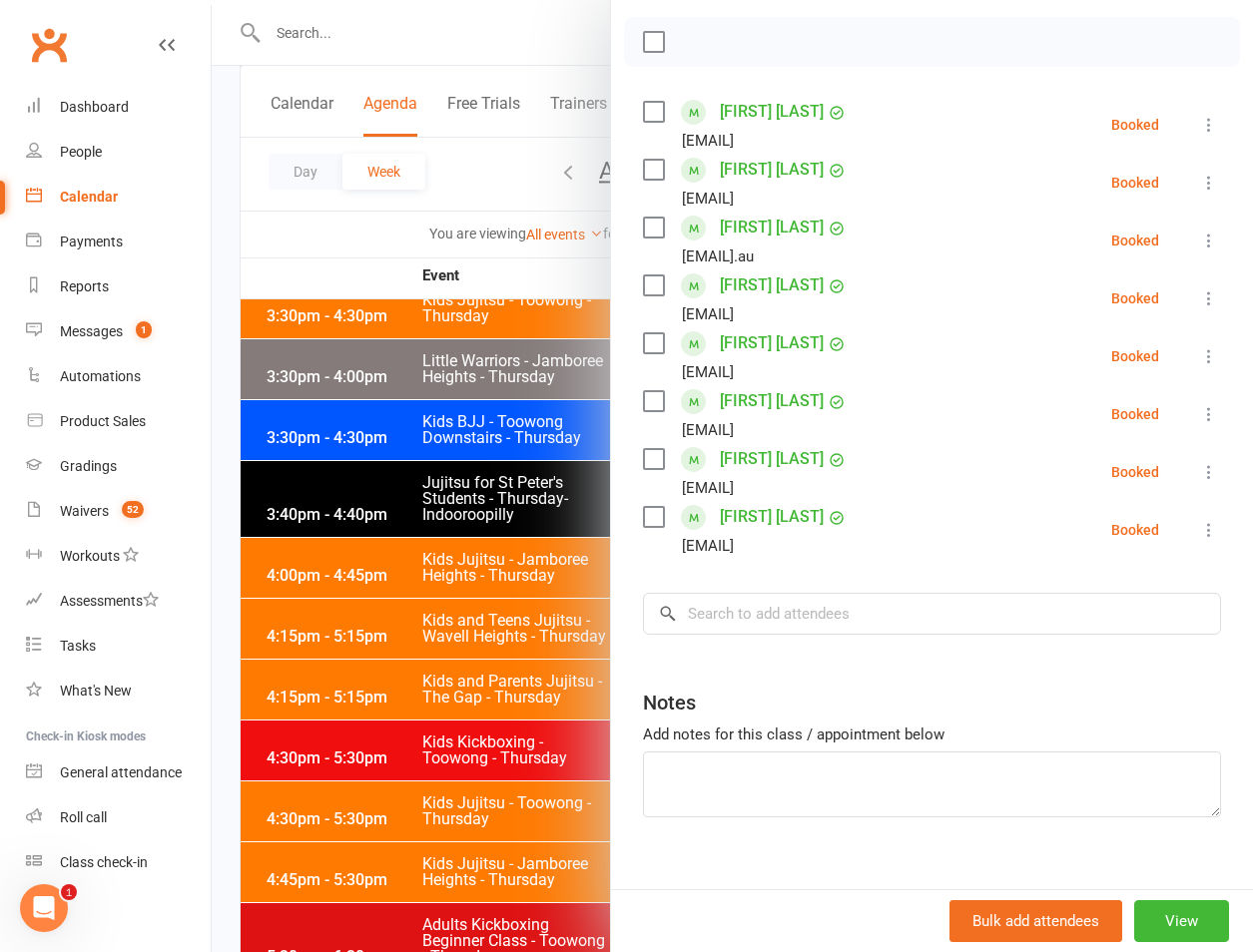 scroll, scrollTop: 303, scrollLeft: 0, axis: vertical 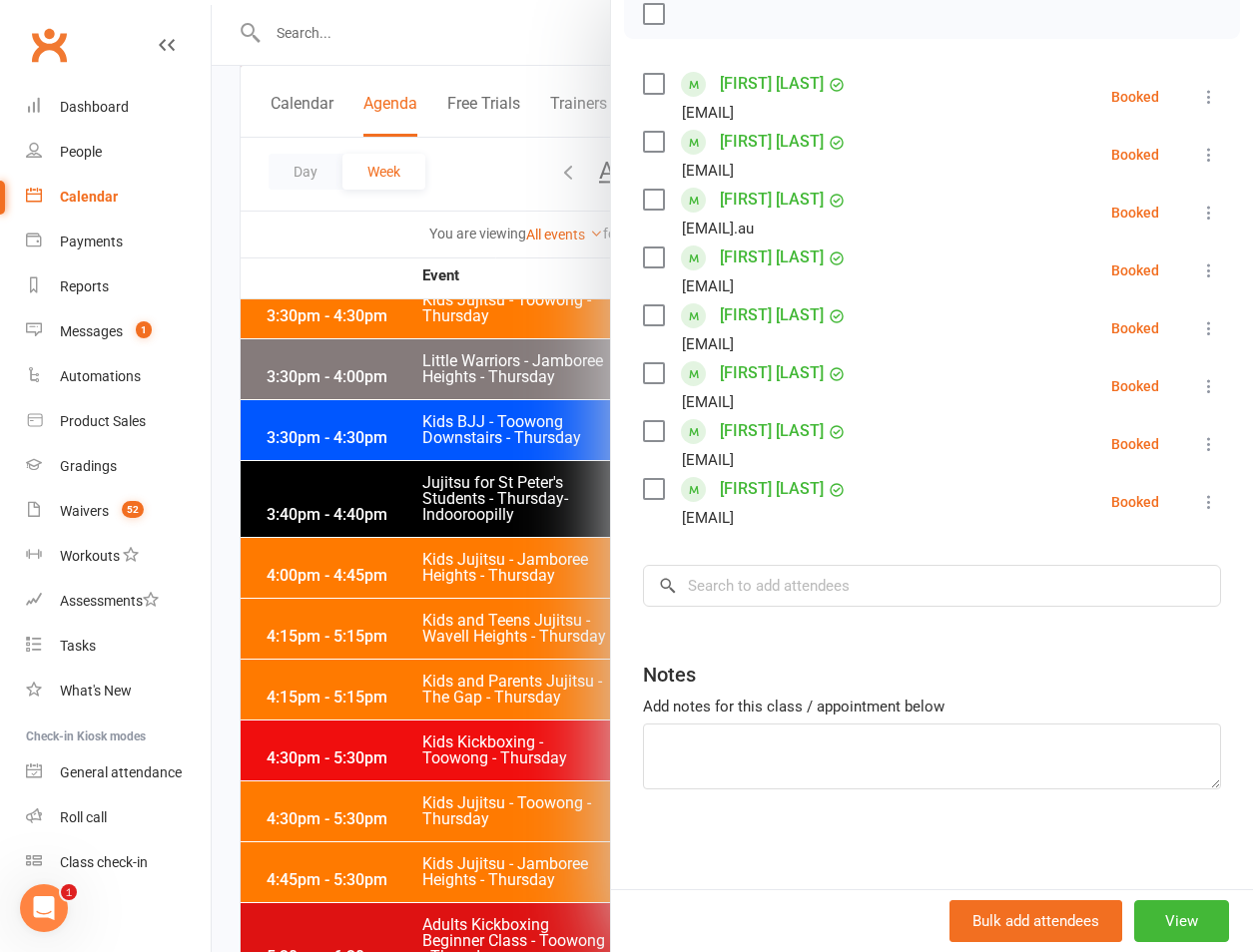 click on "Class kiosk mode  Roll call  3:30 PM - 4:00 PM, Thursday, August, 7, 2025 with Shane Philpot  at  Jamboree Heights Academy  Attendees  8  places booked 12  places available Sort by  Last name  First name  Booking created    Daniel Chan  seek.for.place@gmail.com Booked More info  Remove  Check in  Mark absent  Send message  All bookings for series    Ruby Connery  maddisoneadie@hotmail.com Booked More info  Remove  Check in  Mark absent  Send message  All bookings for series    Thea Haydon  Jm.murphy@outlook.com.au Booked More info  Remove  Check in  Mark absent  Send message  All bookings for series    Sofia Rice  rice.andrew@proton.me Booked More info  Remove  Check in  Mark absent  Send message  All bookings for series    Amy Riemann-Dendle  leerie75@gmail.com Booked More info  Remove  Check in  Mark absent  Send message  All bookings for series    Amaïa Samaraweera  kesh2001@hotmail.com Booked More info  Remove  Check in  Mark absent  Send message  All bookings for series    Hector Shkurti  Booked Remove" at bounding box center [932, 335] 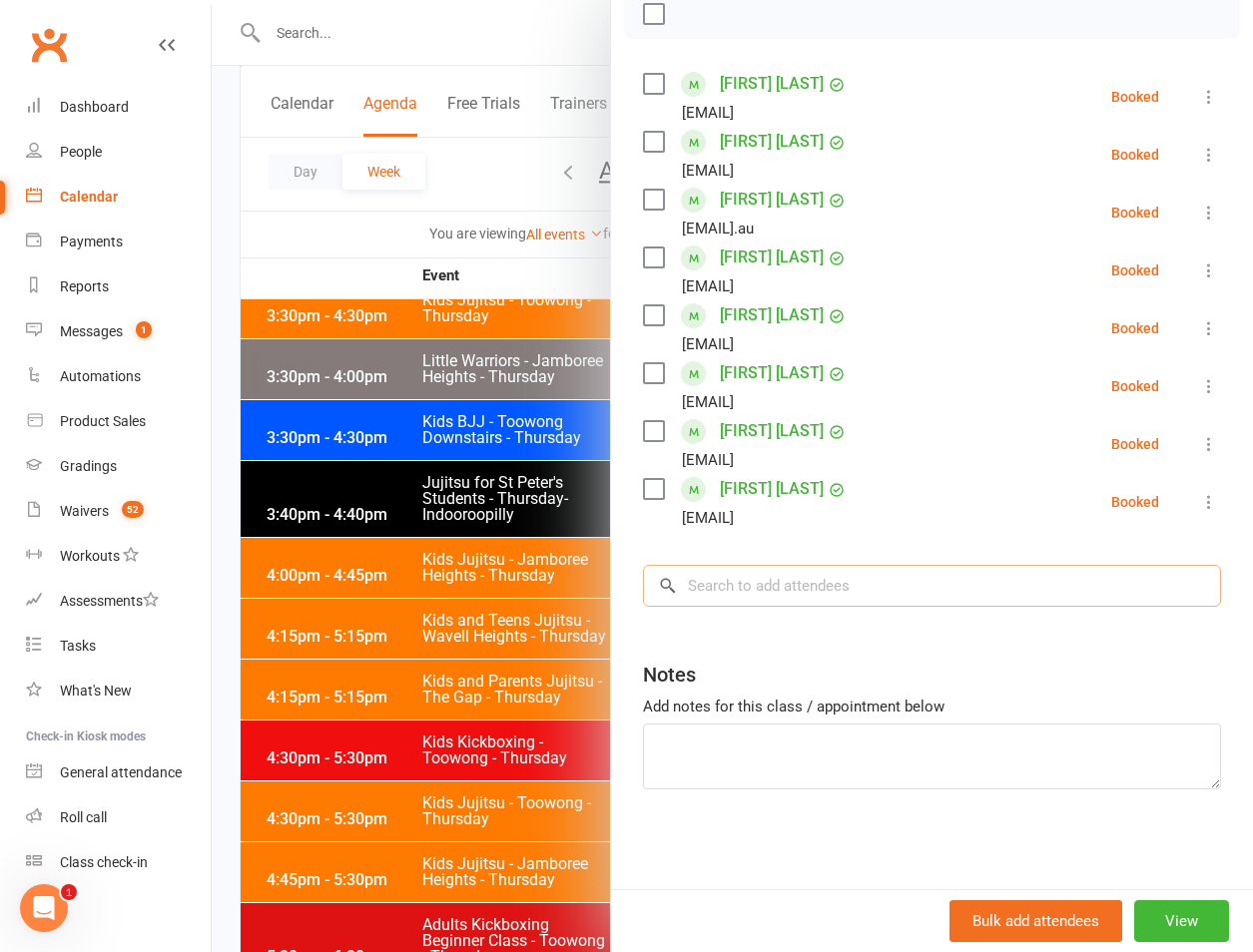 click at bounding box center (932, 586) 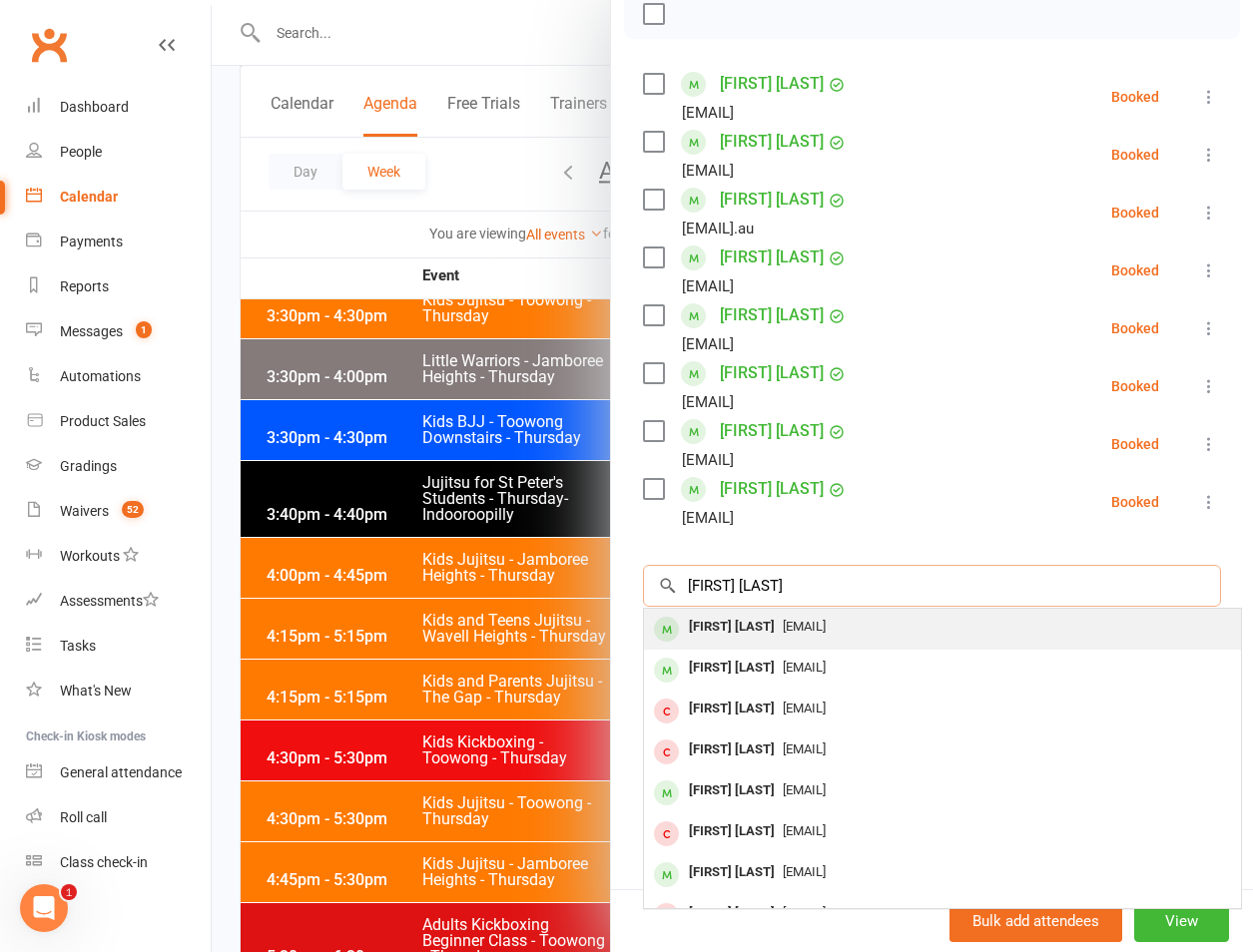 type on "emma filipp" 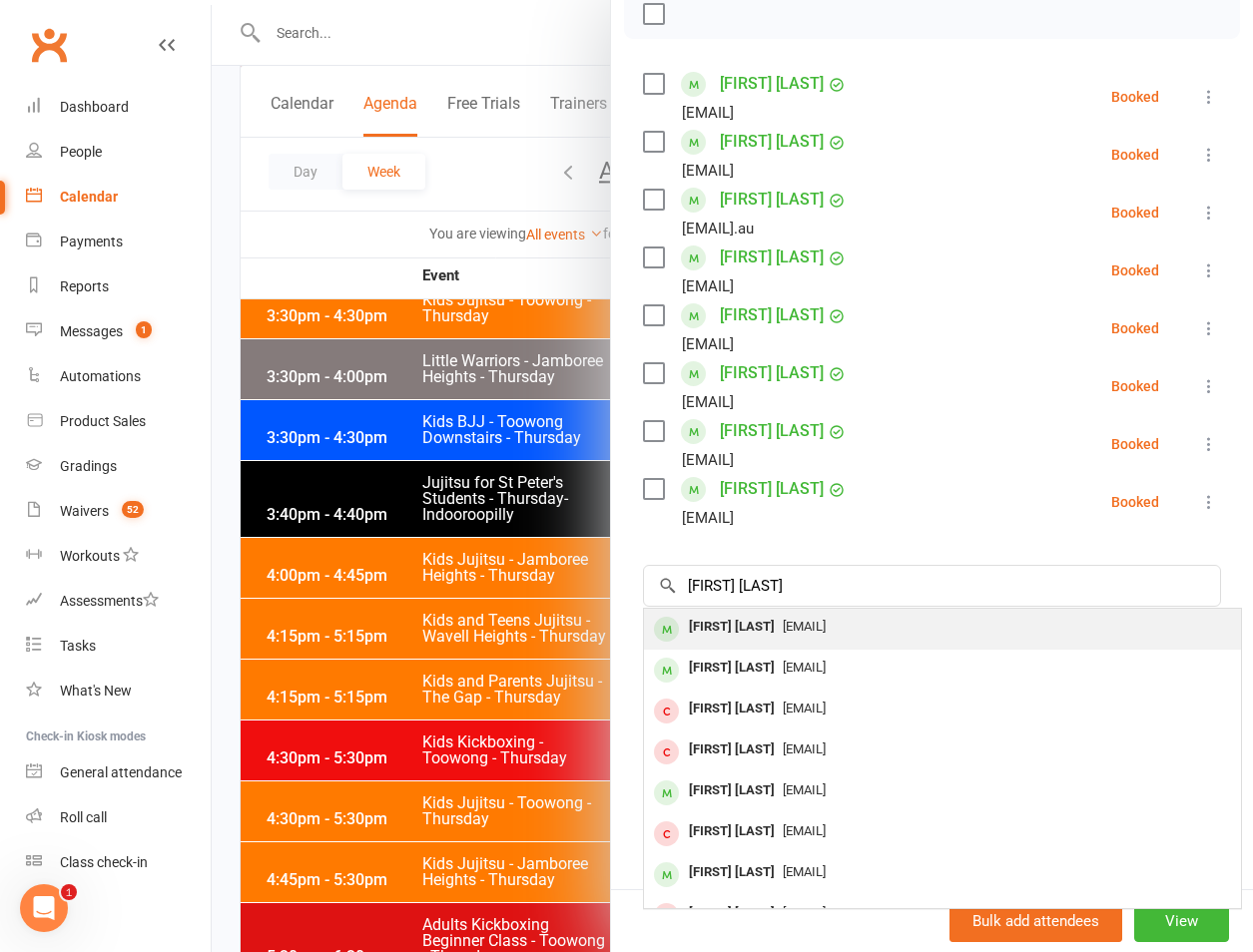 click on "[EMAIL]" at bounding box center [804, 626] 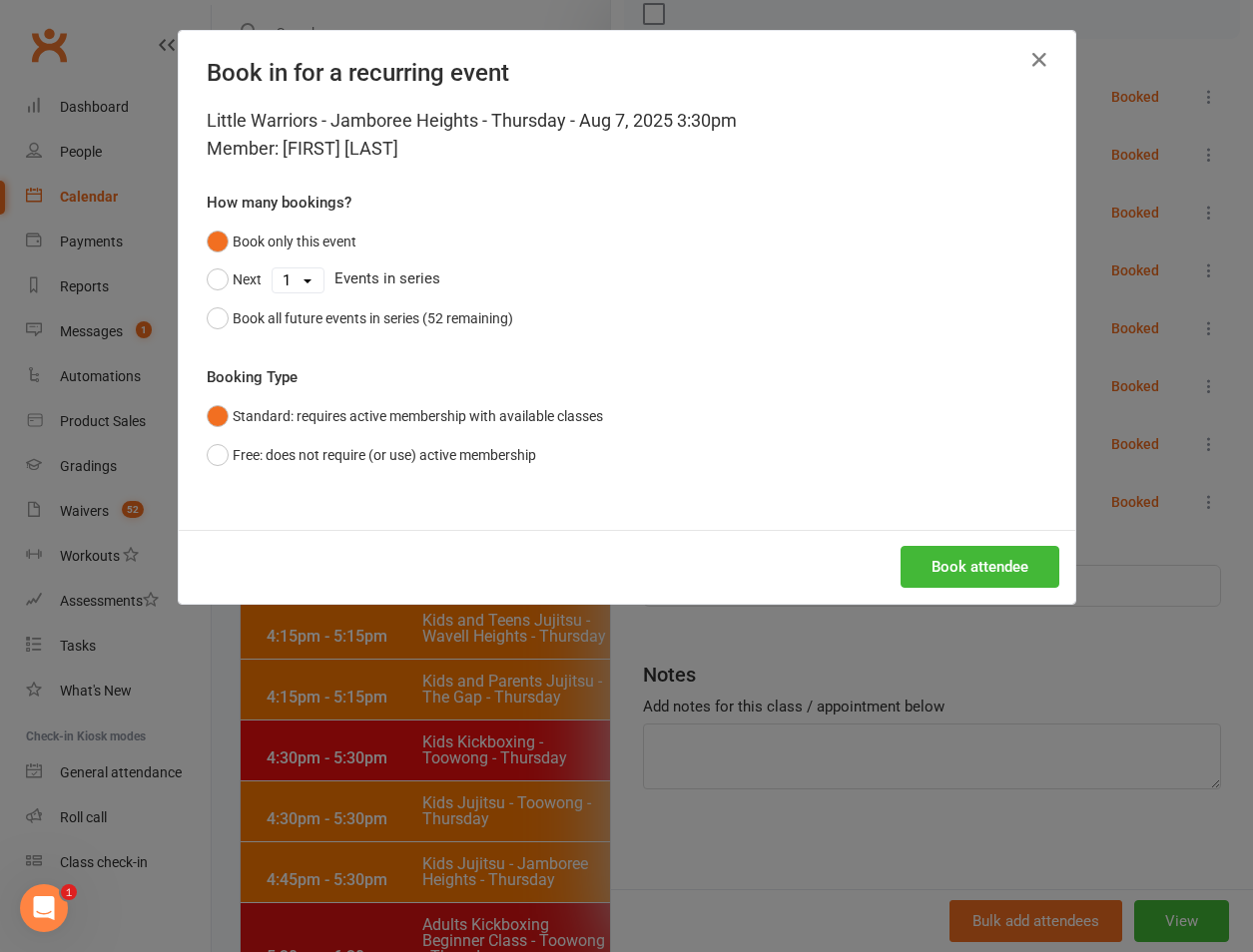 click on "Next 1 2 3 4 5 6 7 8 9 10 11 12 13 14 15 16 17 18 19 20 21 22 23 24 25 26 27 28 29 30 31 32 33 34 35 36 37 38 39 40 41 42 43 44 45 46 47 48 49 50 51 52 Events in series" at bounding box center [627, 279] 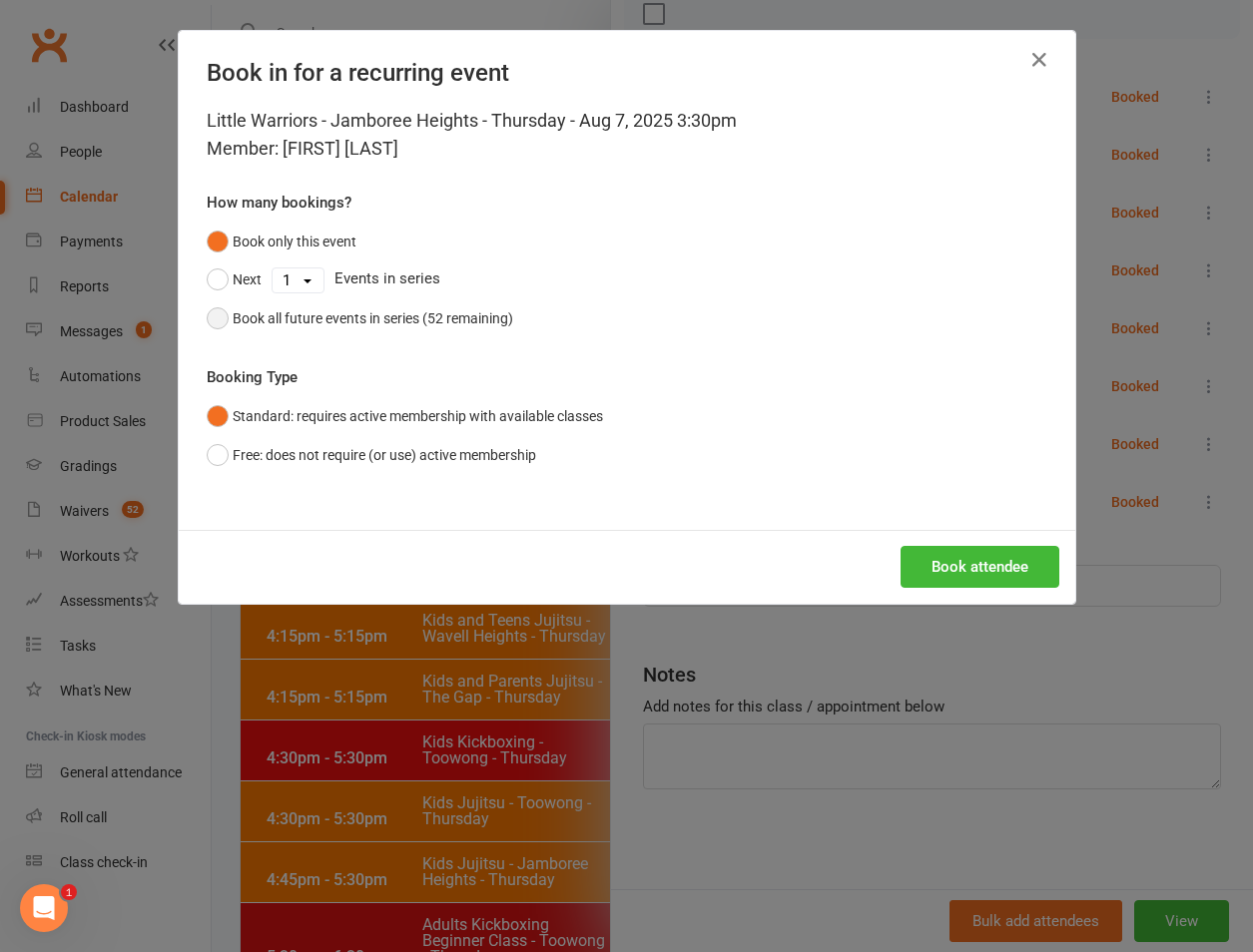 click on "Book all future events in series (52 remaining)" at bounding box center [372, 318] 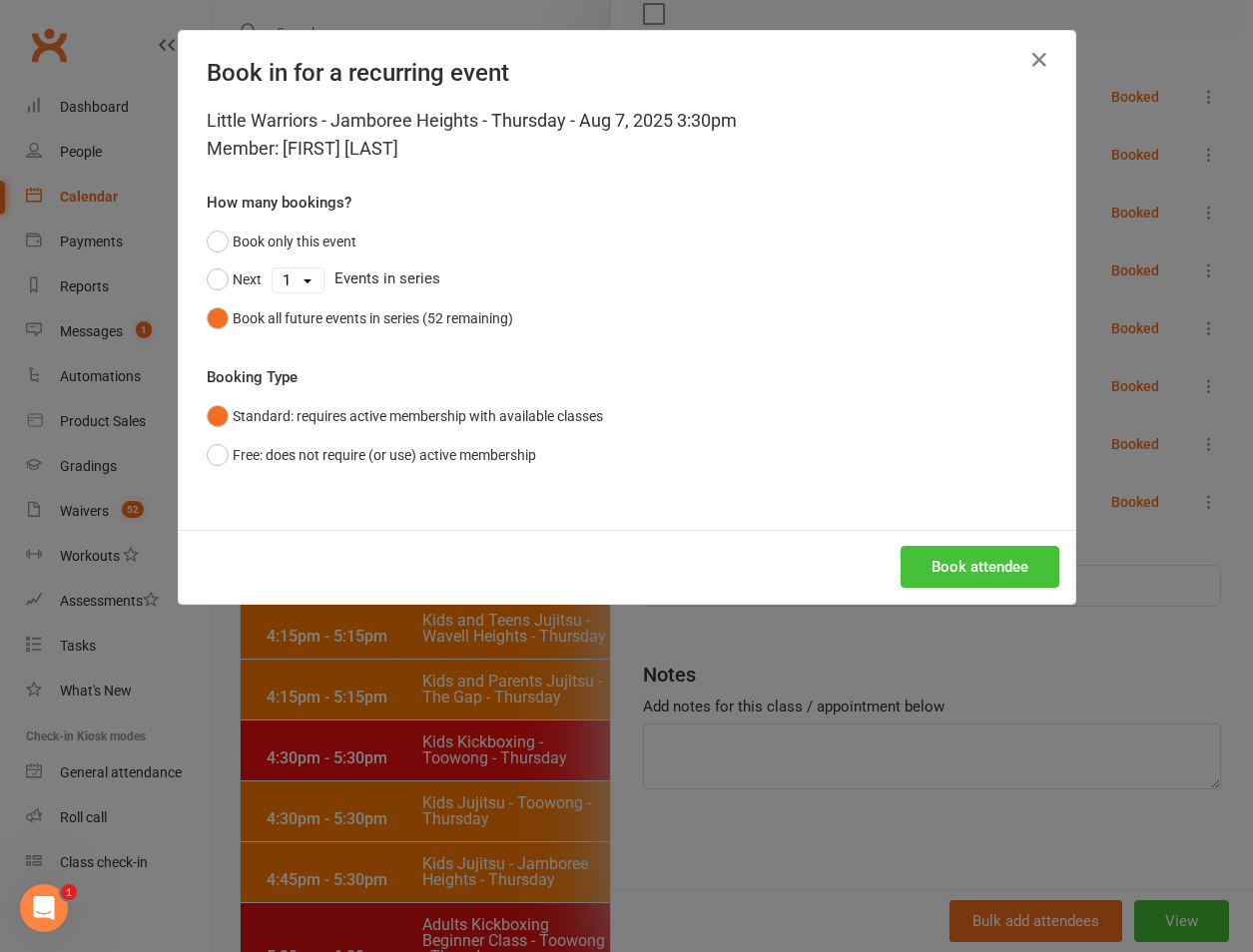 click on "Book attendee" at bounding box center [979, 567] 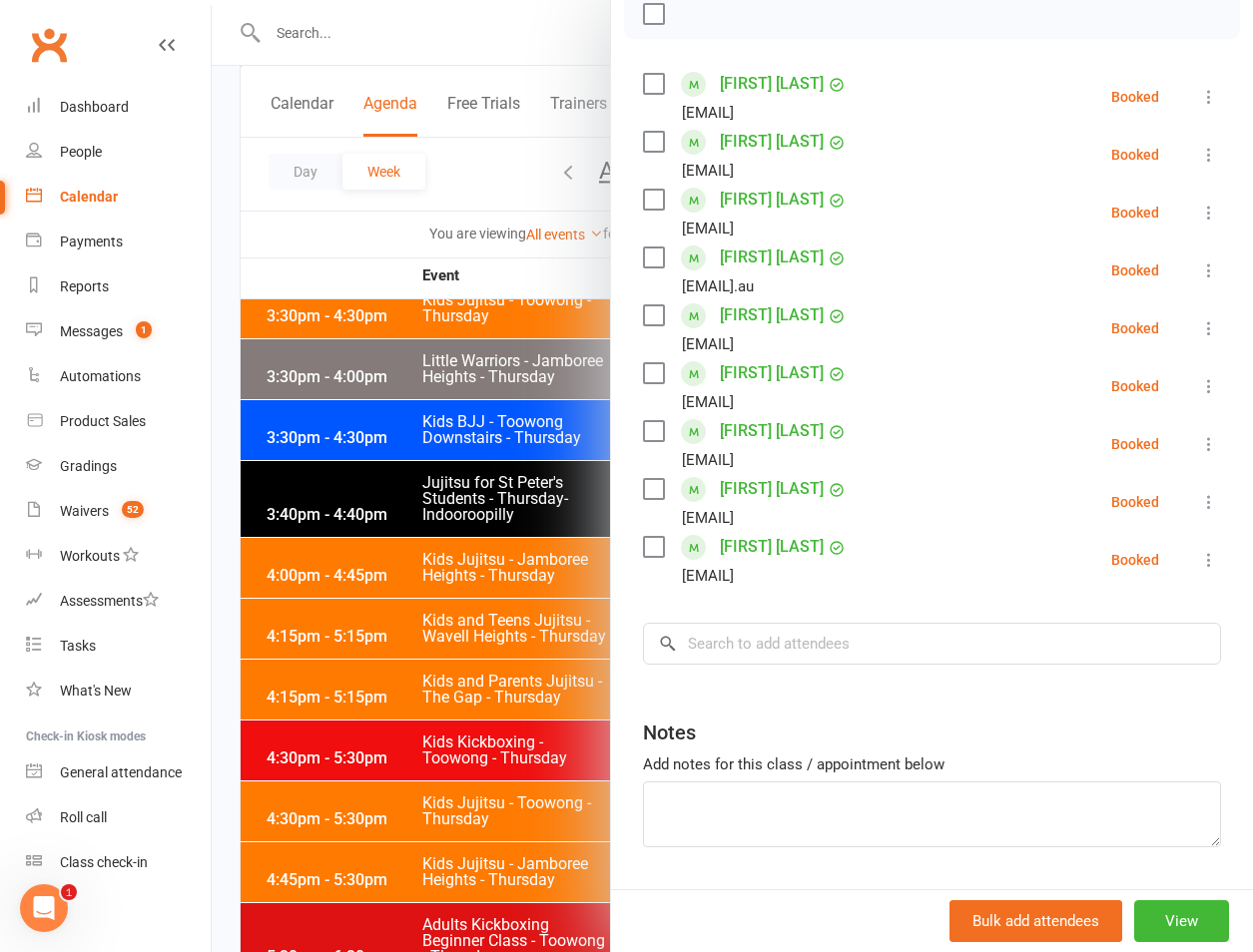 click at bounding box center (732, 476) 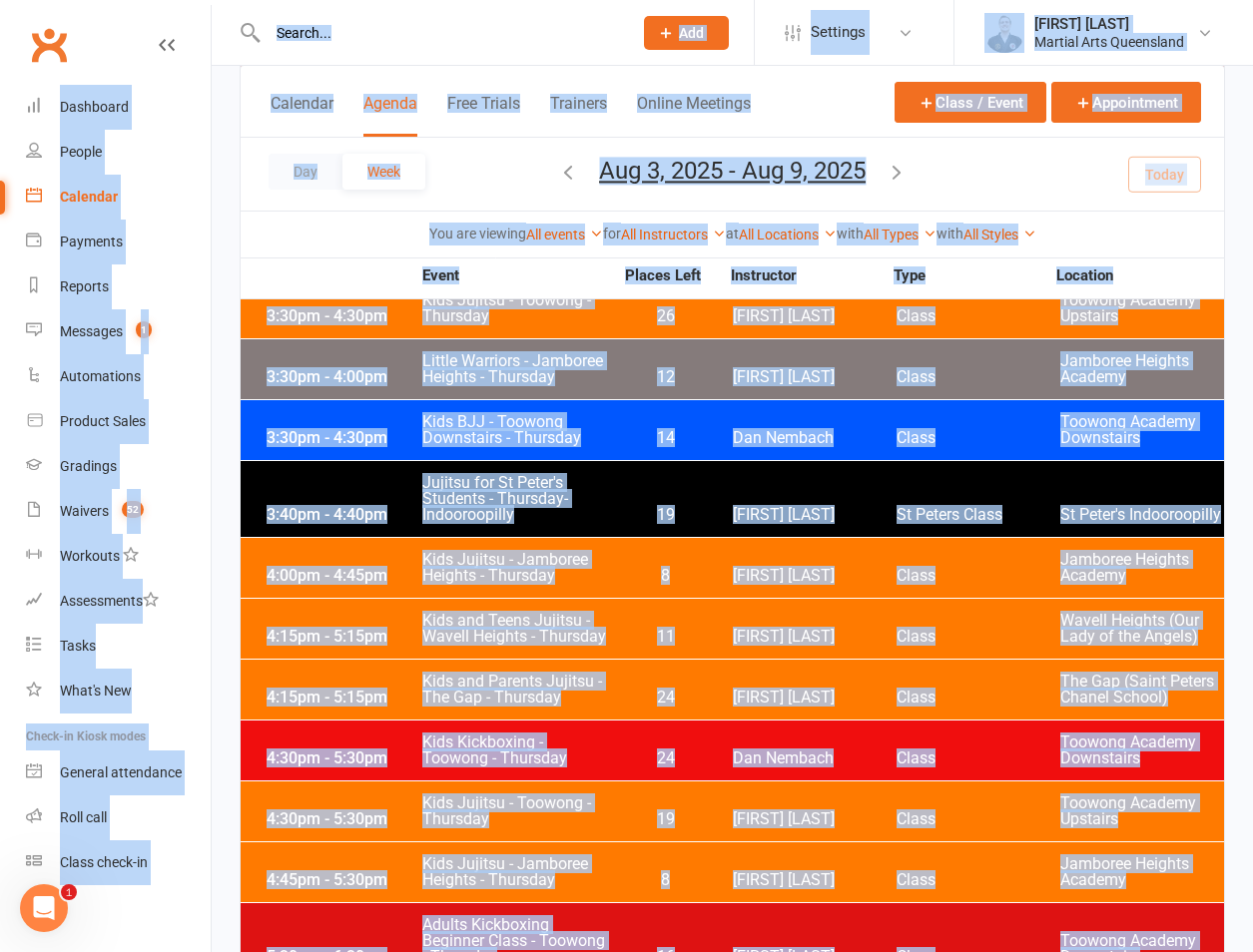 click at bounding box center [439, 33] 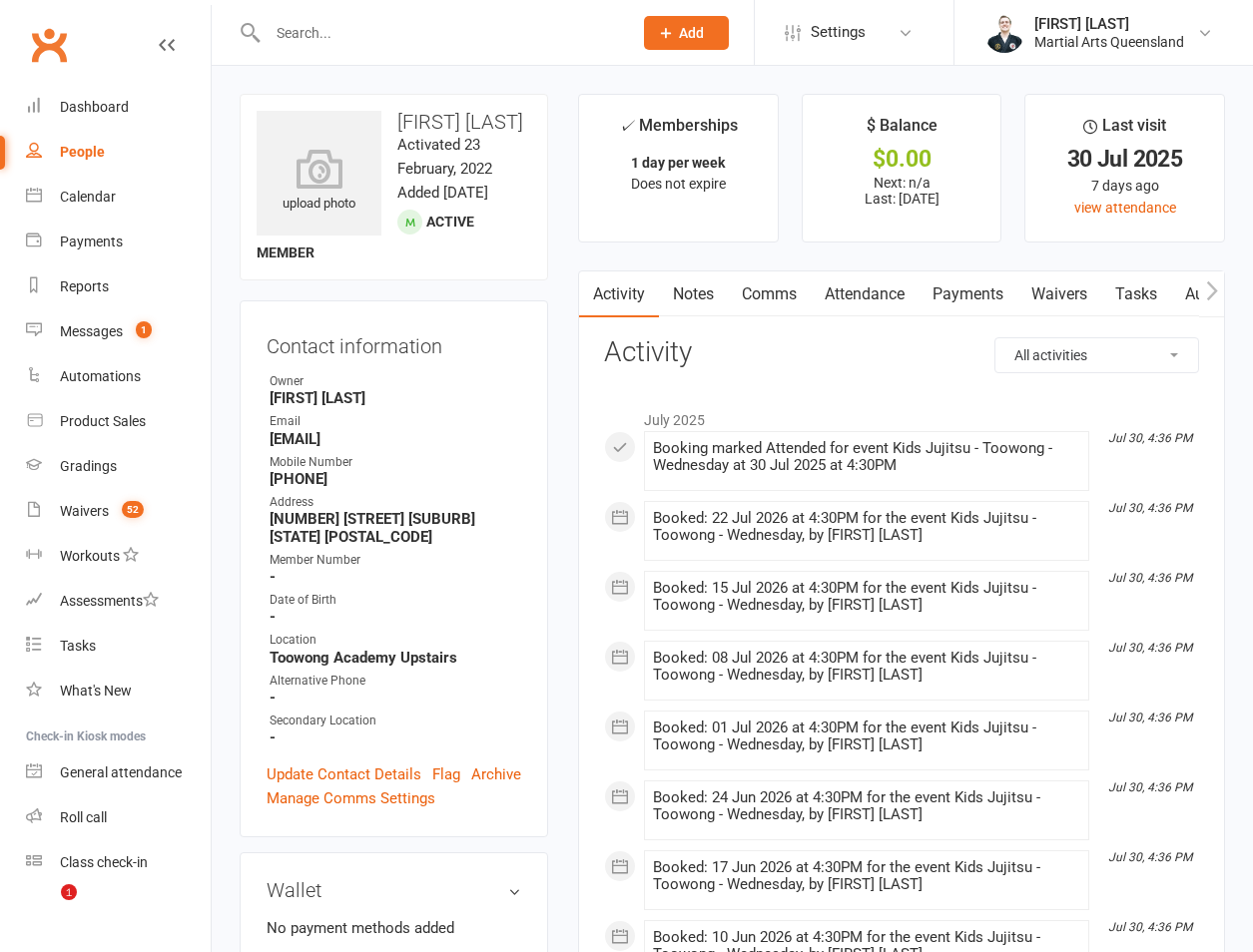 scroll, scrollTop: 0, scrollLeft: 0, axis: both 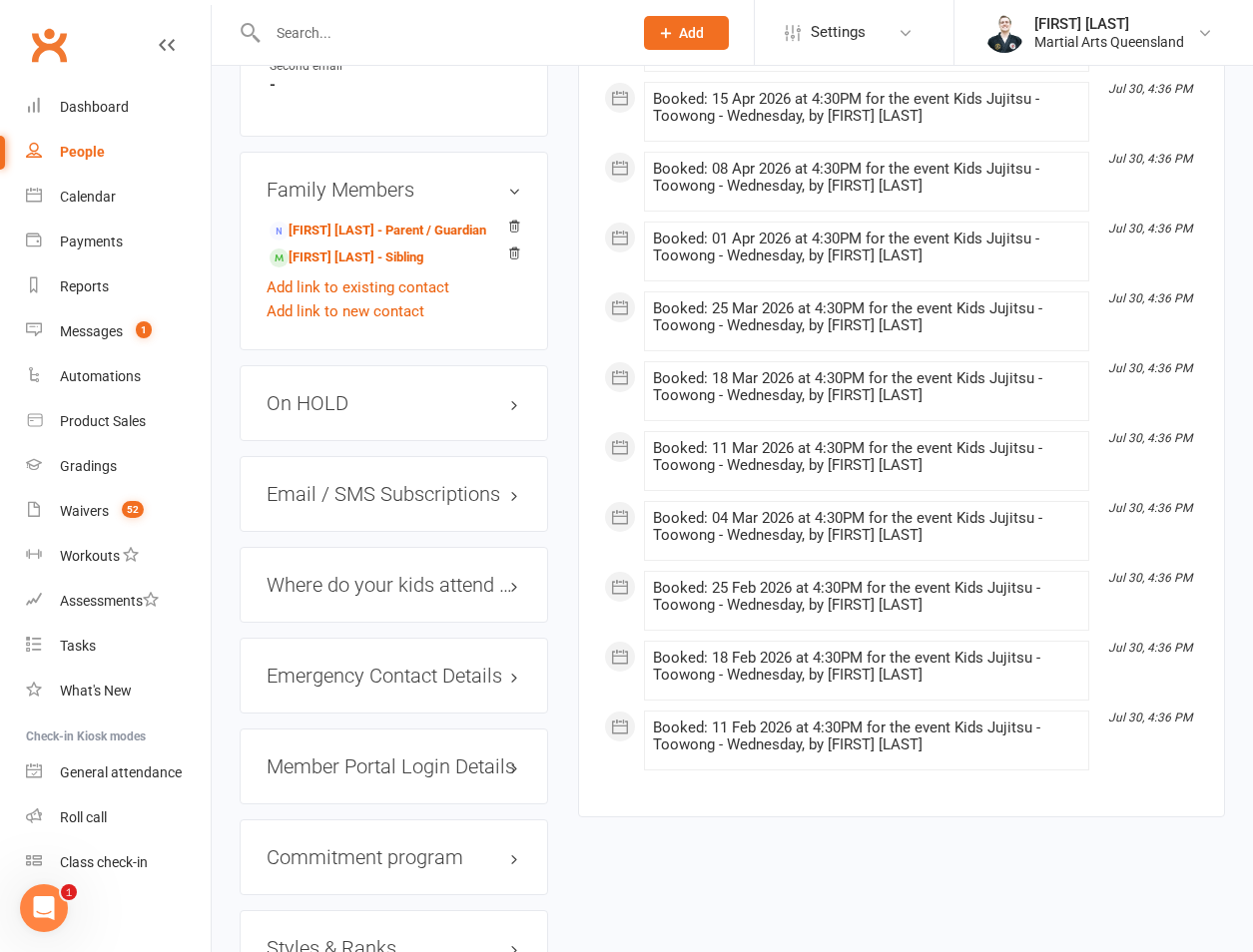 click on "On HOLD" at bounding box center (393, 403) 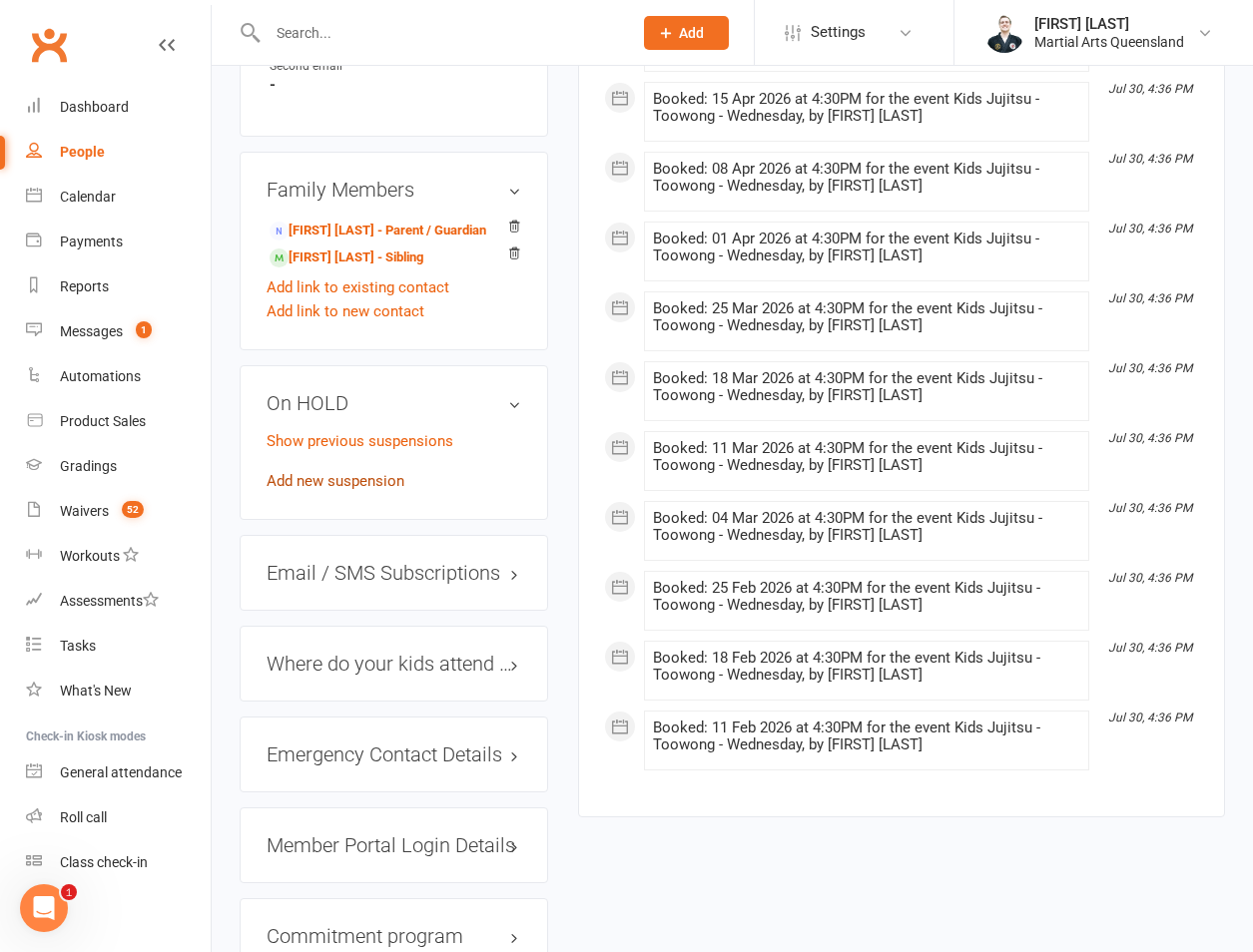 click on "Add new suspension" at bounding box center (335, 481) 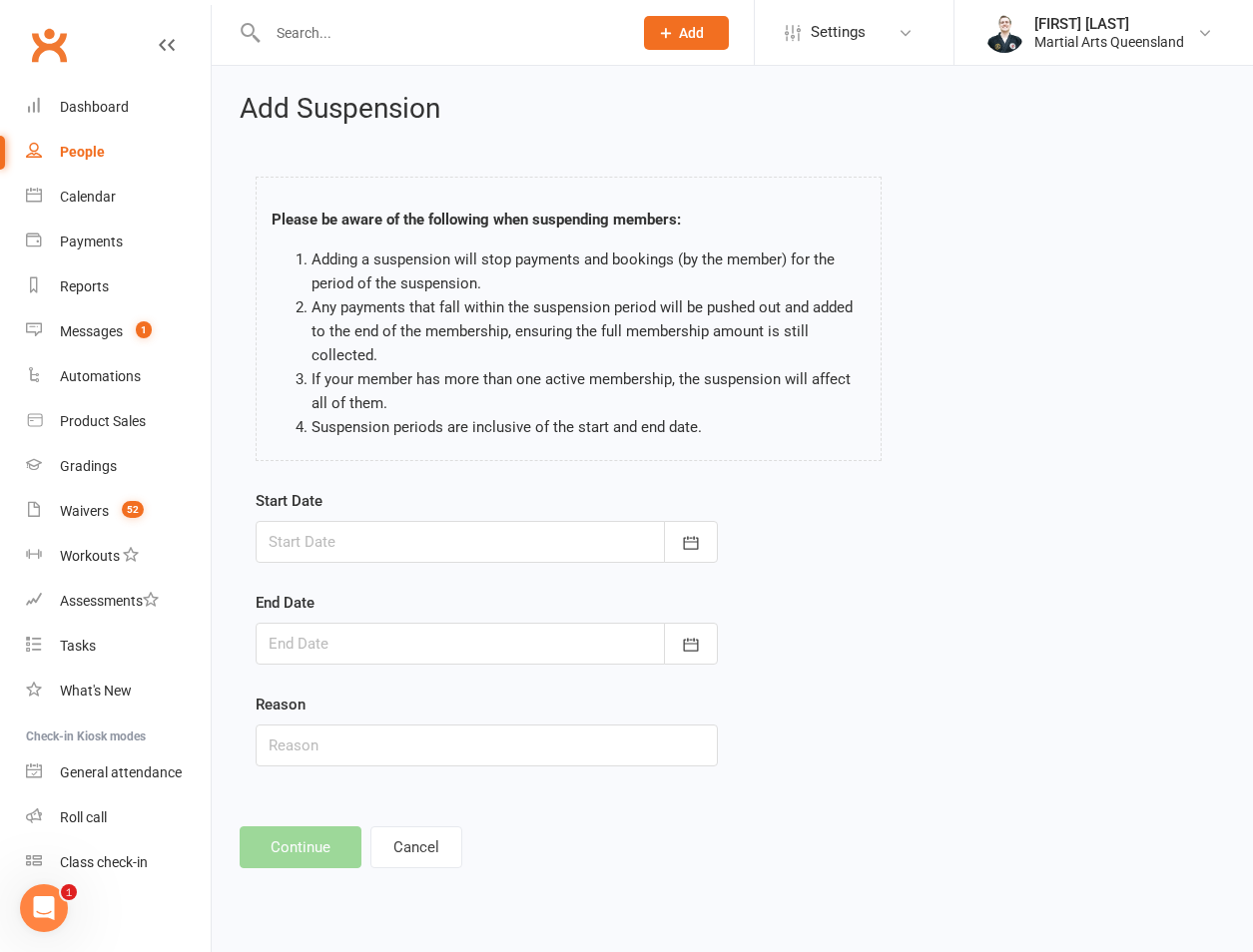 scroll, scrollTop: 0, scrollLeft: 0, axis: both 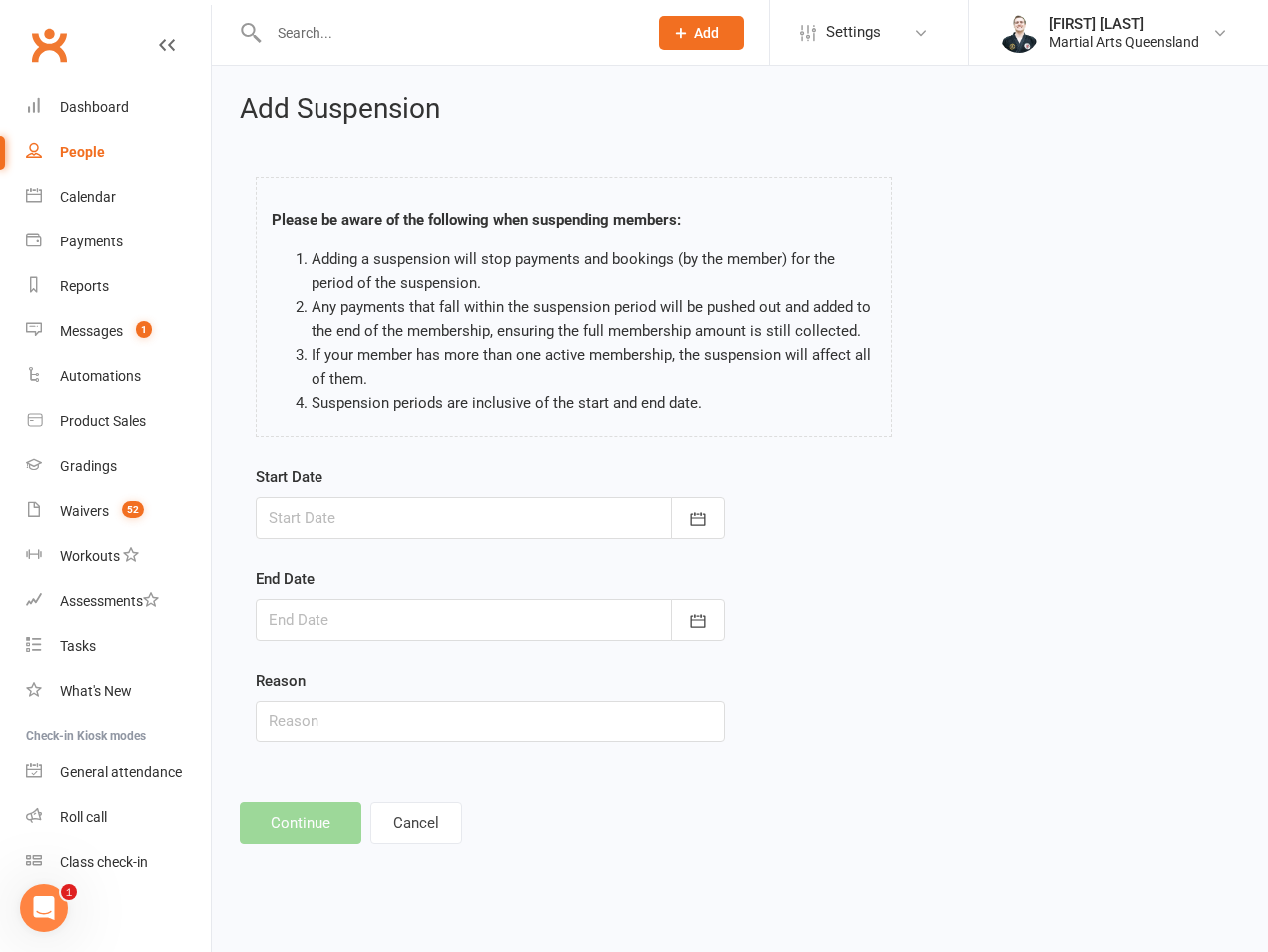 click at bounding box center [490, 518] 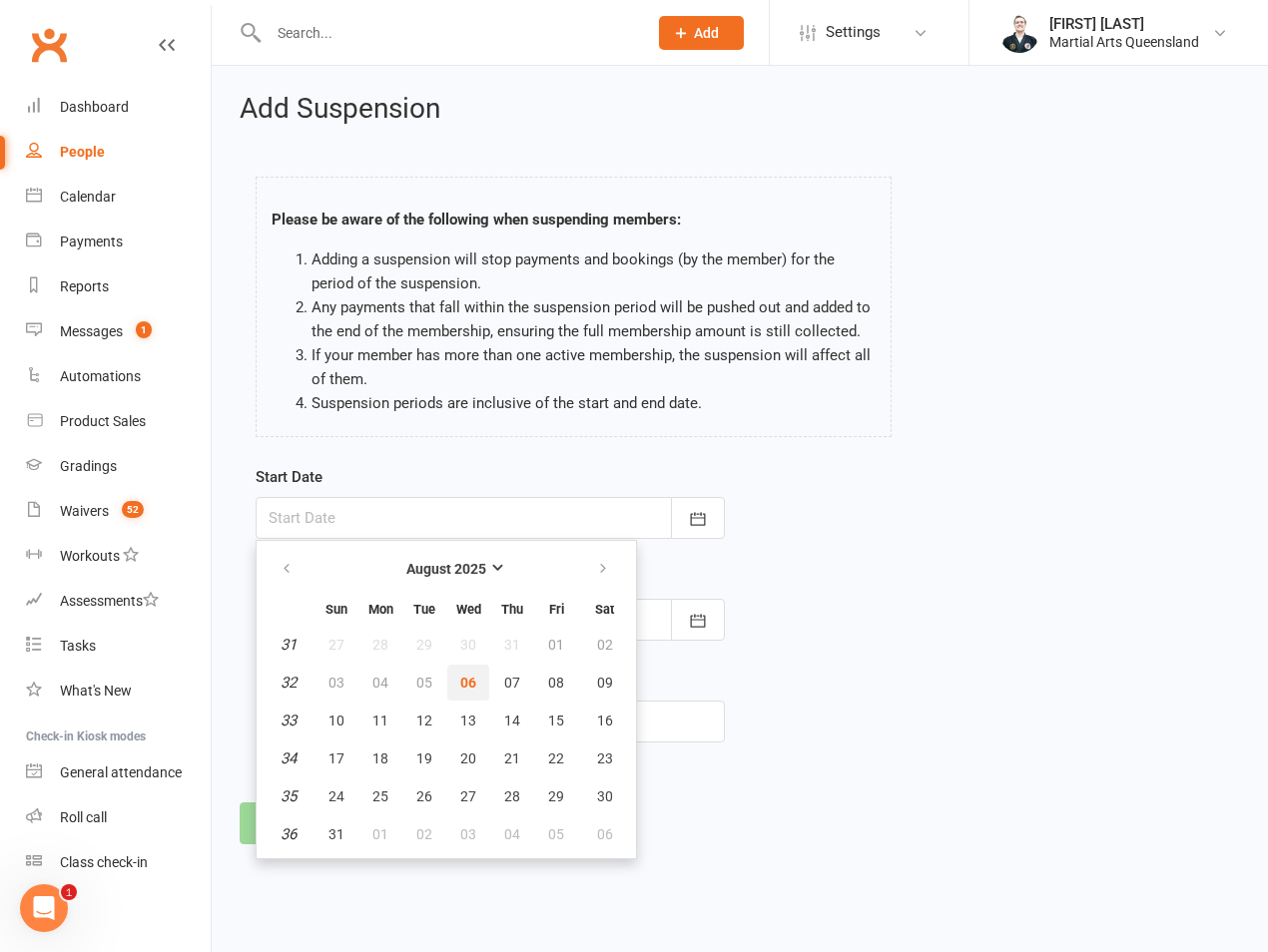 click on "06" at bounding box center (468, 683) 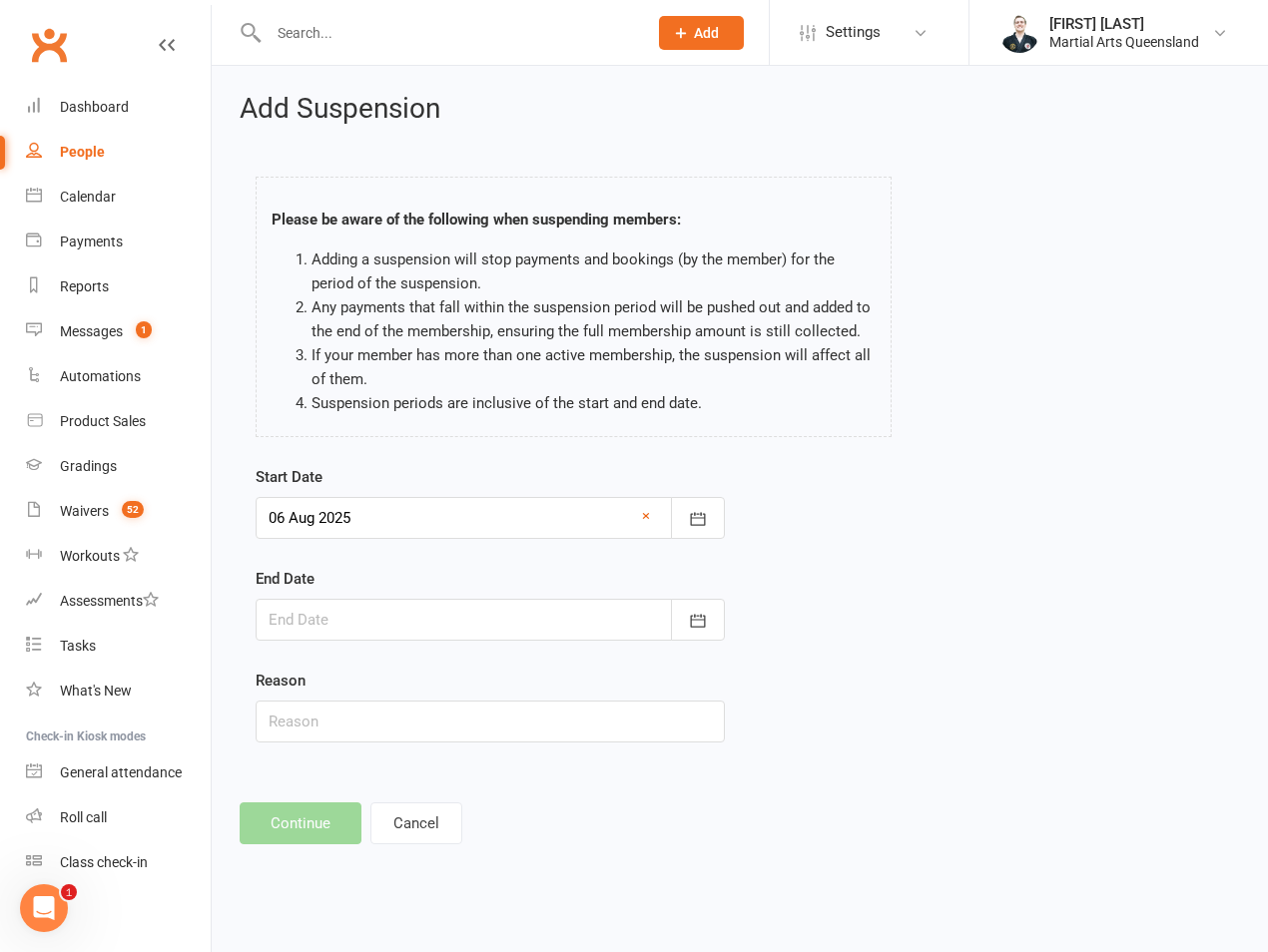 click at bounding box center [490, 620] 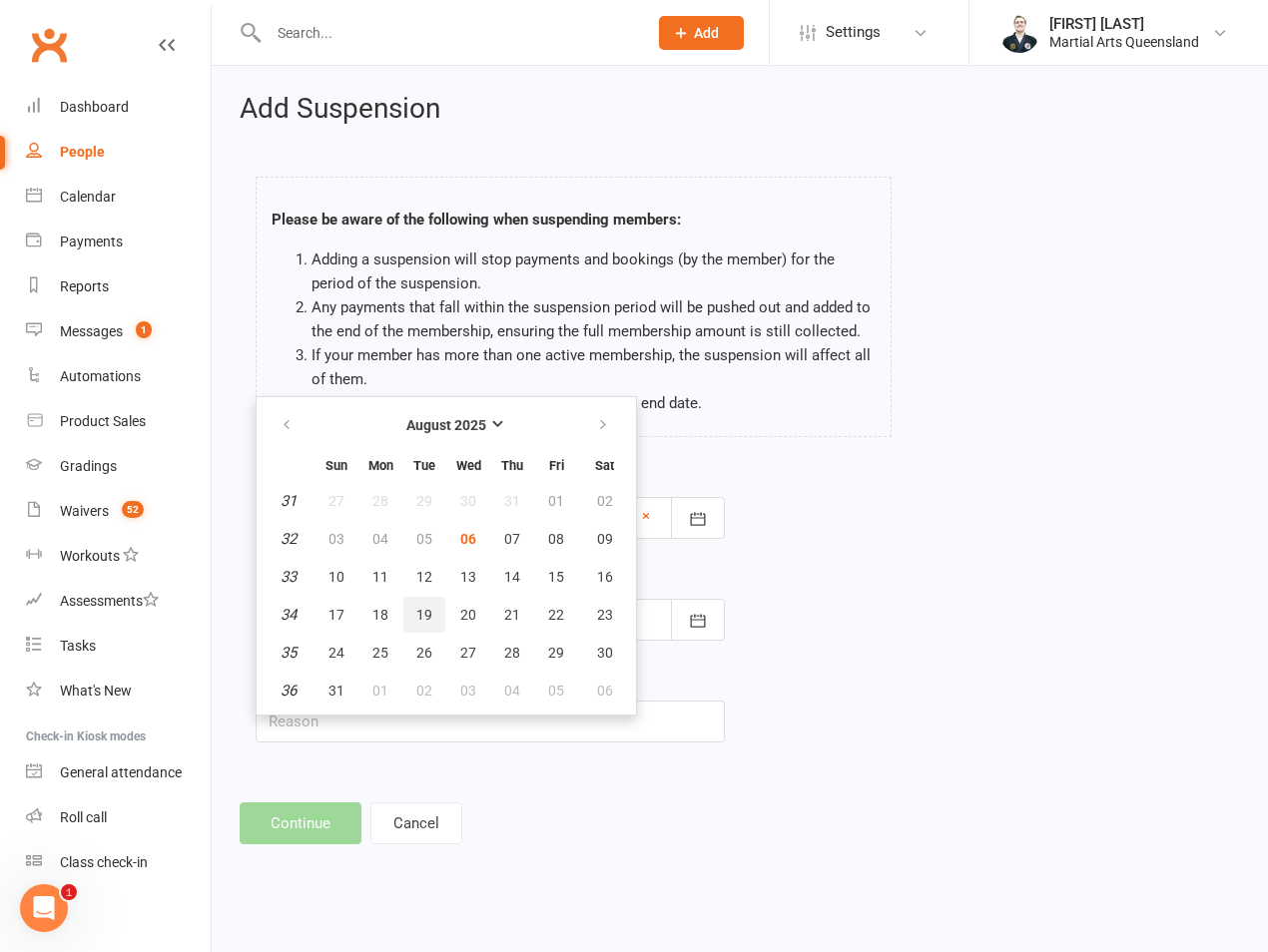 click on "19" at bounding box center [424, 615] 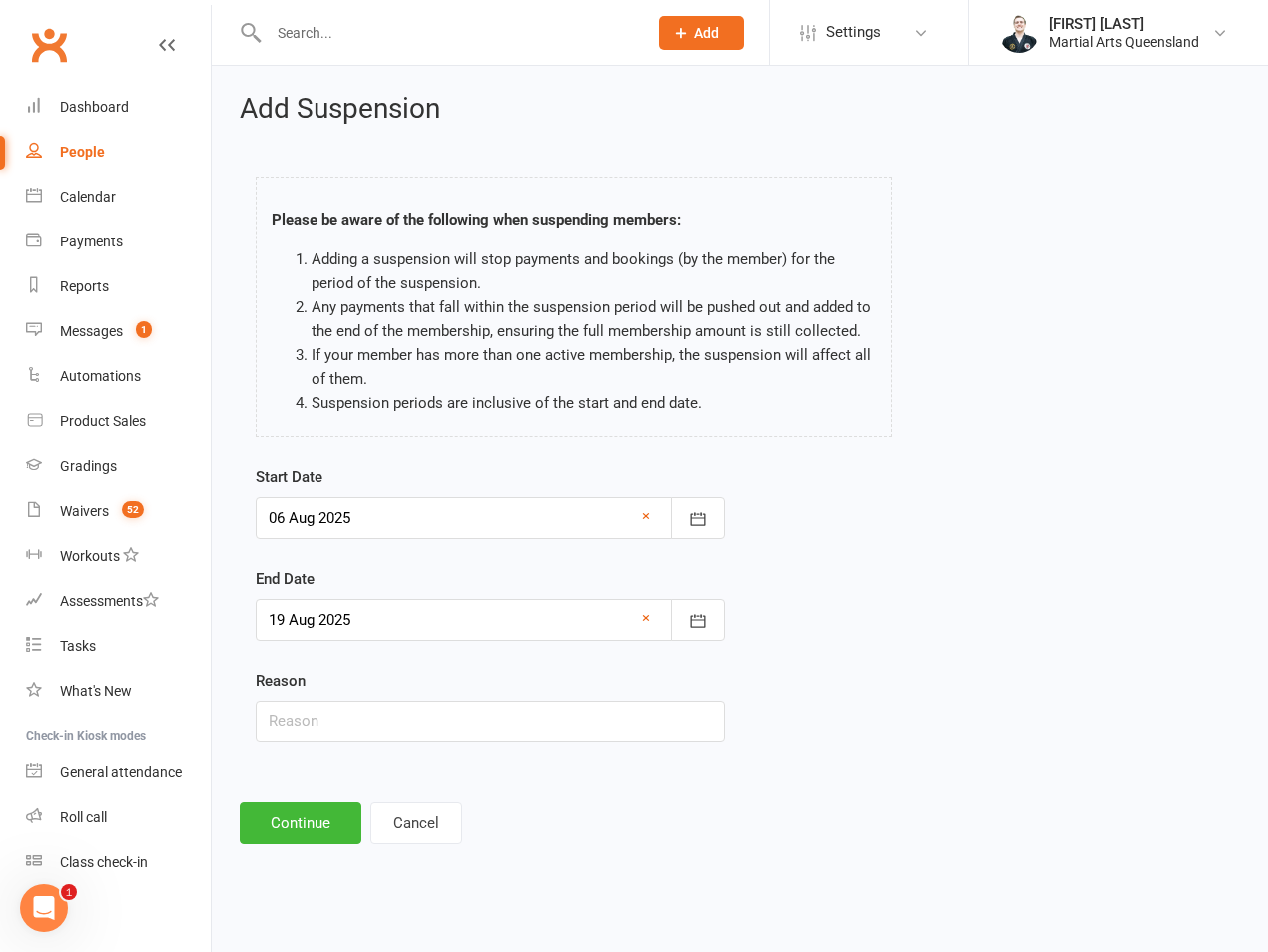 click on "Reason" at bounding box center [490, 706] 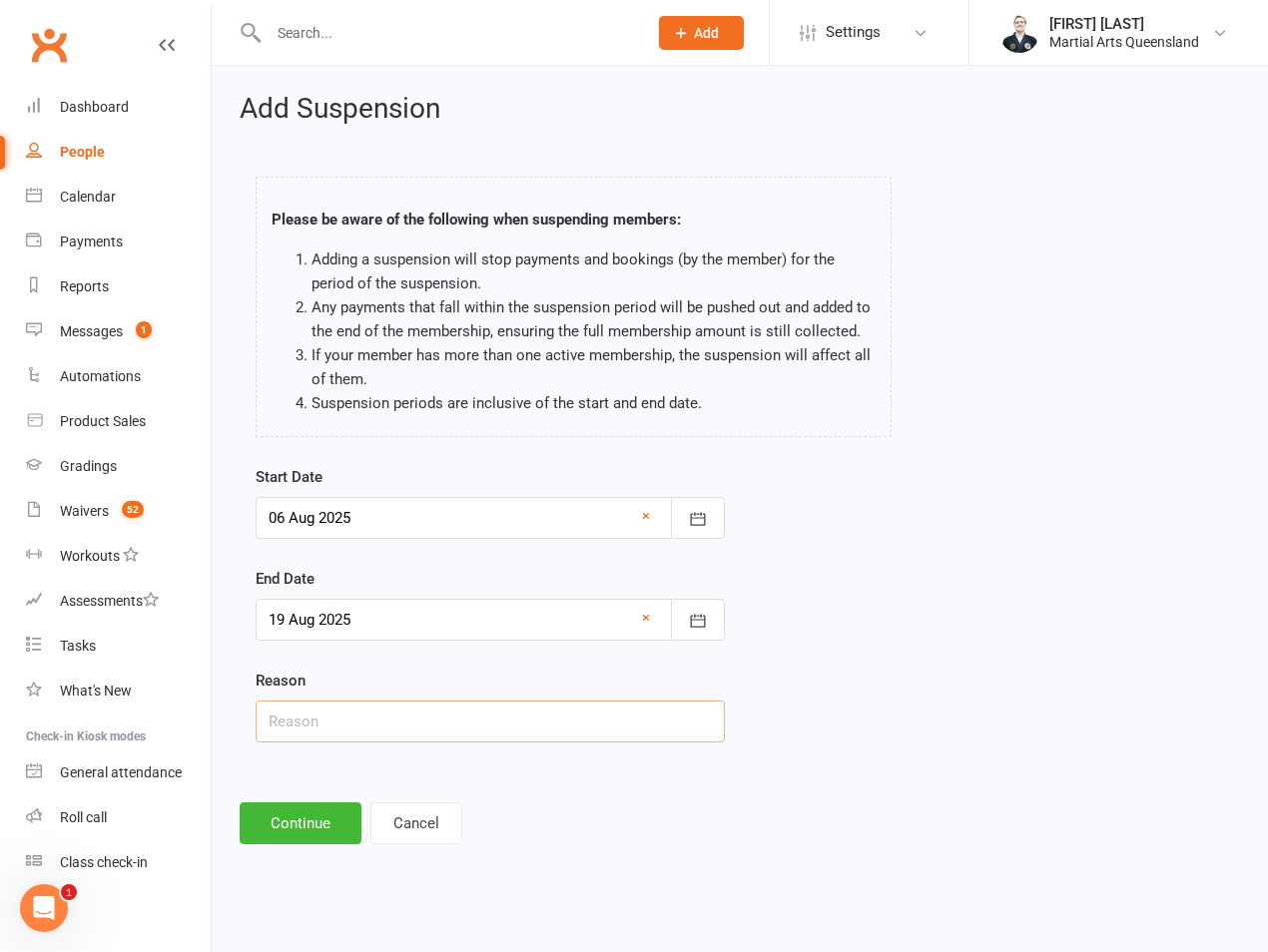 click at bounding box center (490, 721) 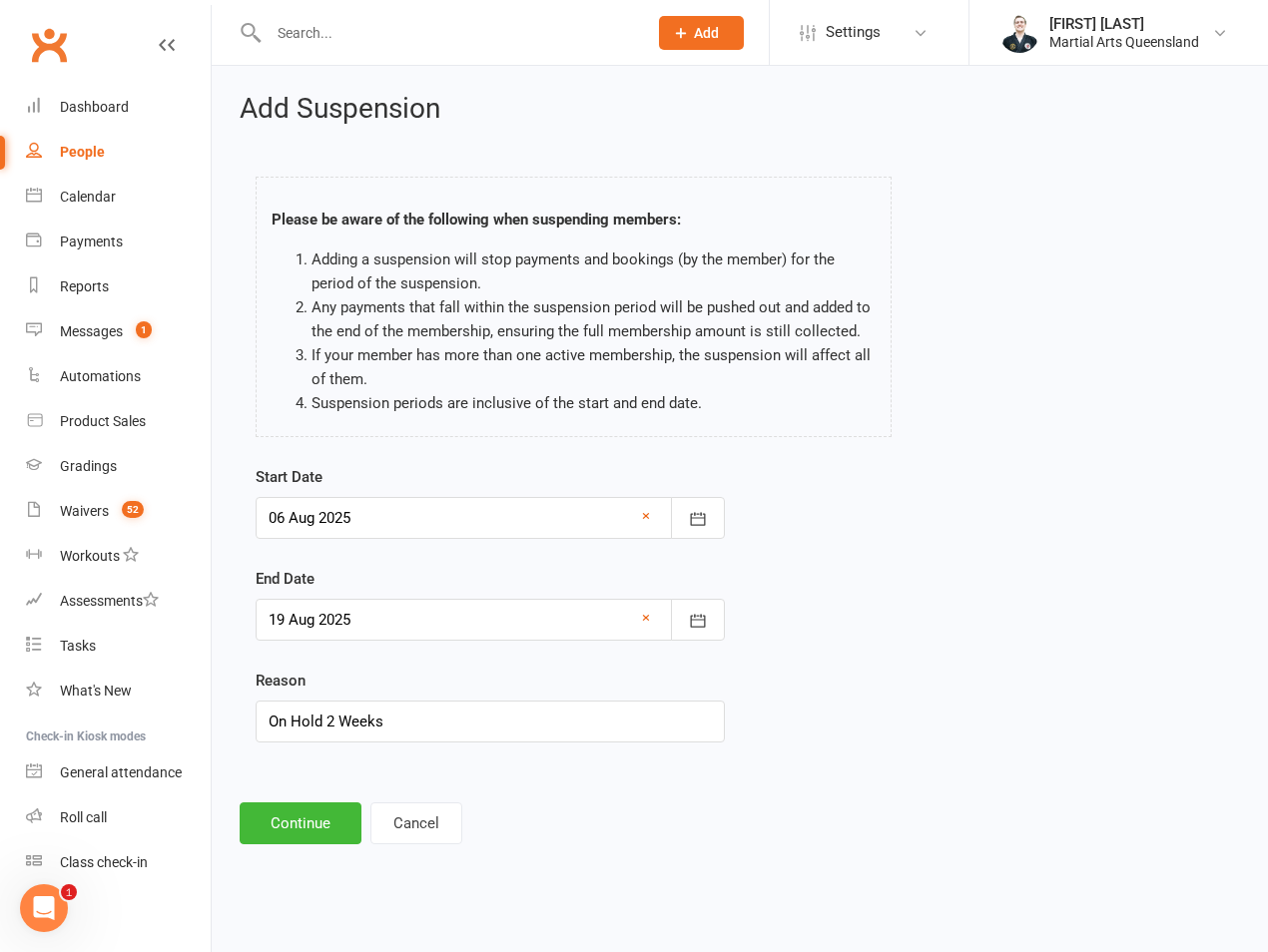 click on "Add Suspension Please be aware of the following when suspending members: Adding a suspension will stop payments and bookings (by the member) for the period of the suspension. Any payments that fall within the suspension period will be pushed out and added to the end of the membership, ensuring the full membership amount is still collected. If your member has more than one active membership, the suspension will affect all of them. Suspension periods are inclusive of the start and end date. Start Date  06 Aug 2025
August 2025
Sun Mon Tue Wed Thu Fri Sat
31
27
28
29
30
31
01
02
32
03
04
05
06
07
08
09
33
10" at bounding box center (740, 469) 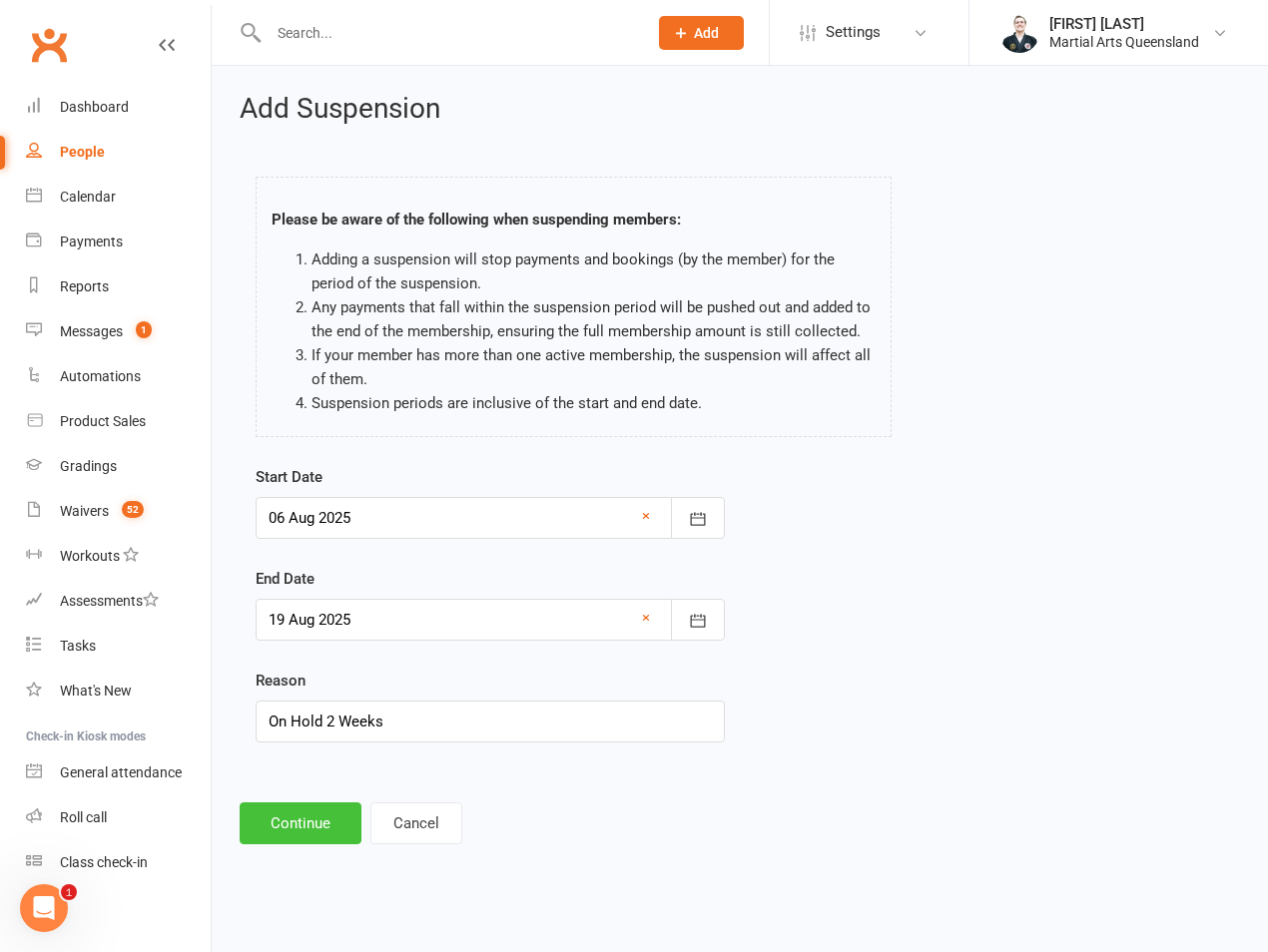 drag, startPoint x: 302, startPoint y: 811, endPoint x: 311, endPoint y: 689, distance: 122.33152 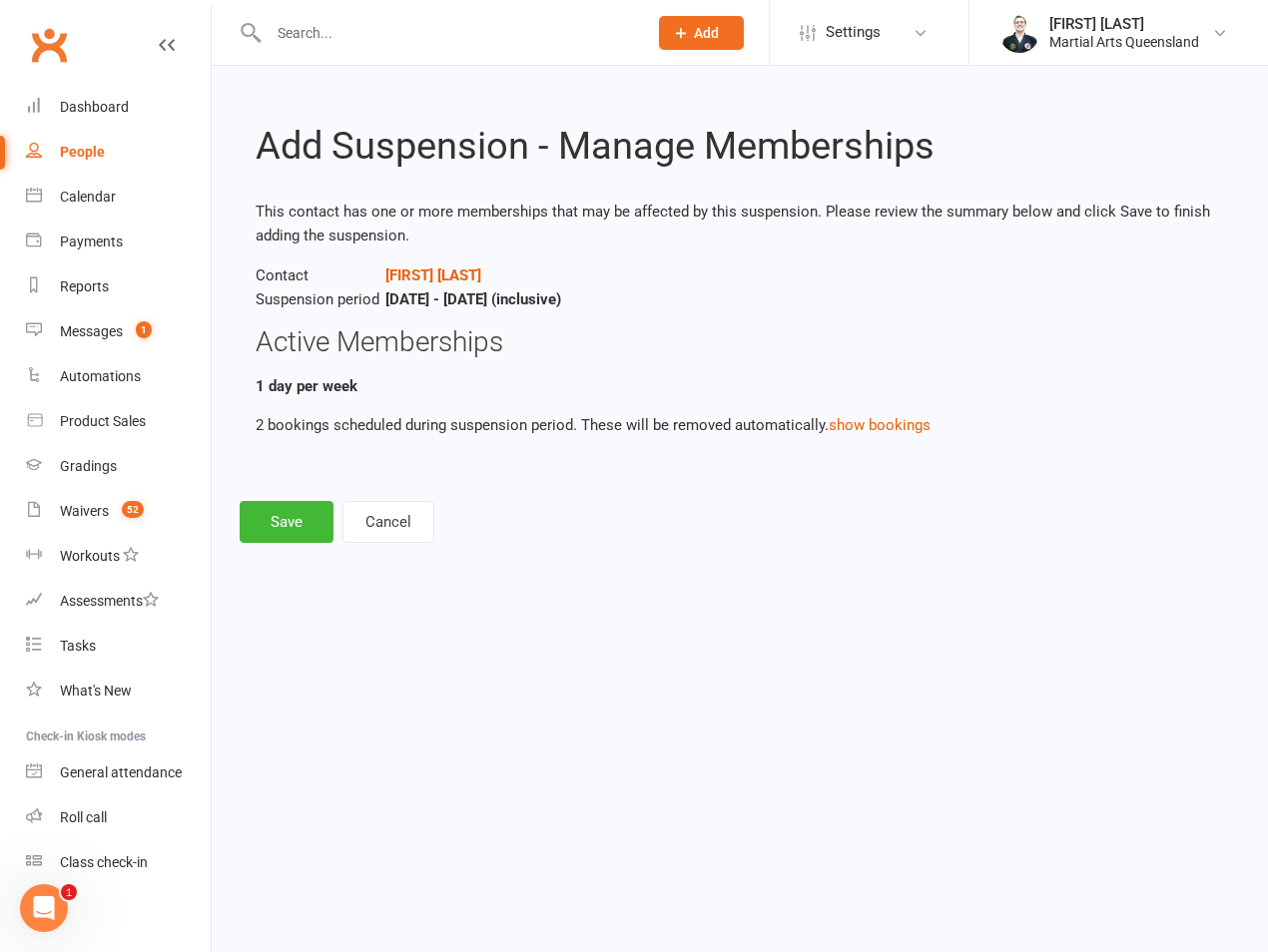 click on "Add Suspension - Manage Memberships This contact has one or more memberships that may be affected by this suspension. Please review the summary below and click Save to finish adding the suspension. Contact Quinn Jedrzejczyk Suspension period Aug 6, 2025 - Aug 19, 2025 (inclusive) Active Memberships 1 day per week 2 bookings scheduled during suspension period. These will be removed automatically.  show bookings For this membership Save   Cancel" at bounding box center (740, 318) 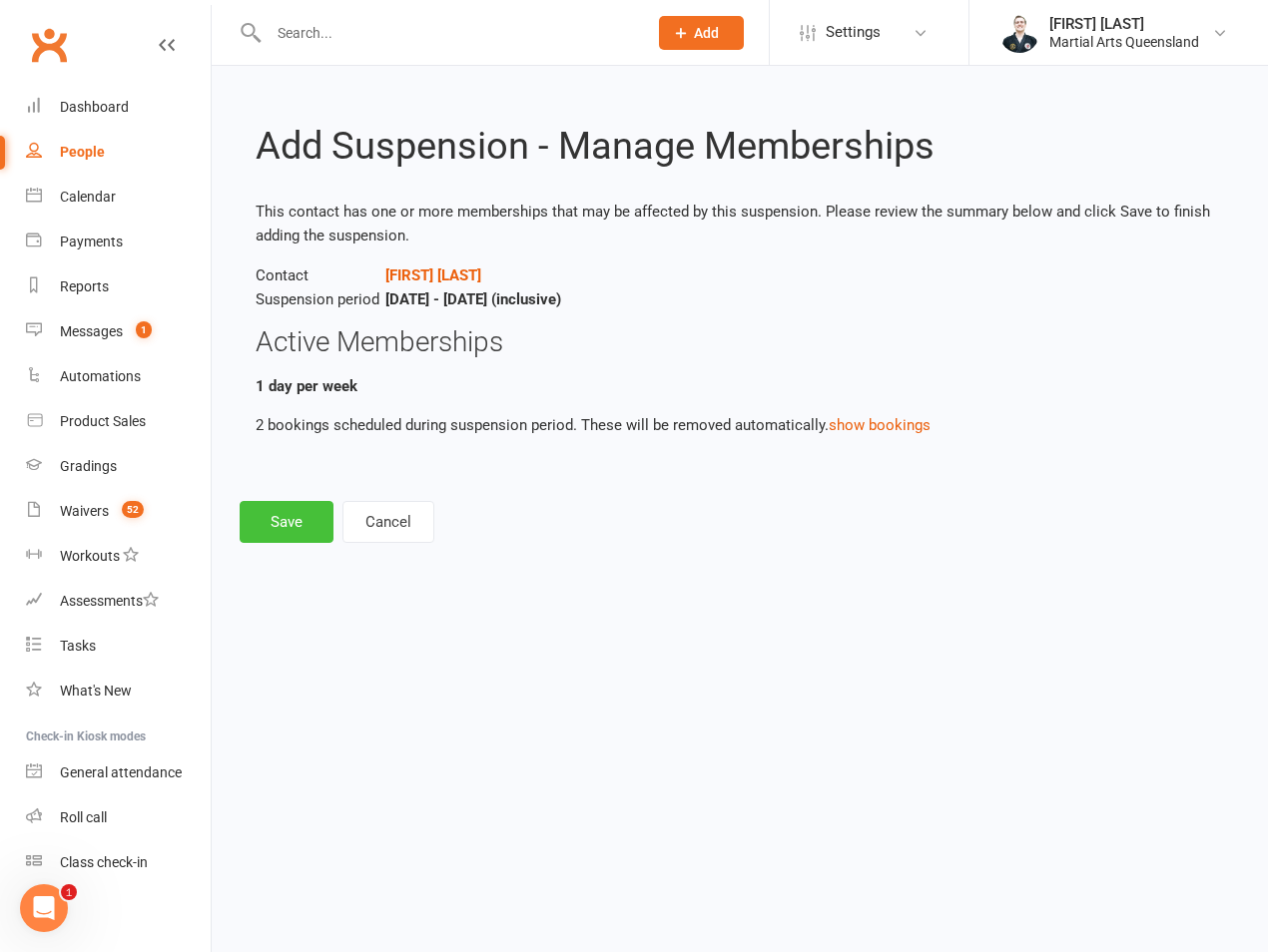 click on "Save" at bounding box center [287, 522] 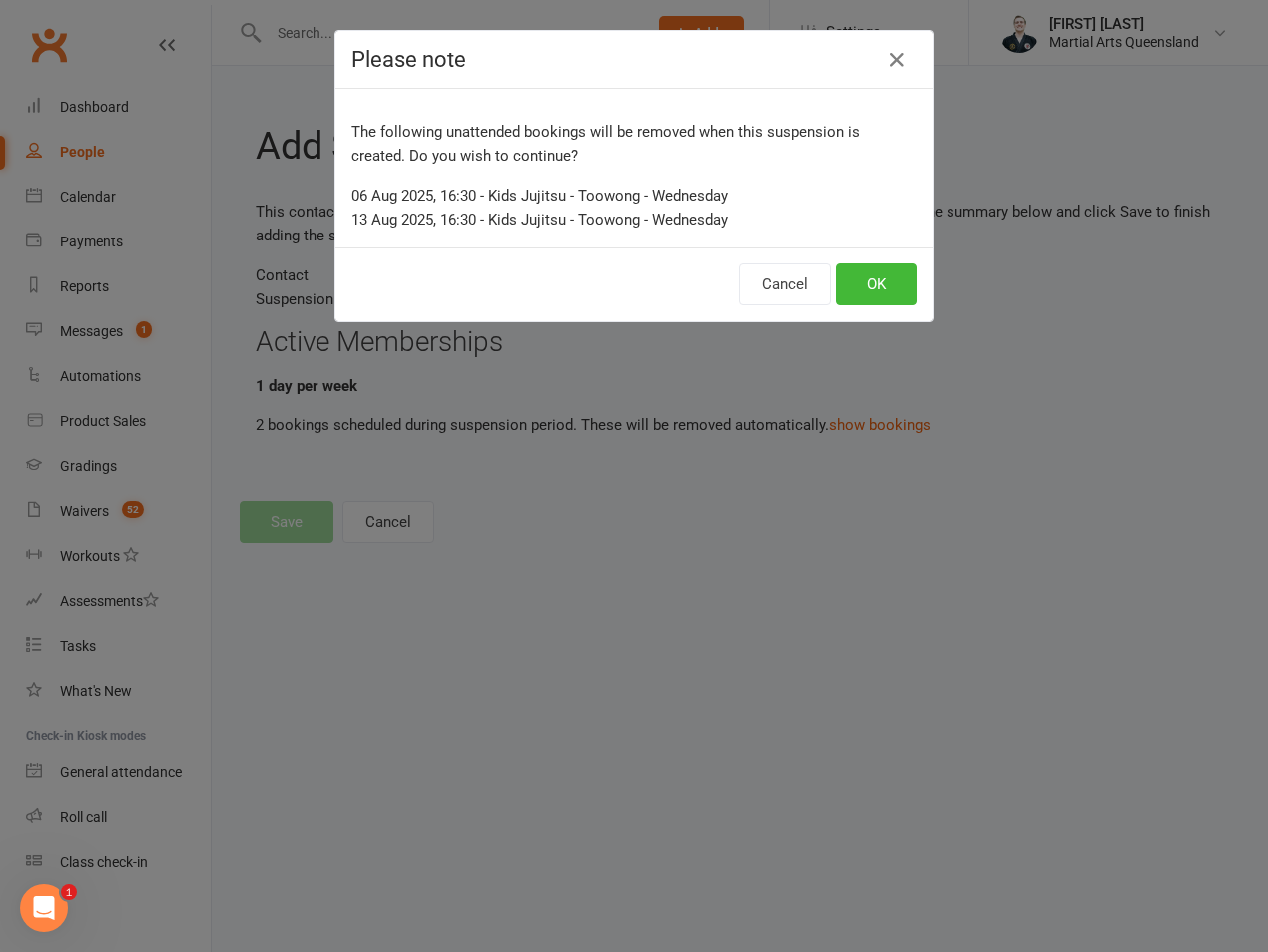 click on "Cancel OK" at bounding box center (634, 284) 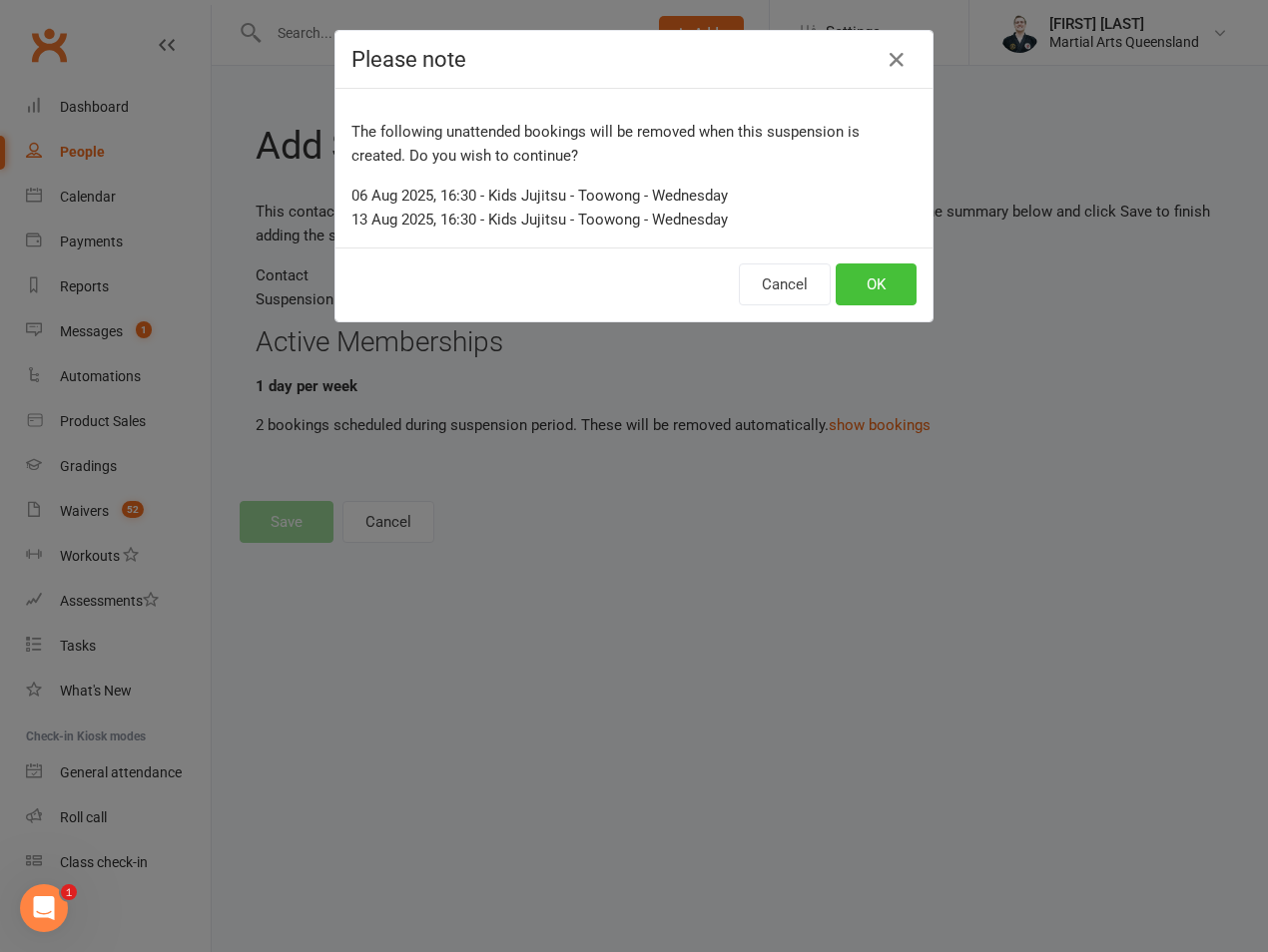 click on "OK" at bounding box center [876, 284] 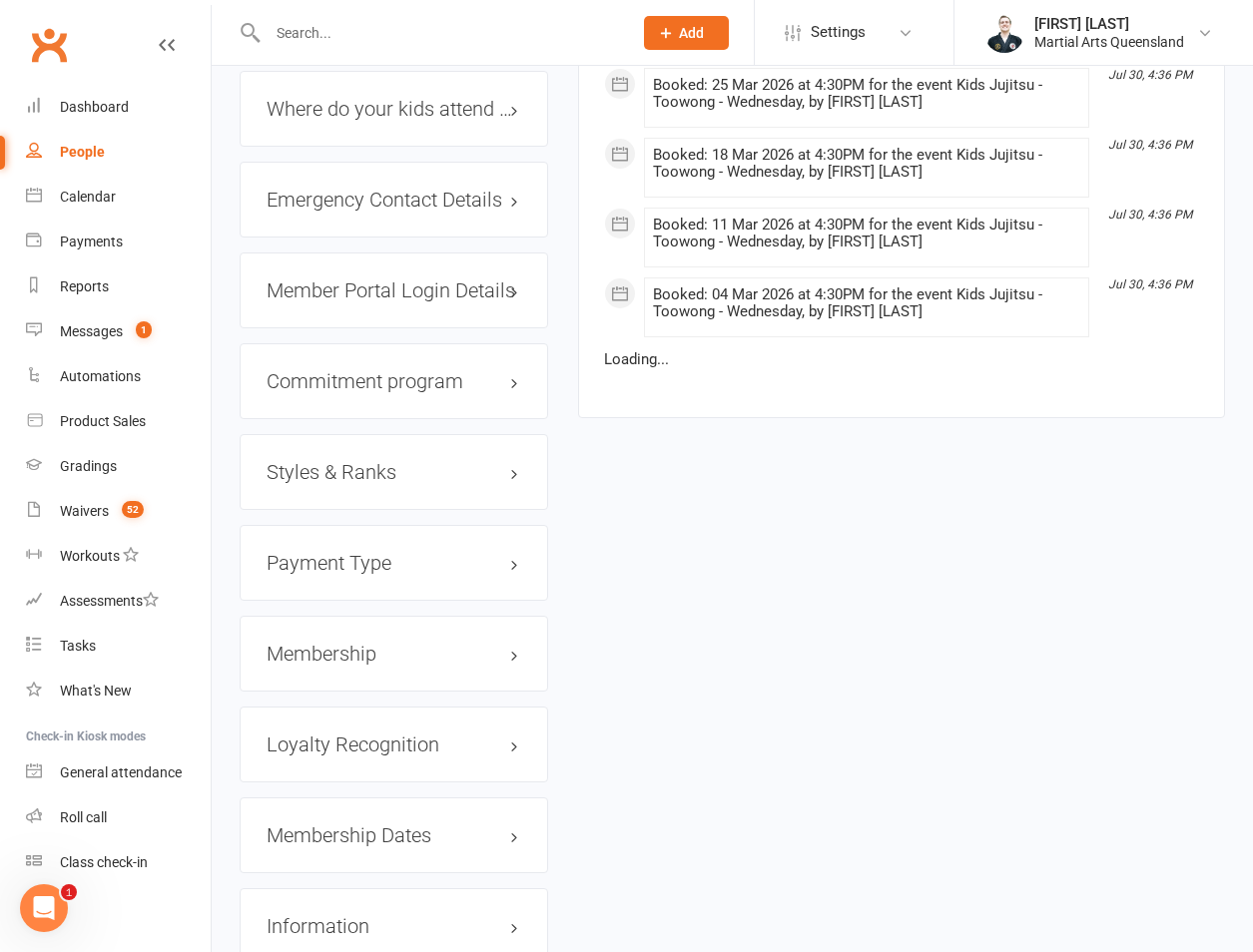 scroll, scrollTop: 466, scrollLeft: 0, axis: vertical 